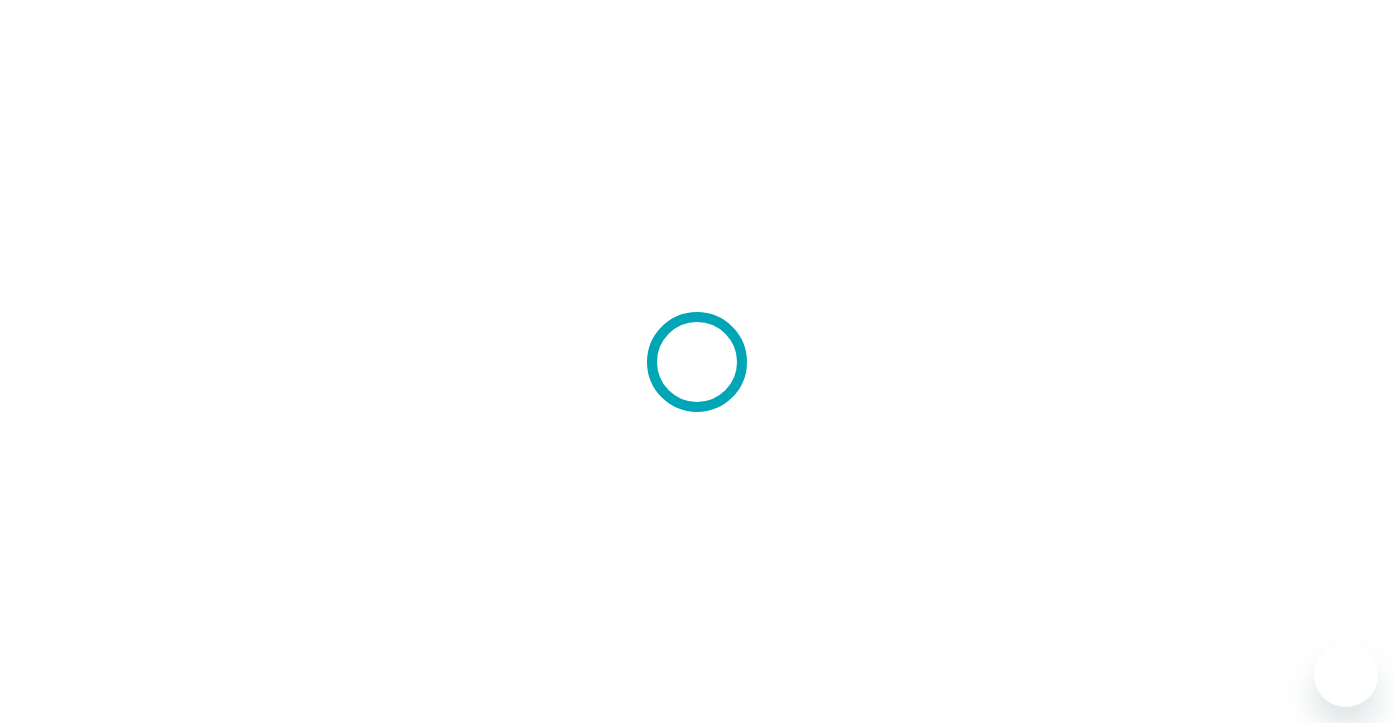 scroll, scrollTop: 0, scrollLeft: 0, axis: both 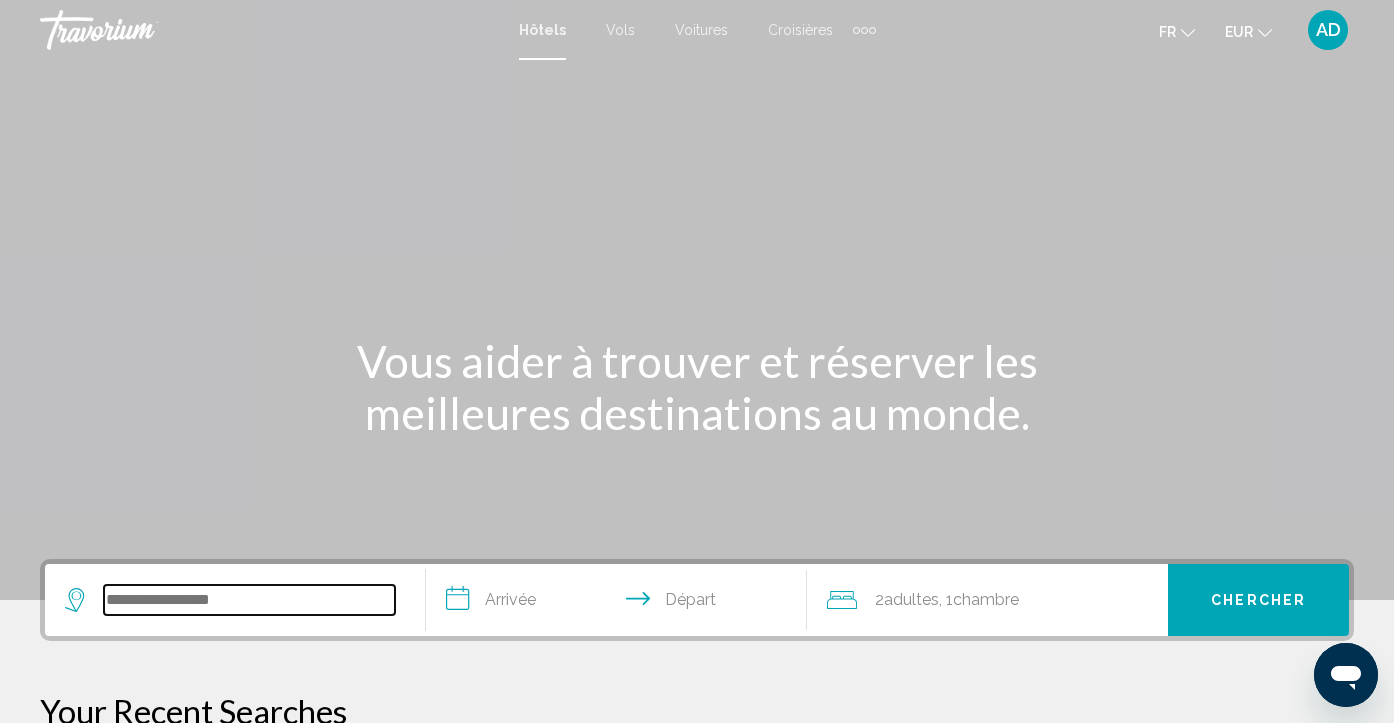 click at bounding box center (249, 600) 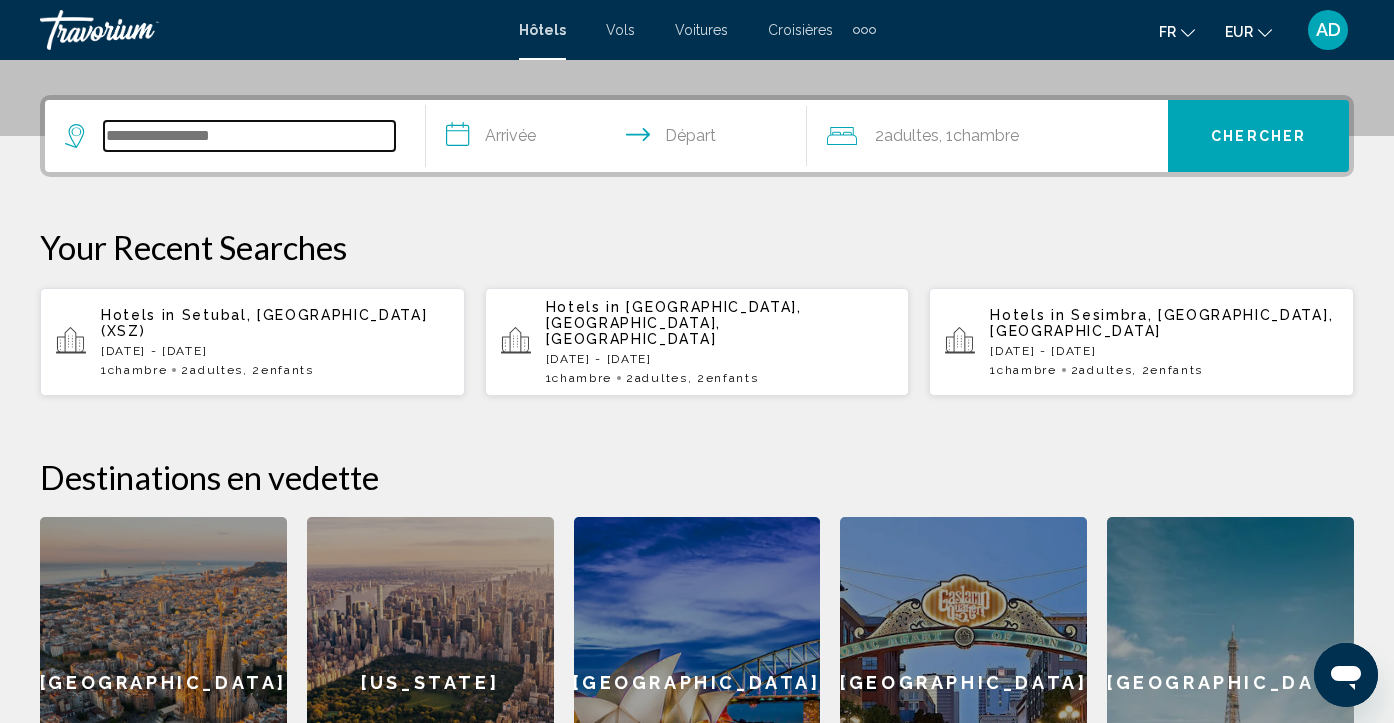 scroll, scrollTop: 494, scrollLeft: 0, axis: vertical 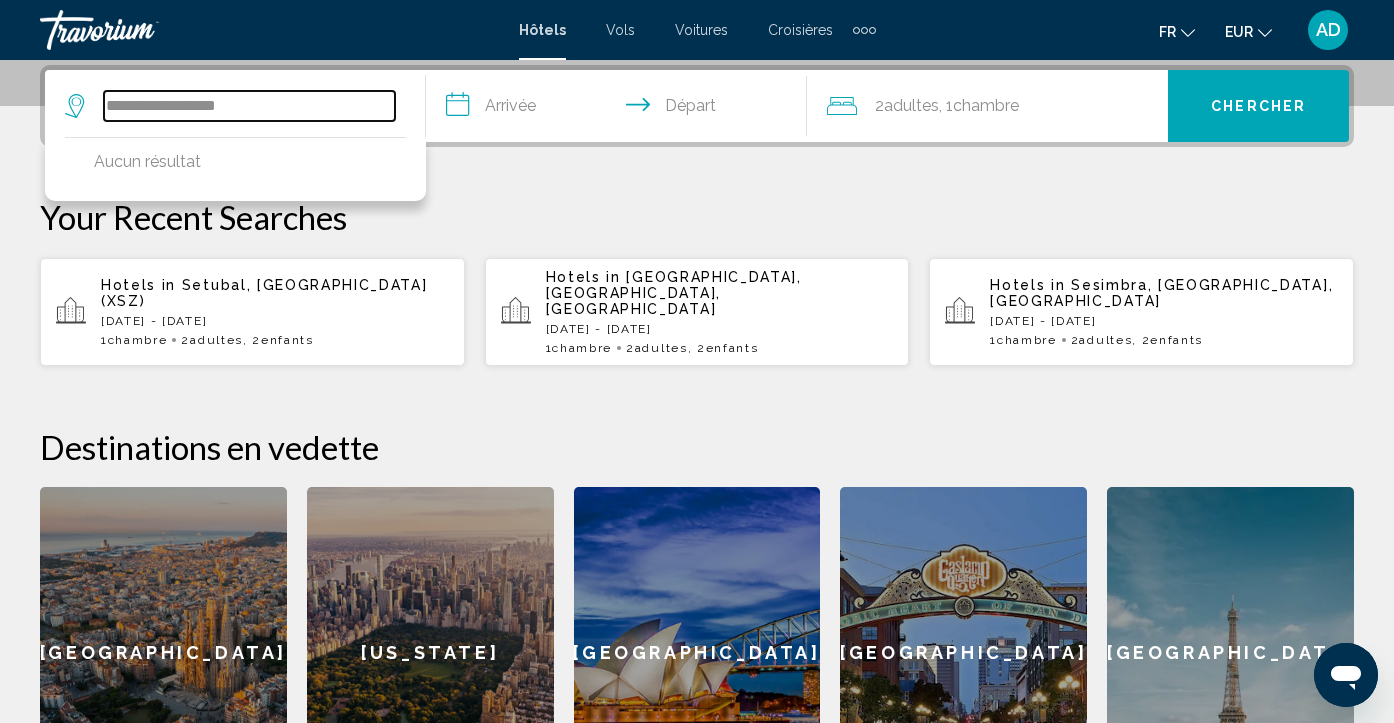 click on "**********" at bounding box center [249, 106] 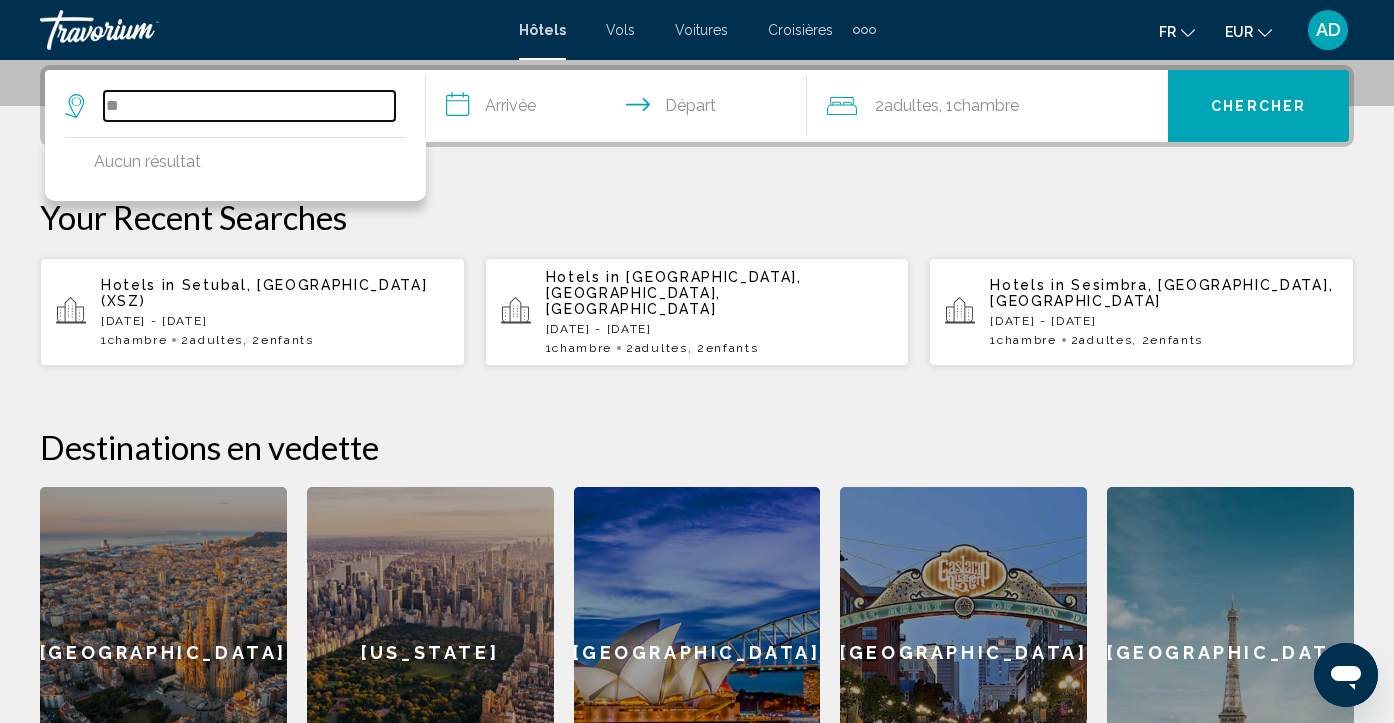 type on "*" 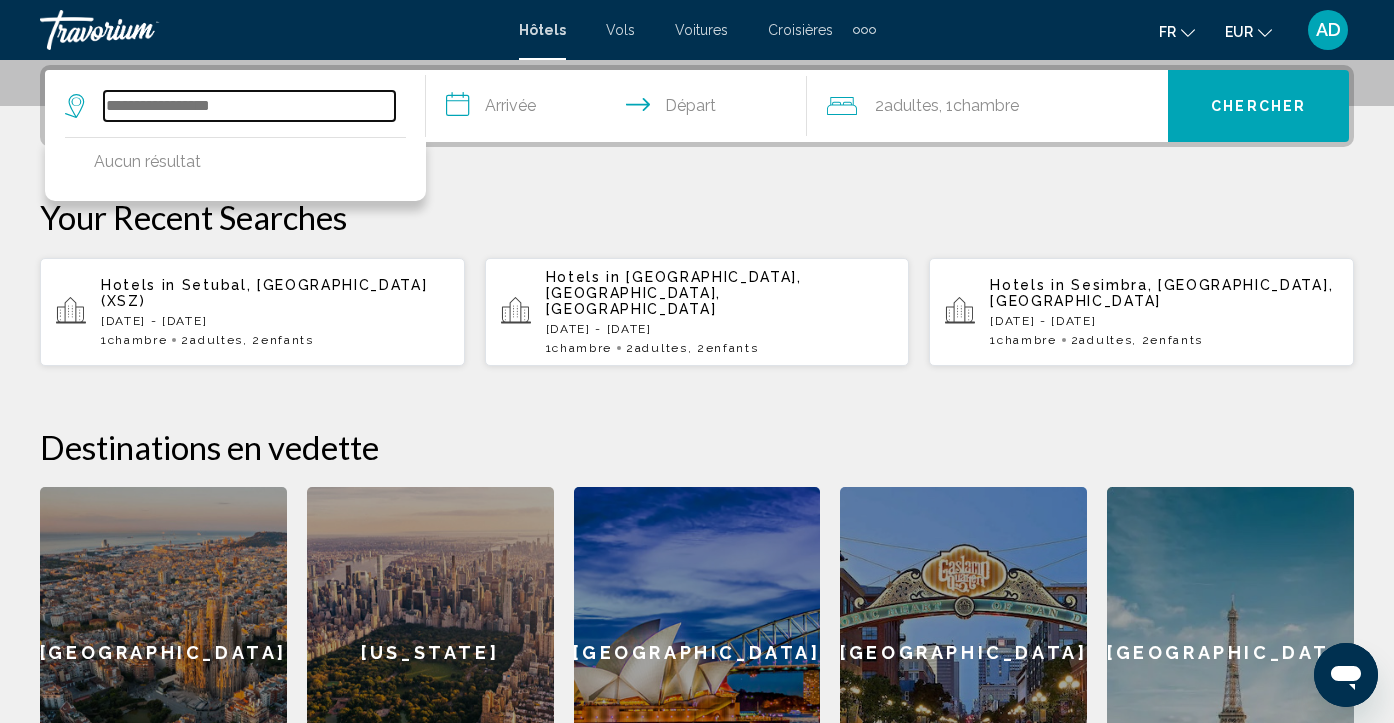 click at bounding box center [249, 106] 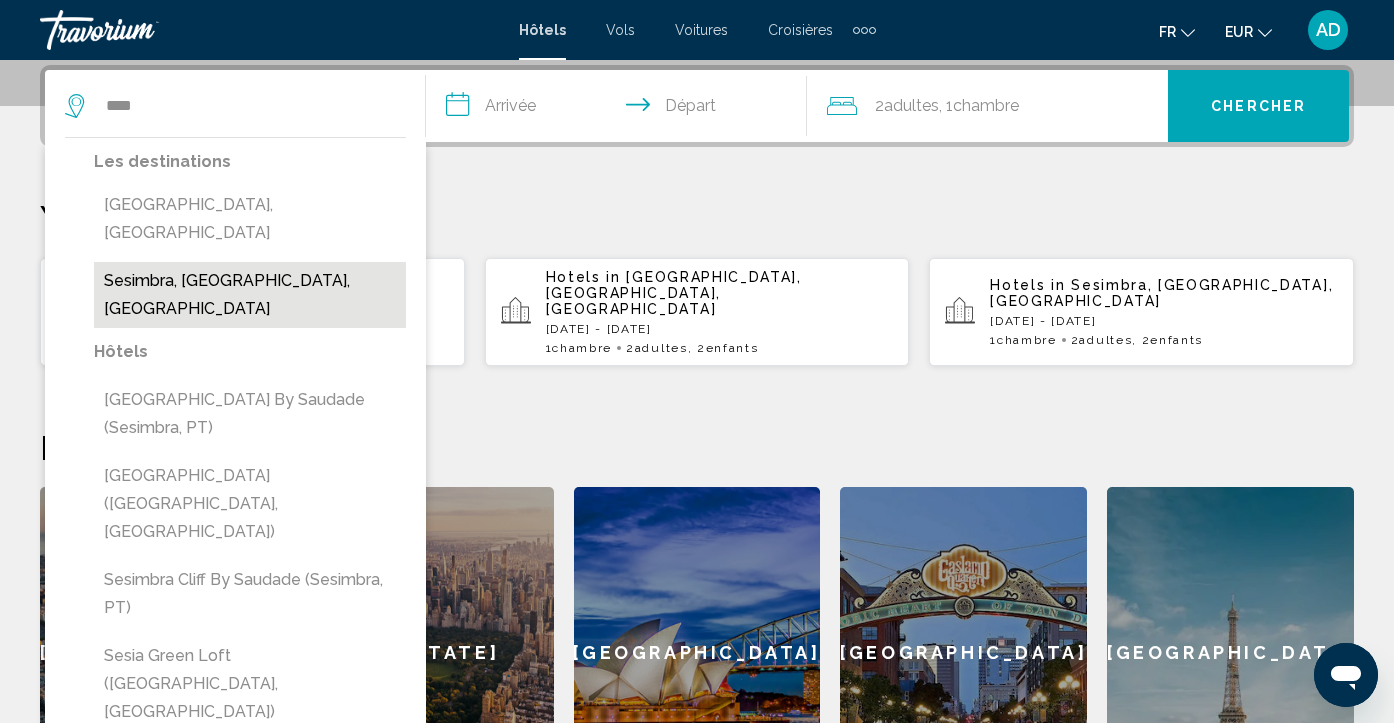 click on "Sesimbra, [GEOGRAPHIC_DATA], [GEOGRAPHIC_DATA]" at bounding box center (250, 295) 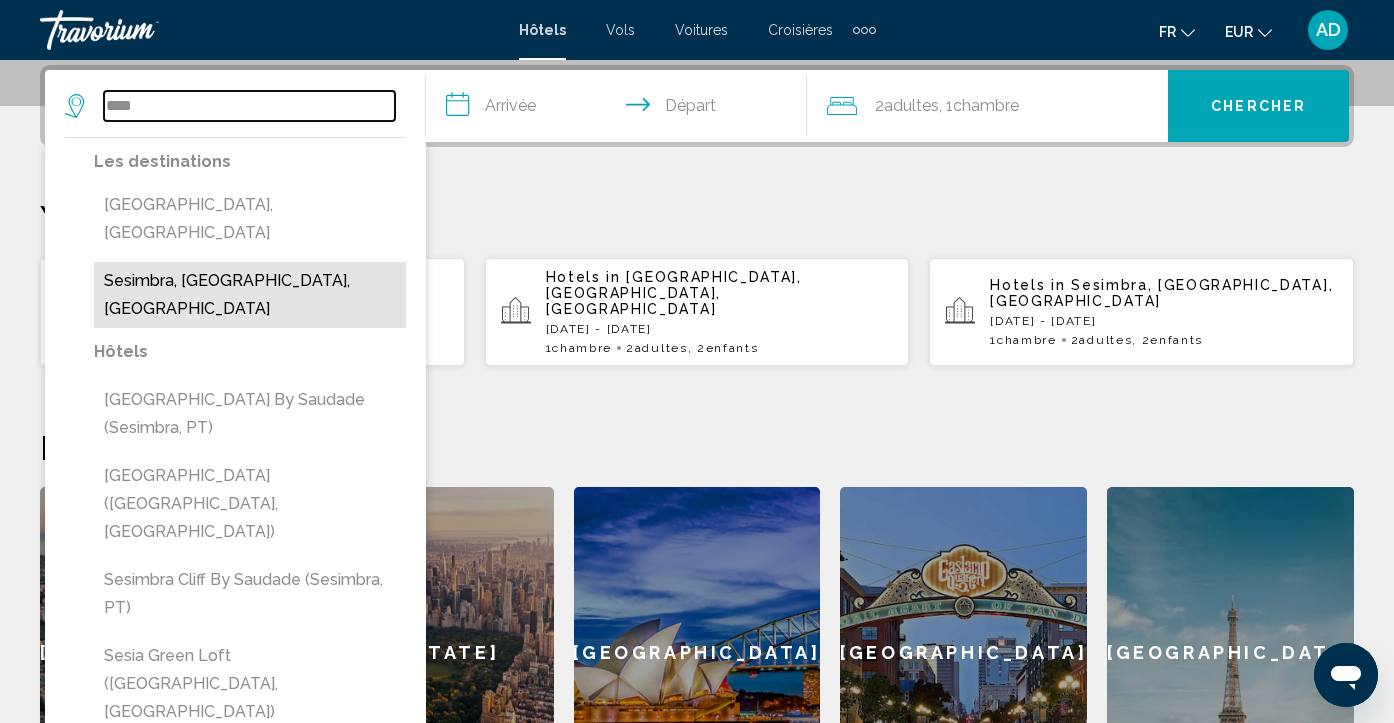 type on "**********" 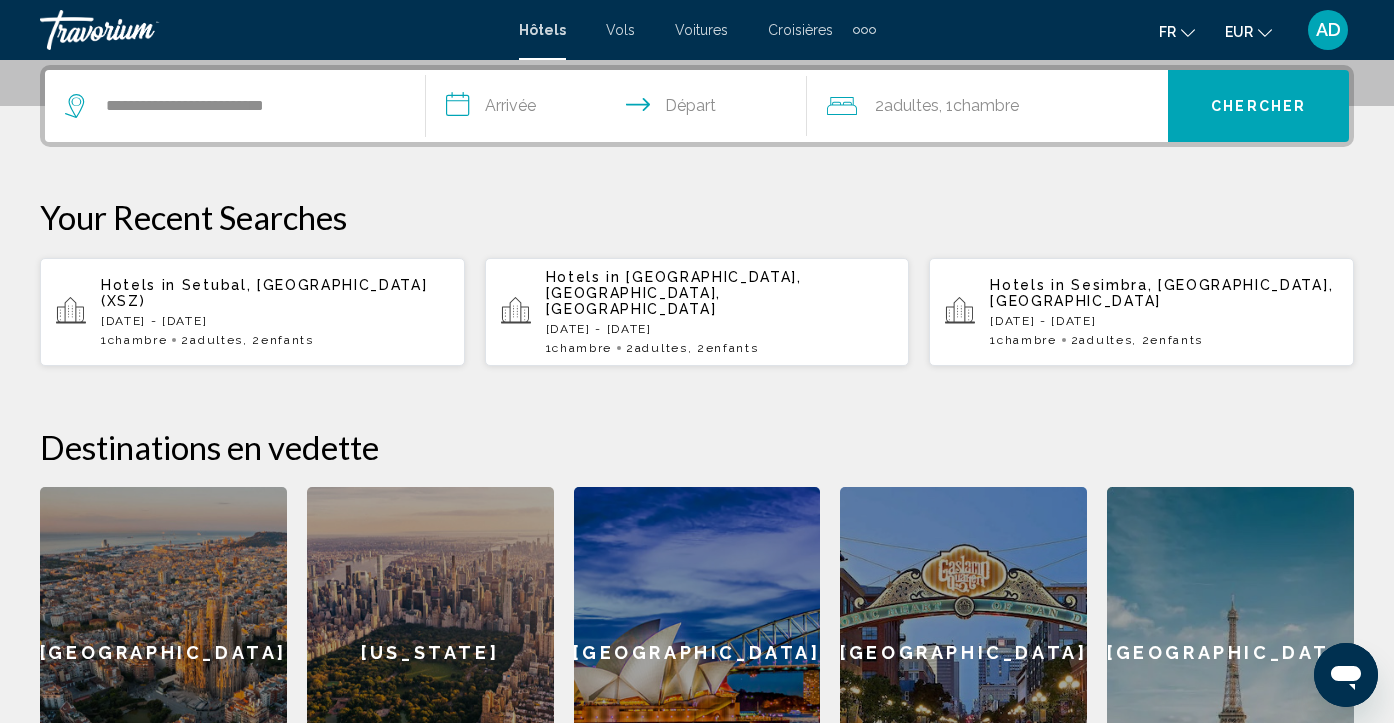 click on "**********" at bounding box center (620, 109) 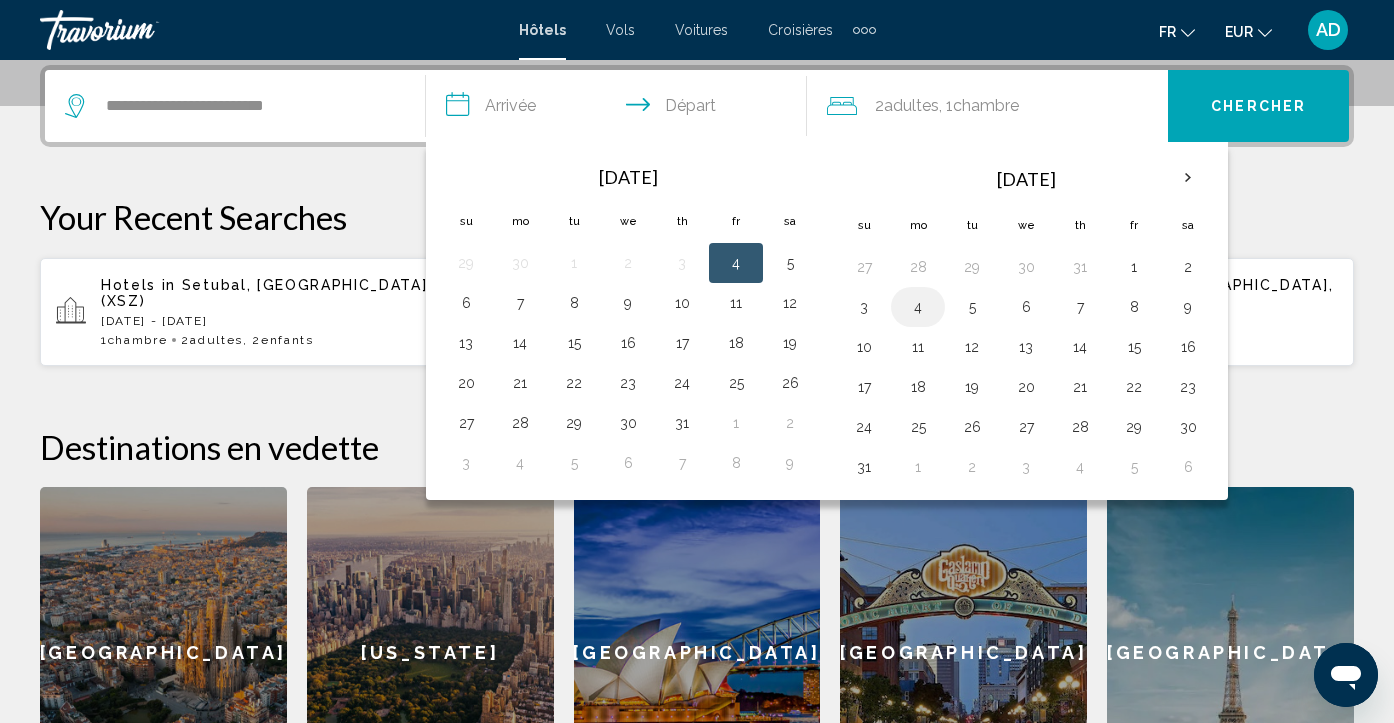 click on "4" at bounding box center [918, 307] 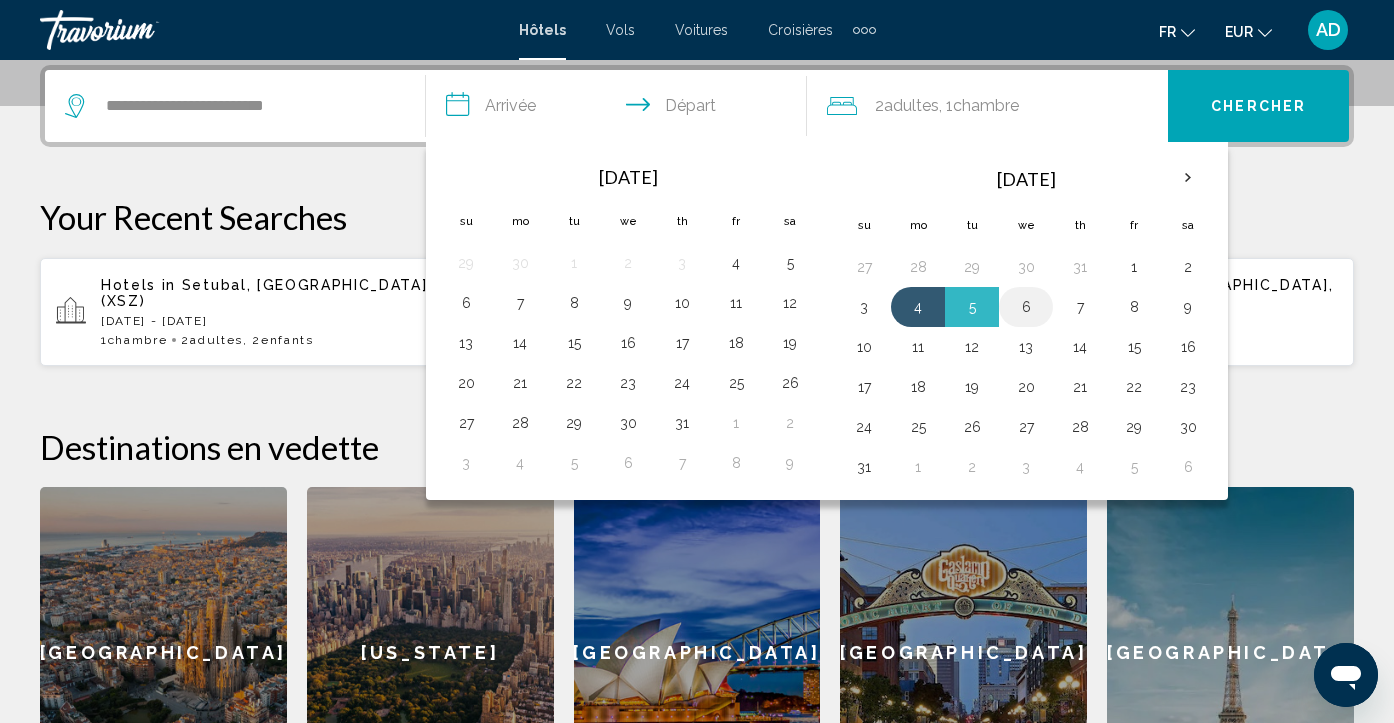 click on "6" at bounding box center (1026, 307) 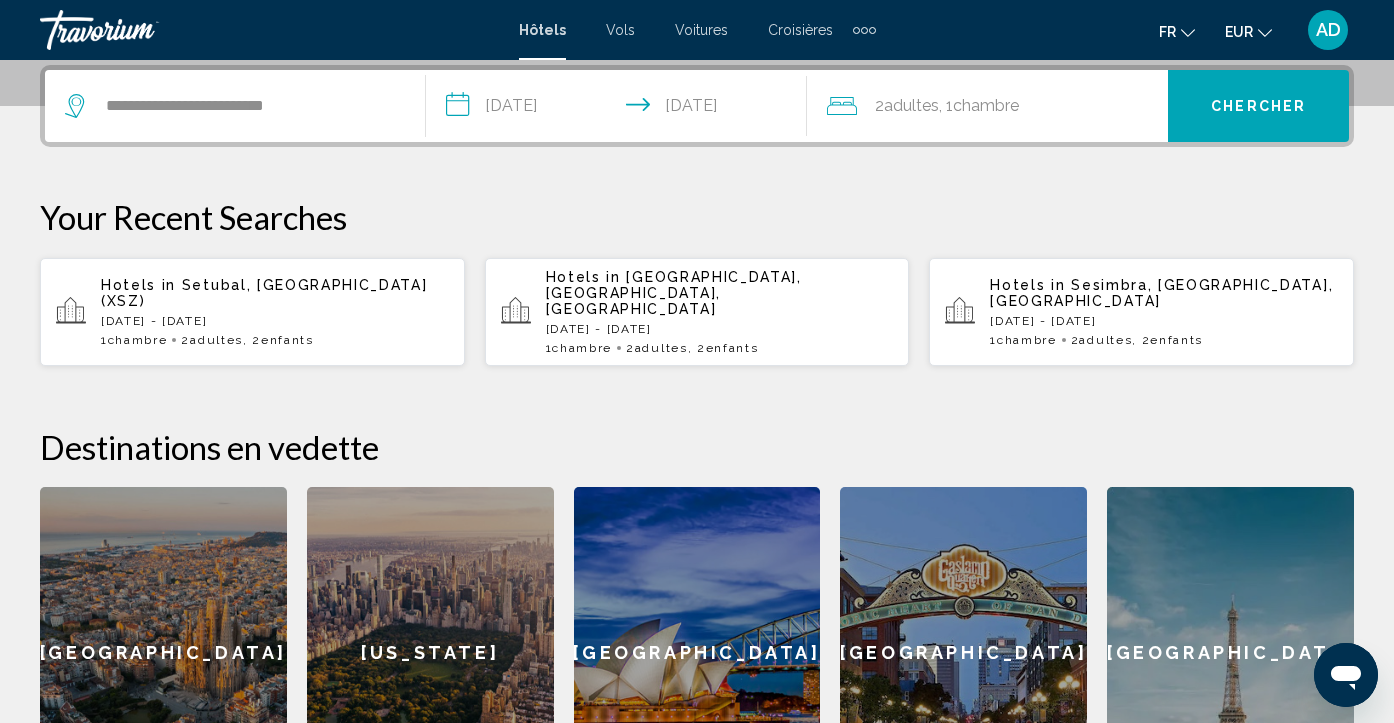click on "2  Adulte Adultes , 1  Chambre pièces" 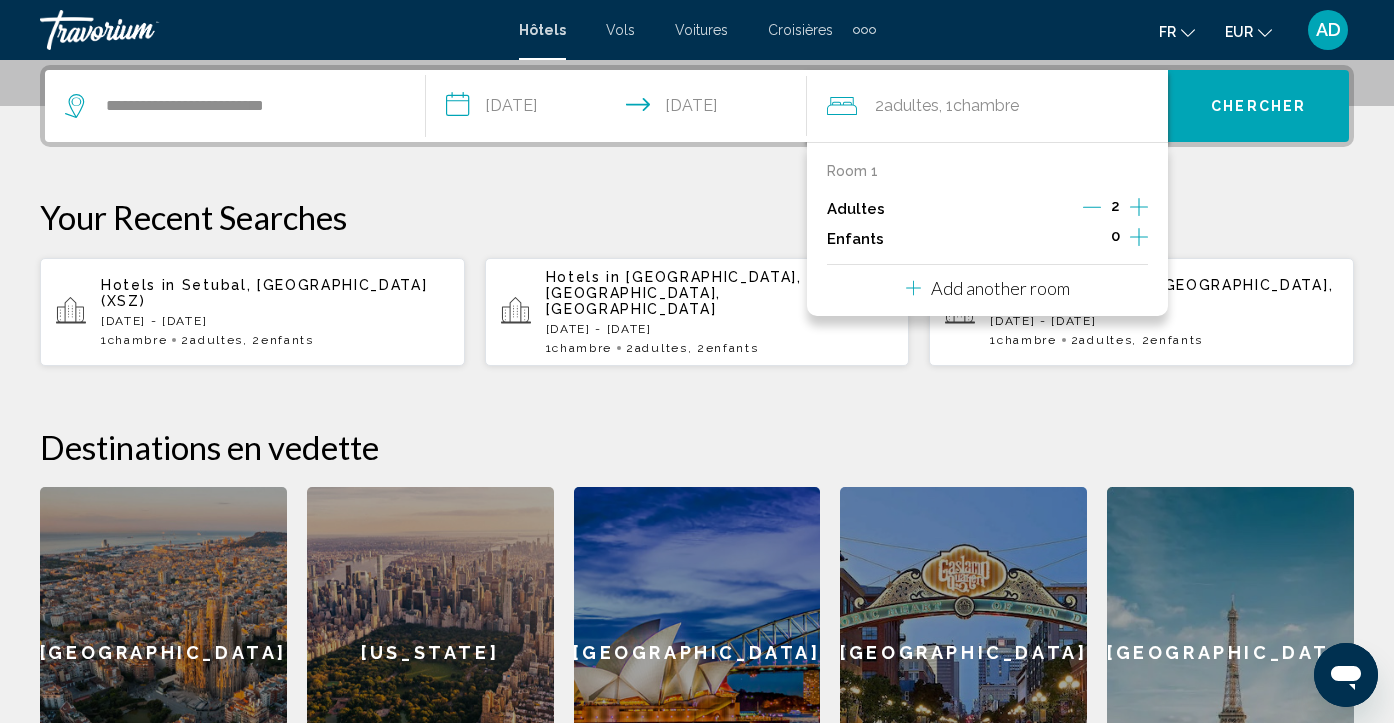 click 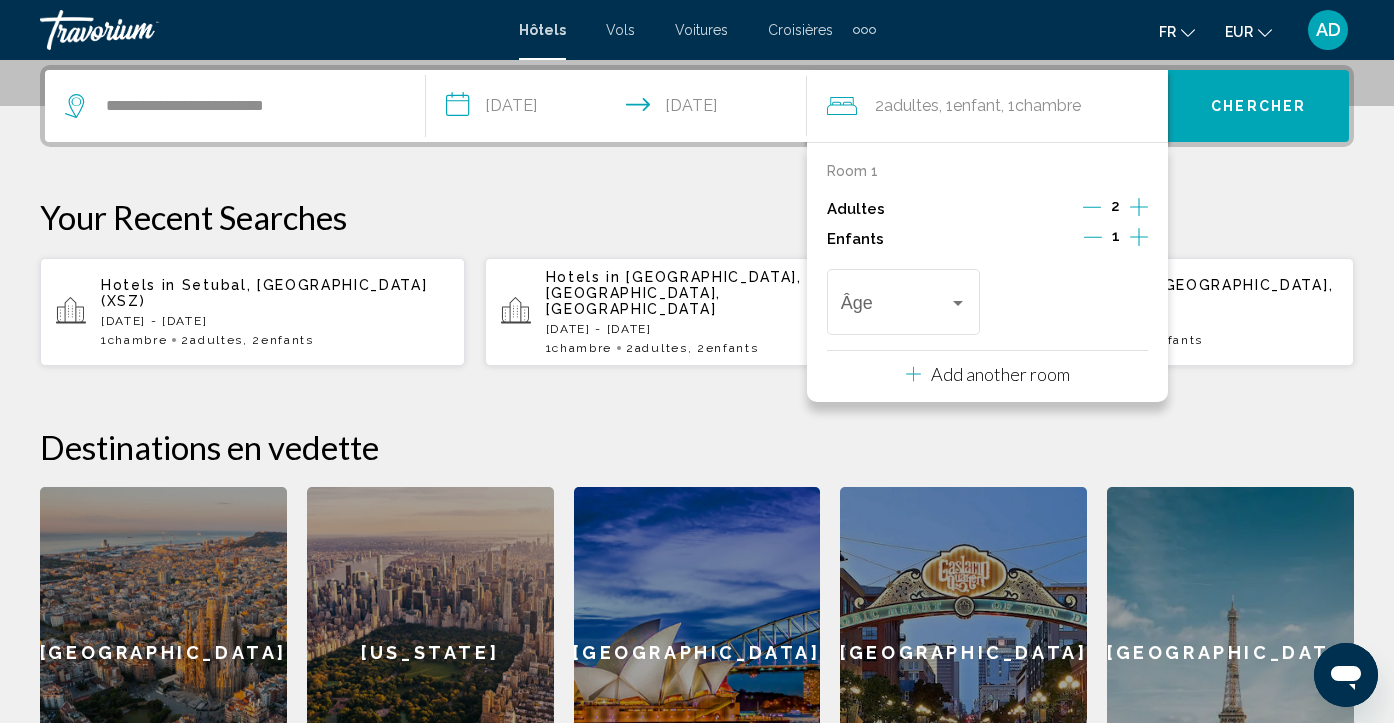 click 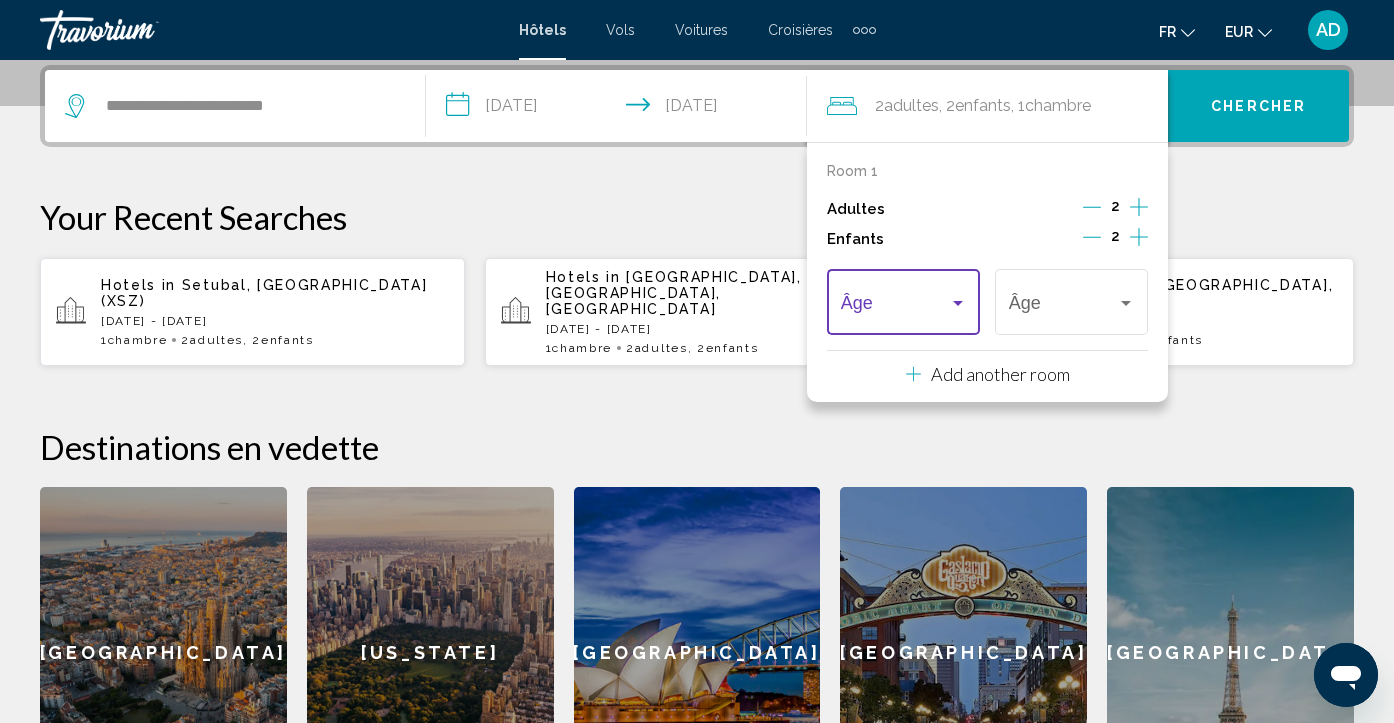 click at bounding box center (895, 307) 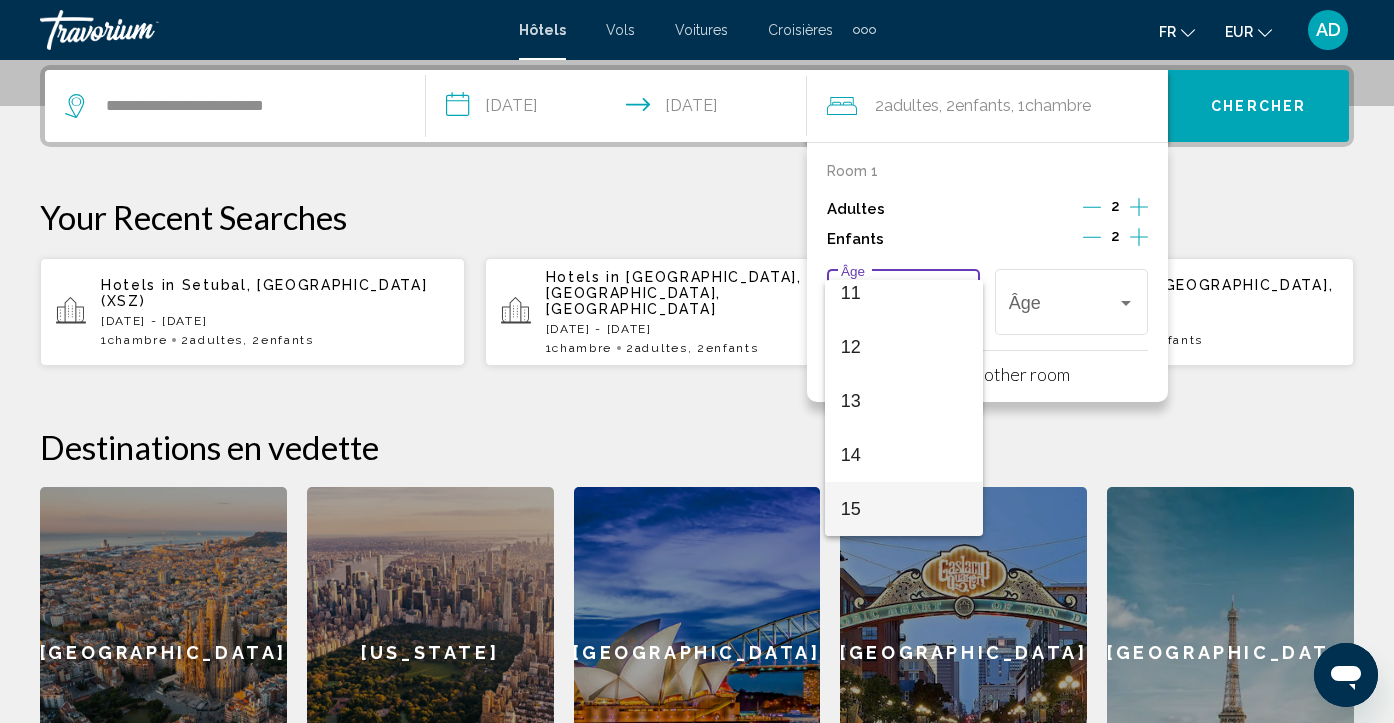 scroll, scrollTop: 662, scrollLeft: 0, axis: vertical 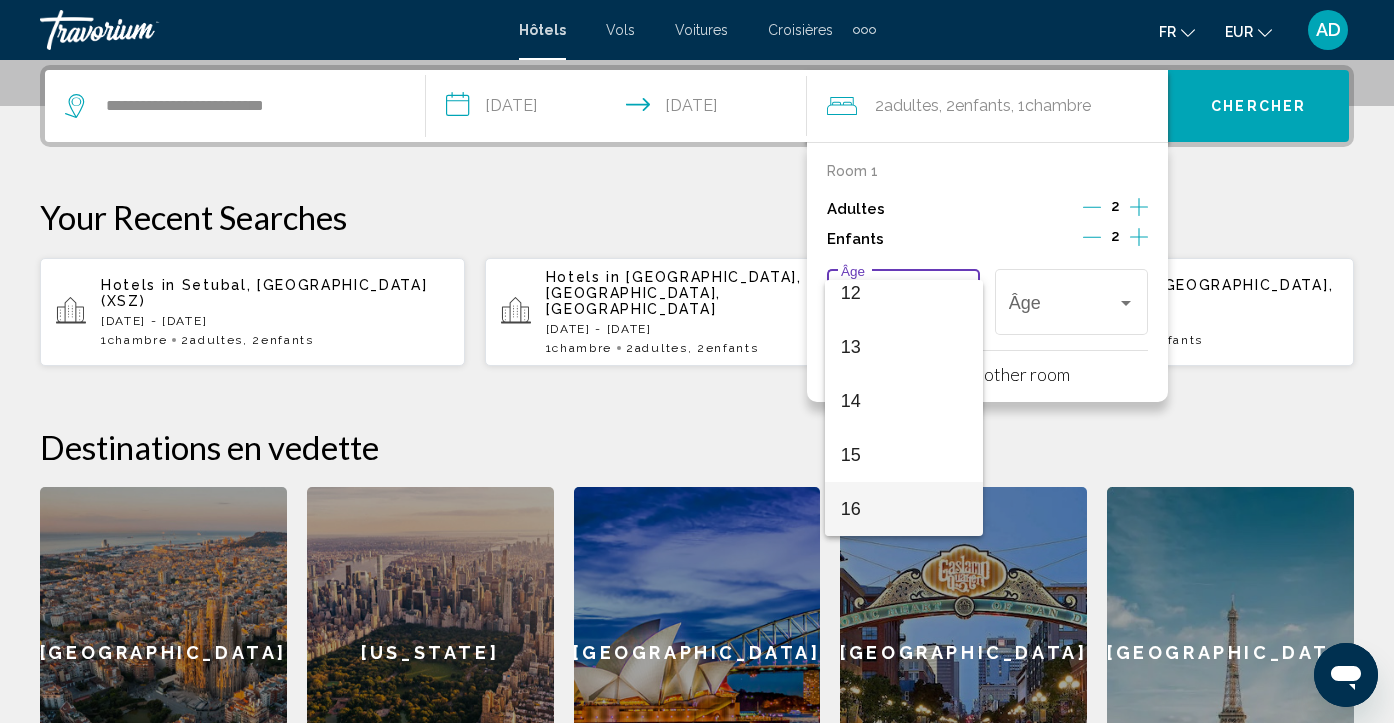 click on "16" at bounding box center (904, 509) 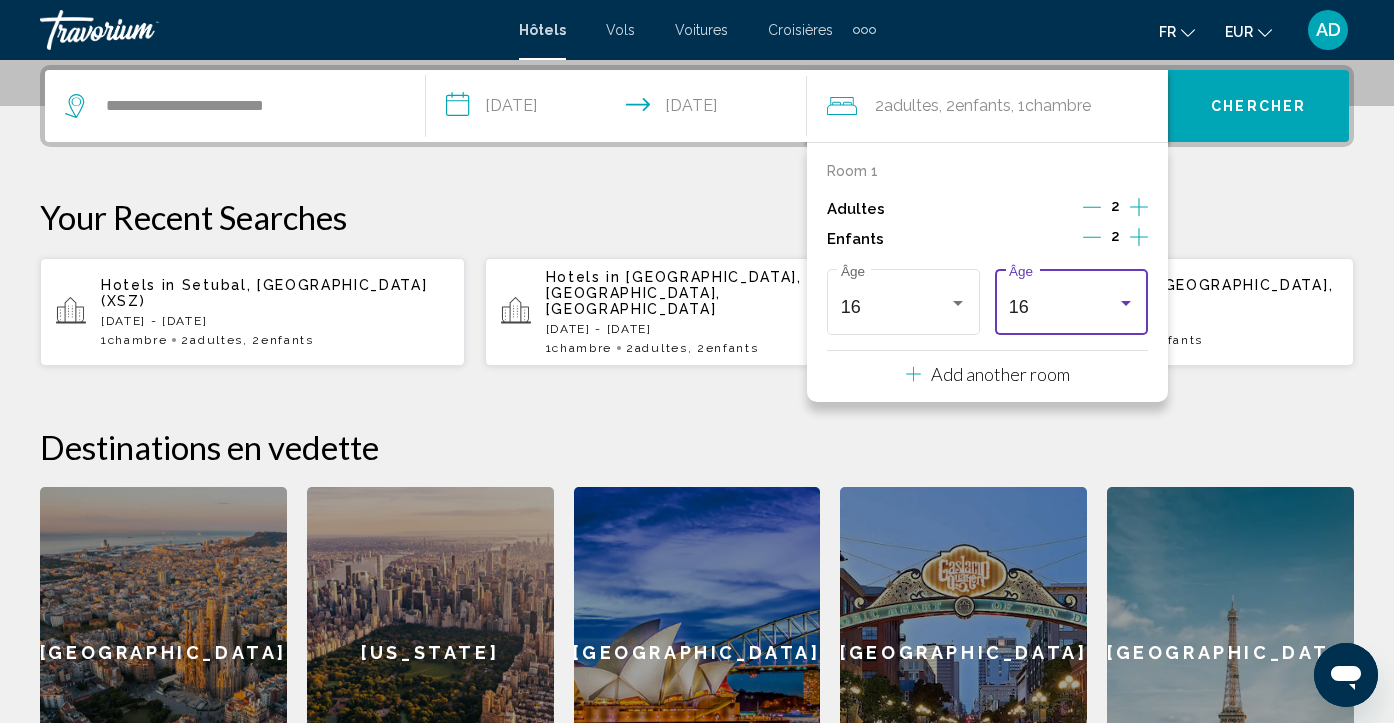 click on "16 Âge" at bounding box center [1072, 299] 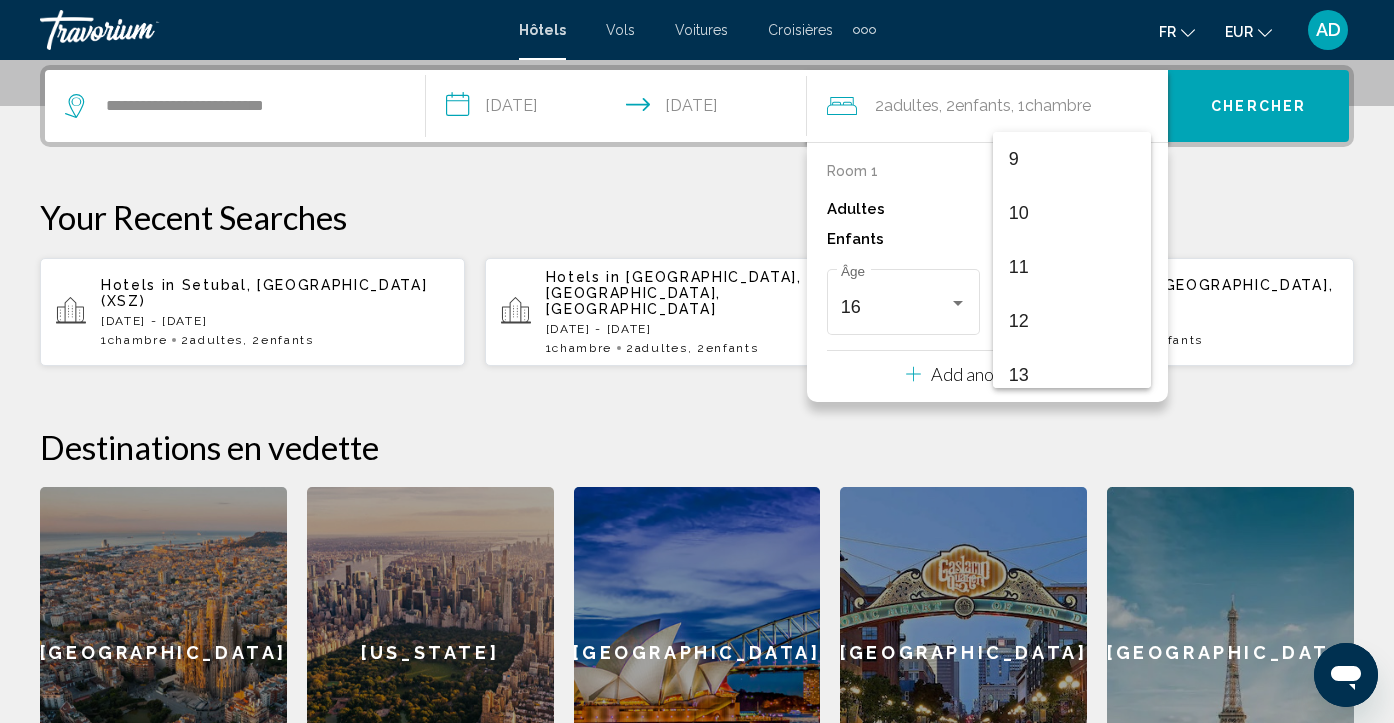 scroll, scrollTop: 432, scrollLeft: 0, axis: vertical 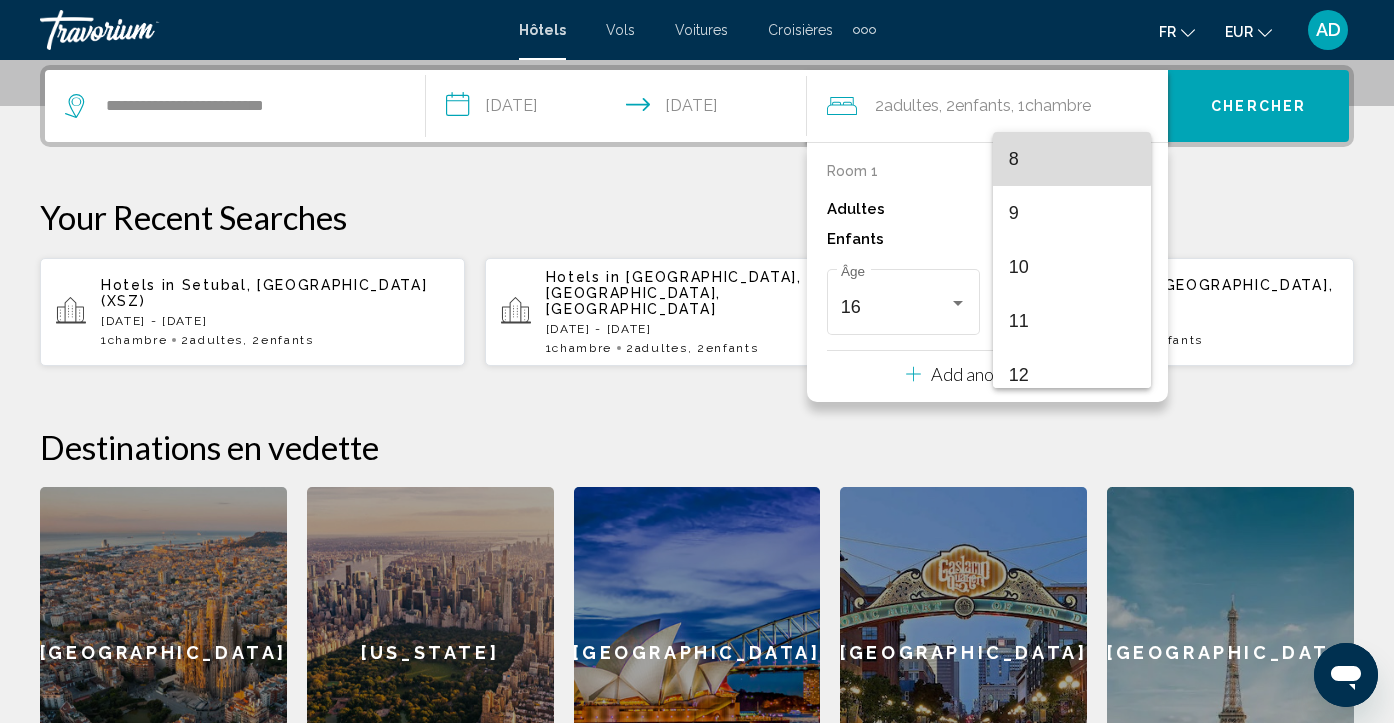 click on "8" at bounding box center [1072, 159] 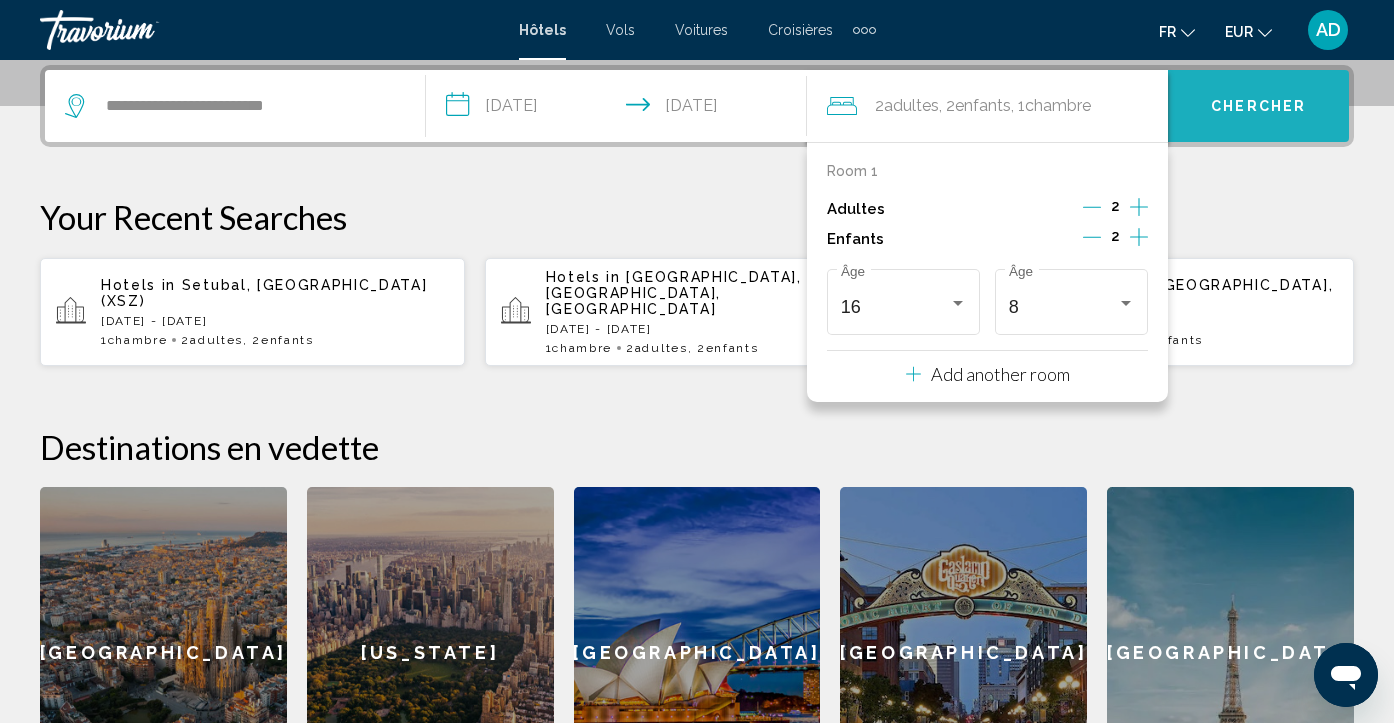 click on "Chercher" at bounding box center (1258, 107) 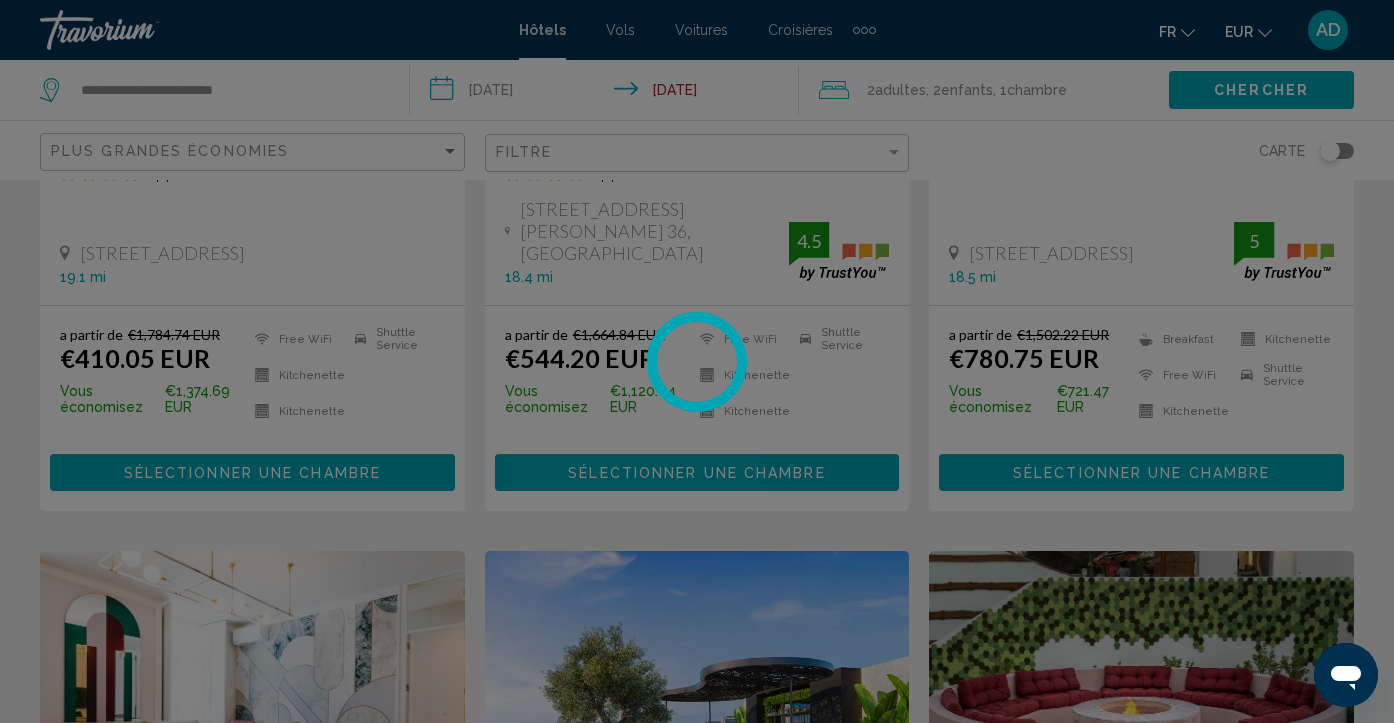 scroll, scrollTop: 0, scrollLeft: 0, axis: both 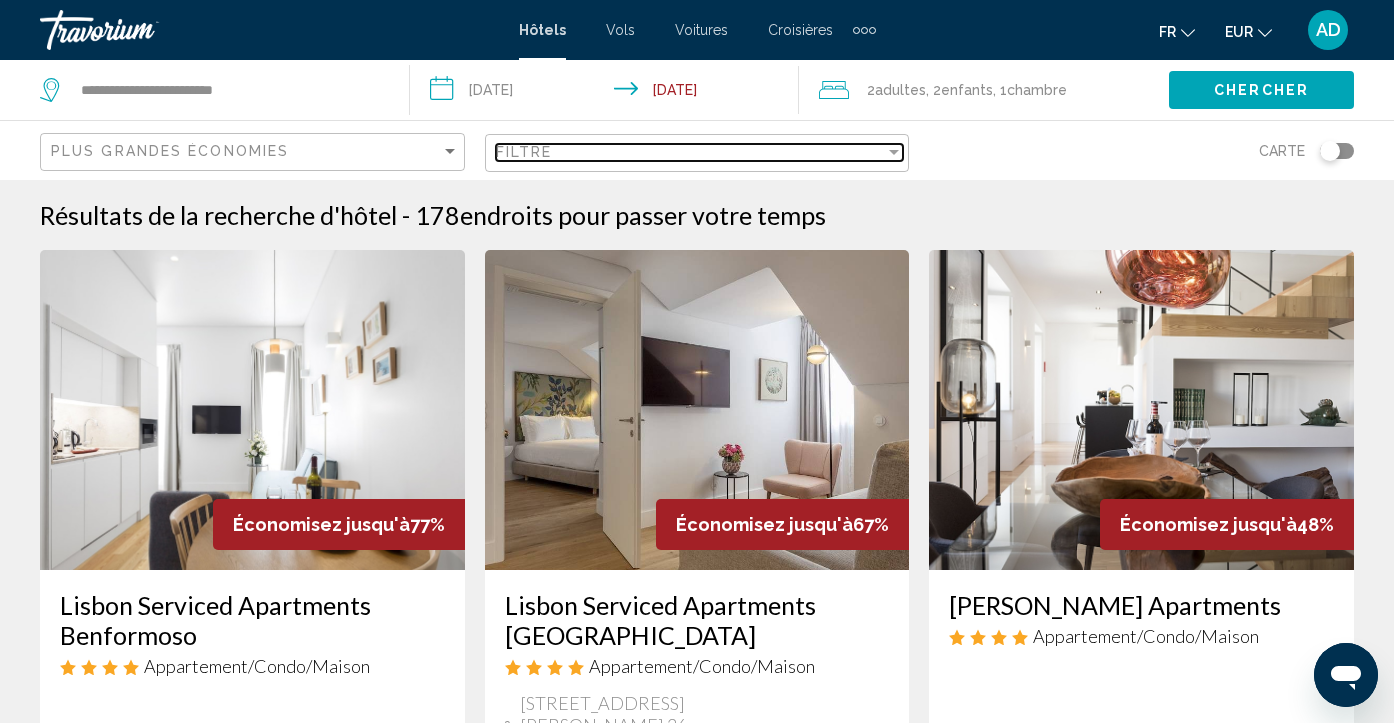 click at bounding box center [894, 152] 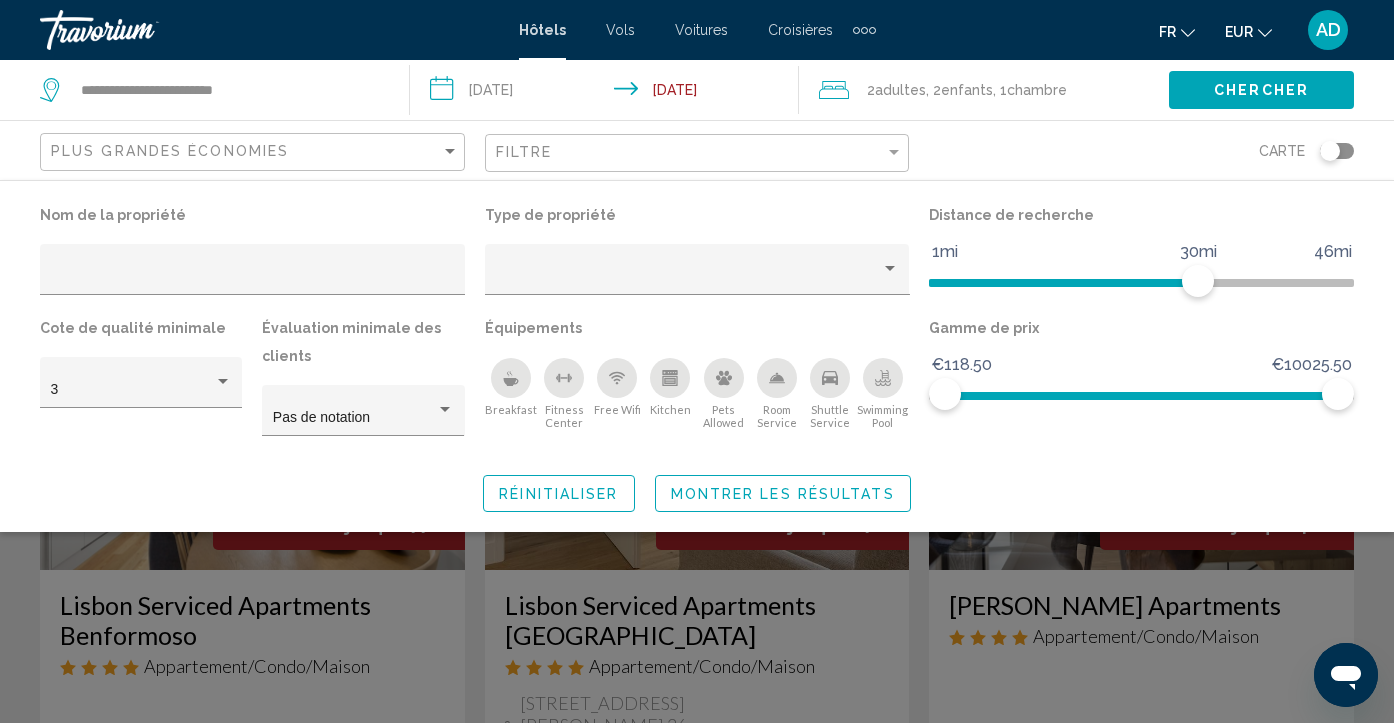 click 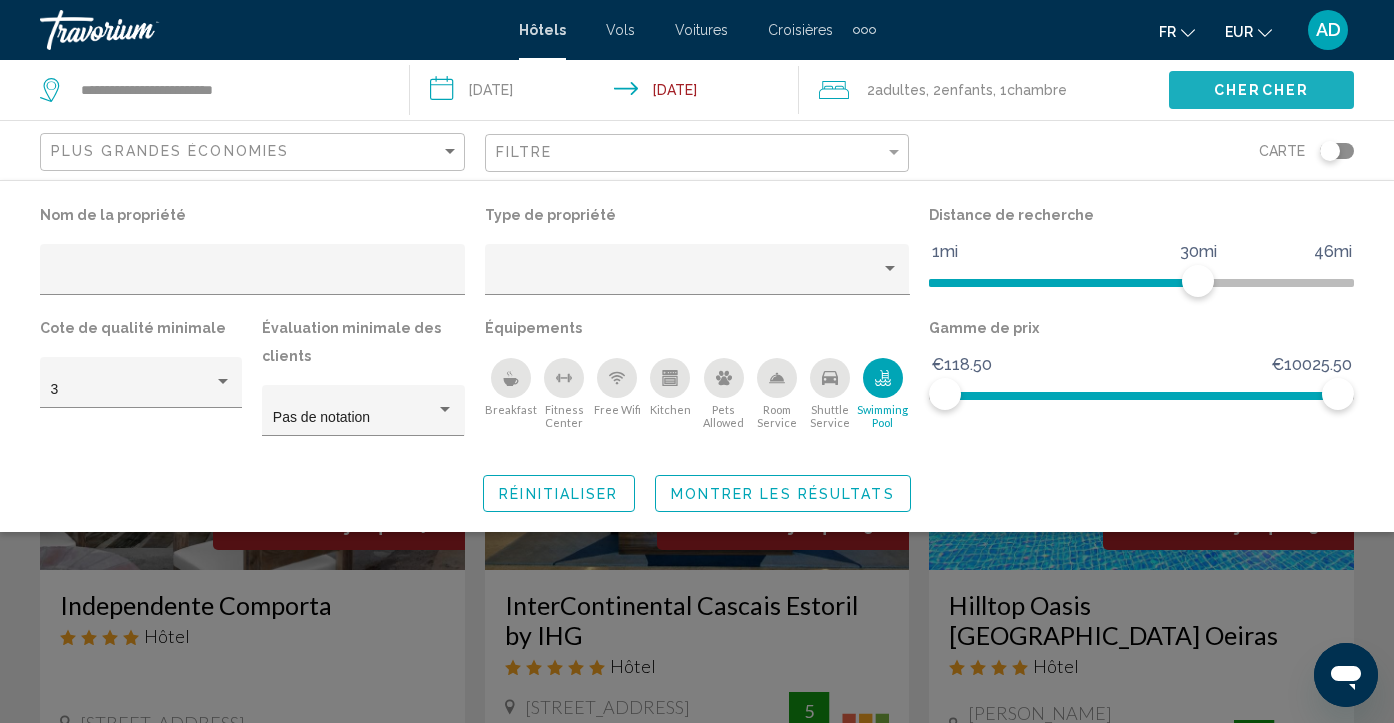 click on "Chercher" 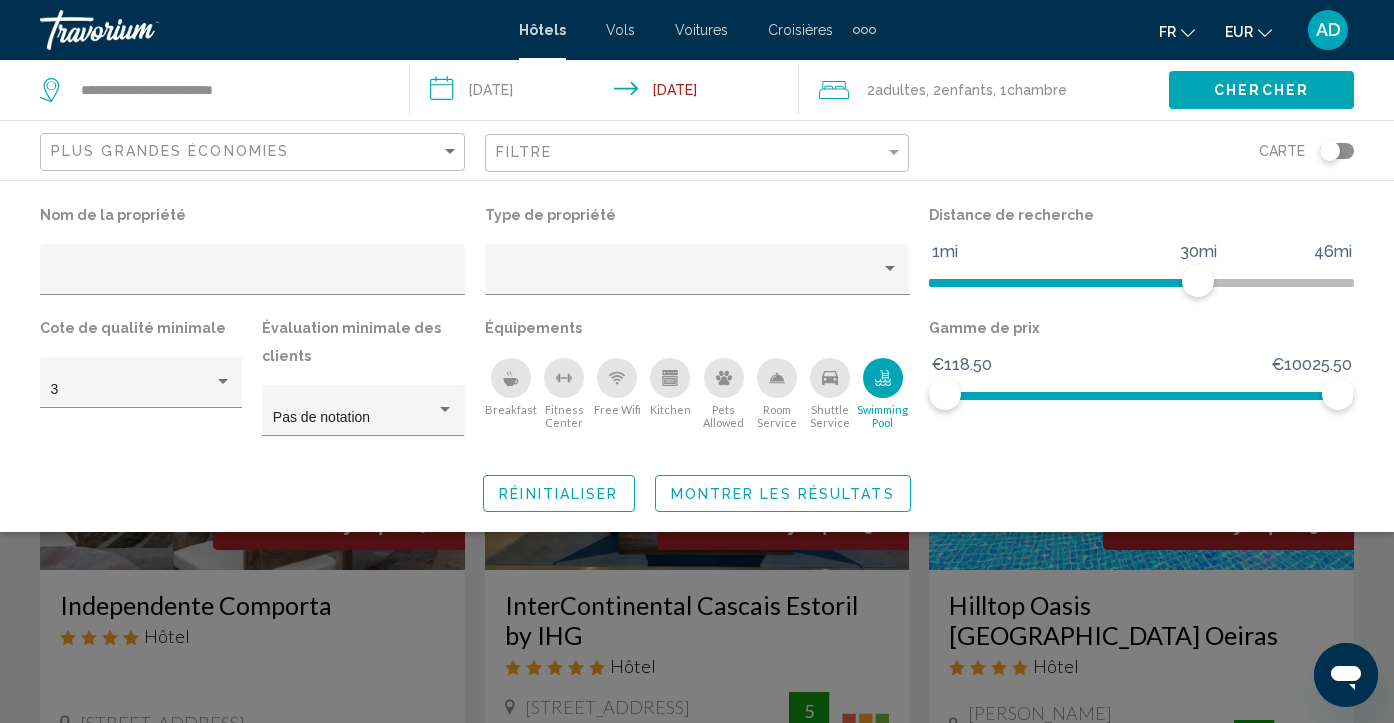 click on "Chercher" 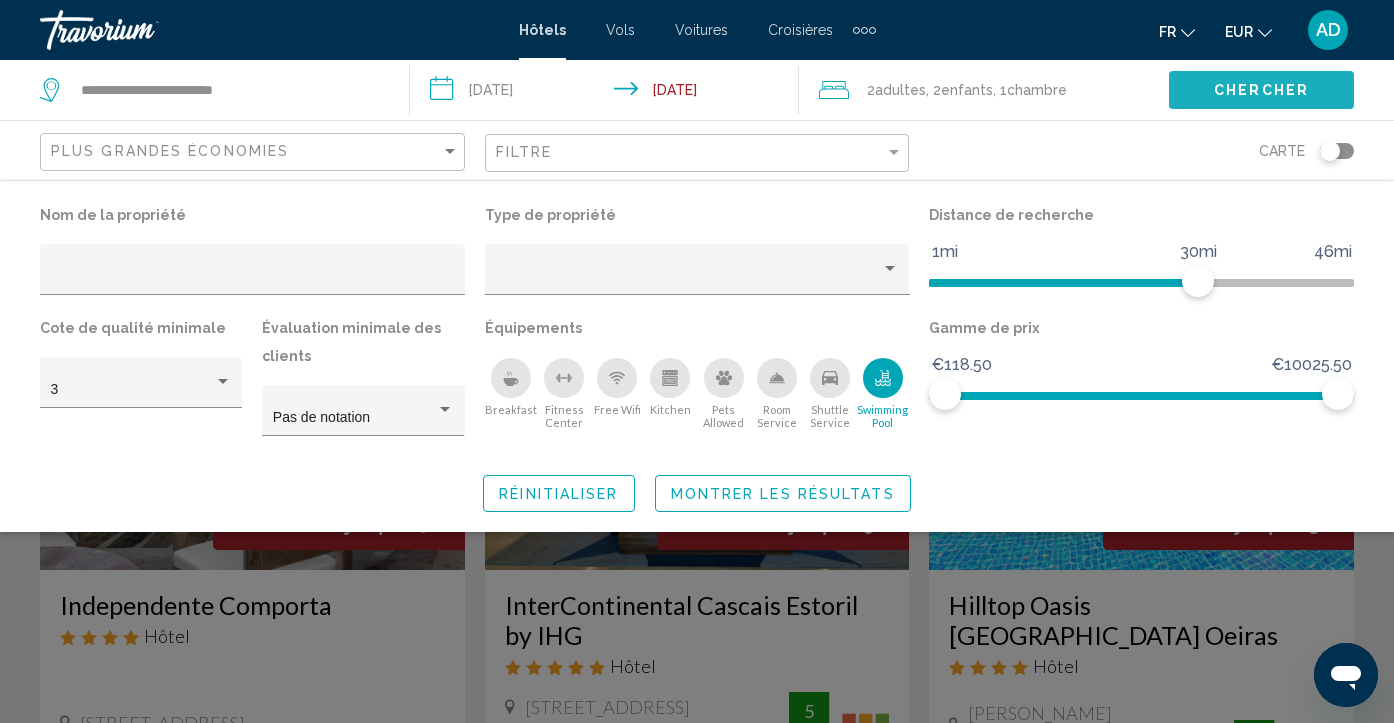 click on "Chercher" 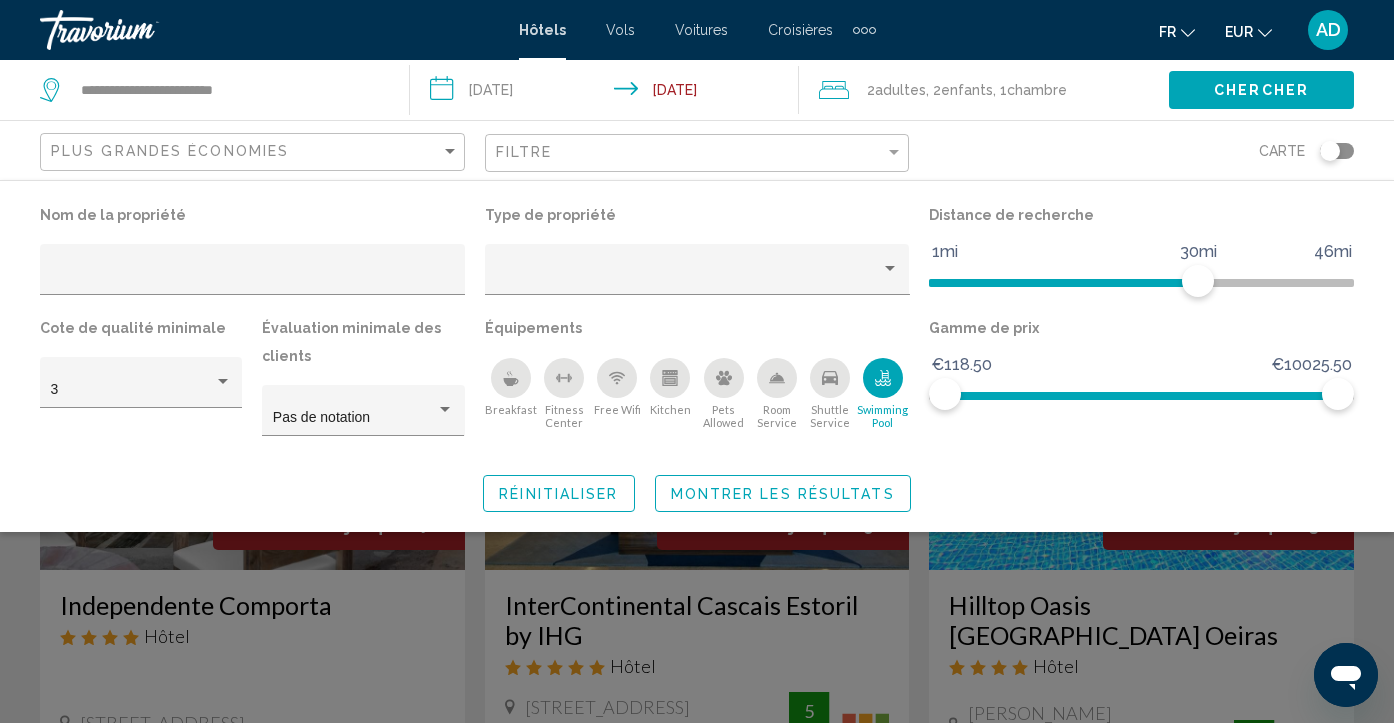 click on "Chercher" 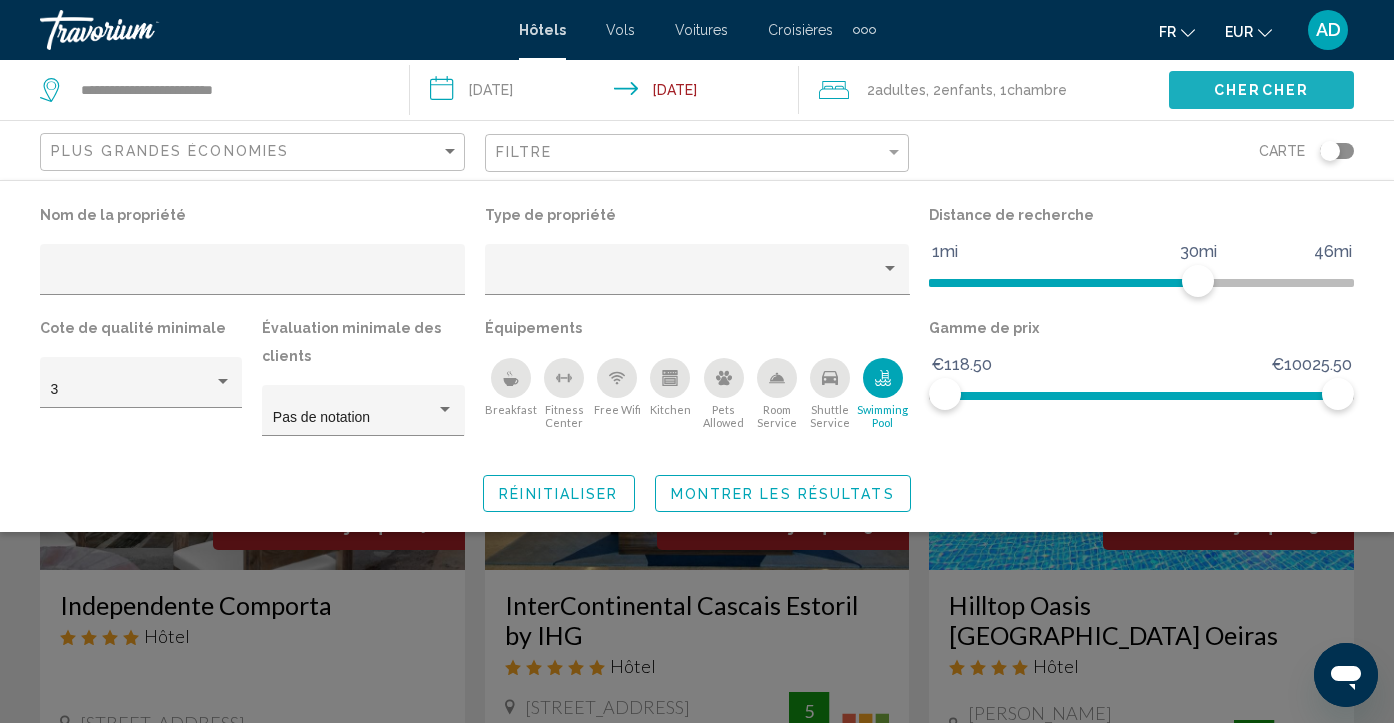 click on "Chercher" 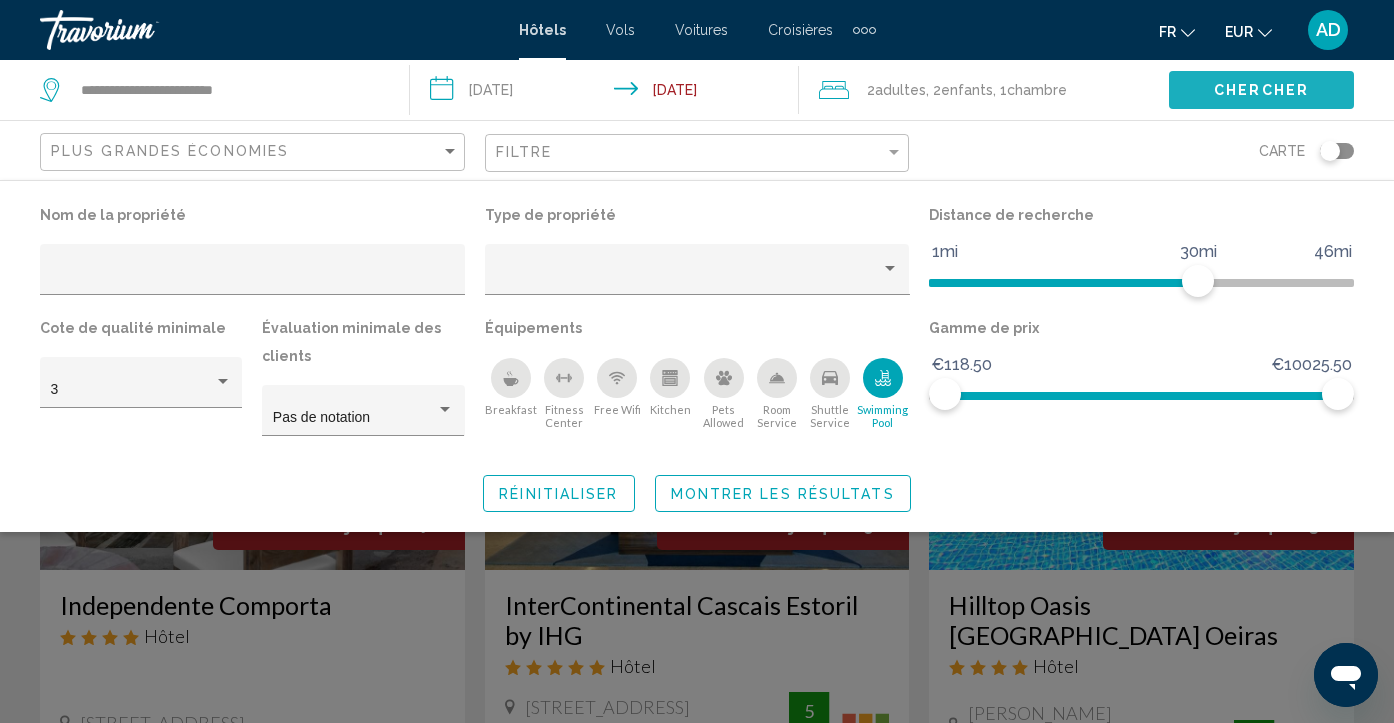 click on "Chercher" 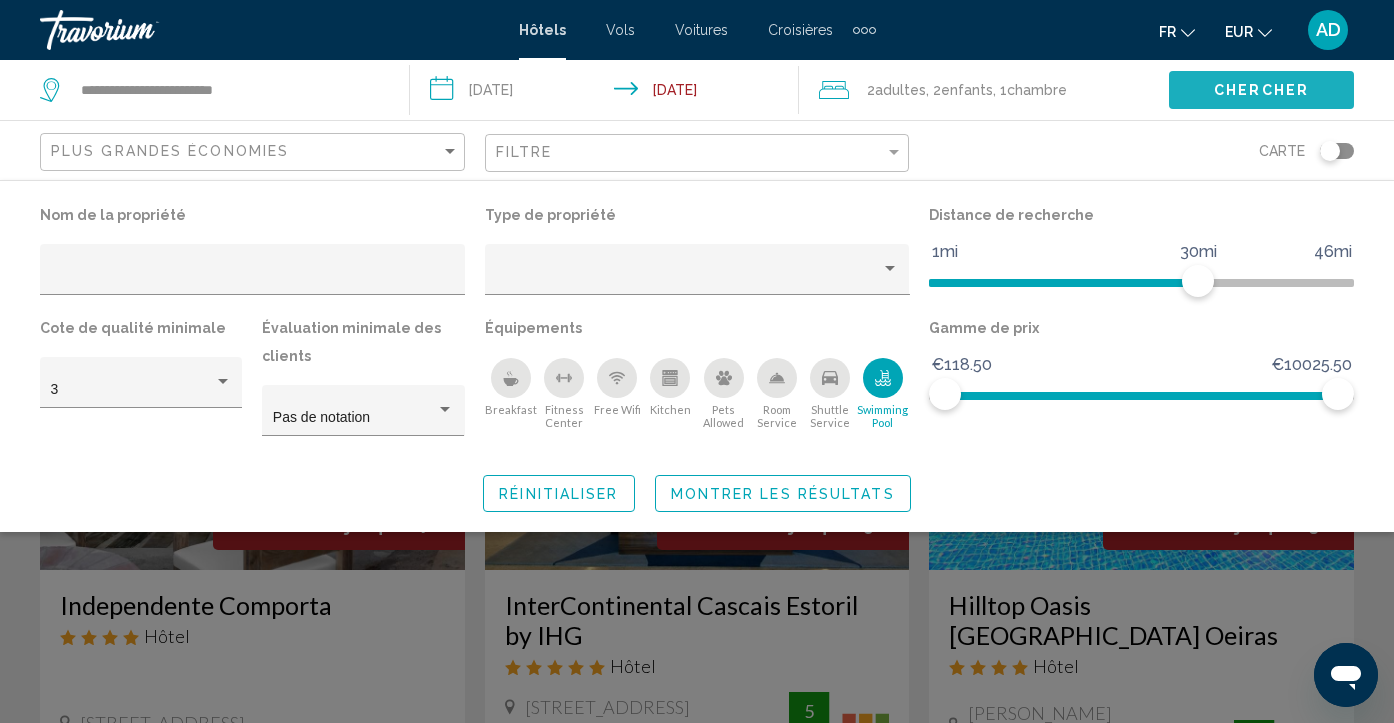 click on "Chercher" 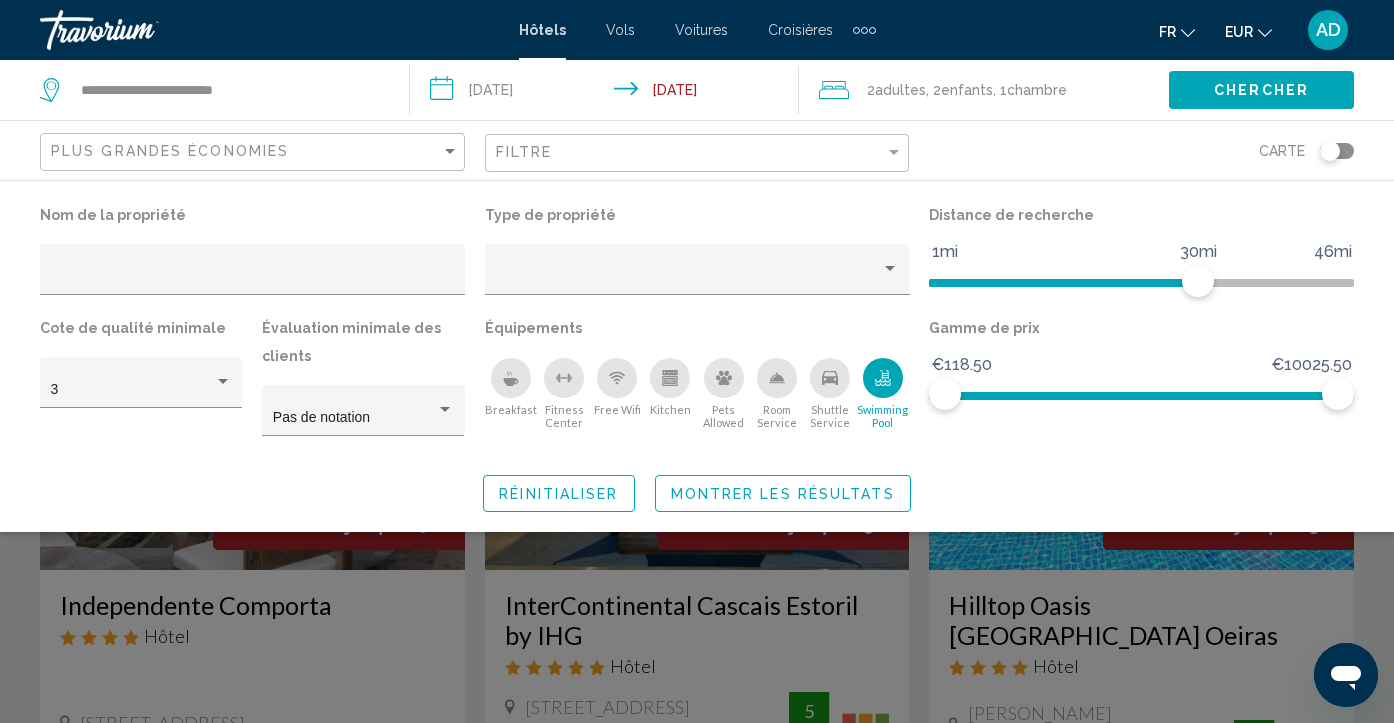click on "Chercher" 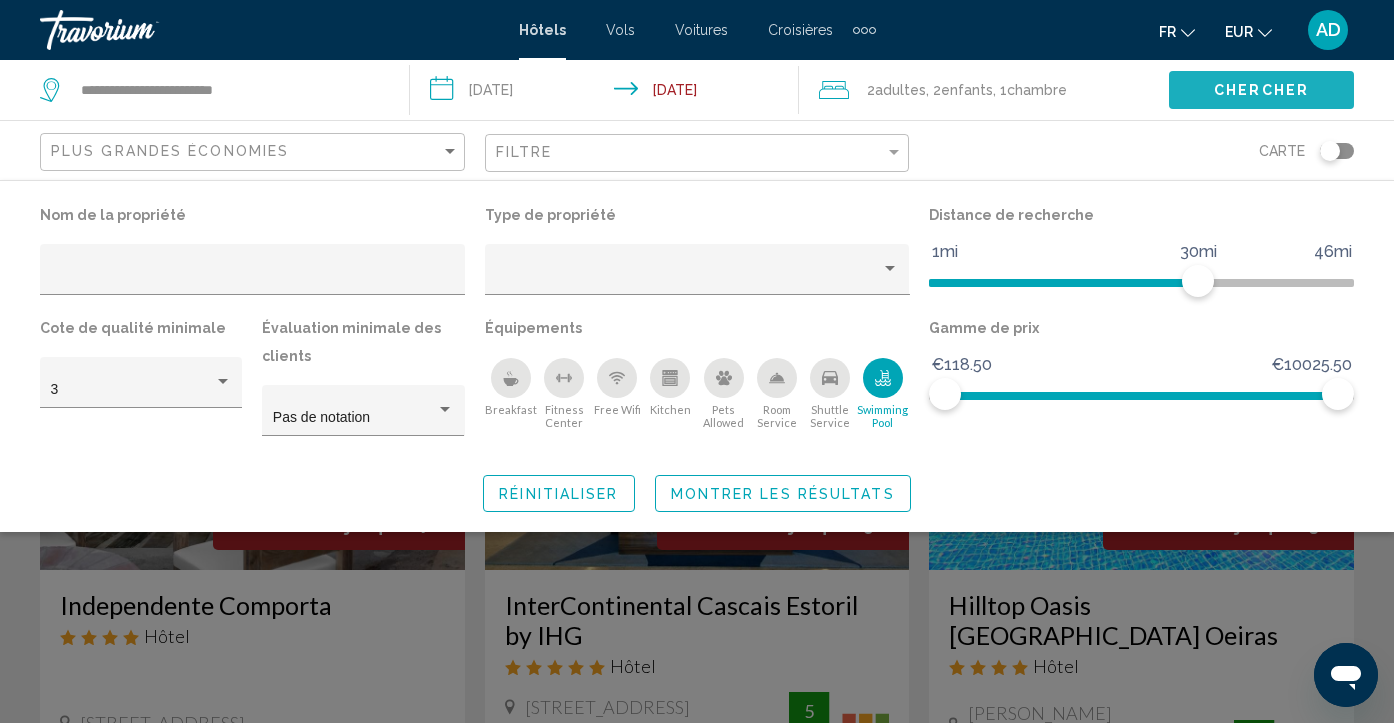 click on "Chercher" 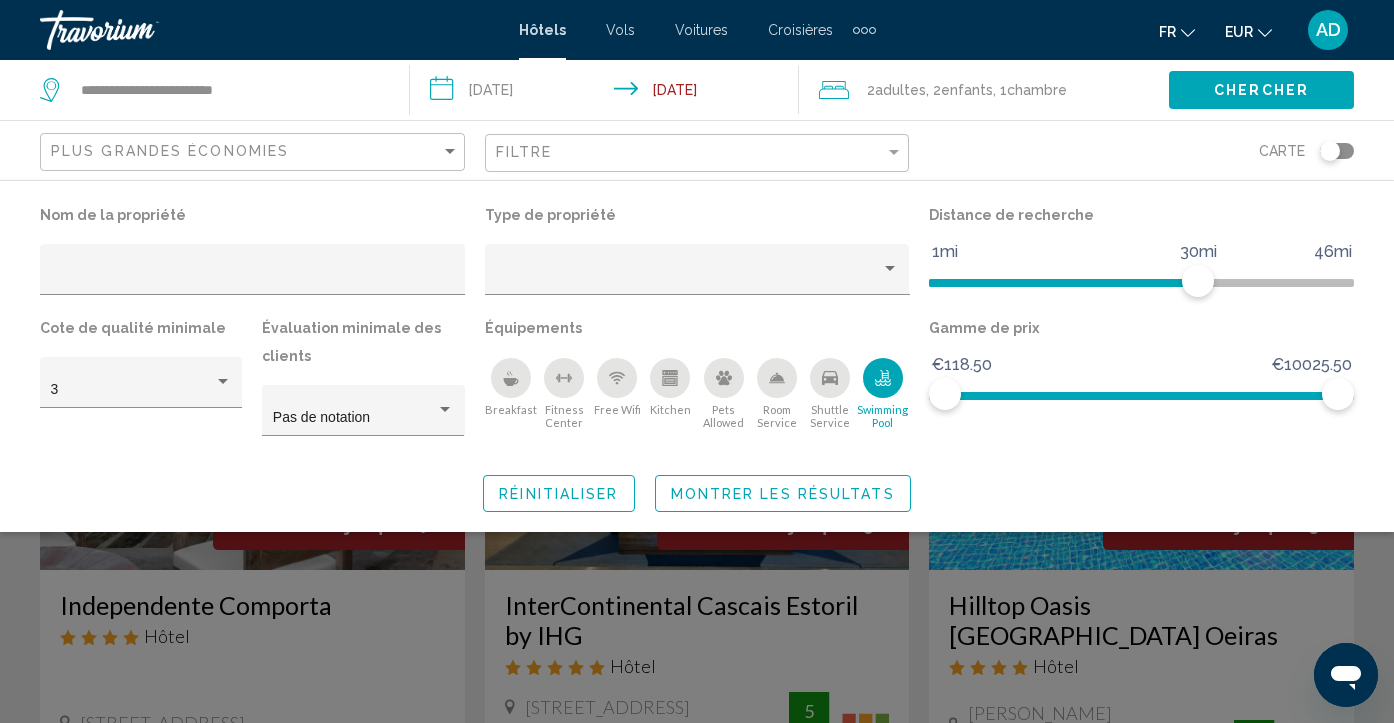 click on "Montrer les résultats" 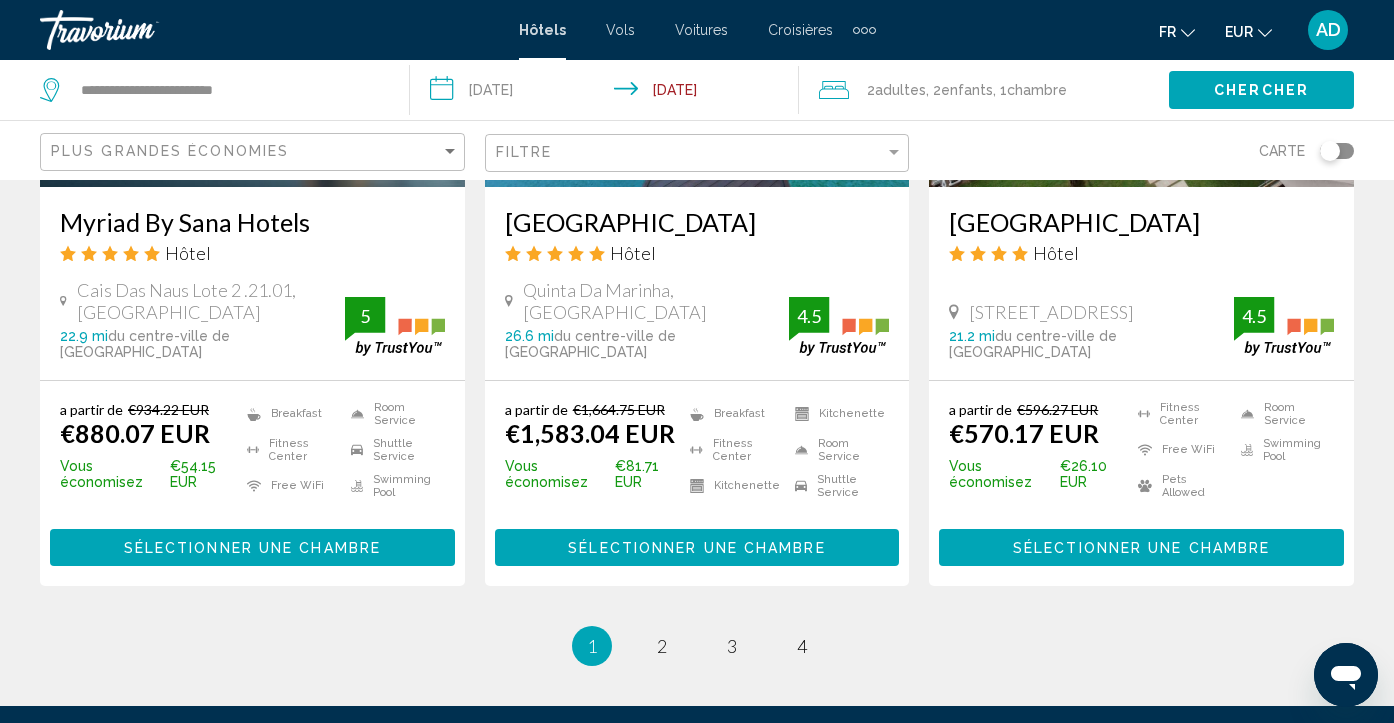 scroll, scrollTop: 2720, scrollLeft: 0, axis: vertical 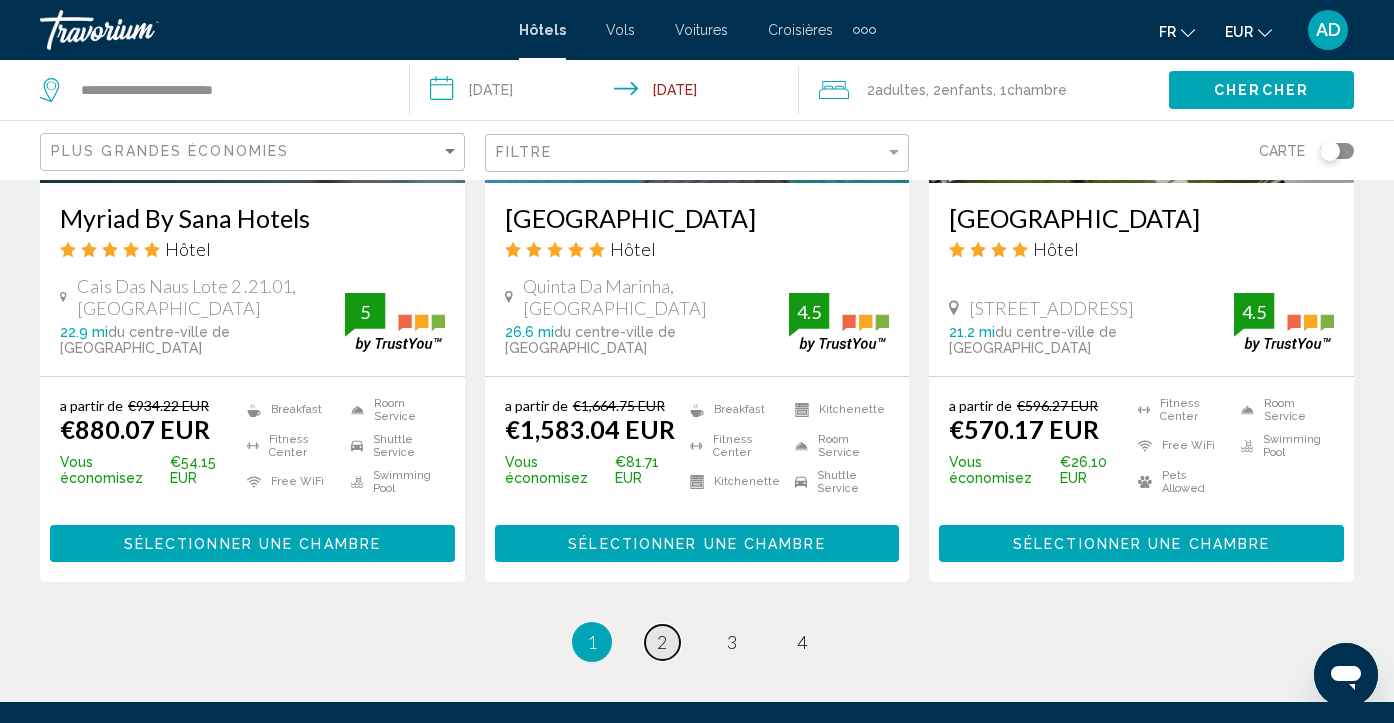click on "2" at bounding box center (662, 642) 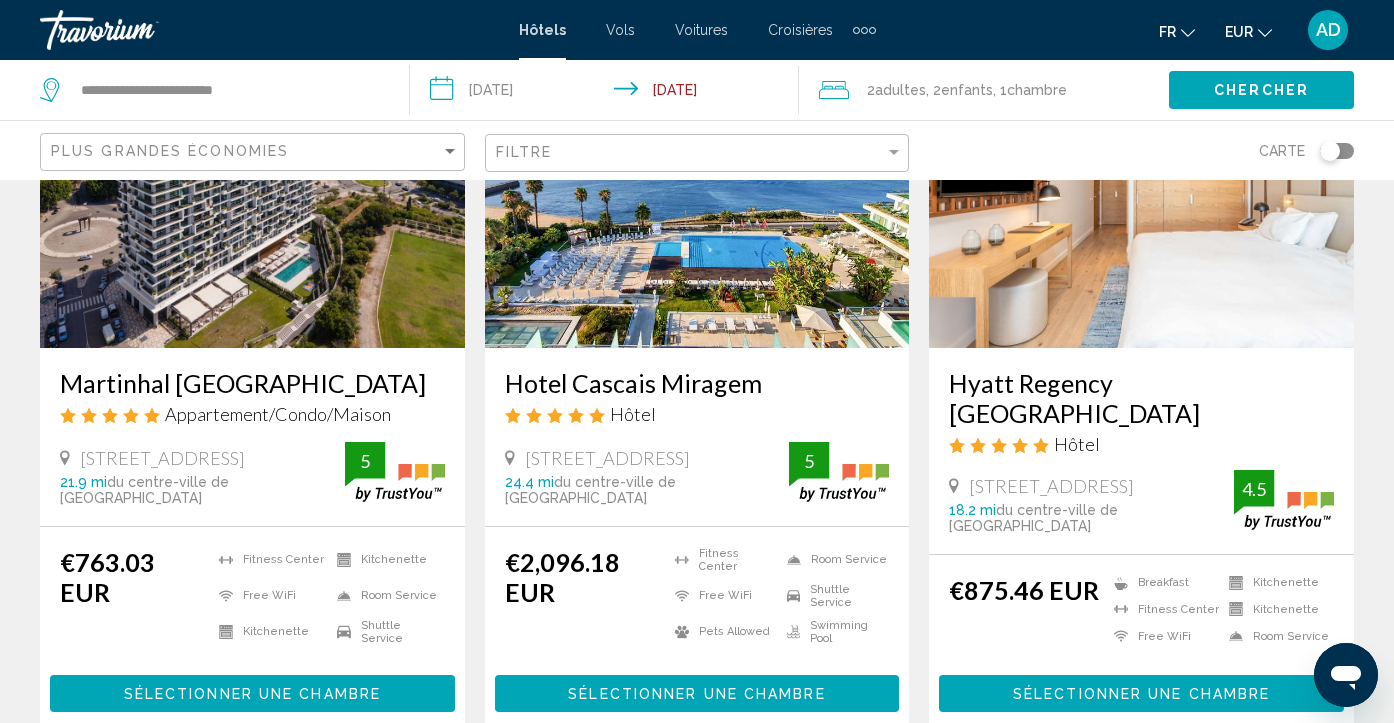scroll, scrollTop: 2600, scrollLeft: 0, axis: vertical 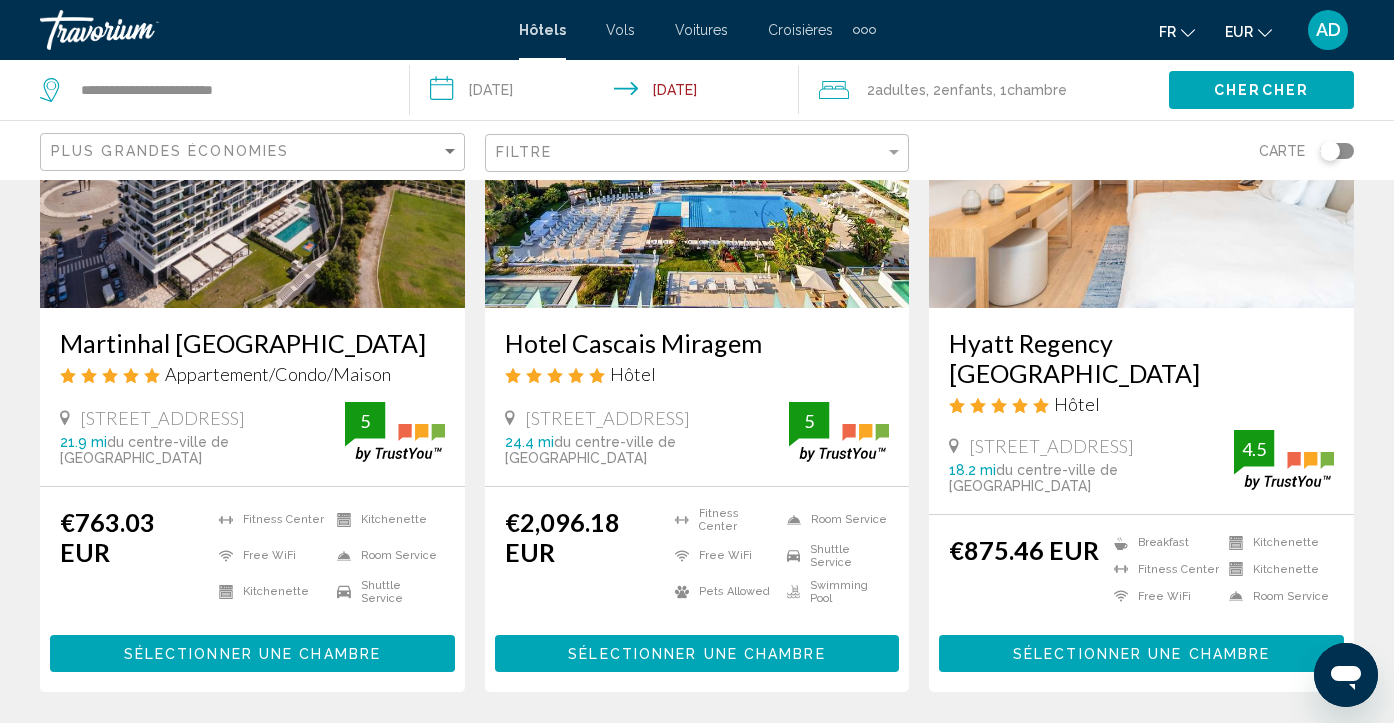 click on "3" at bounding box center [732, 752] 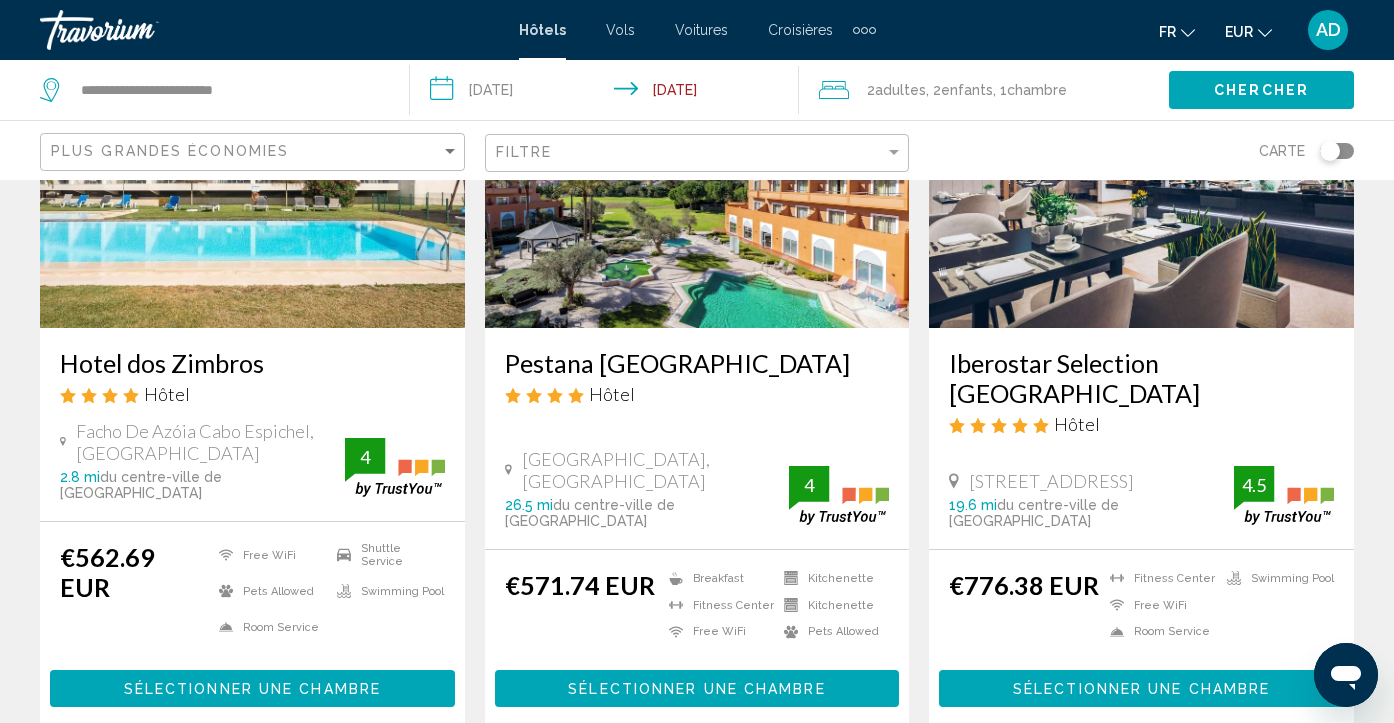 scroll, scrollTop: 2640, scrollLeft: 0, axis: vertical 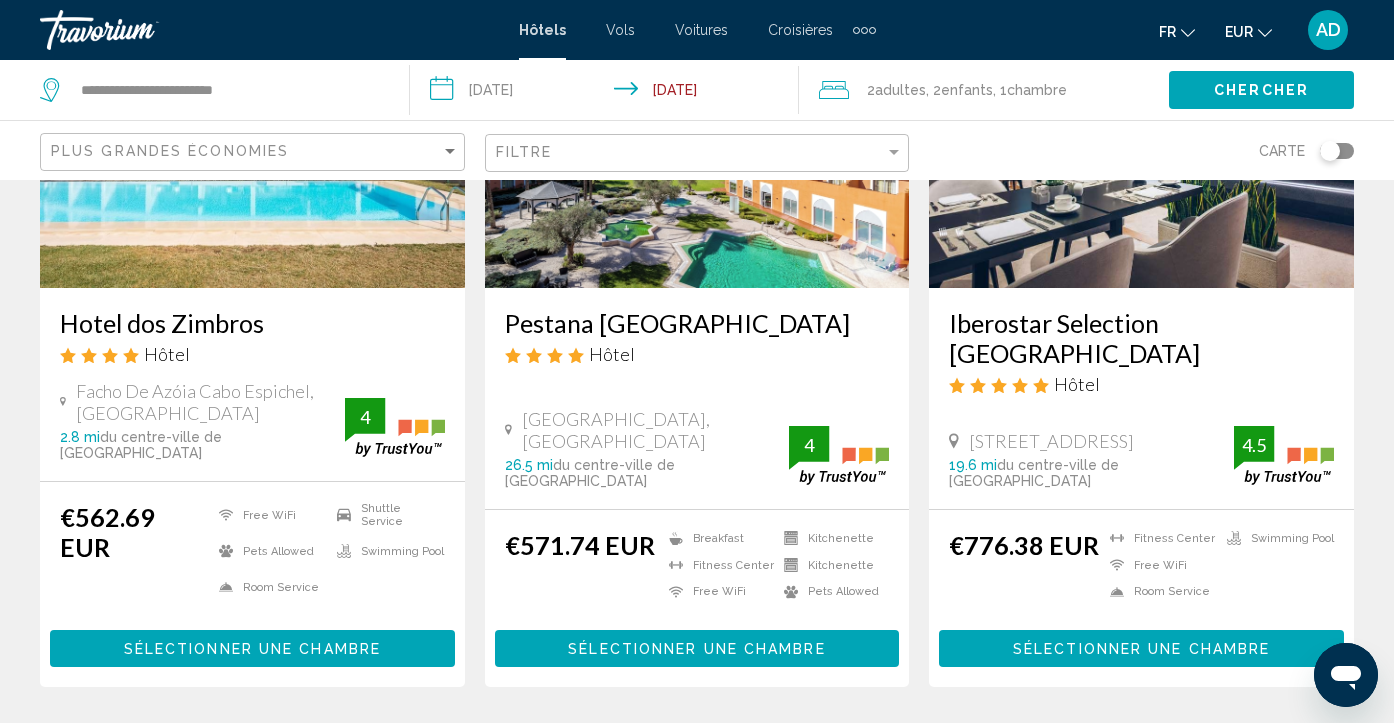 click on "4" at bounding box center (802, 747) 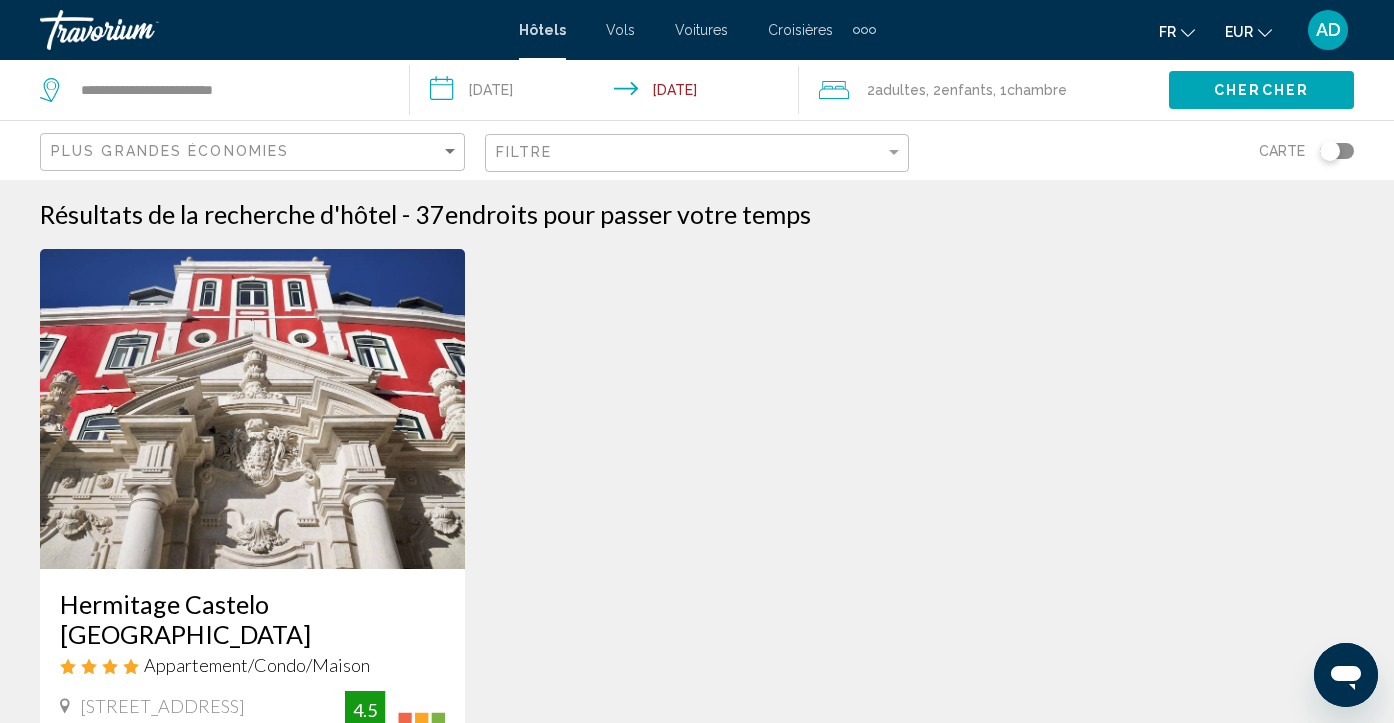 scroll, scrollTop: 0, scrollLeft: 0, axis: both 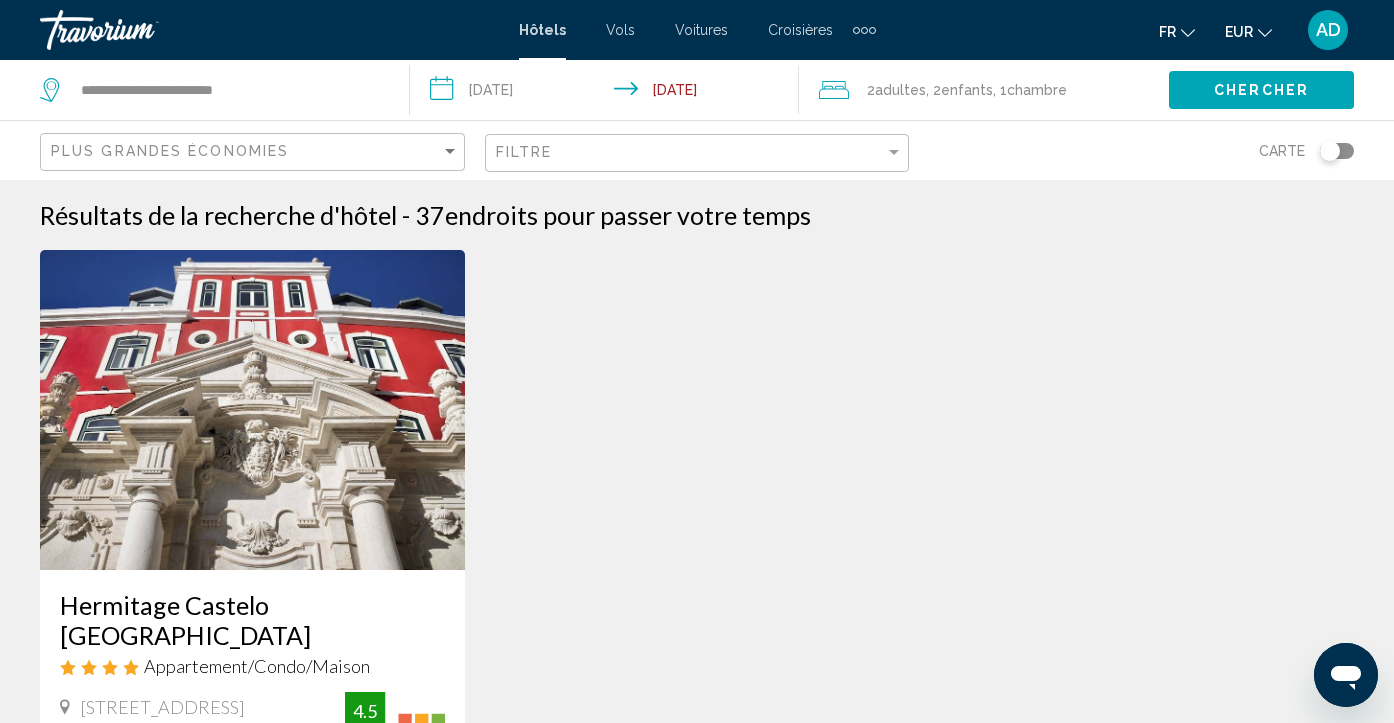 click on "**********" at bounding box center [609, 93] 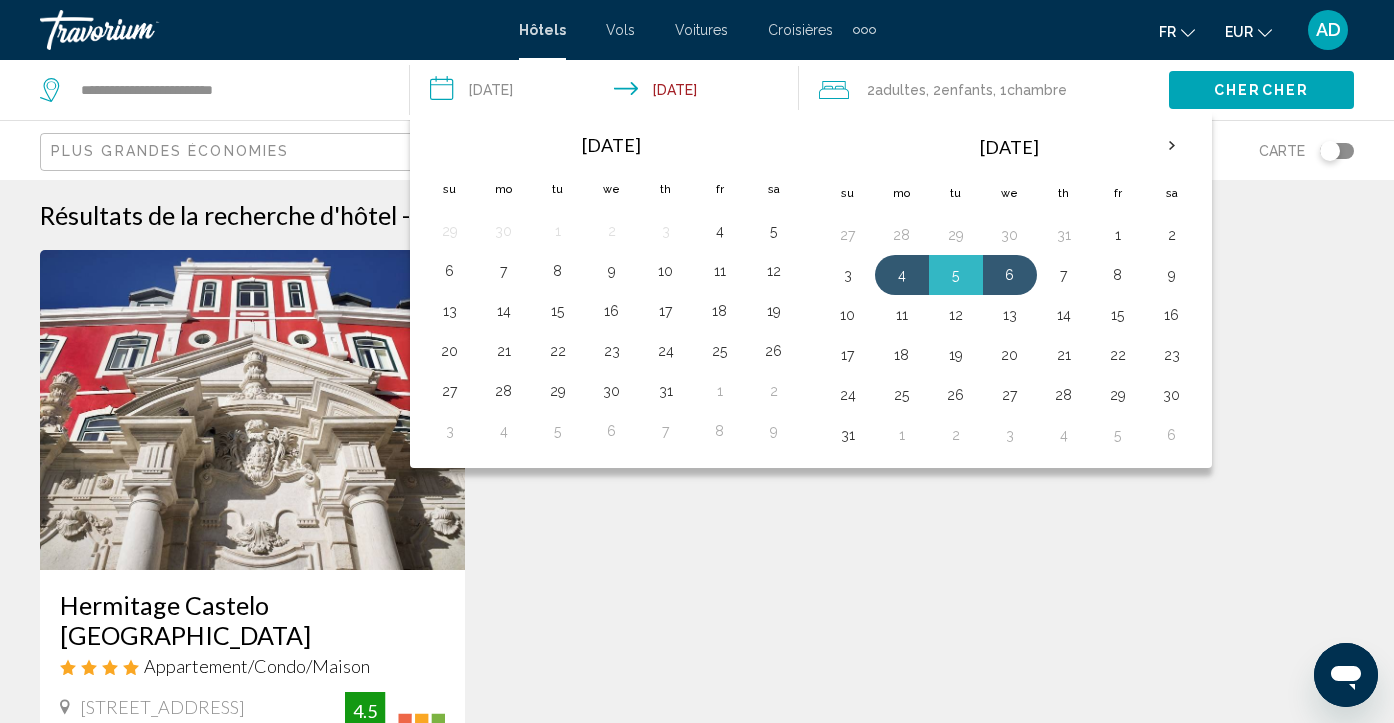 click on "Hermitage Castelo [GEOGRAPHIC_DATA]
Appartement/Condo/Maison
[STREET_ADDRESS][GEOGRAPHIC_DATA], [GEOGRAPHIC_DATA] 18.5 mi  du centre-ville de [GEOGRAPHIC_DATA] de l'hôtel 4.5 €600.43 EUR
Free WiFi
Kitchenette
Kitchenette
Shuttle Service
Swimming Pool  4.5 Sélectionner une chambre Aucun résultat basé sur vos filtres" at bounding box center [697, 636] 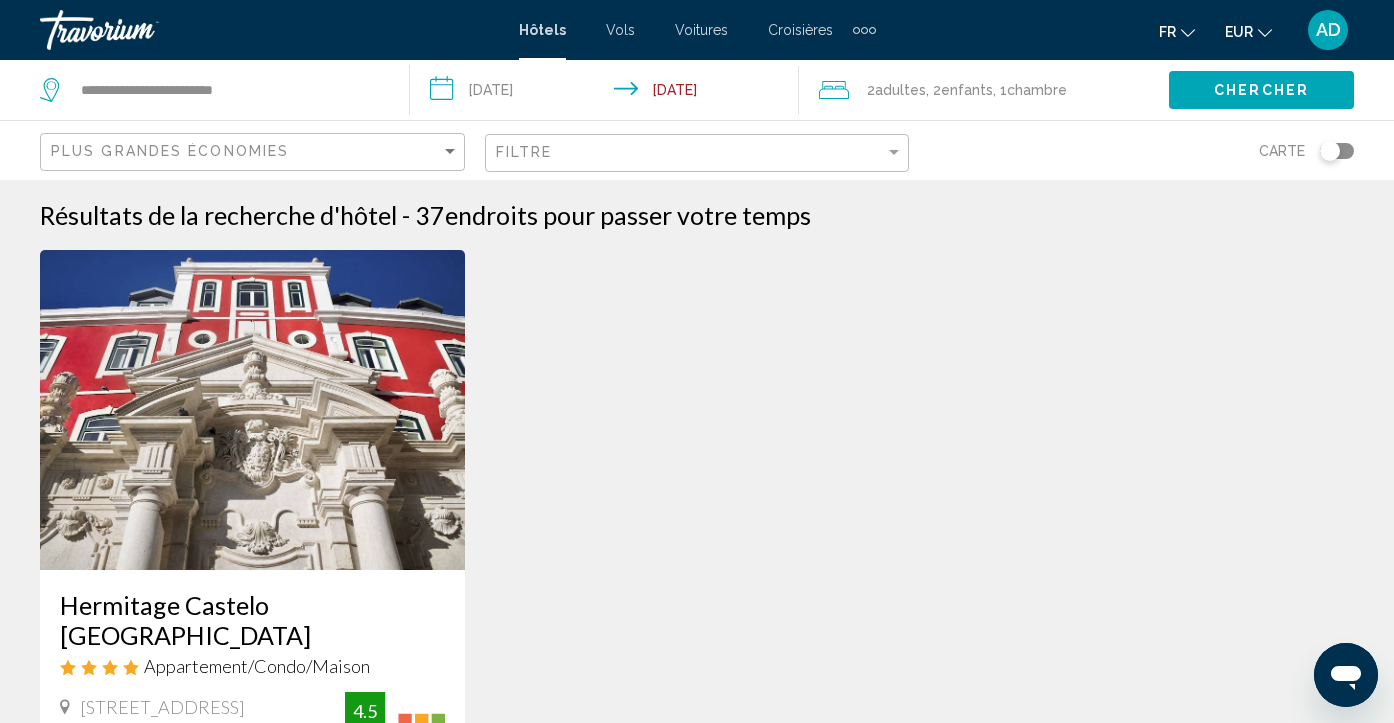 click on "**********" at bounding box center [609, 93] 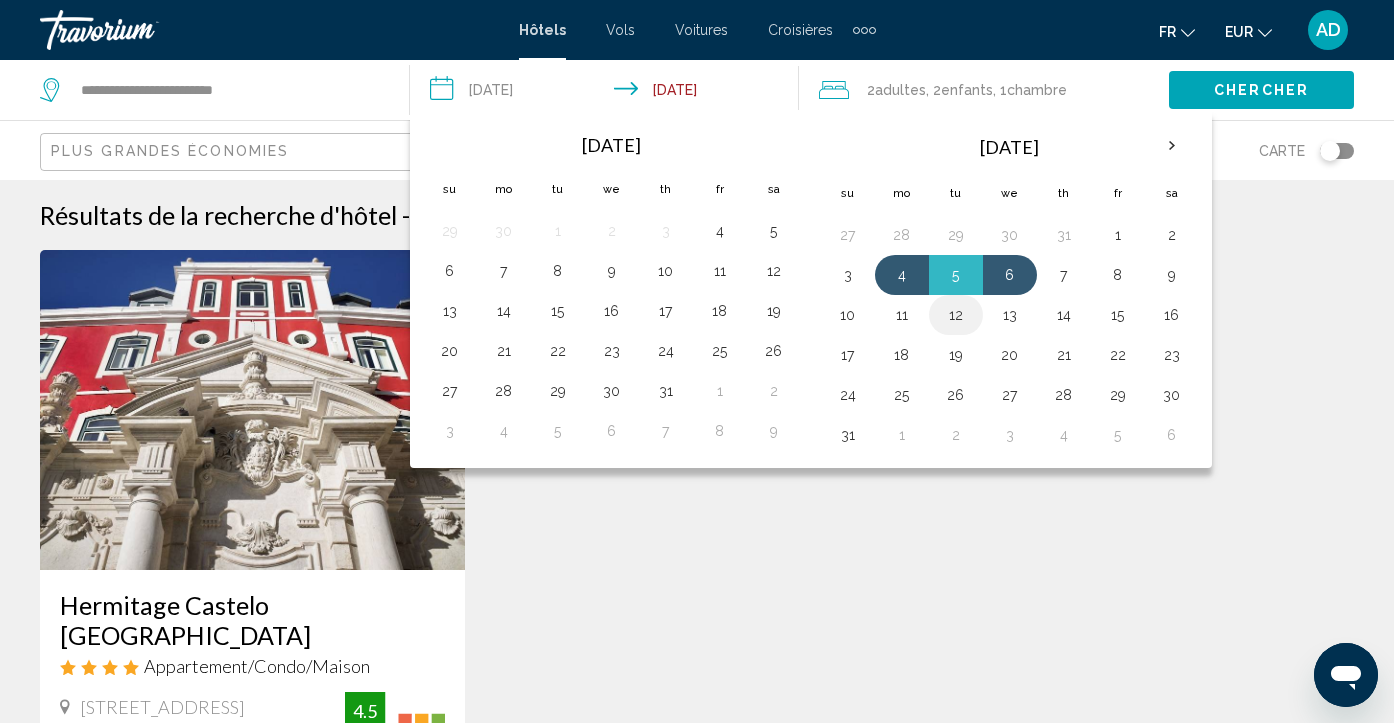 click on "12" at bounding box center (956, 315) 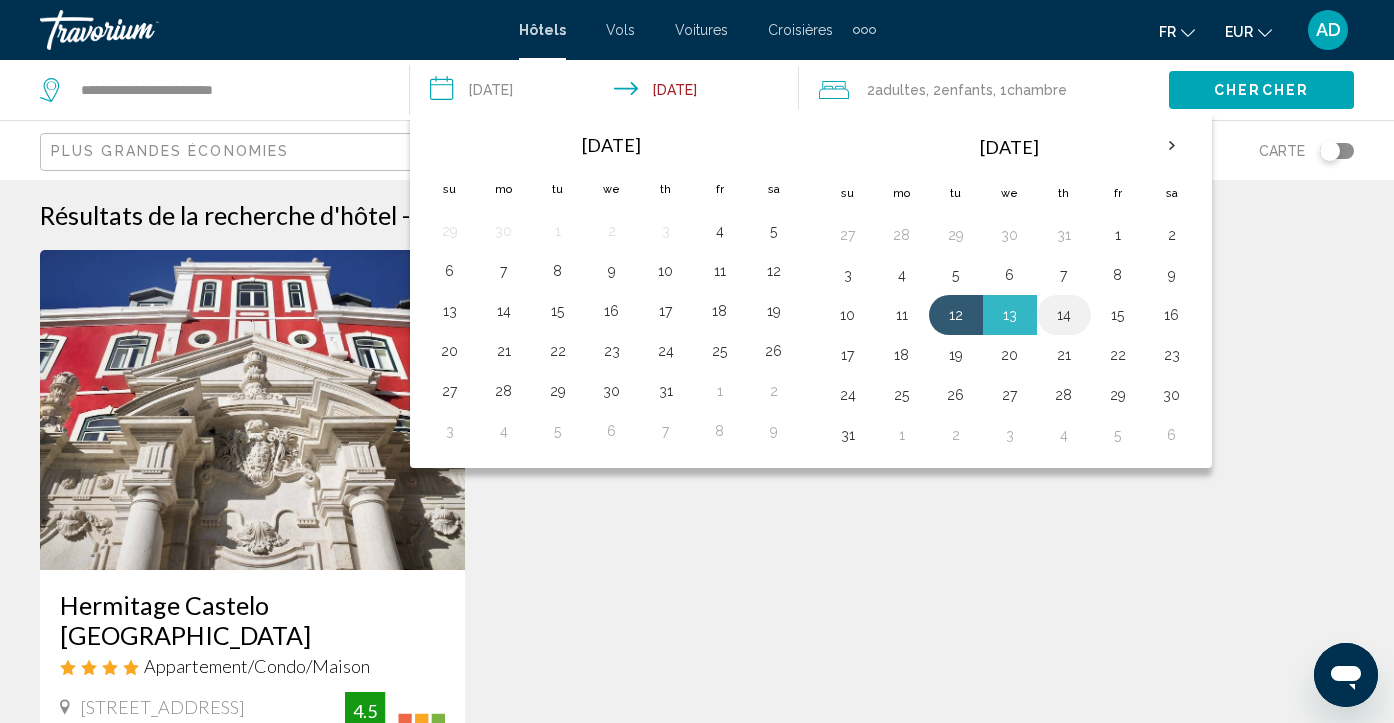 click on "14" at bounding box center [1064, 315] 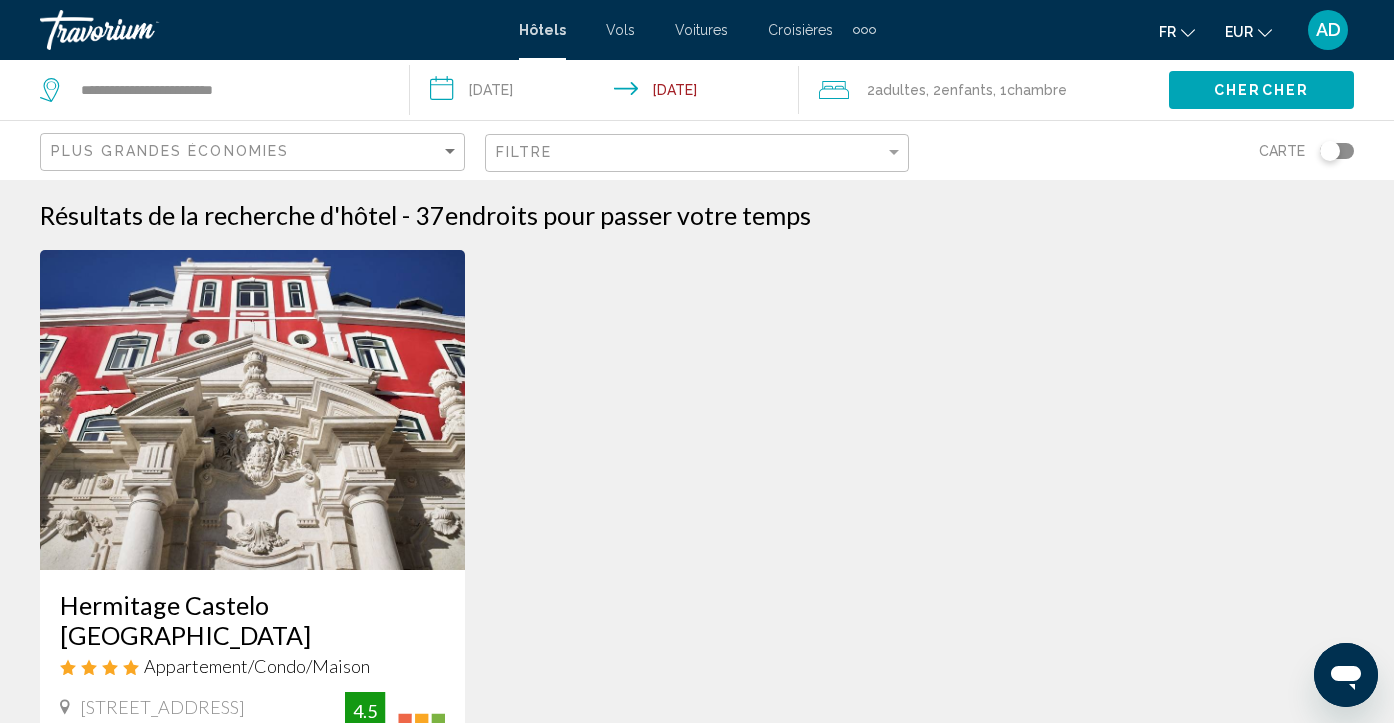 click on "Chercher" 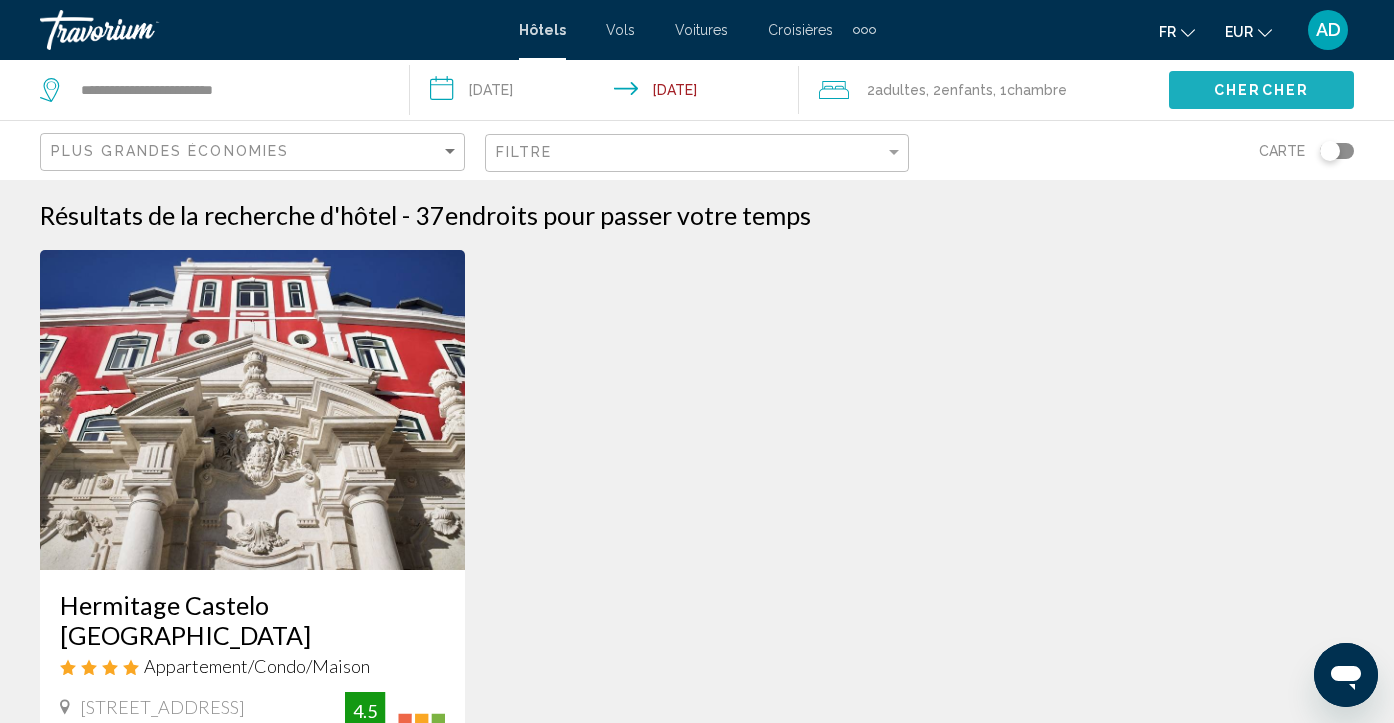 click on "Chercher" 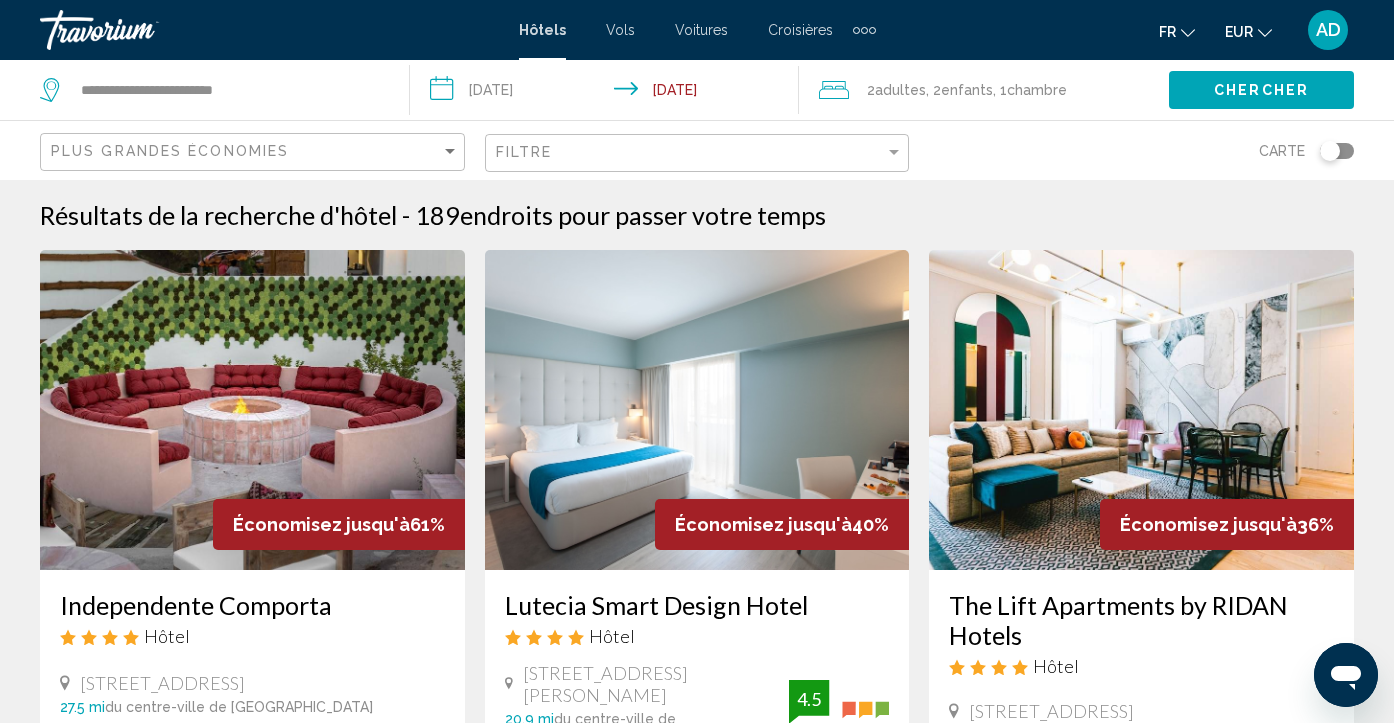 type 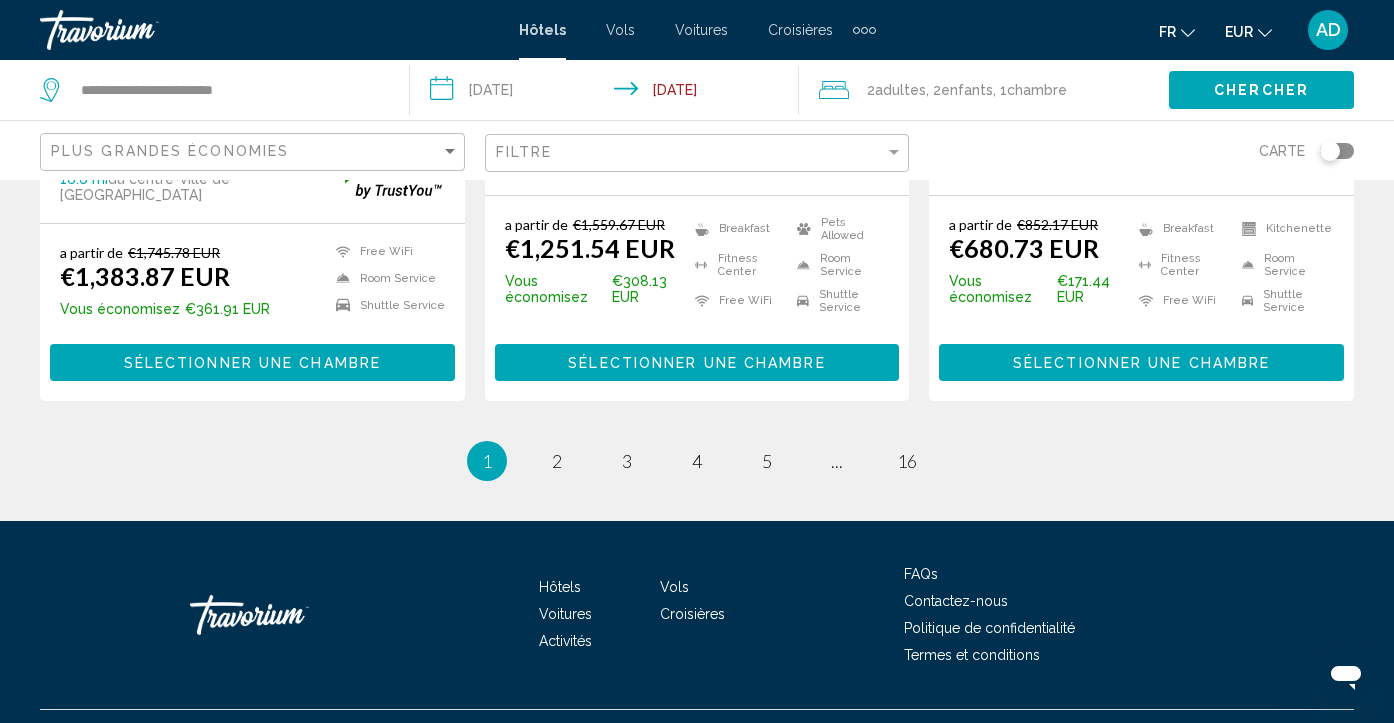 scroll, scrollTop: 2868, scrollLeft: 0, axis: vertical 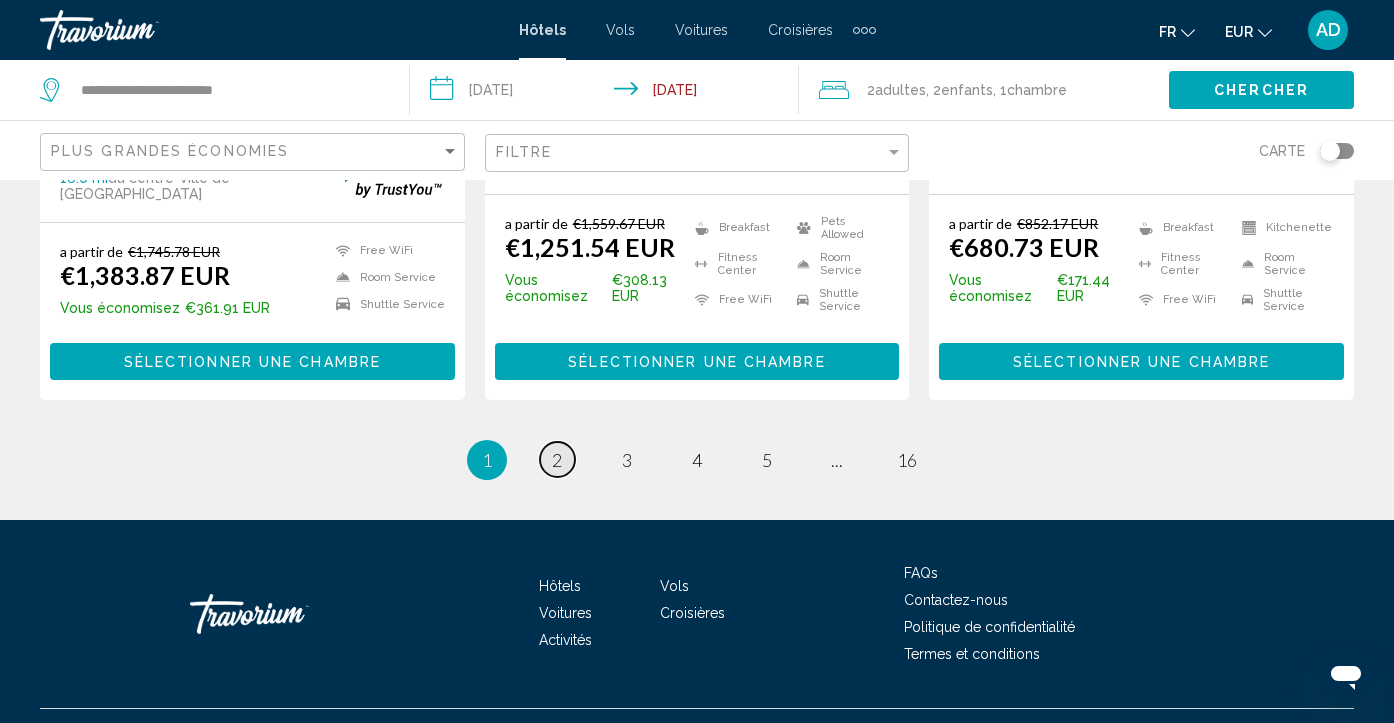 click on "2" at bounding box center [557, 460] 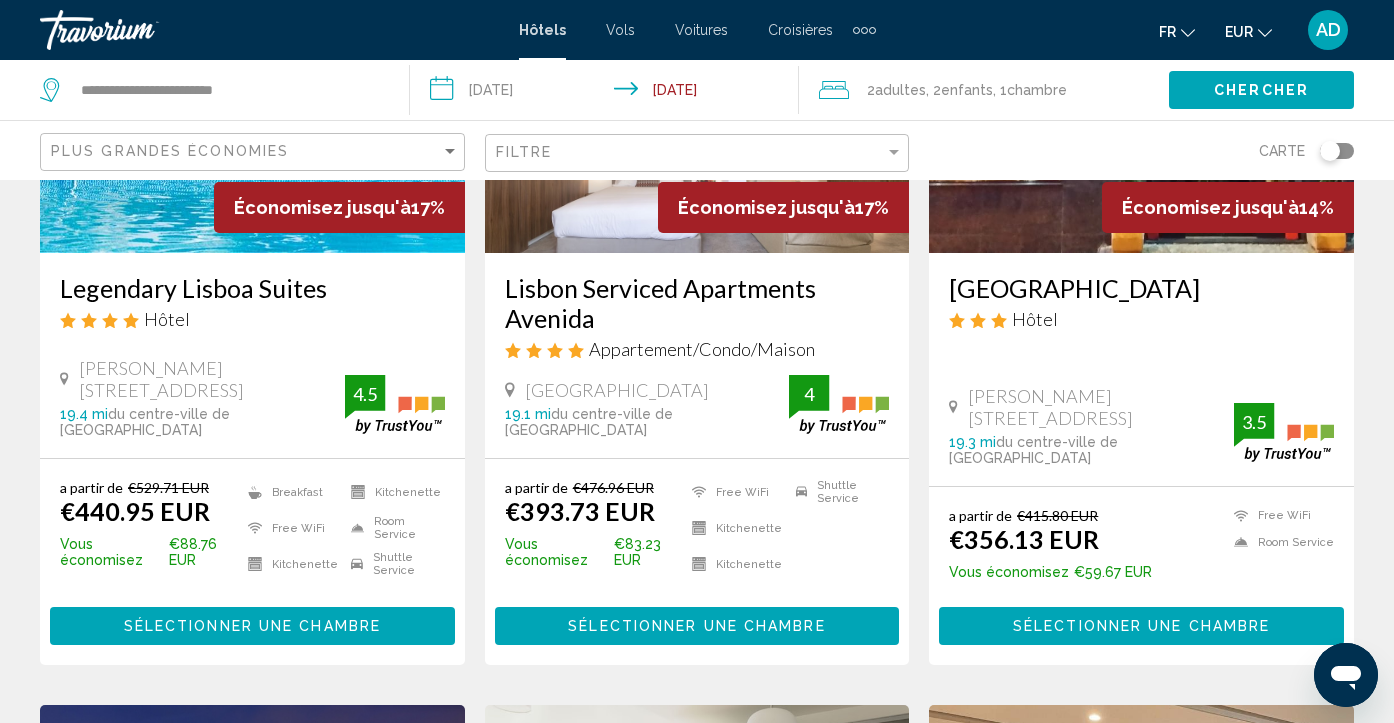 scroll, scrollTop: 320, scrollLeft: 0, axis: vertical 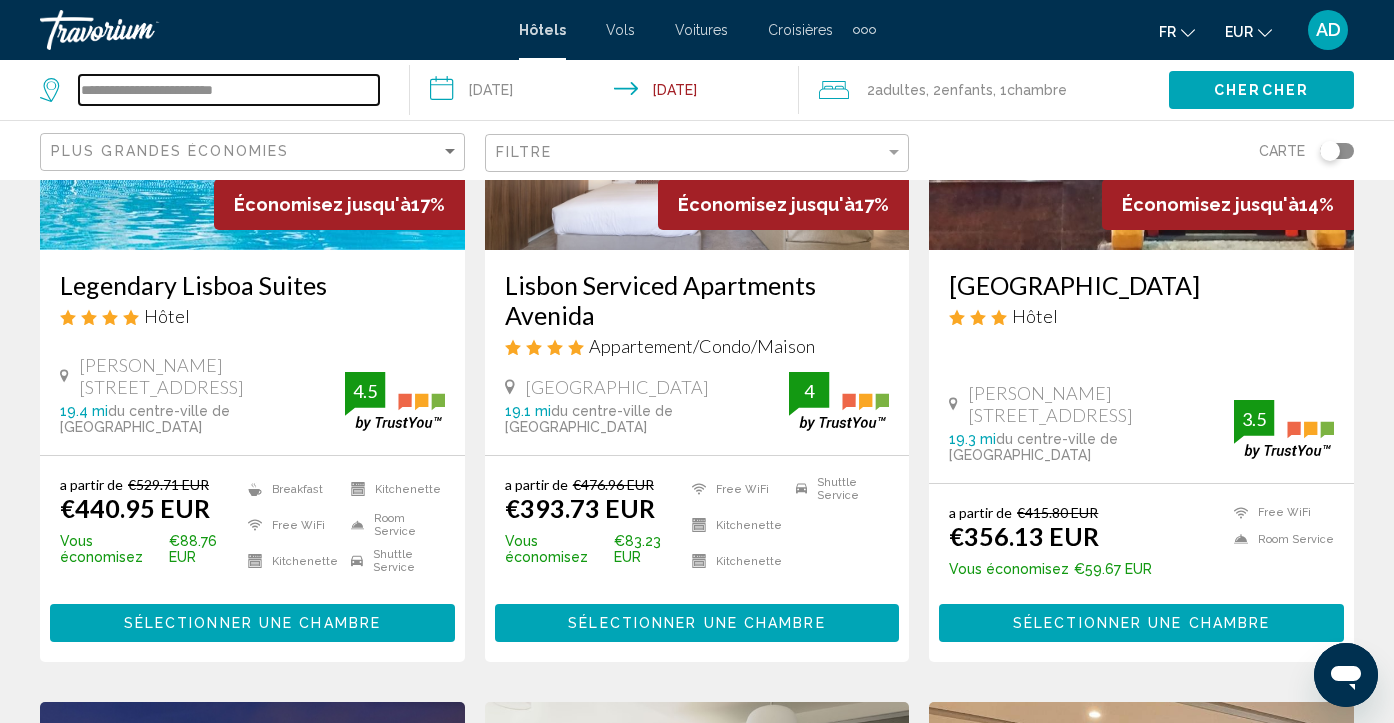drag, startPoint x: 327, startPoint y: 90, endPoint x: 62, endPoint y: 80, distance: 265.1886 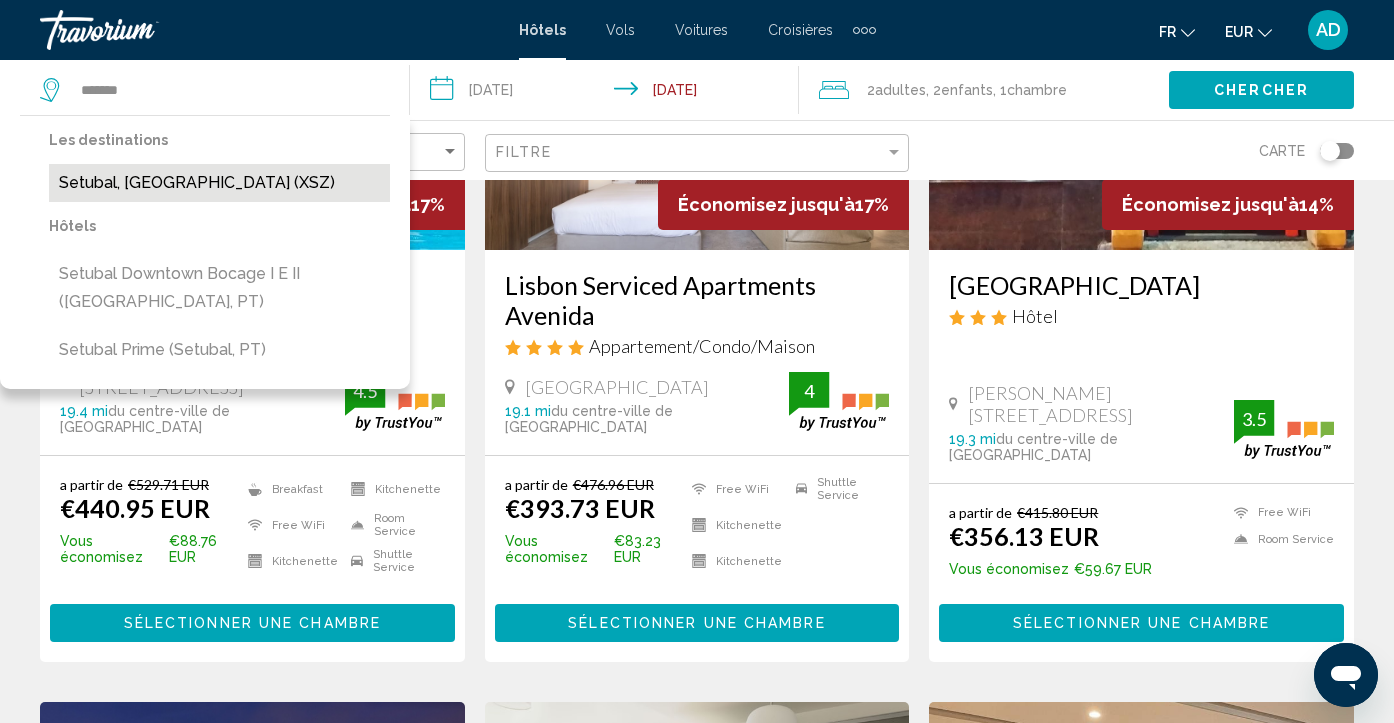 click on "Setubal, [GEOGRAPHIC_DATA] (XSZ)" at bounding box center [219, 183] 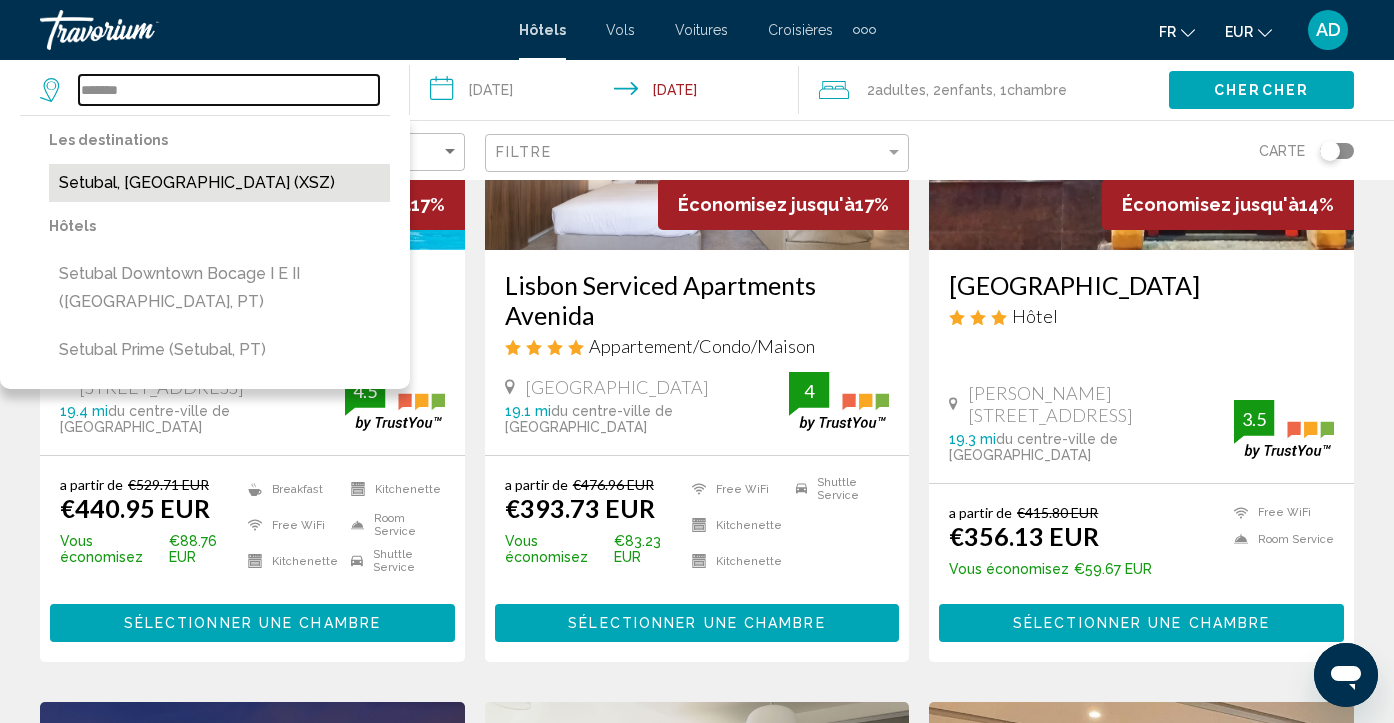 type on "**********" 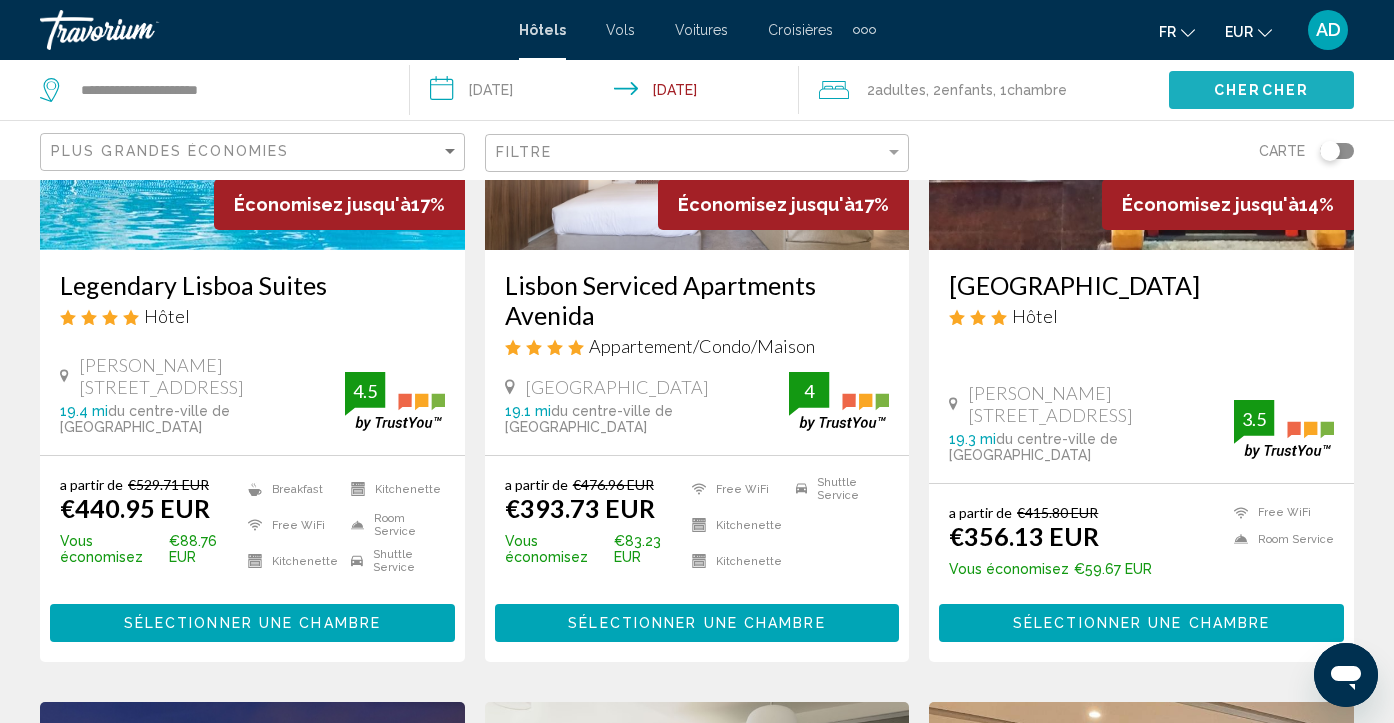 click on "Chercher" 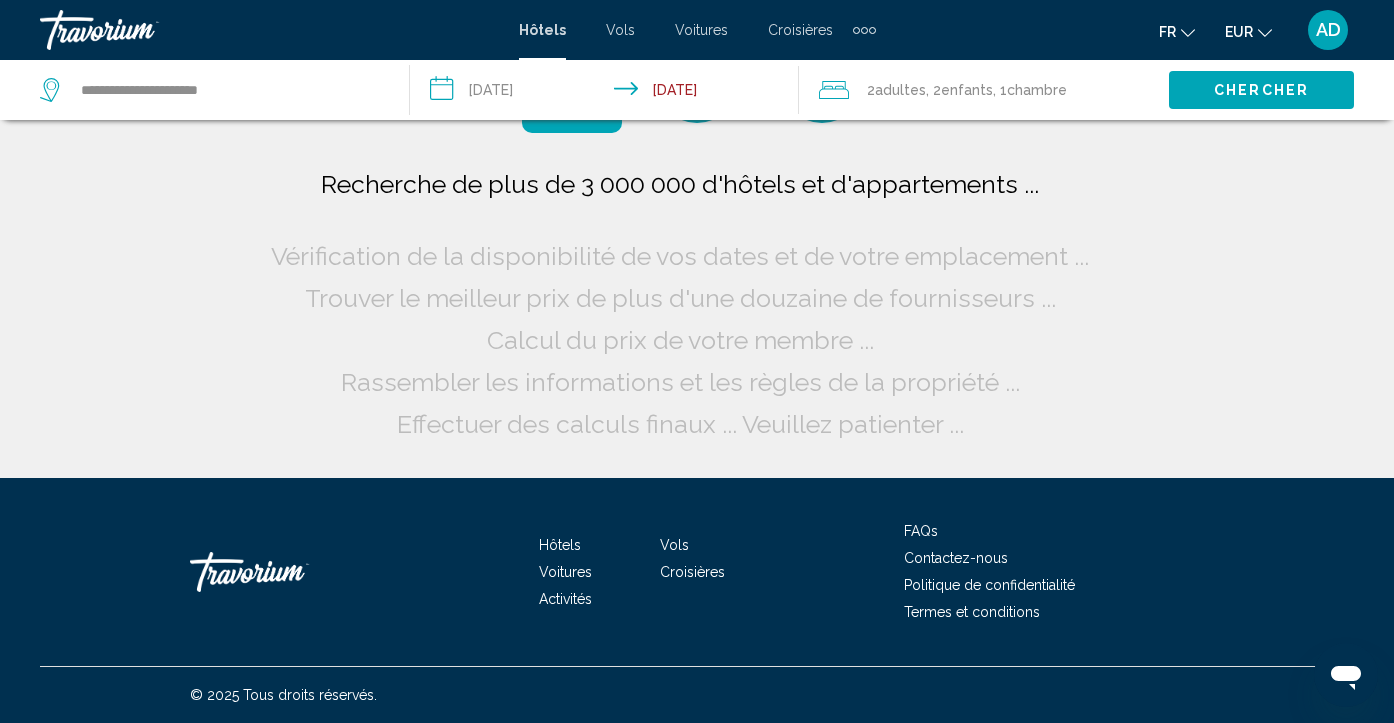 scroll, scrollTop: 0, scrollLeft: 0, axis: both 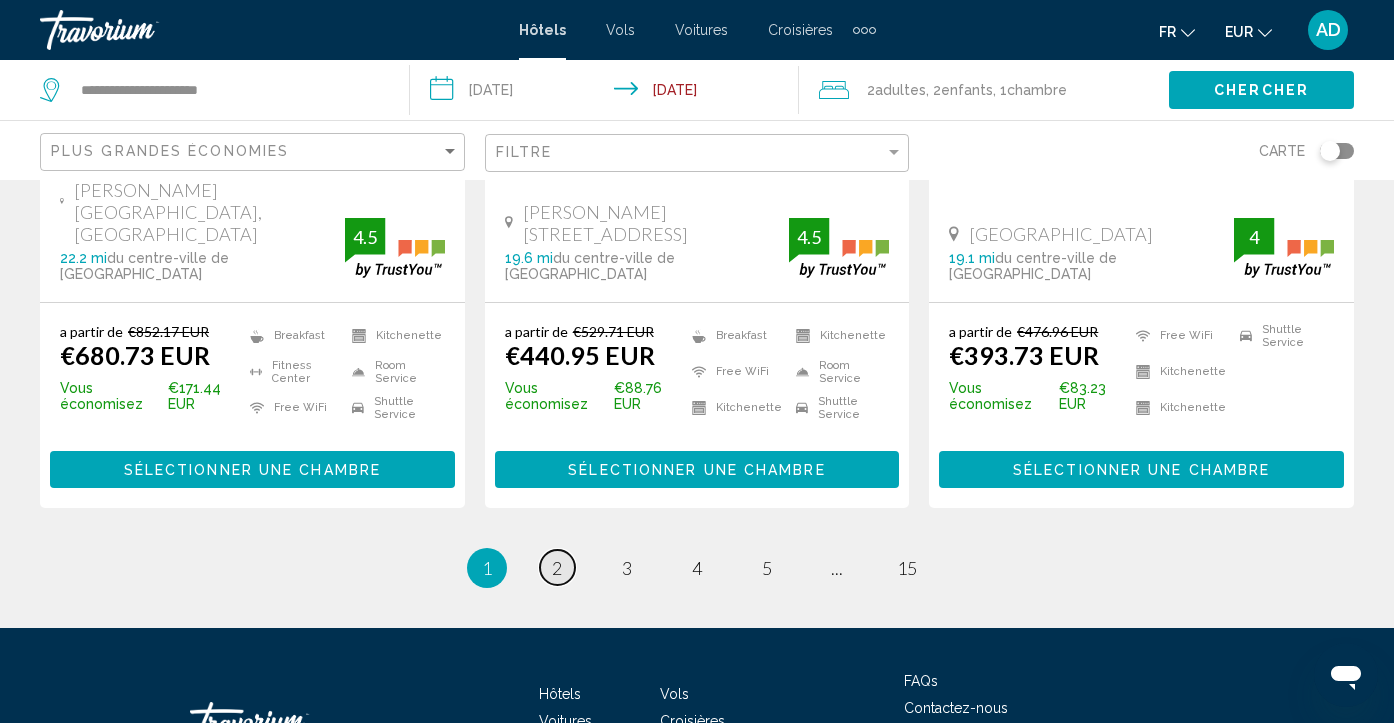 click on "page  2" at bounding box center [557, 567] 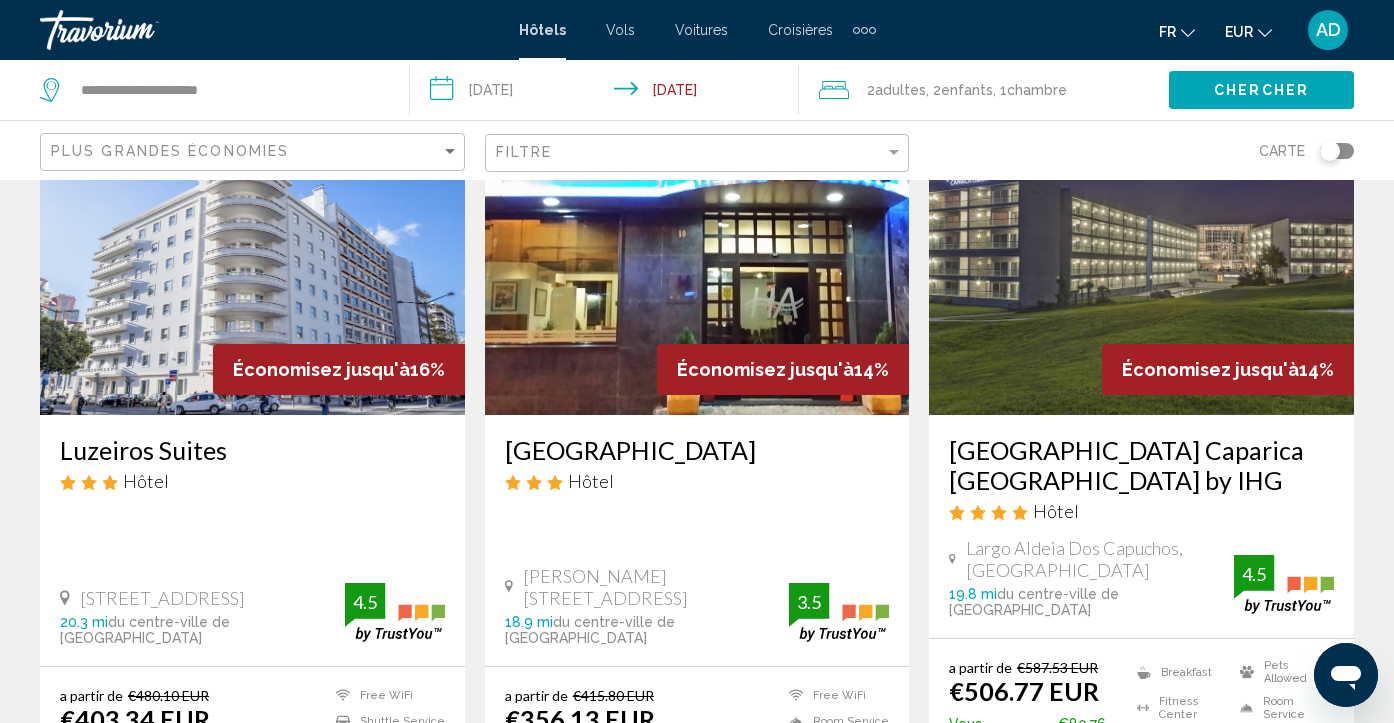 scroll, scrollTop: 0, scrollLeft: 0, axis: both 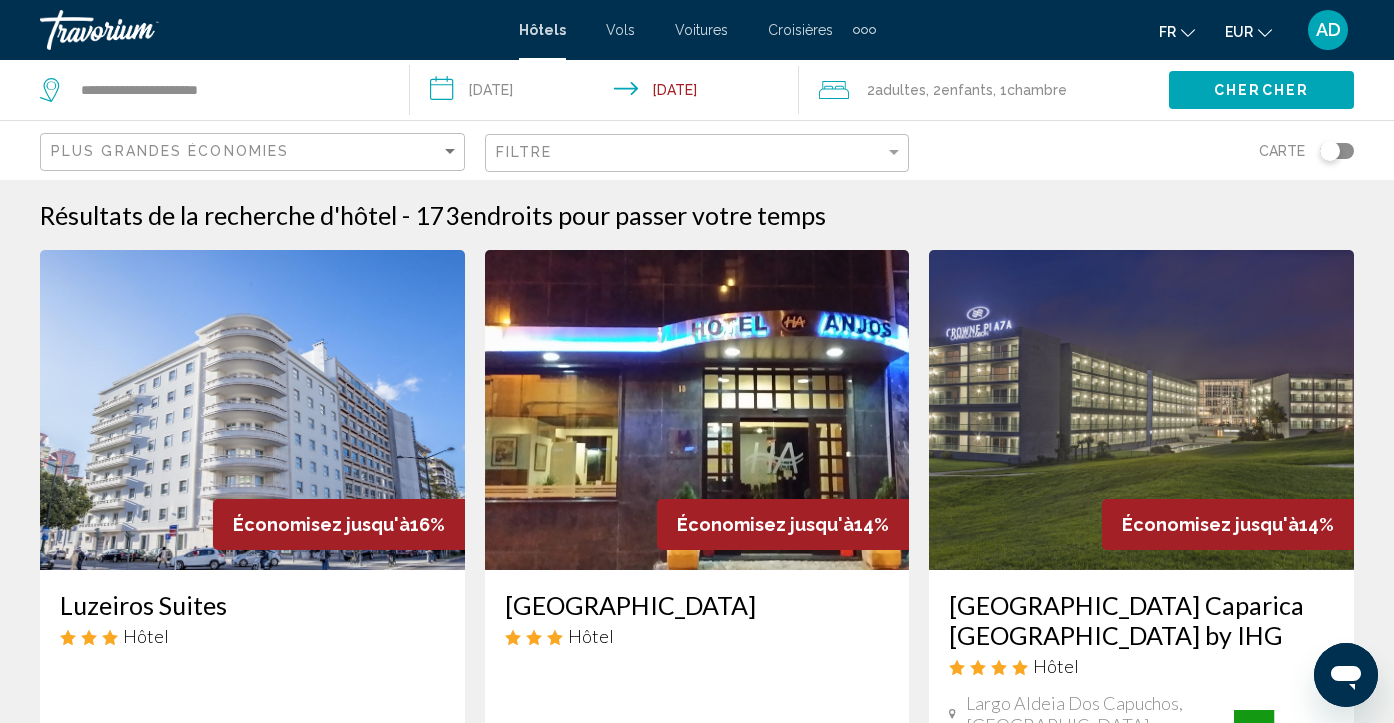 click on ", 1  Chambre pièces" 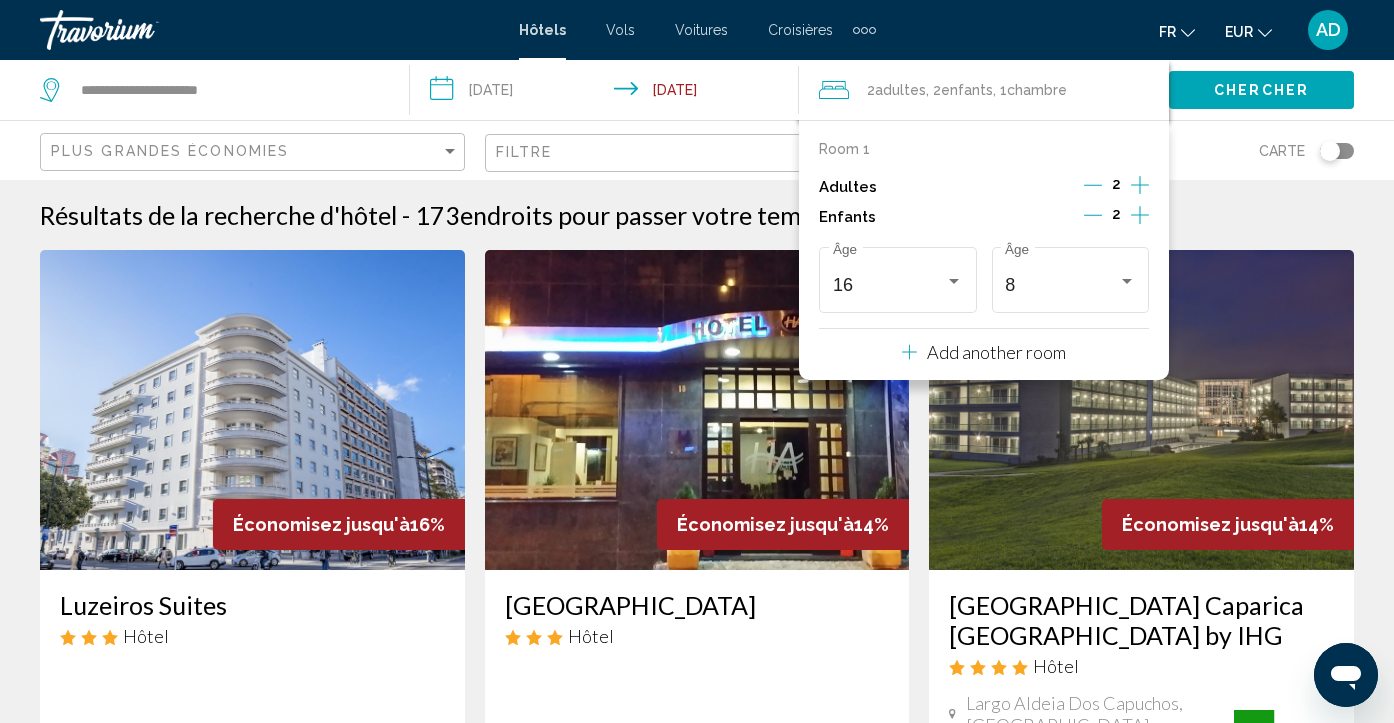 click on "Résultats de la recherche d'hôtel  -   173  endroits pour passer votre temps" at bounding box center [697, 215] 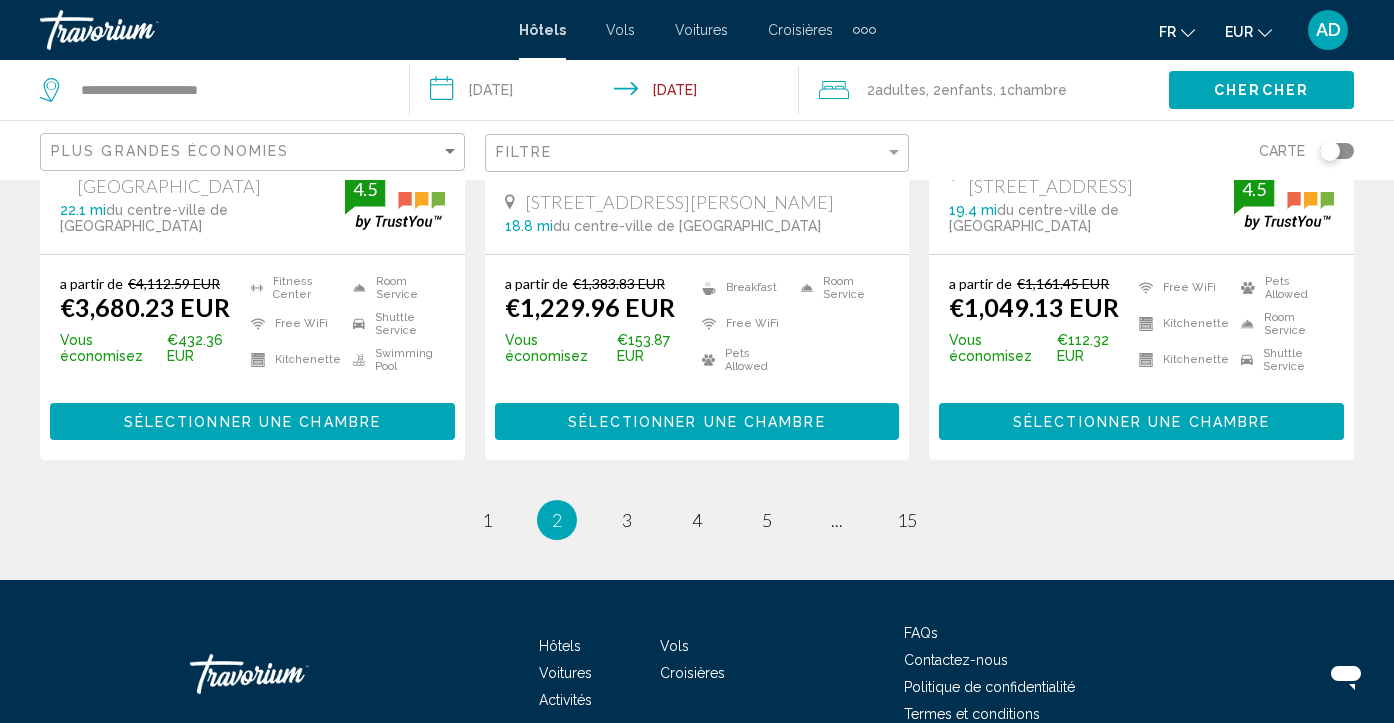 scroll, scrollTop: 2880, scrollLeft: 0, axis: vertical 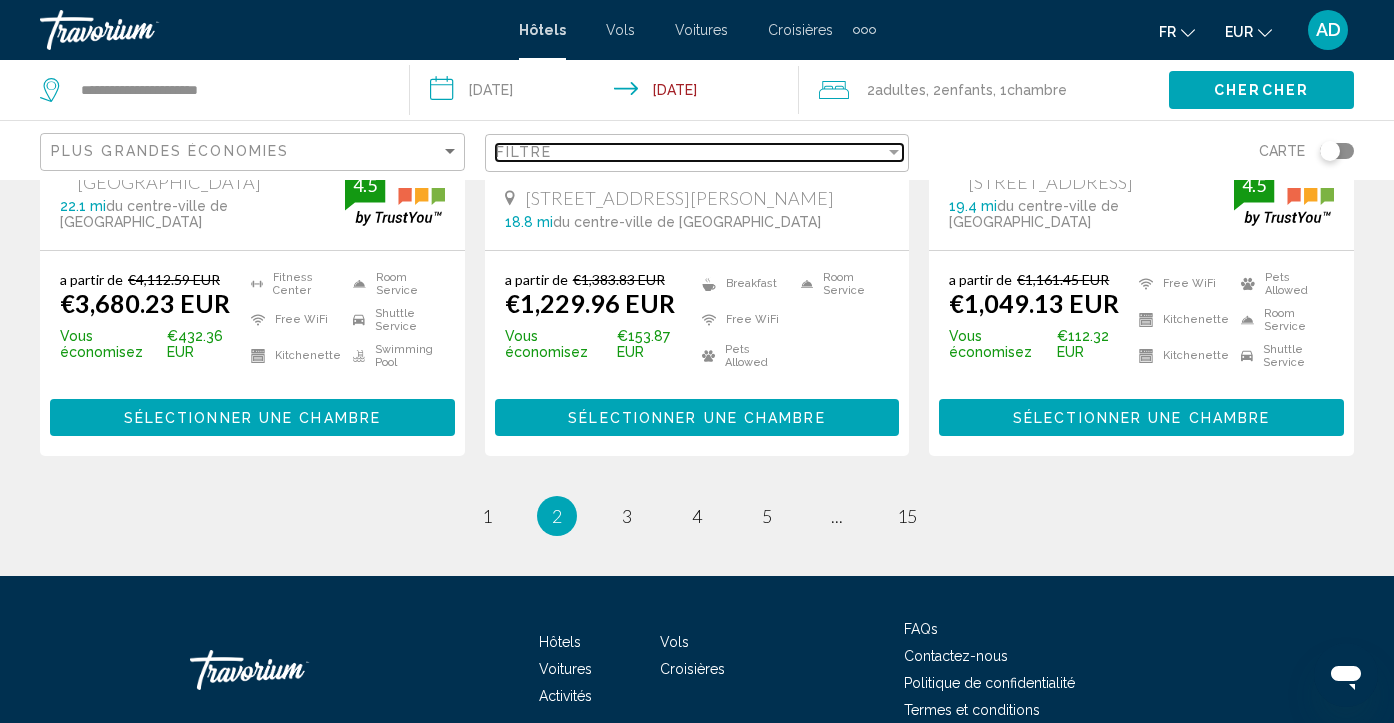 click on "Filtre" at bounding box center (691, 152) 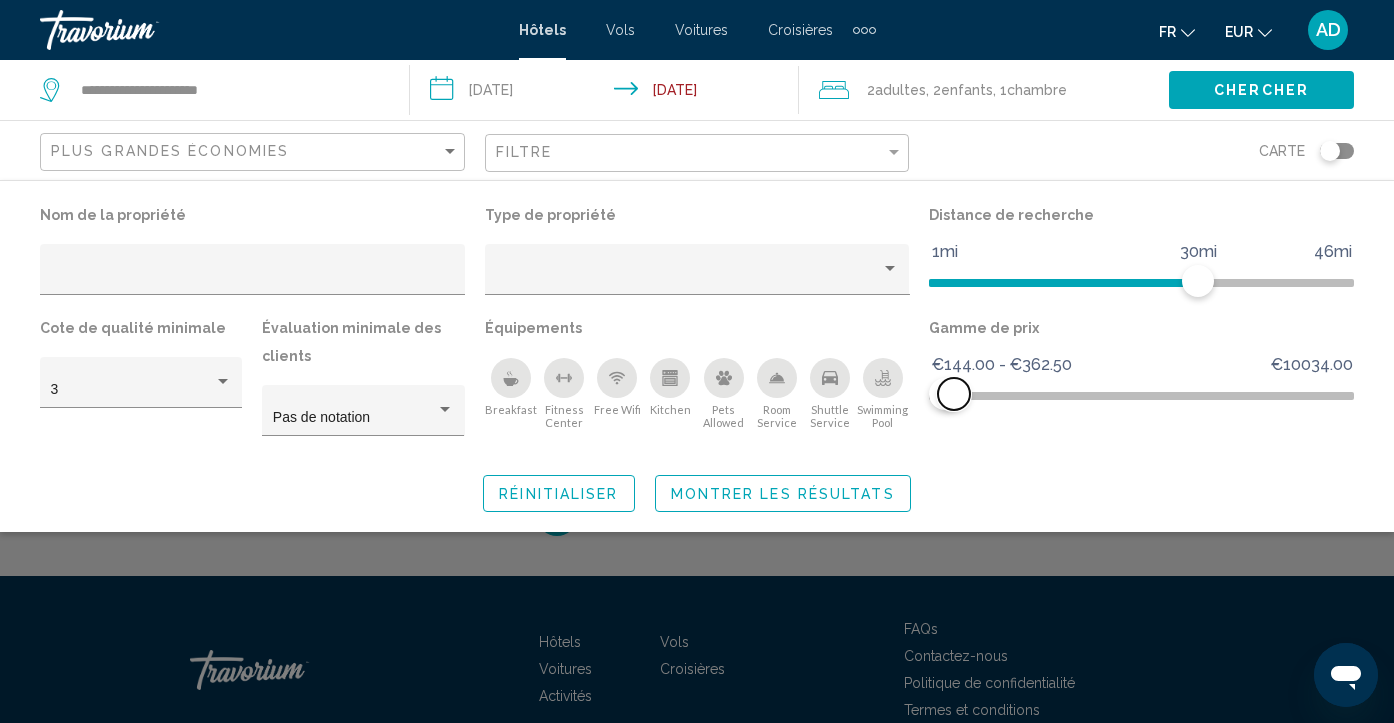 drag, startPoint x: 1343, startPoint y: 397, endPoint x: 953, endPoint y: 410, distance: 390.2166 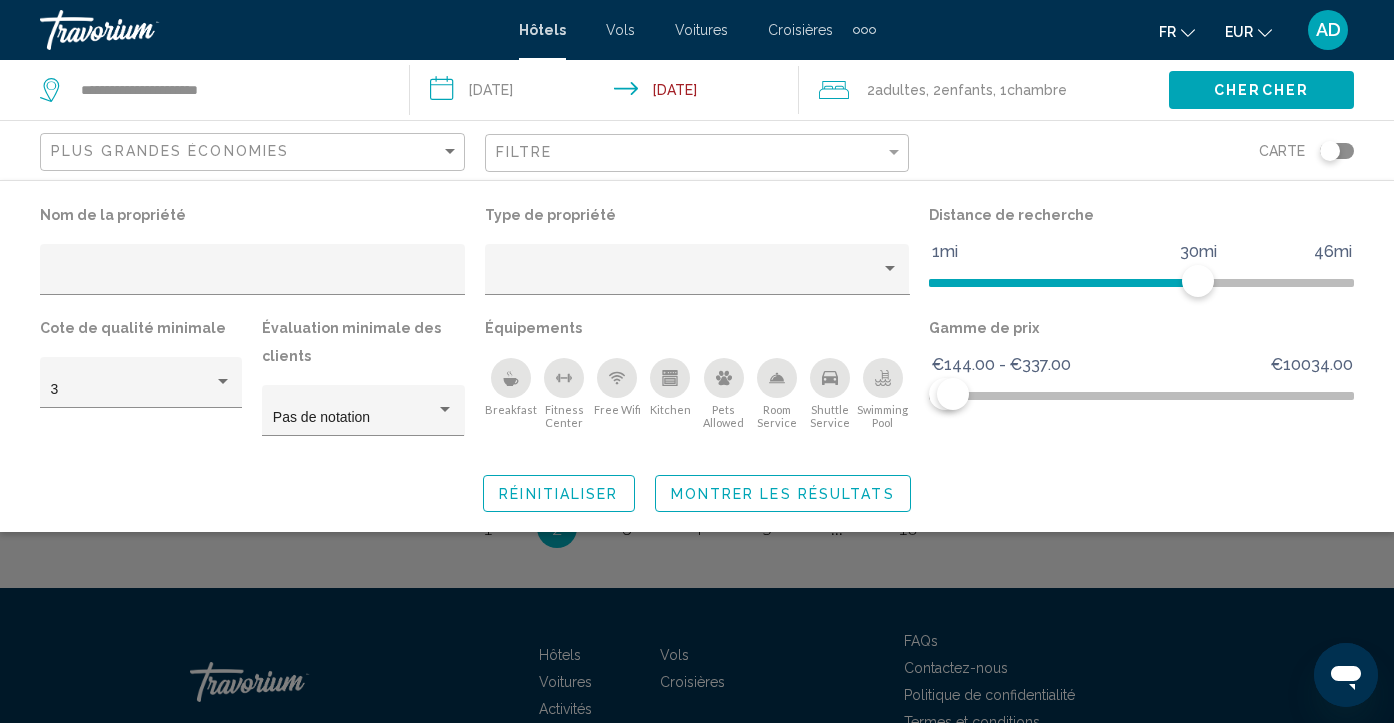 click on "Gamme de prix €144.00 €10034.00 €144.00 €337.00 €144.00 - €337.00" 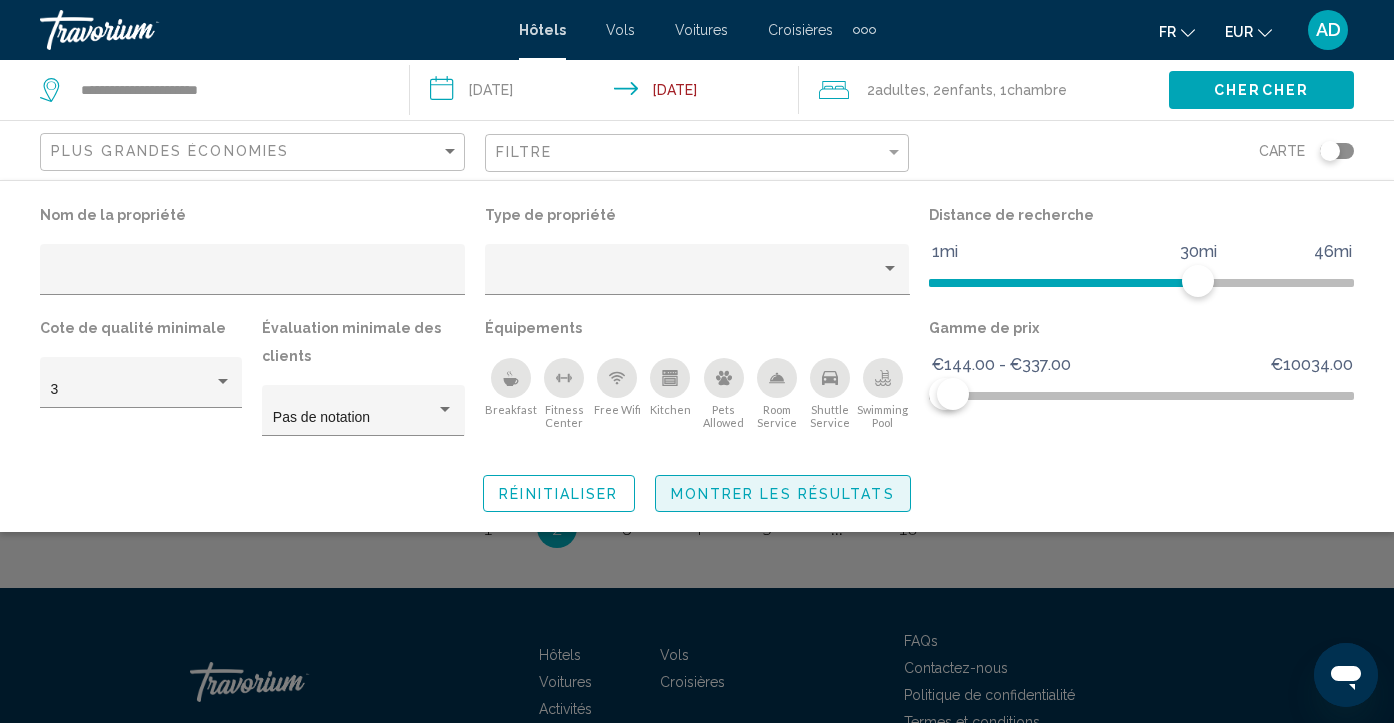 click on "Montrer les résultats" 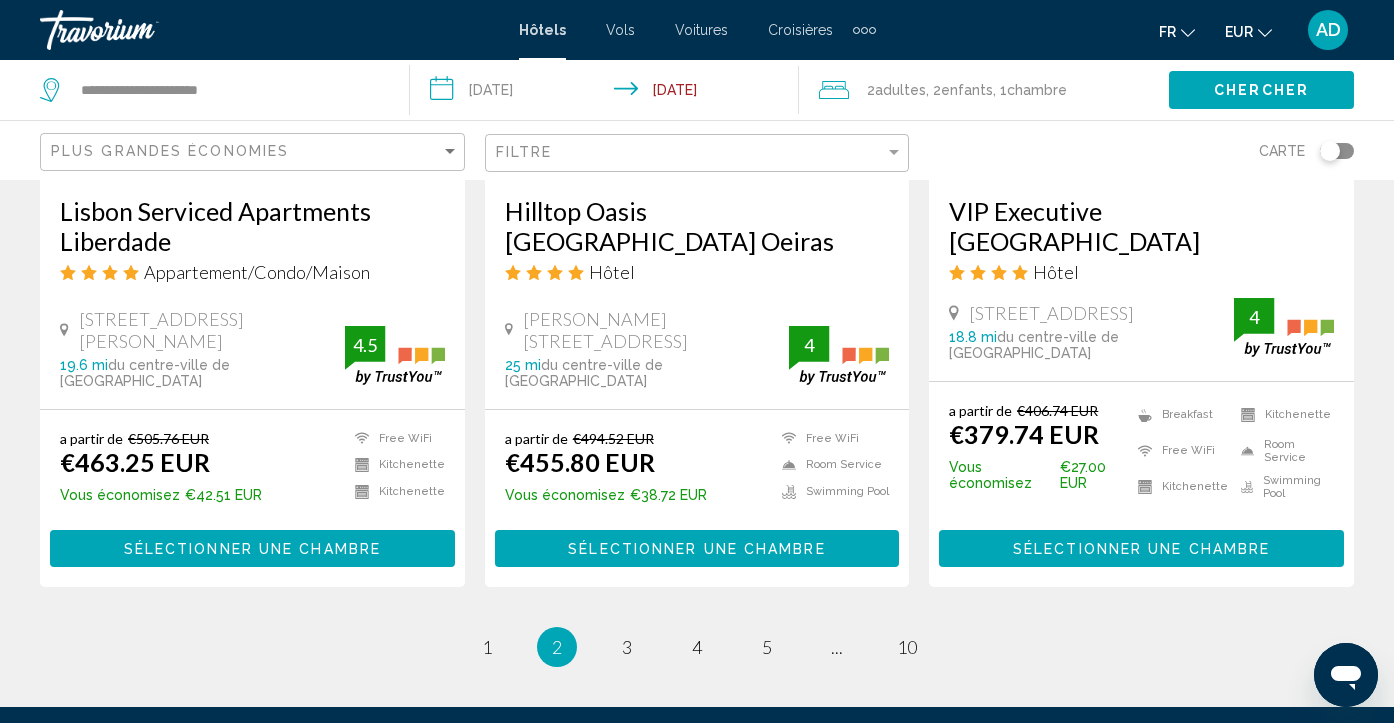 scroll, scrollTop: 2760, scrollLeft: 0, axis: vertical 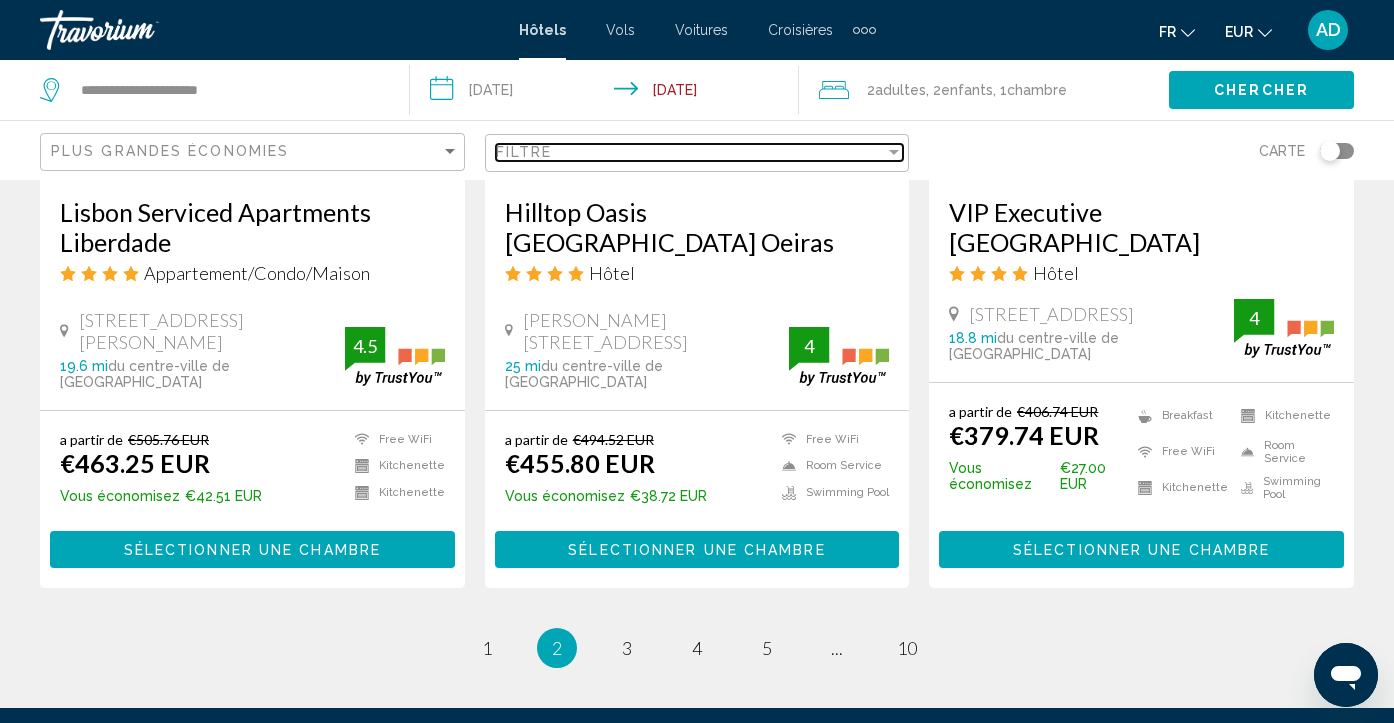 click on "Filtre" at bounding box center [691, 152] 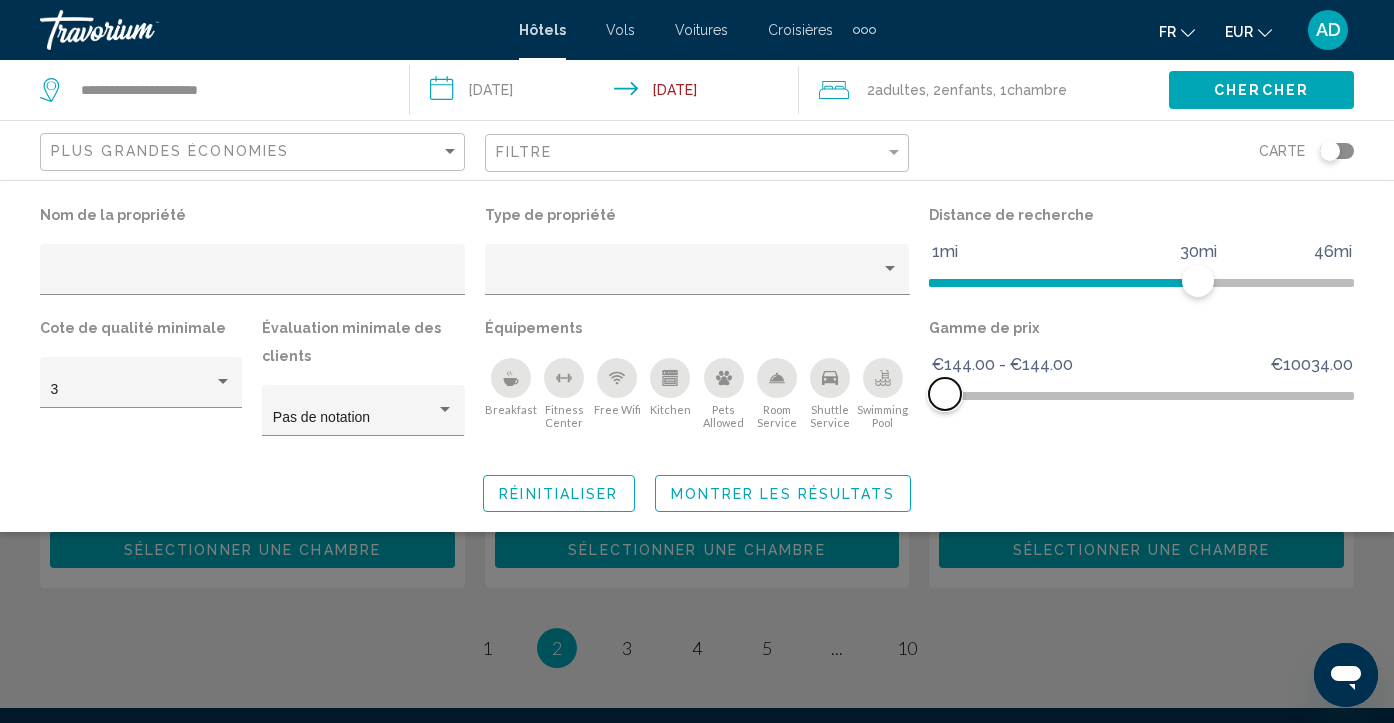 click 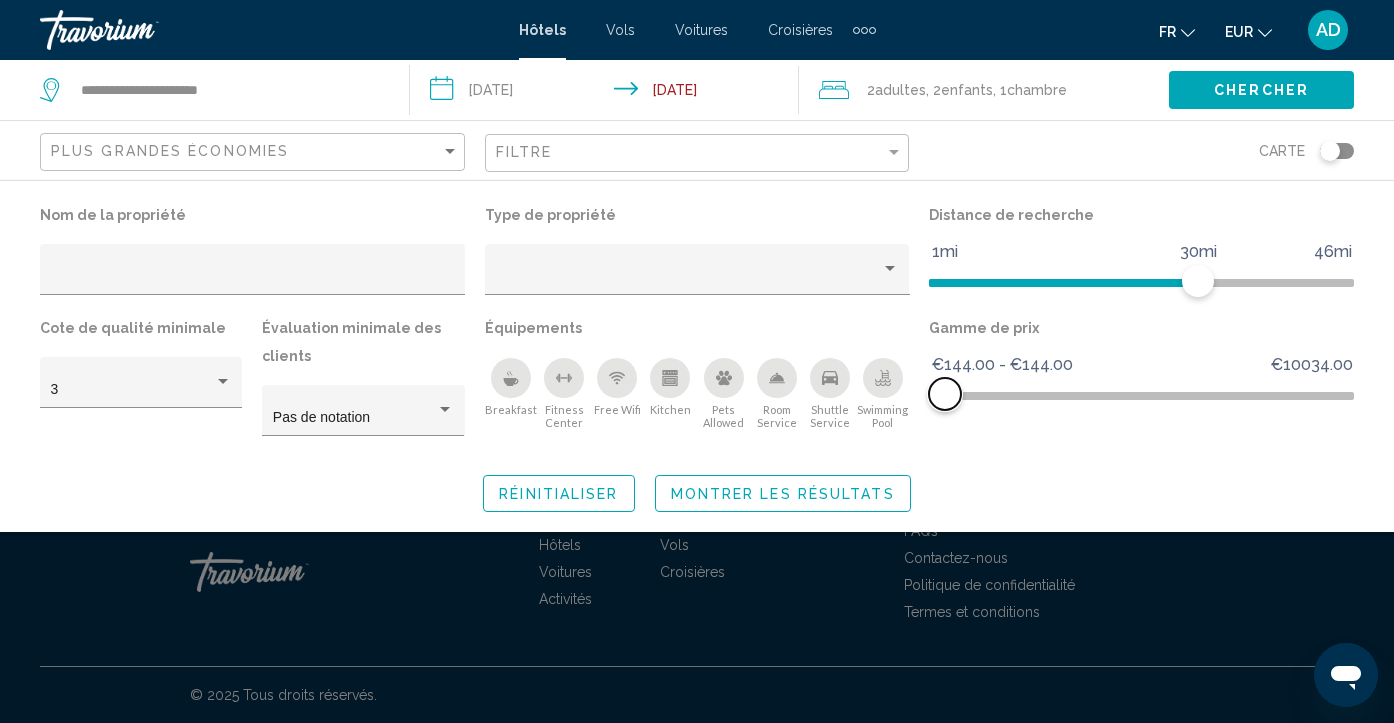 scroll, scrollTop: 0, scrollLeft: 0, axis: both 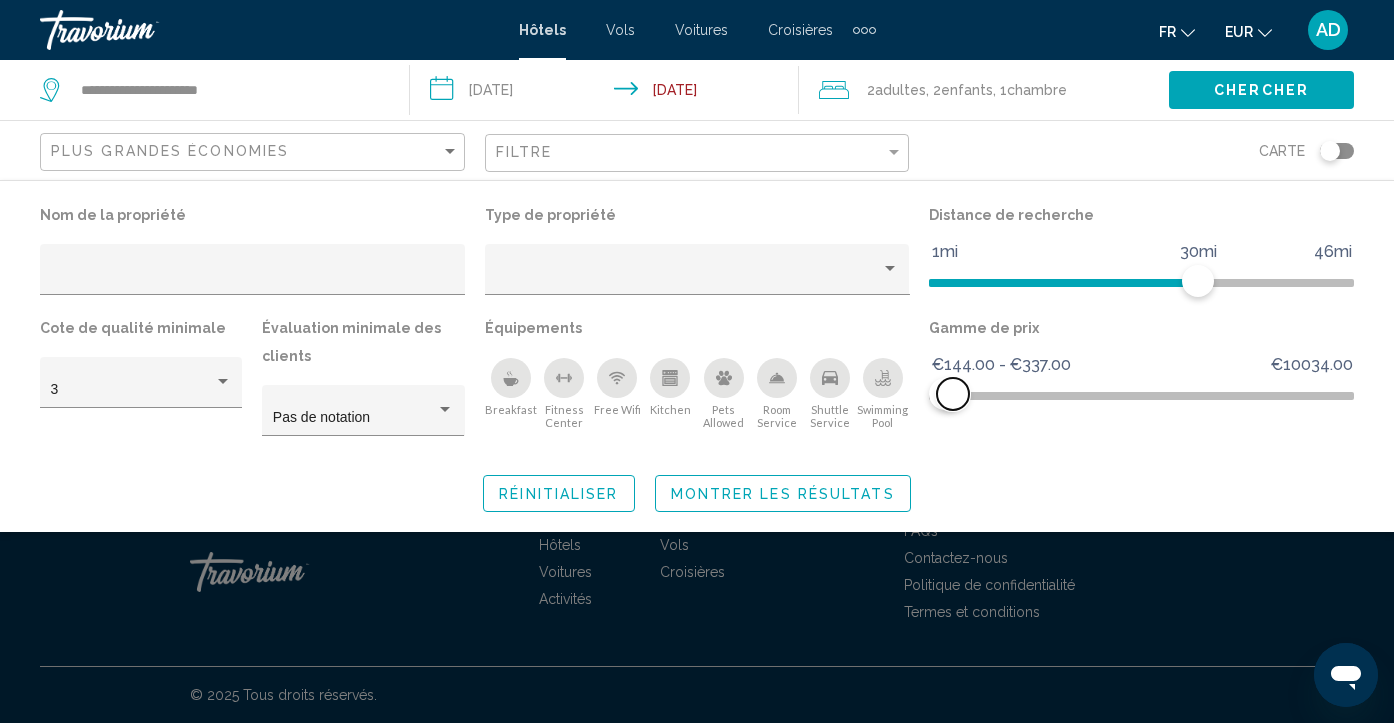 click 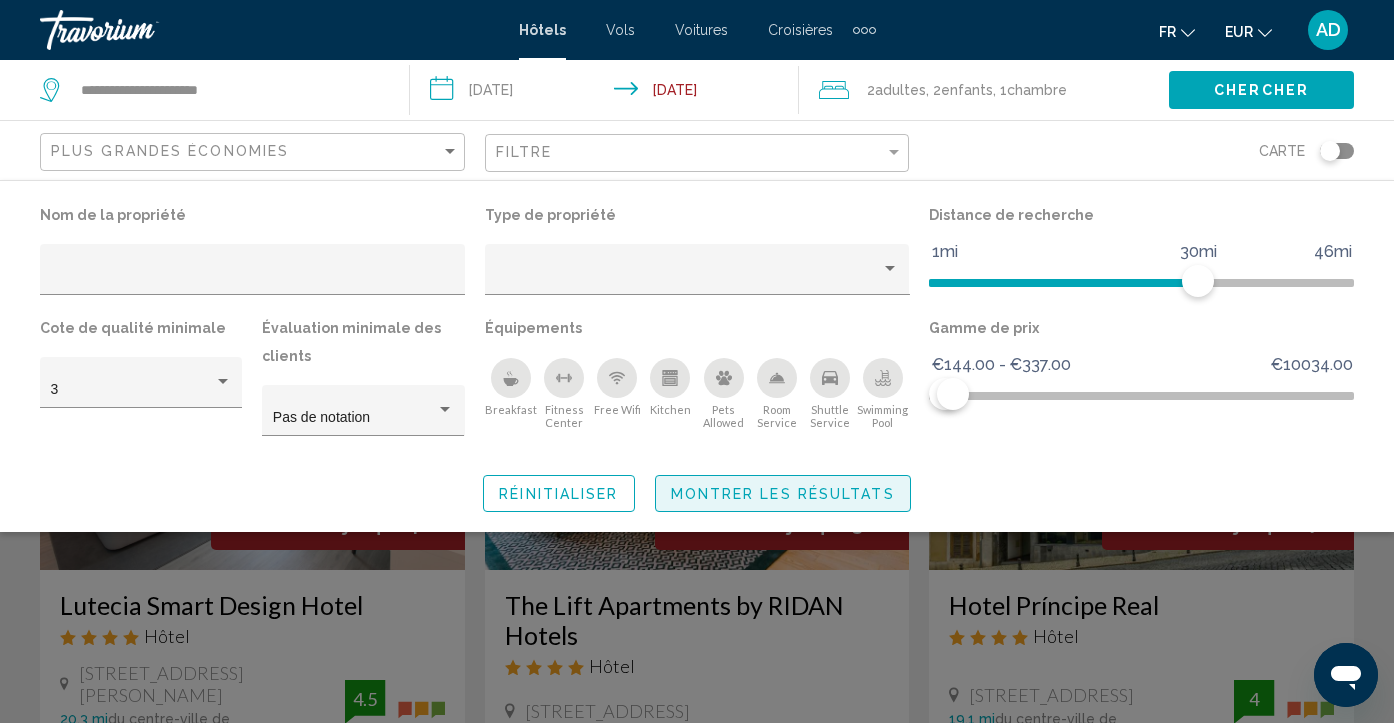 click on "Montrer les résultats" 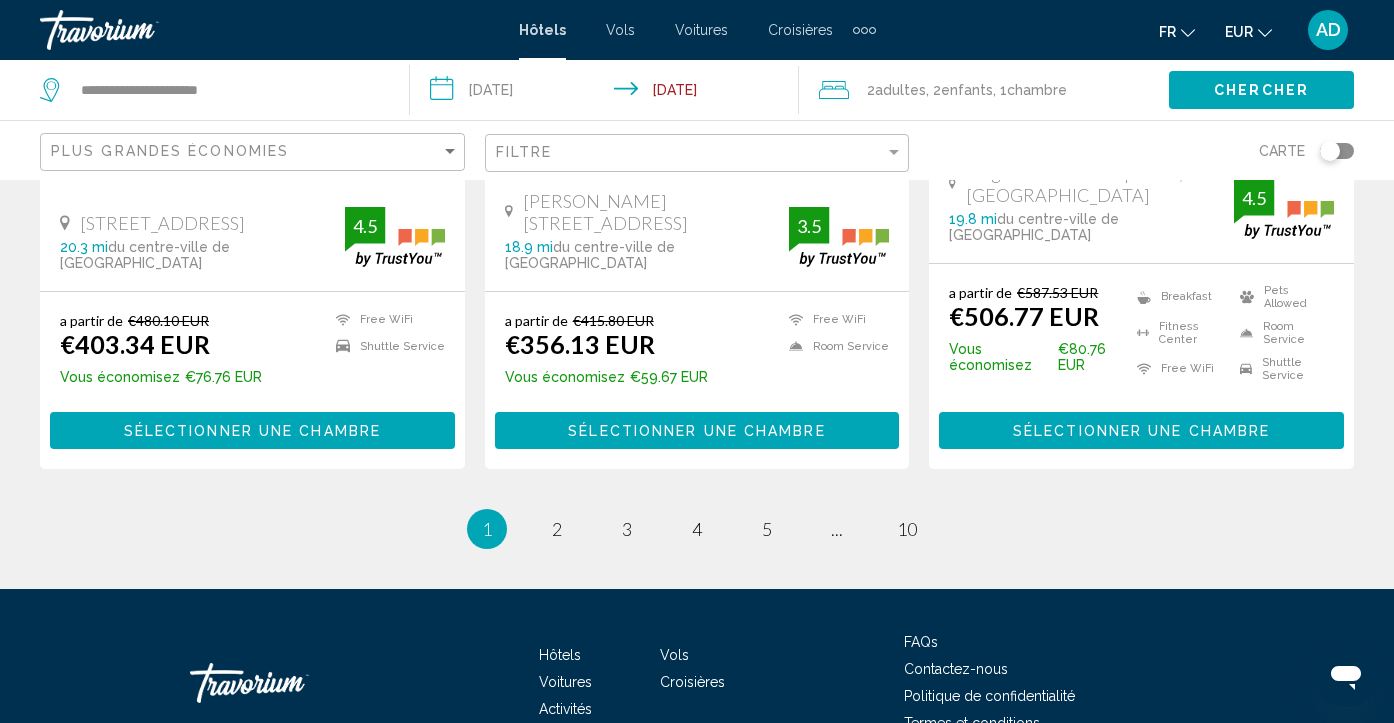 scroll, scrollTop: 2800, scrollLeft: 0, axis: vertical 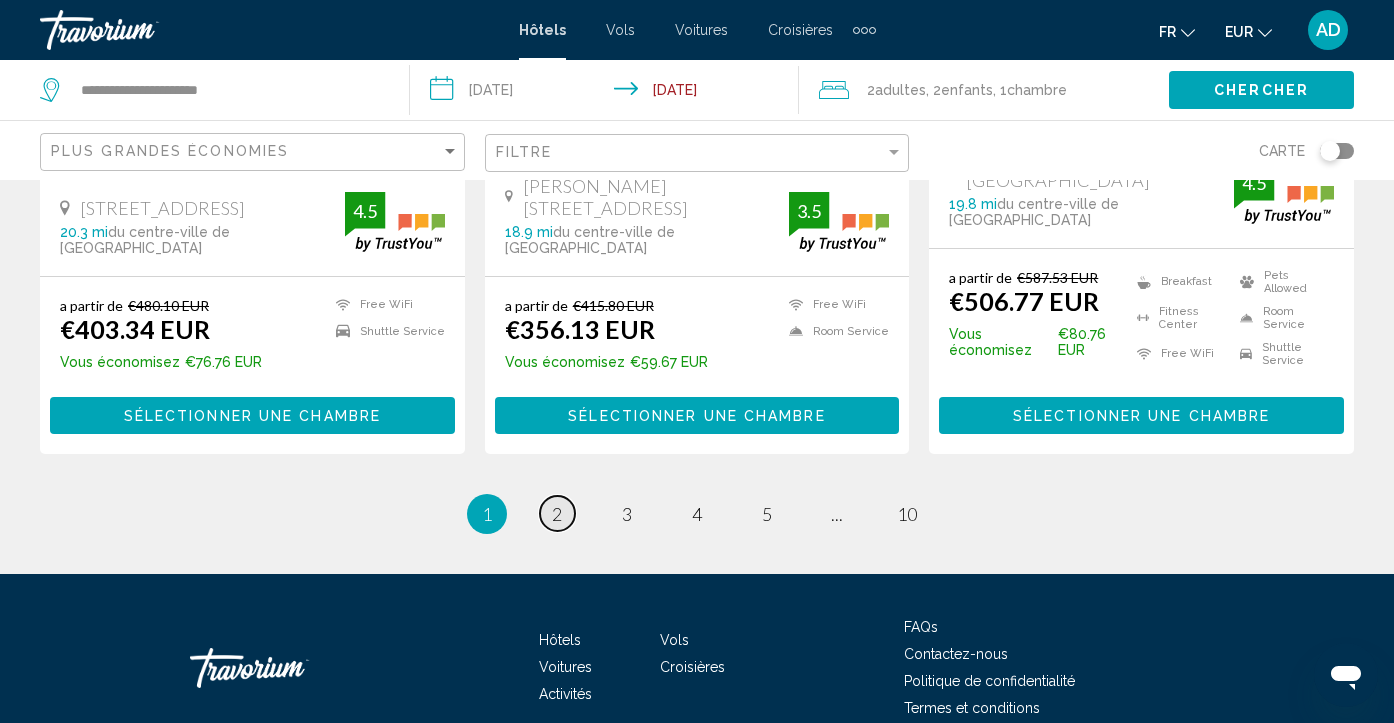 click on "page  2" at bounding box center (557, 513) 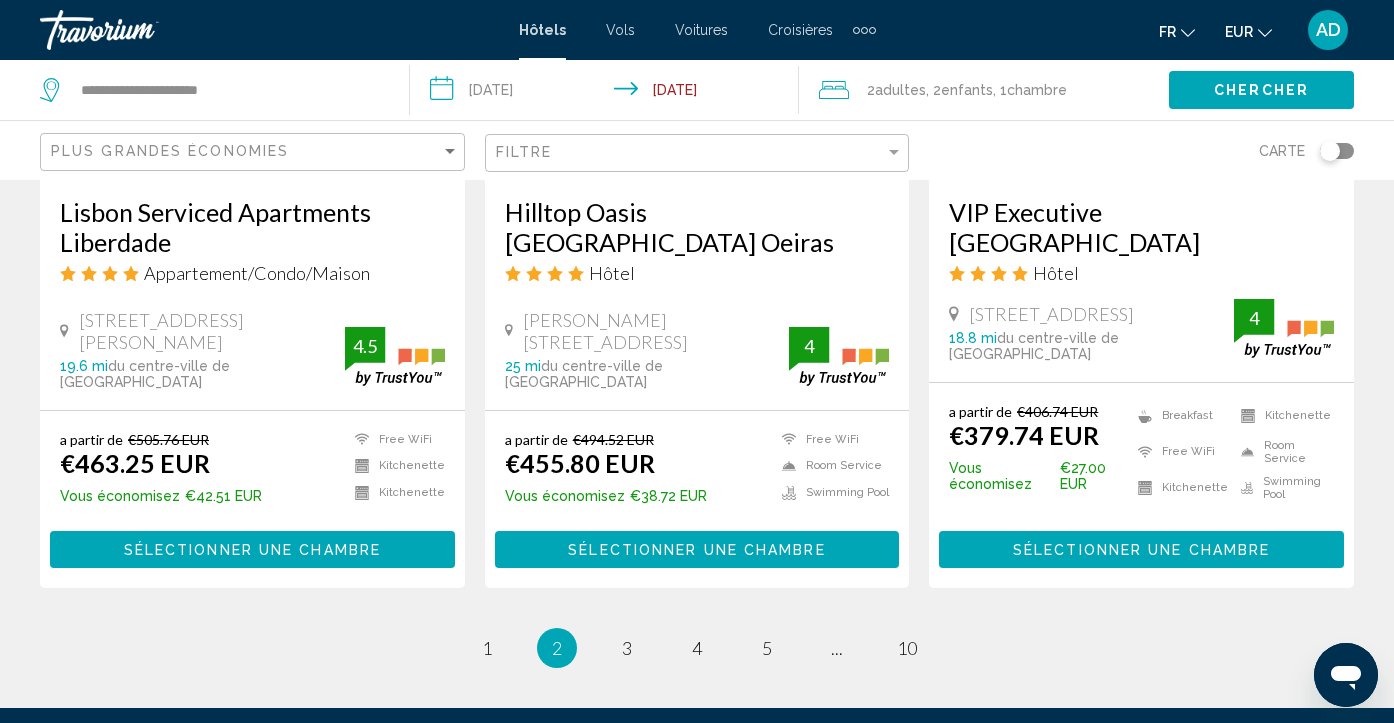 scroll, scrollTop: 2800, scrollLeft: 0, axis: vertical 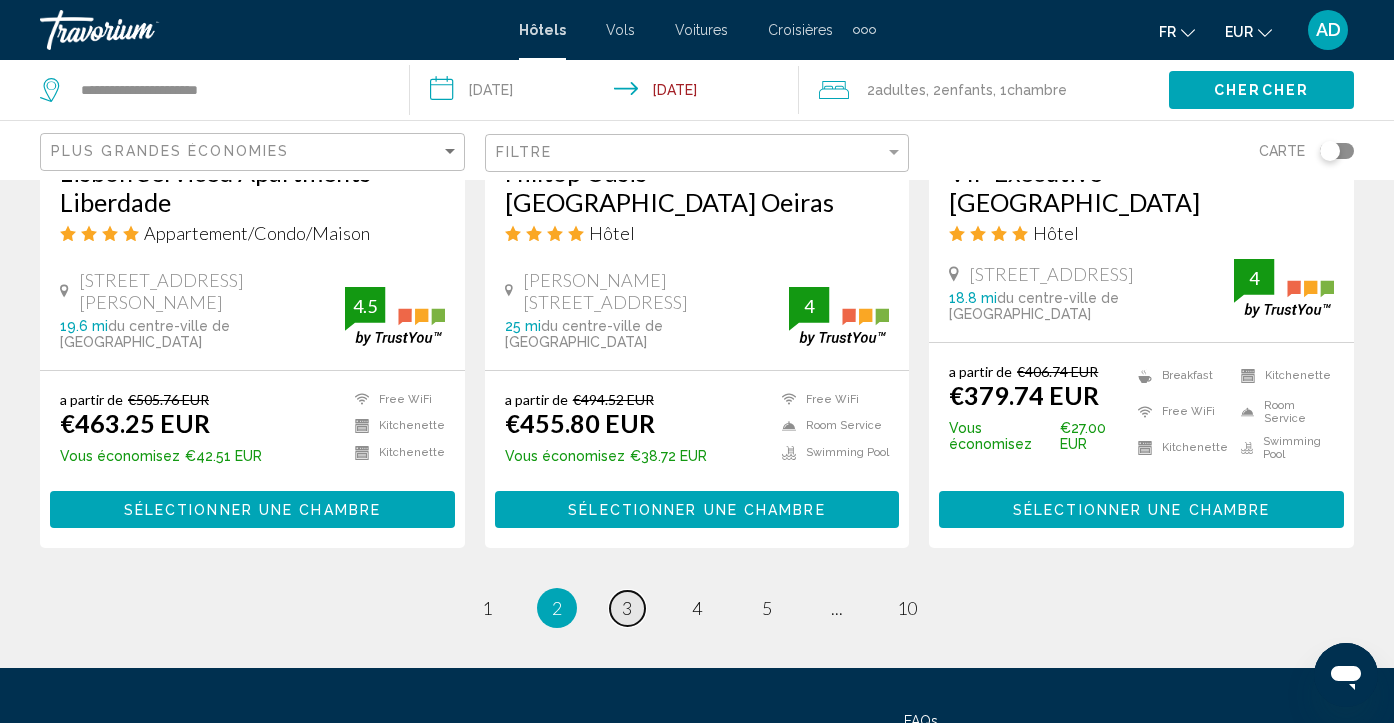 click on "page  3" at bounding box center (627, 608) 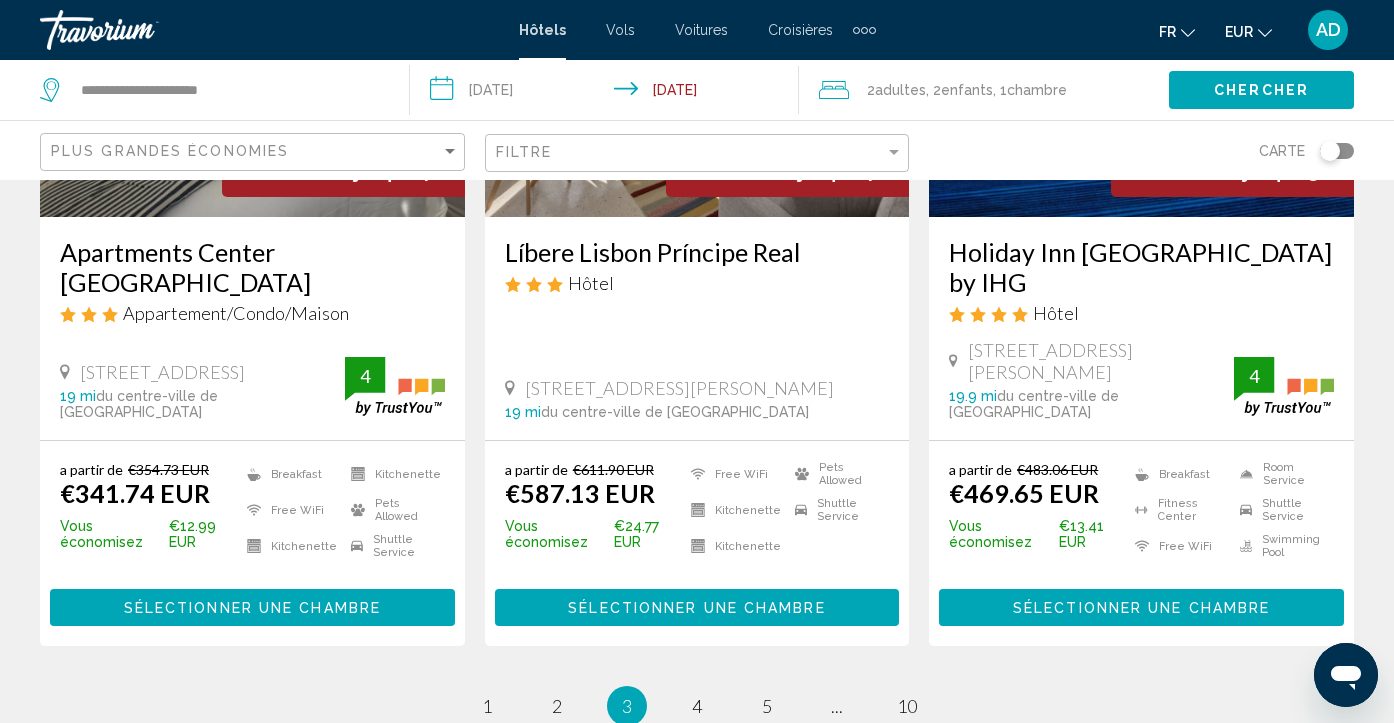 scroll, scrollTop: 2760, scrollLeft: 0, axis: vertical 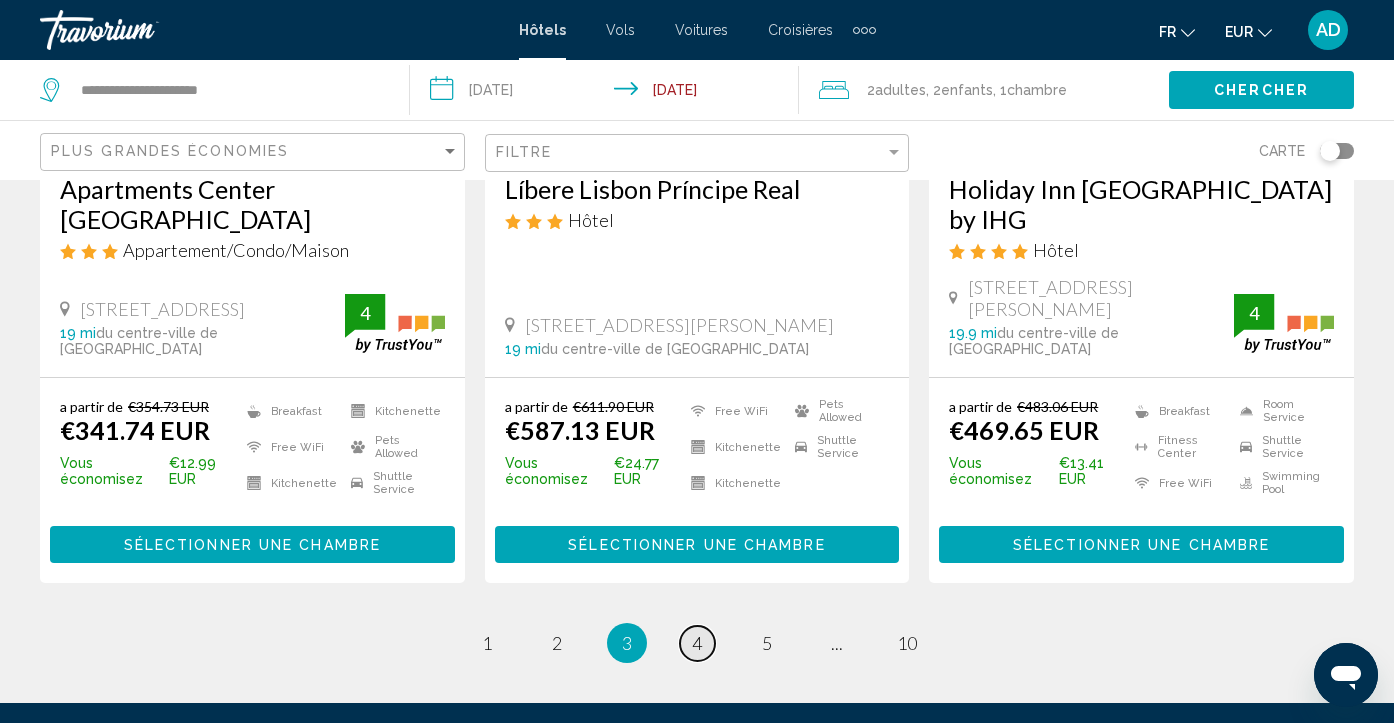 click on "4" at bounding box center (697, 643) 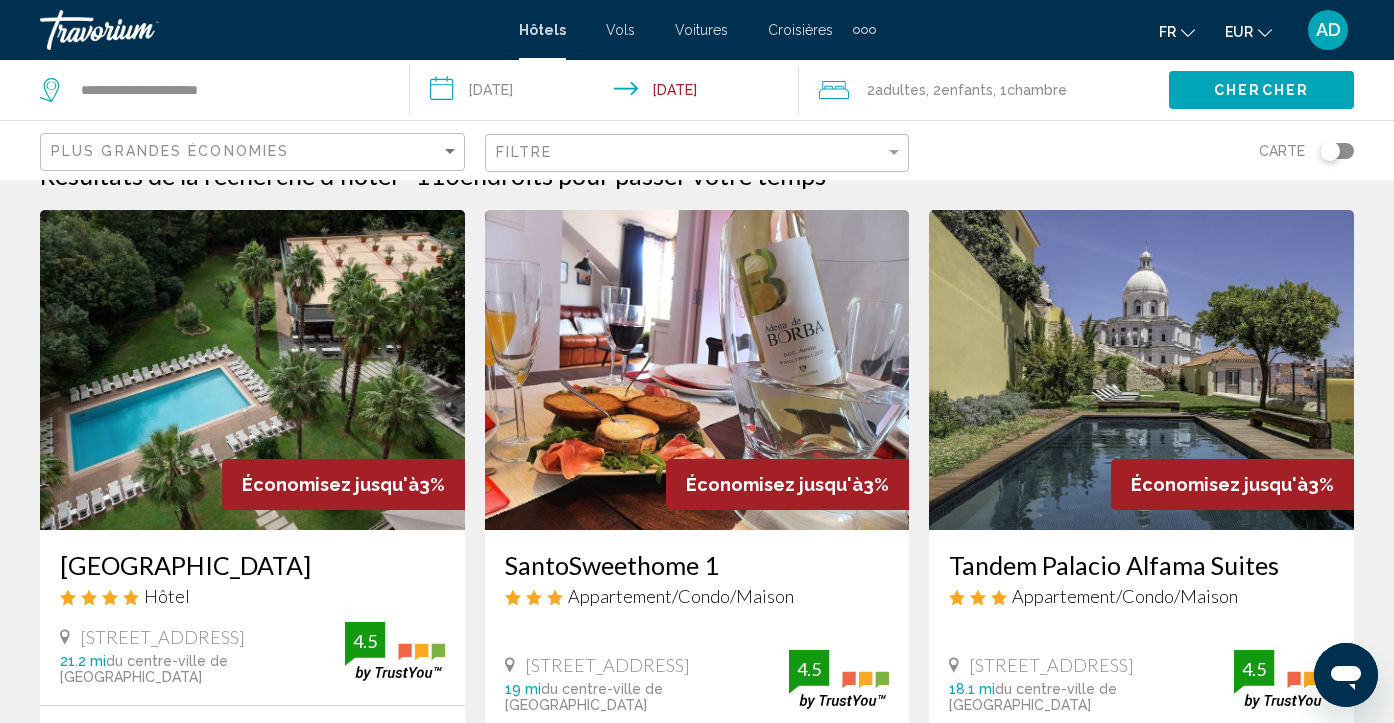 scroll, scrollTop: 0, scrollLeft: 0, axis: both 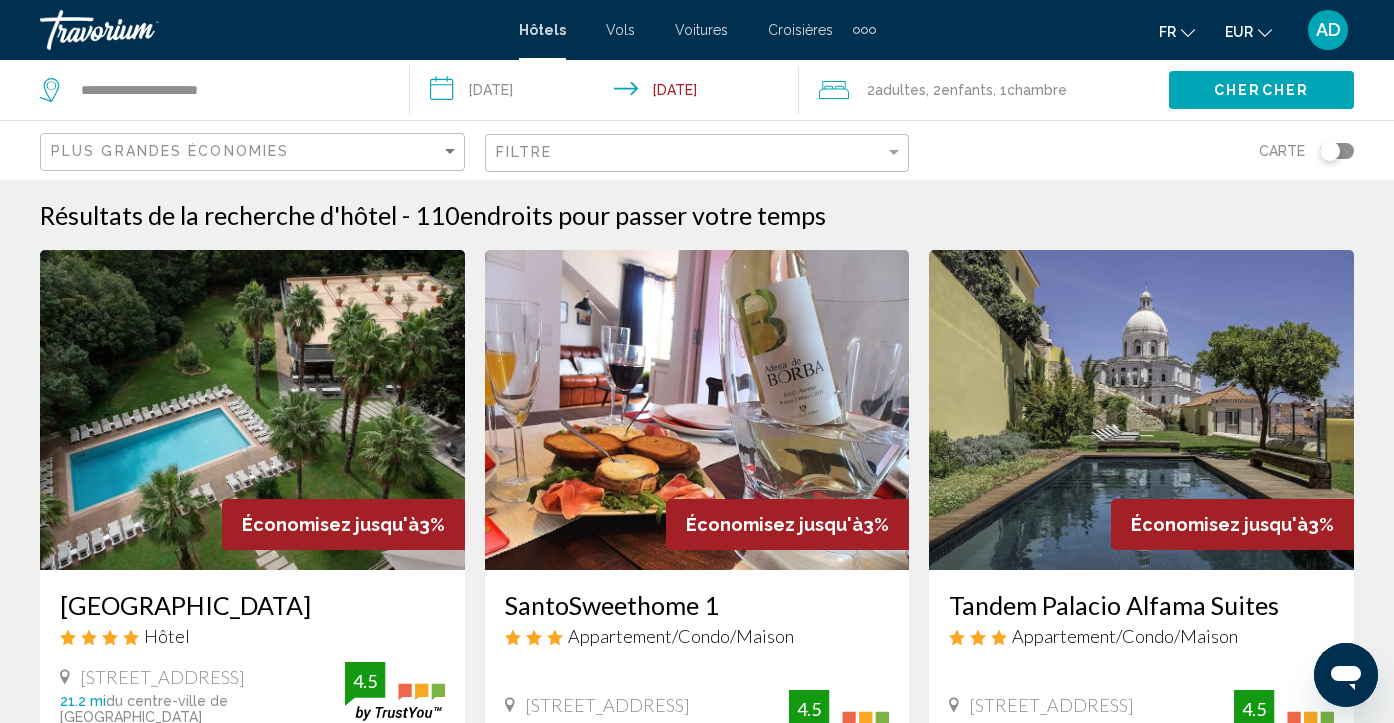 click at bounding box center (697, 410) 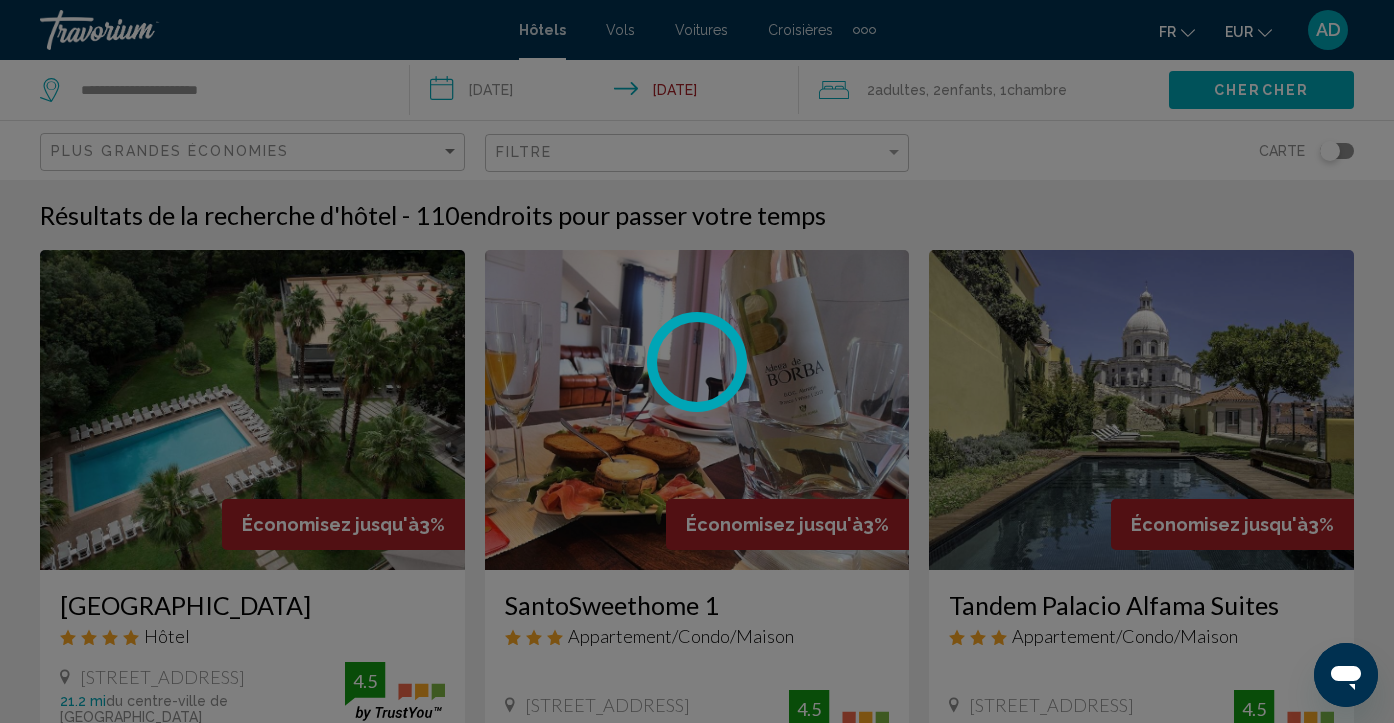 scroll, scrollTop: 173, scrollLeft: 0, axis: vertical 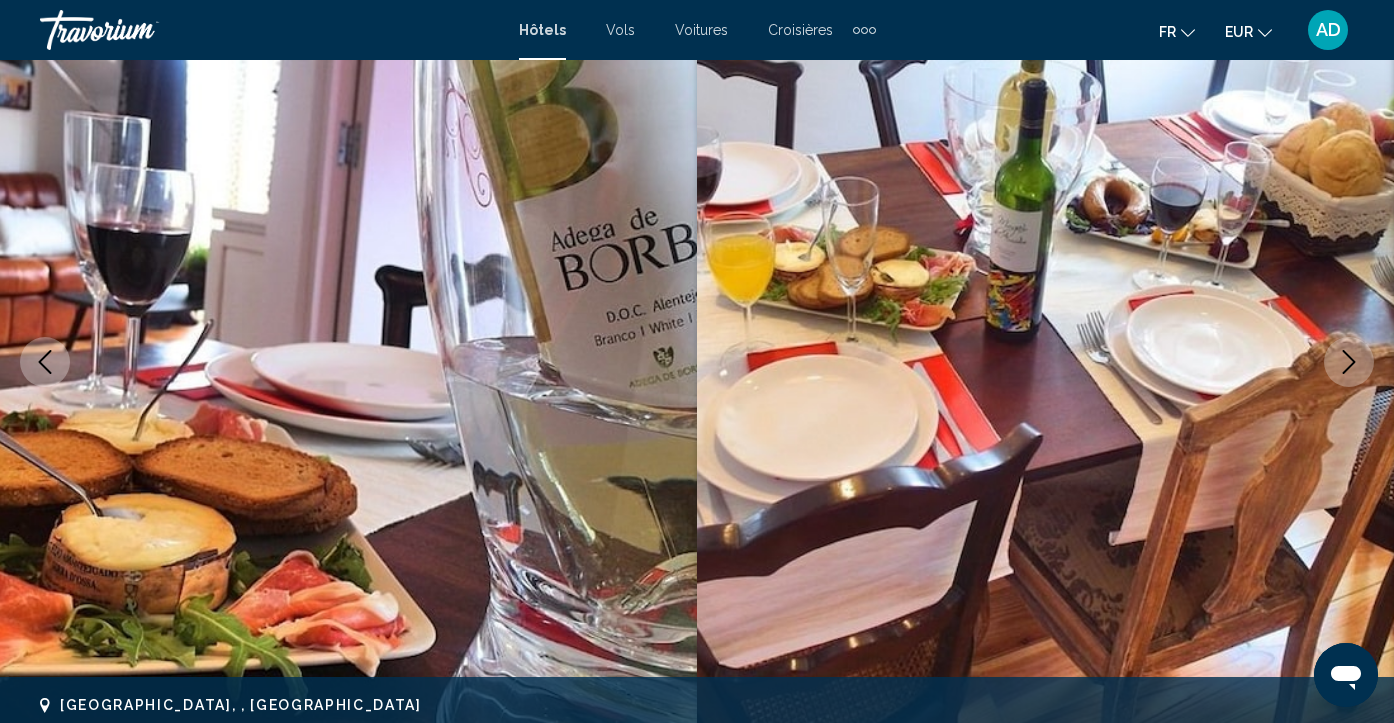 click 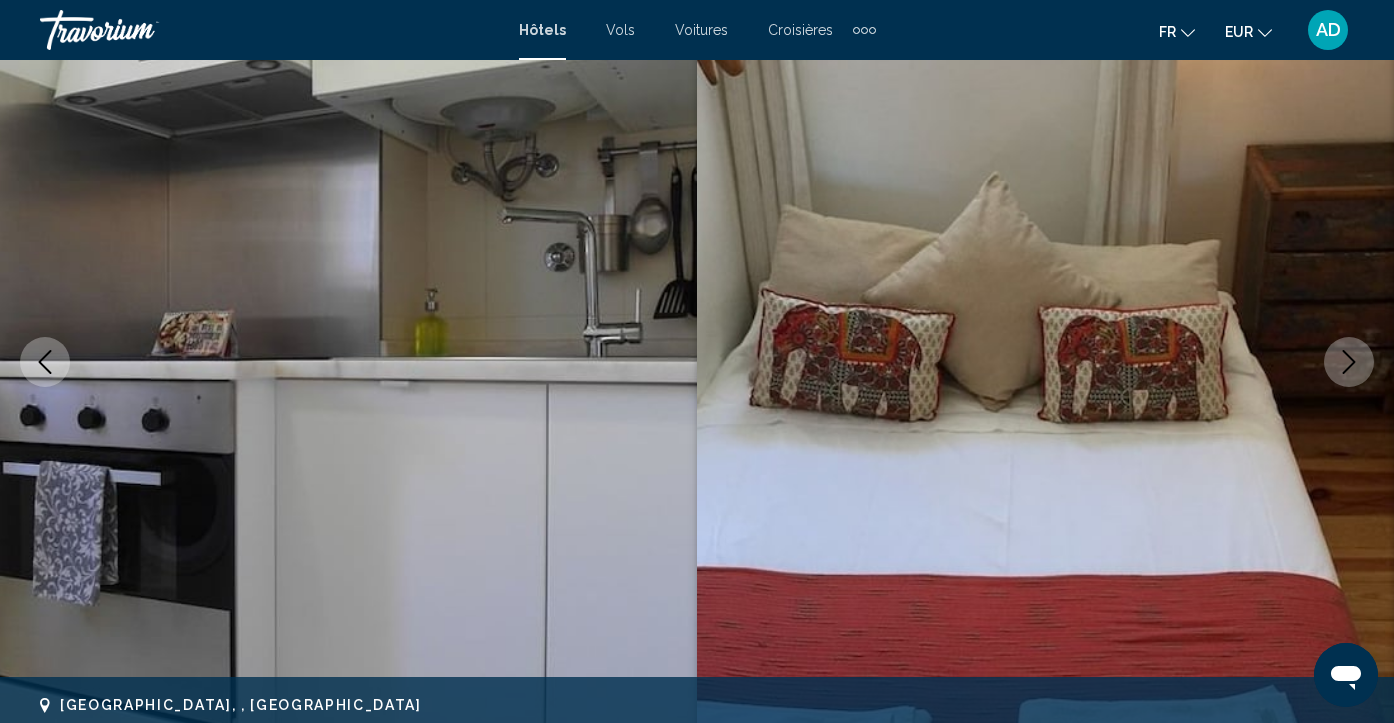 click 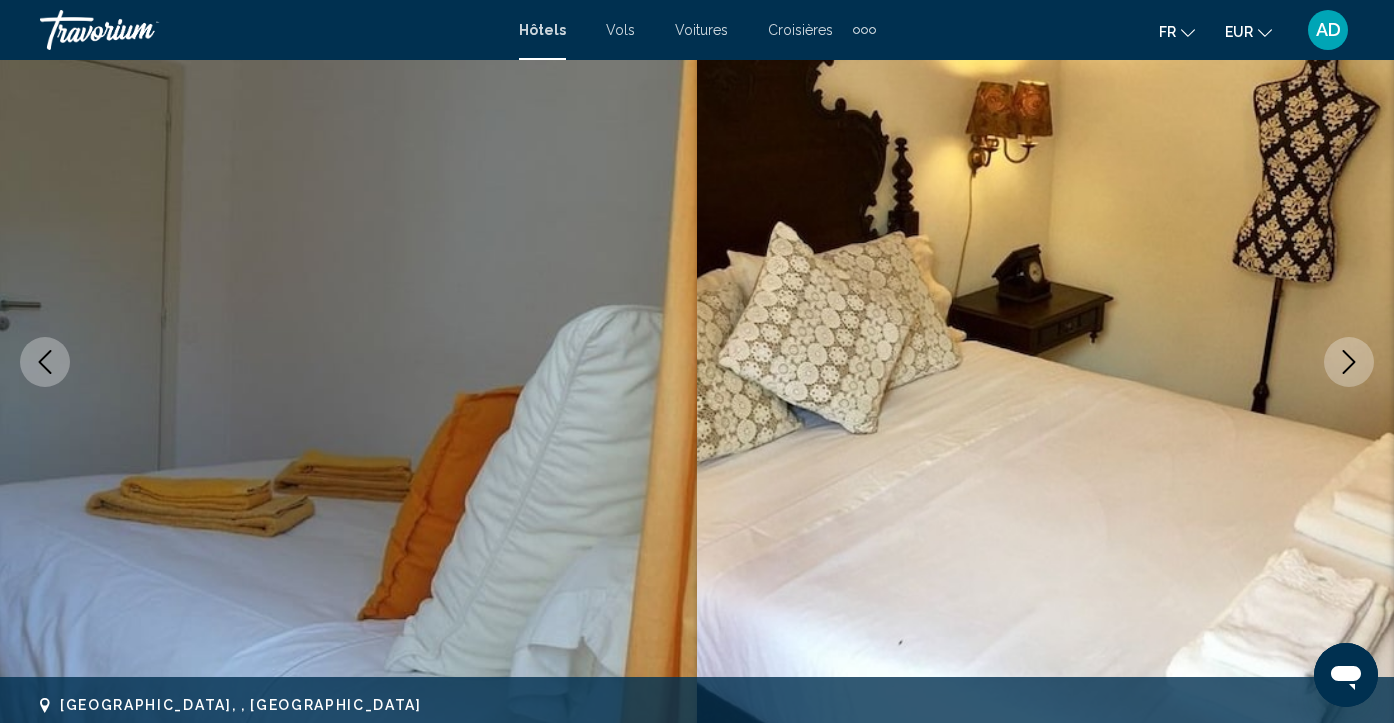 click 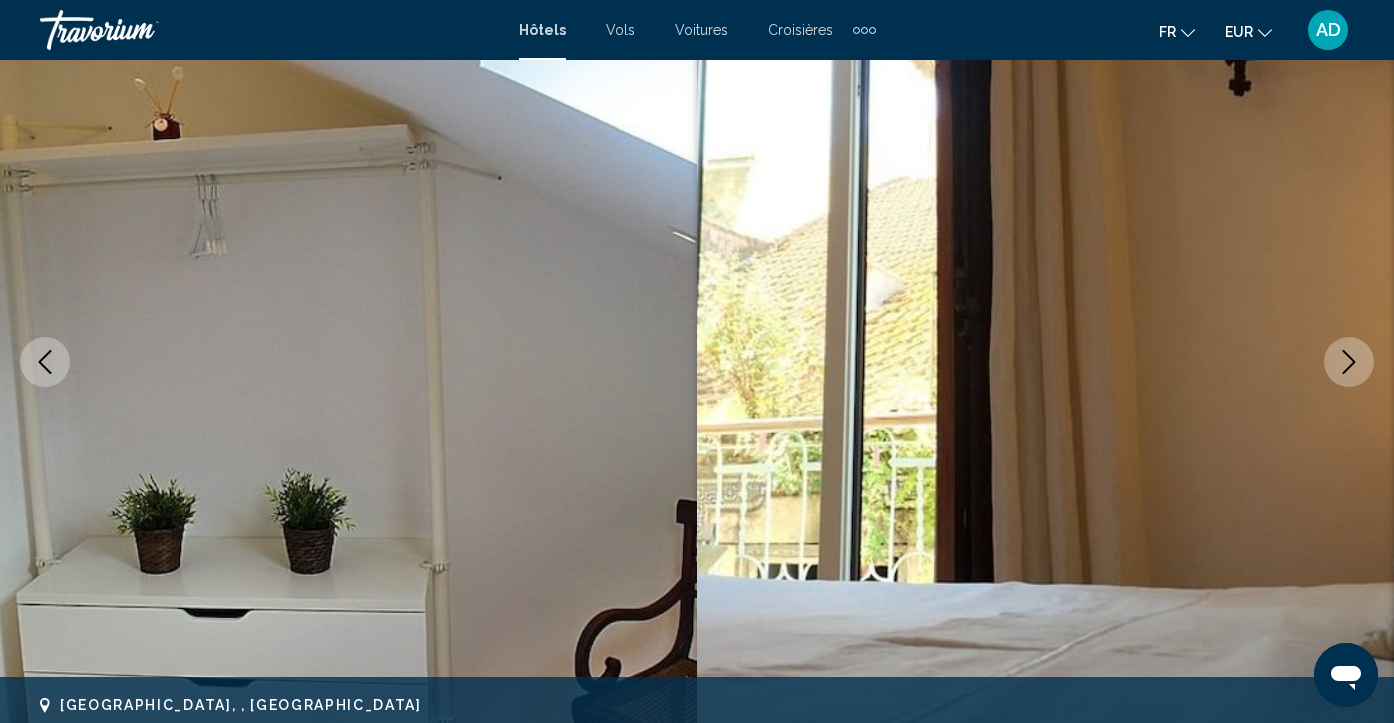 click 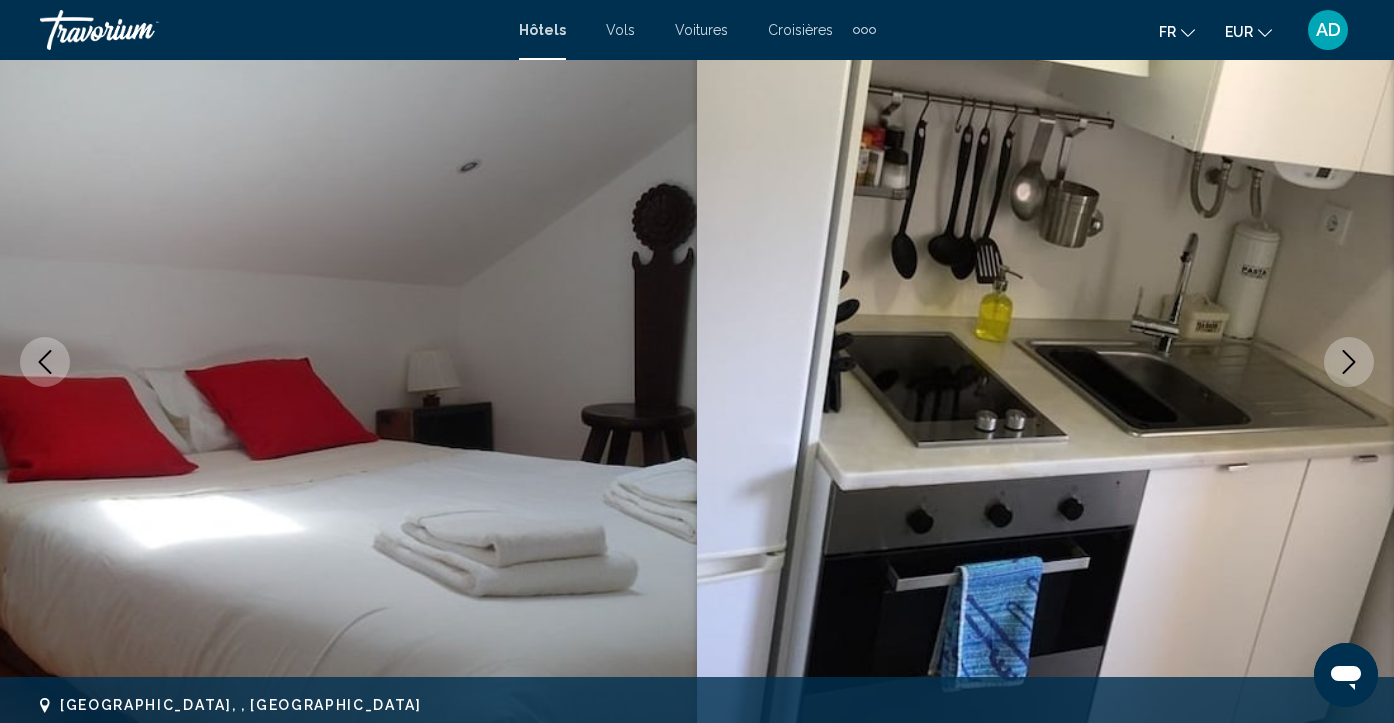 click 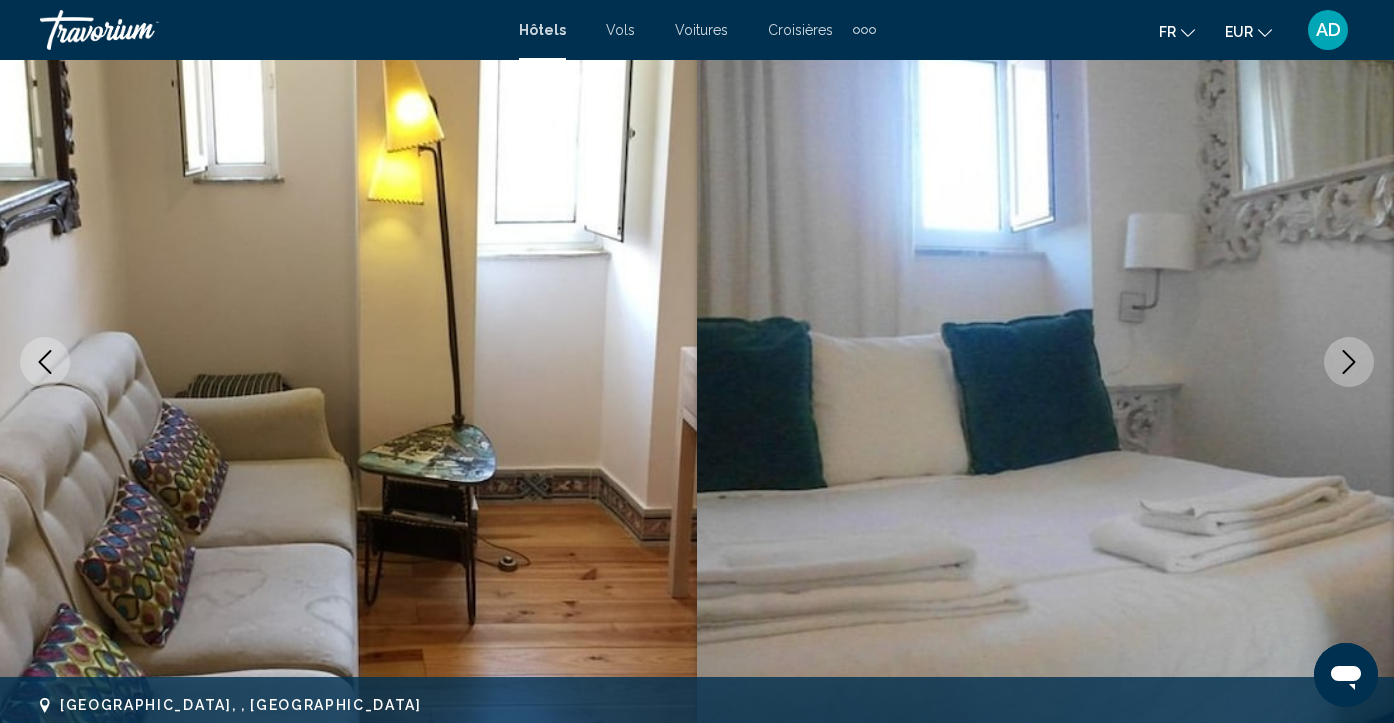 click 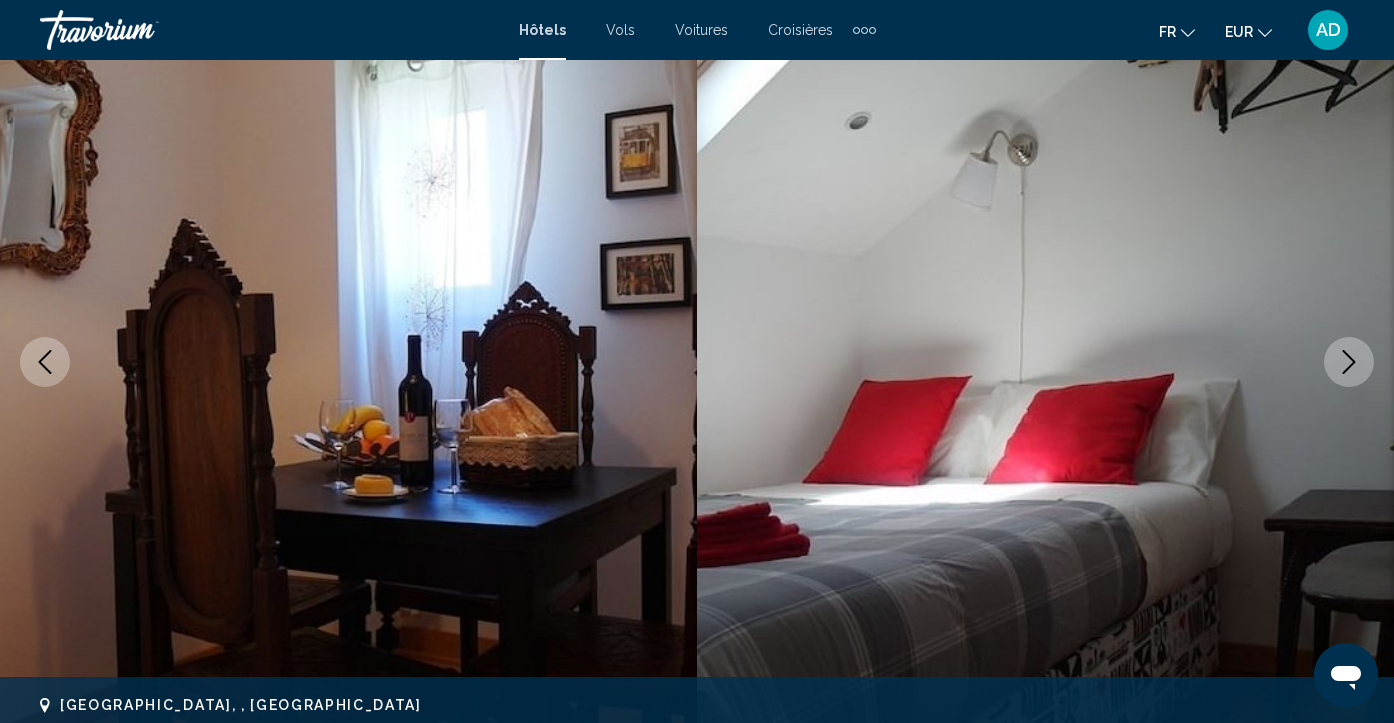 click 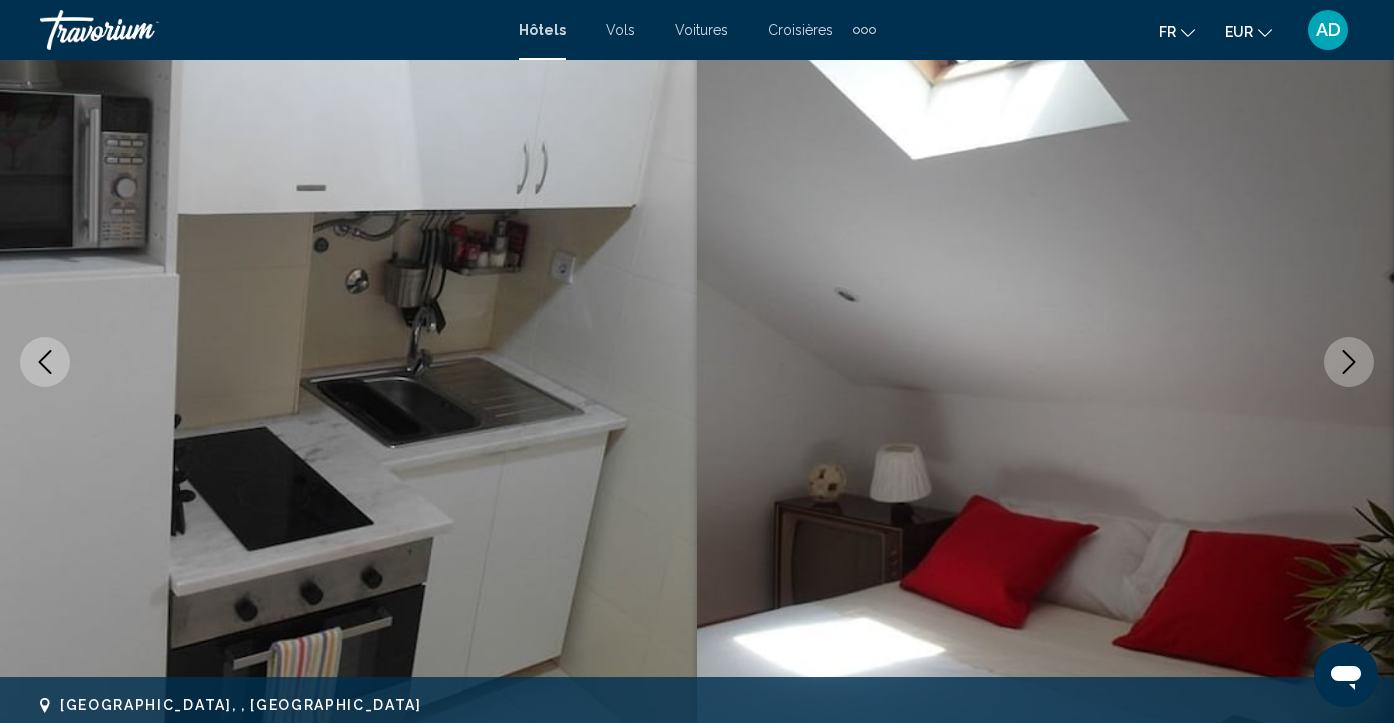 click 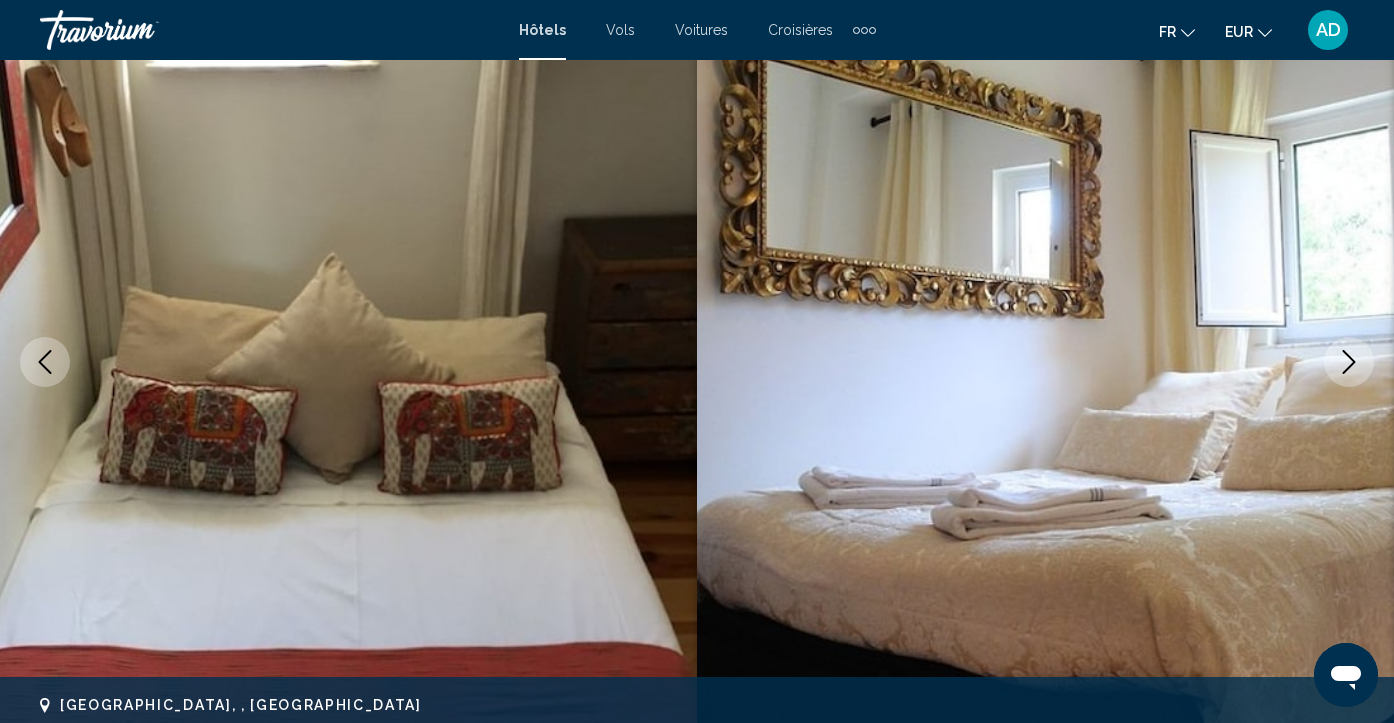click 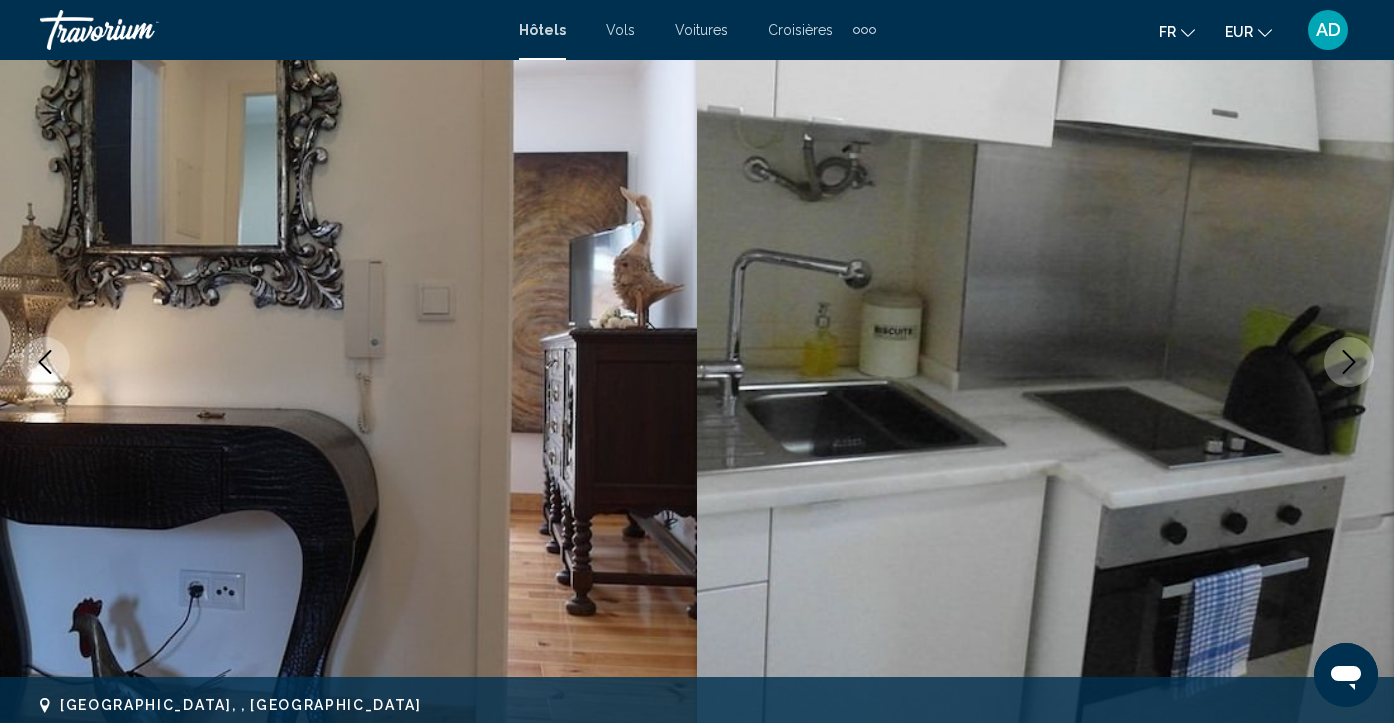 click 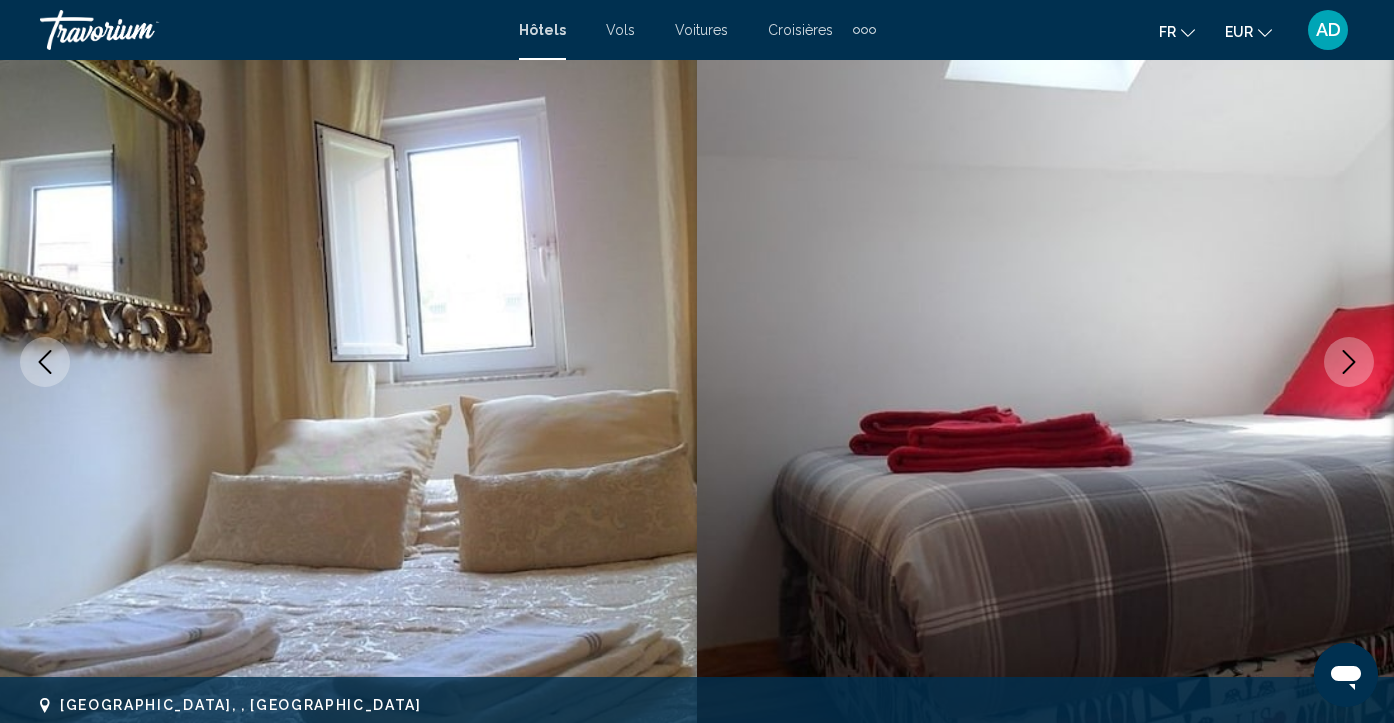 click 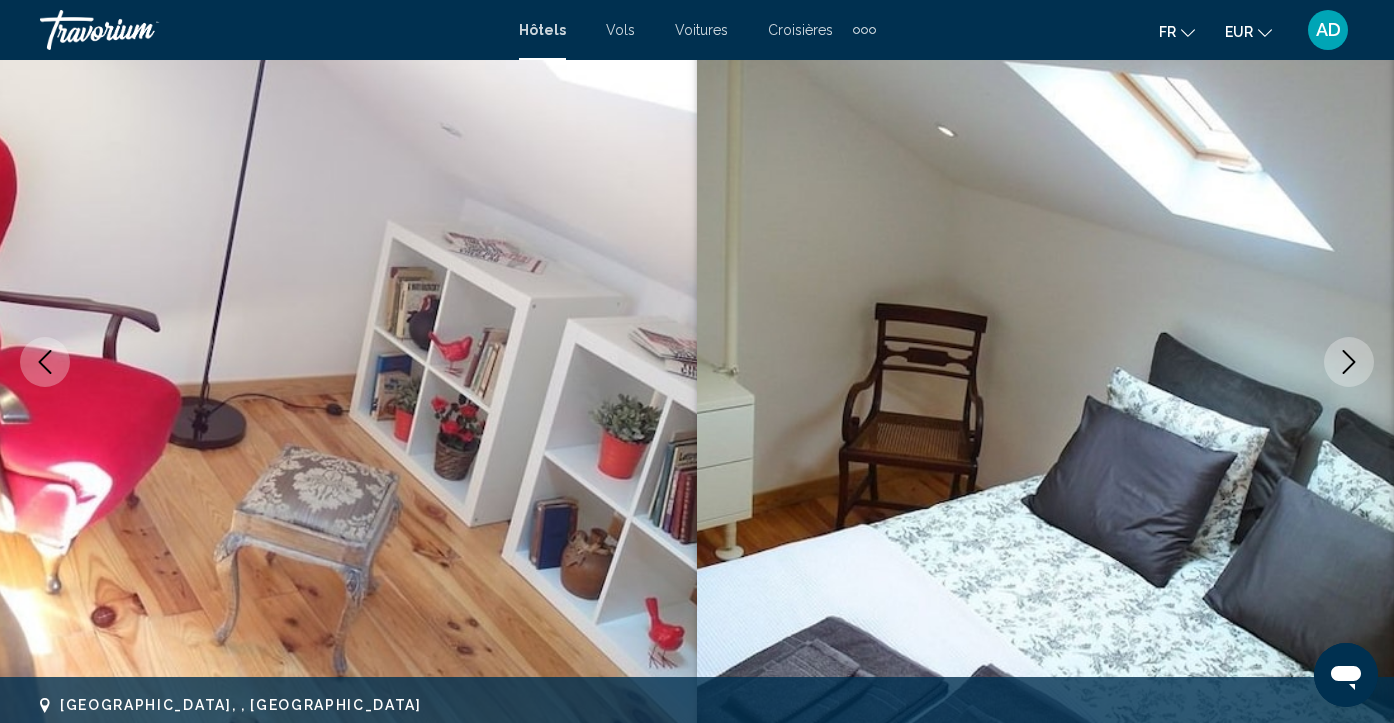 click 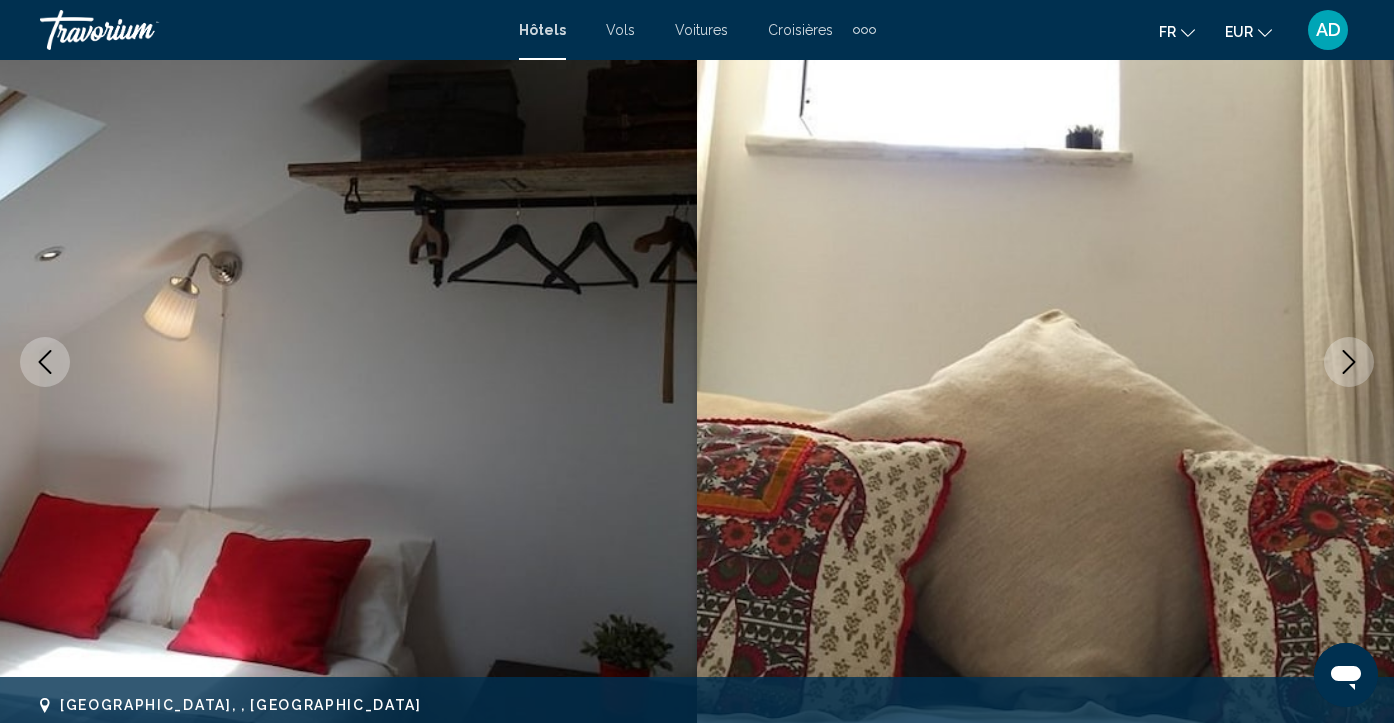 click 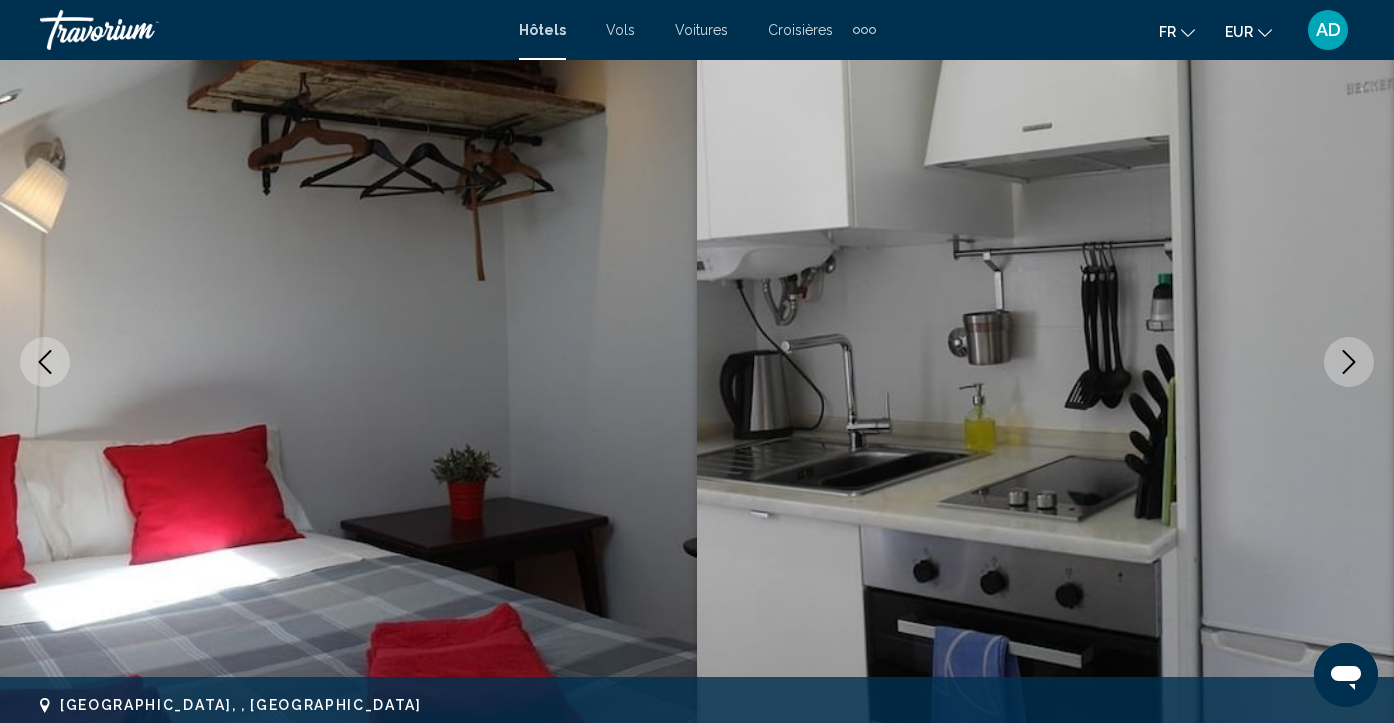 click 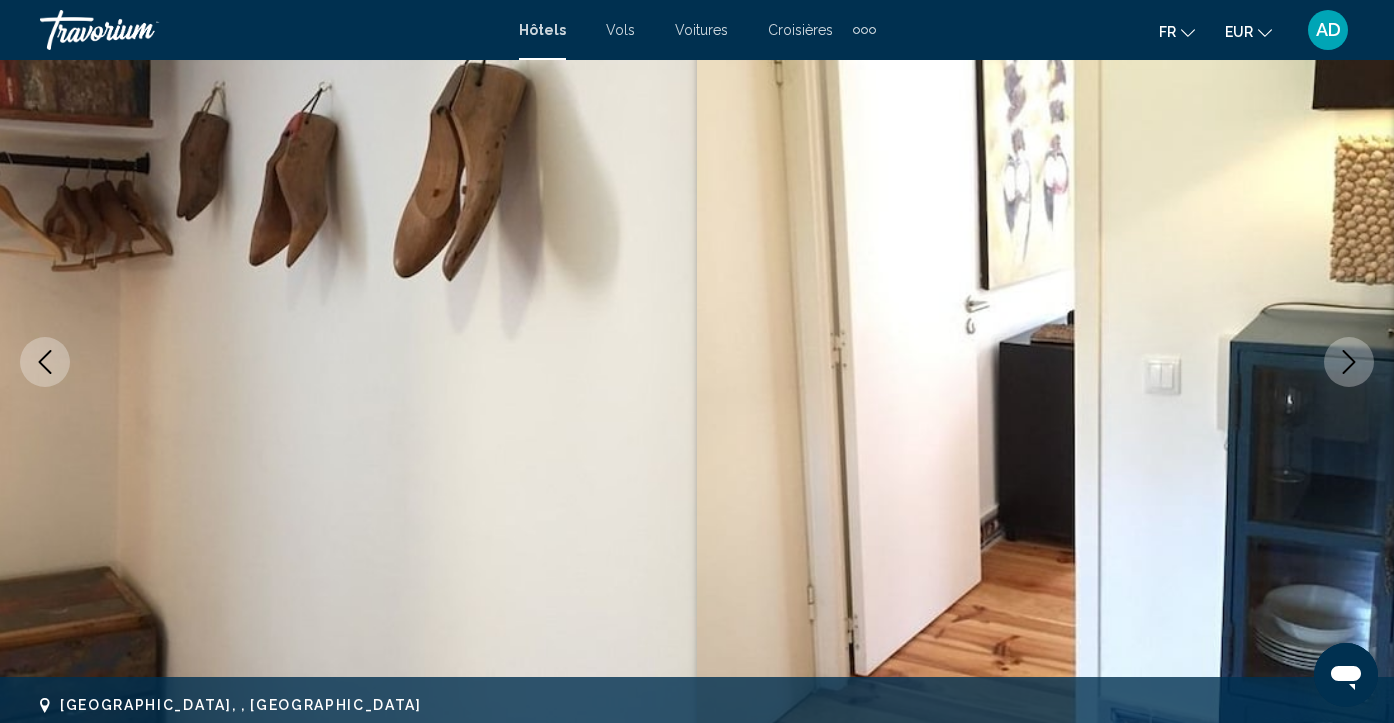 click 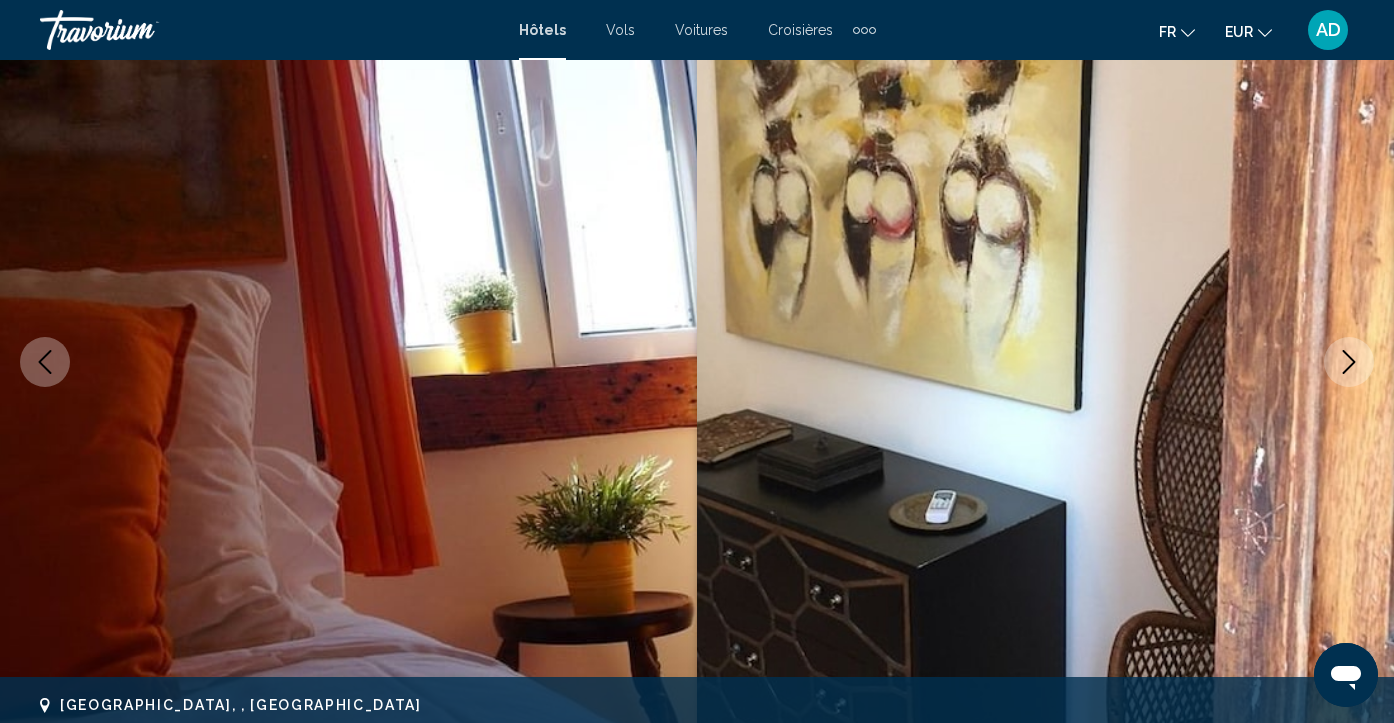click 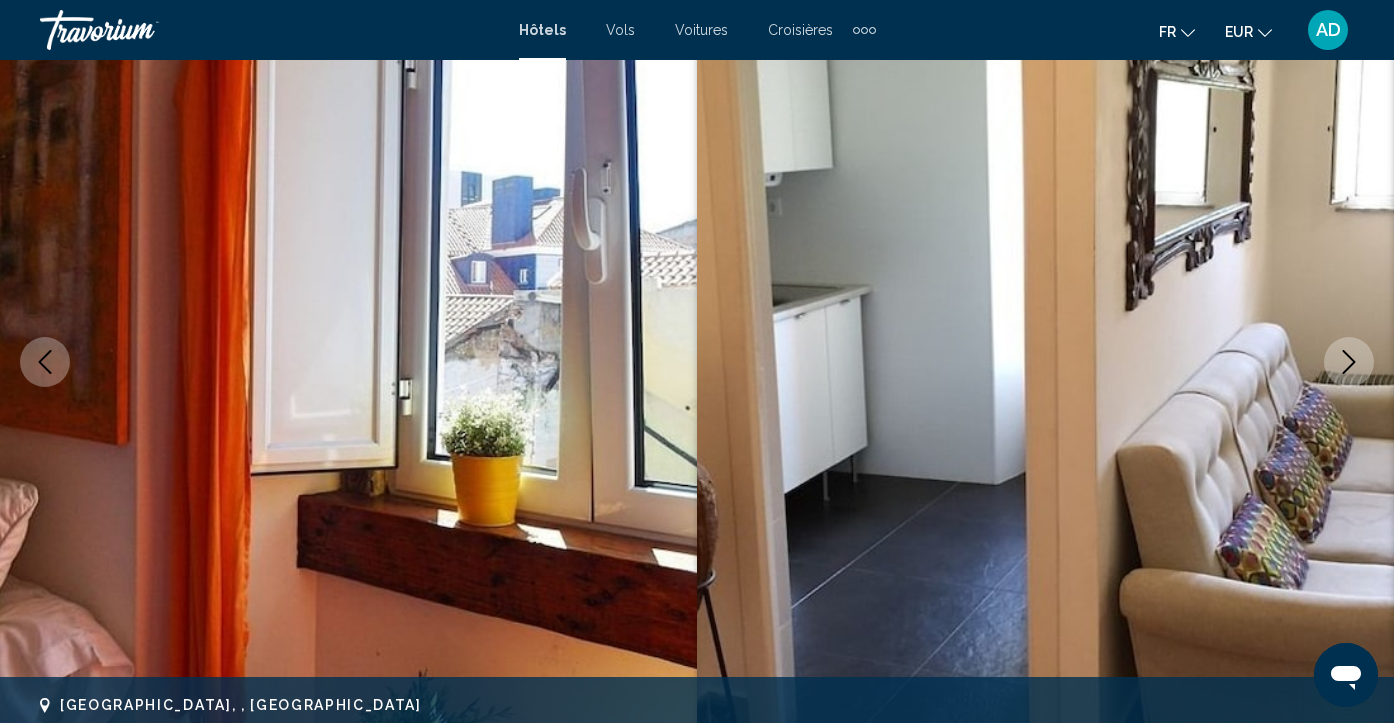 click 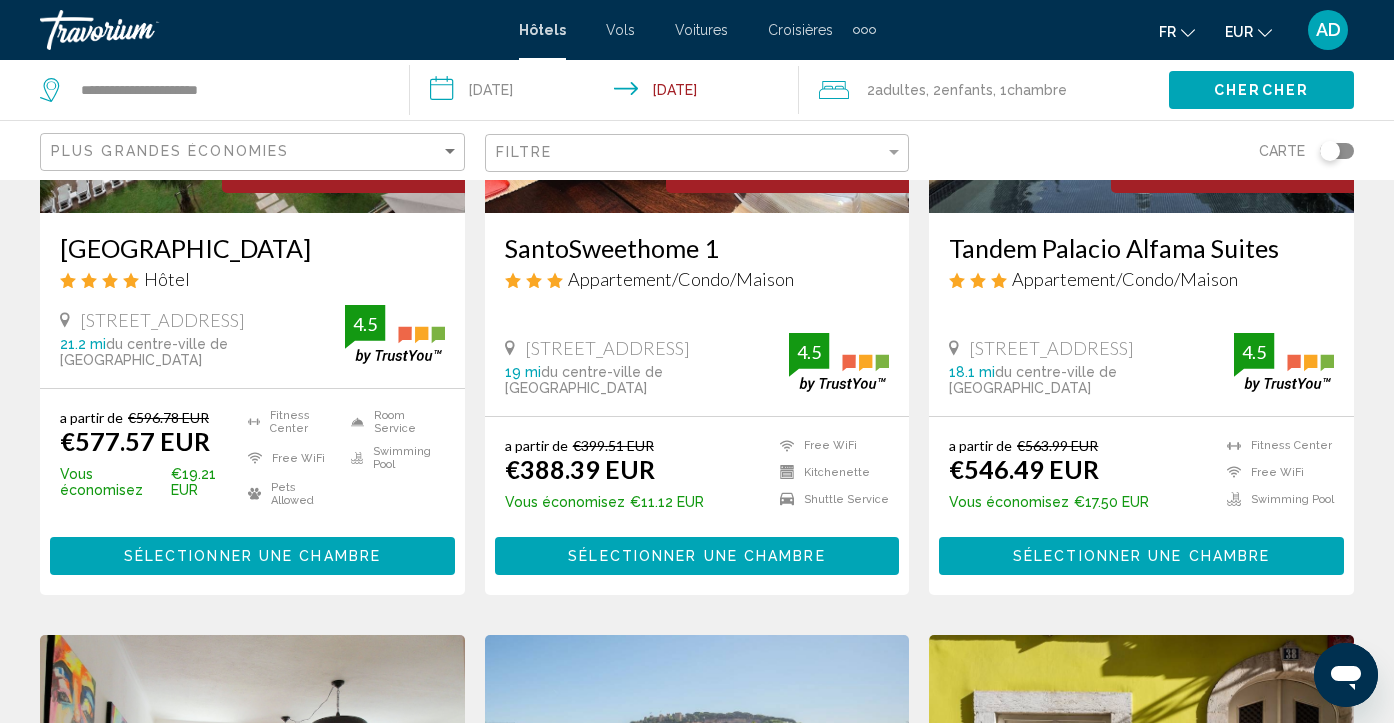 scroll, scrollTop: 320, scrollLeft: 0, axis: vertical 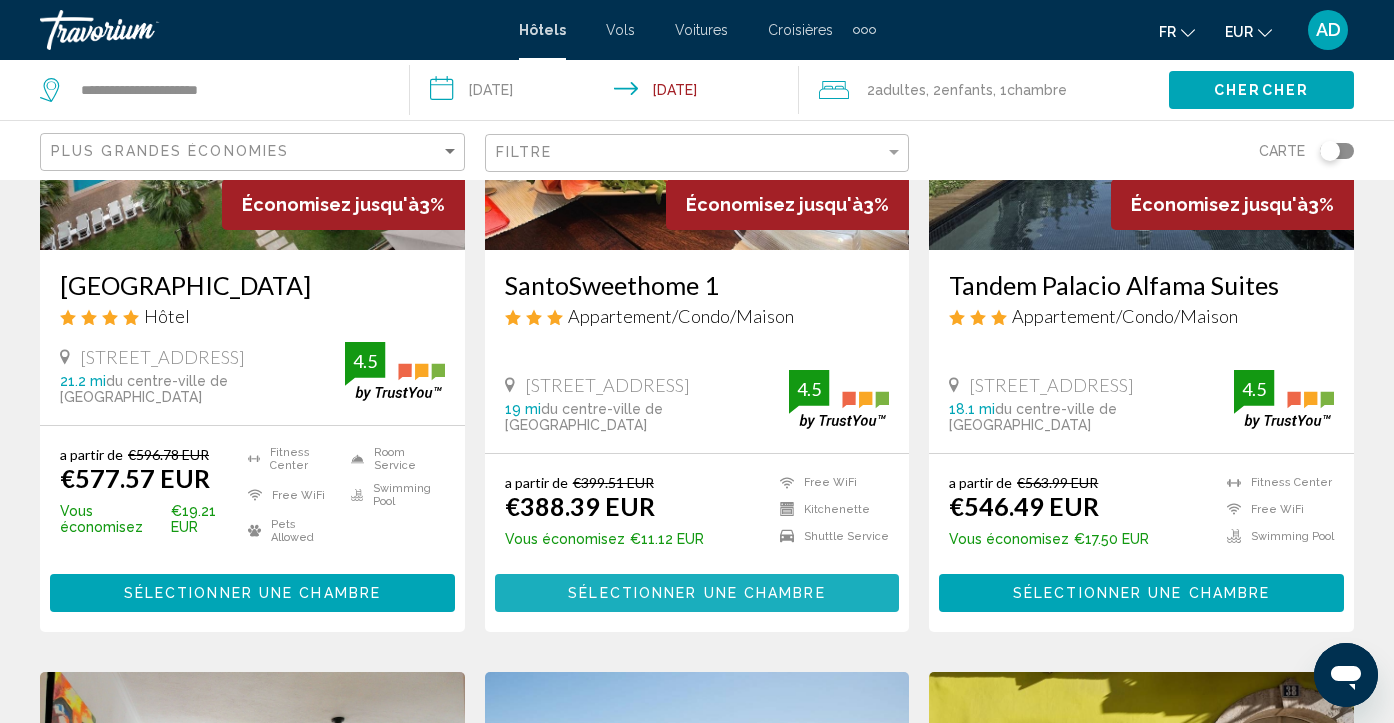click on "Sélectionner une chambre" at bounding box center (696, 594) 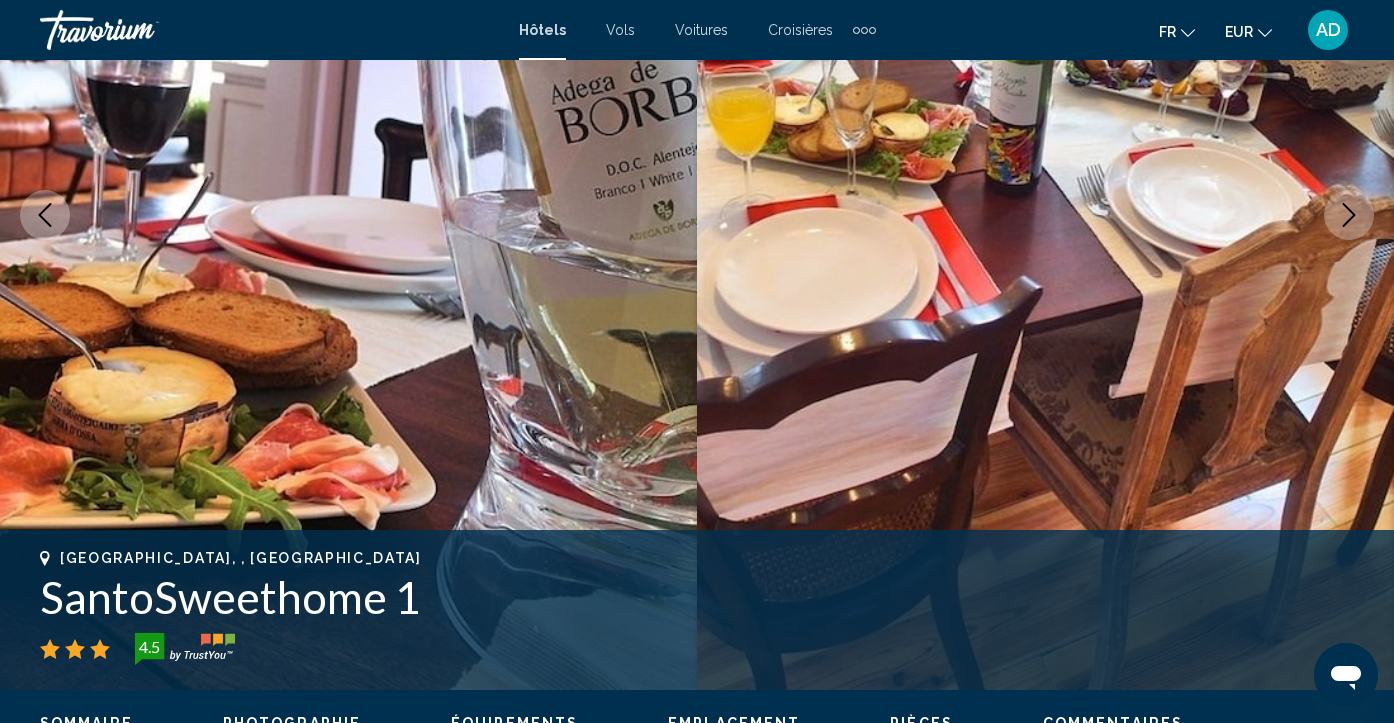 scroll, scrollTop: 173, scrollLeft: 0, axis: vertical 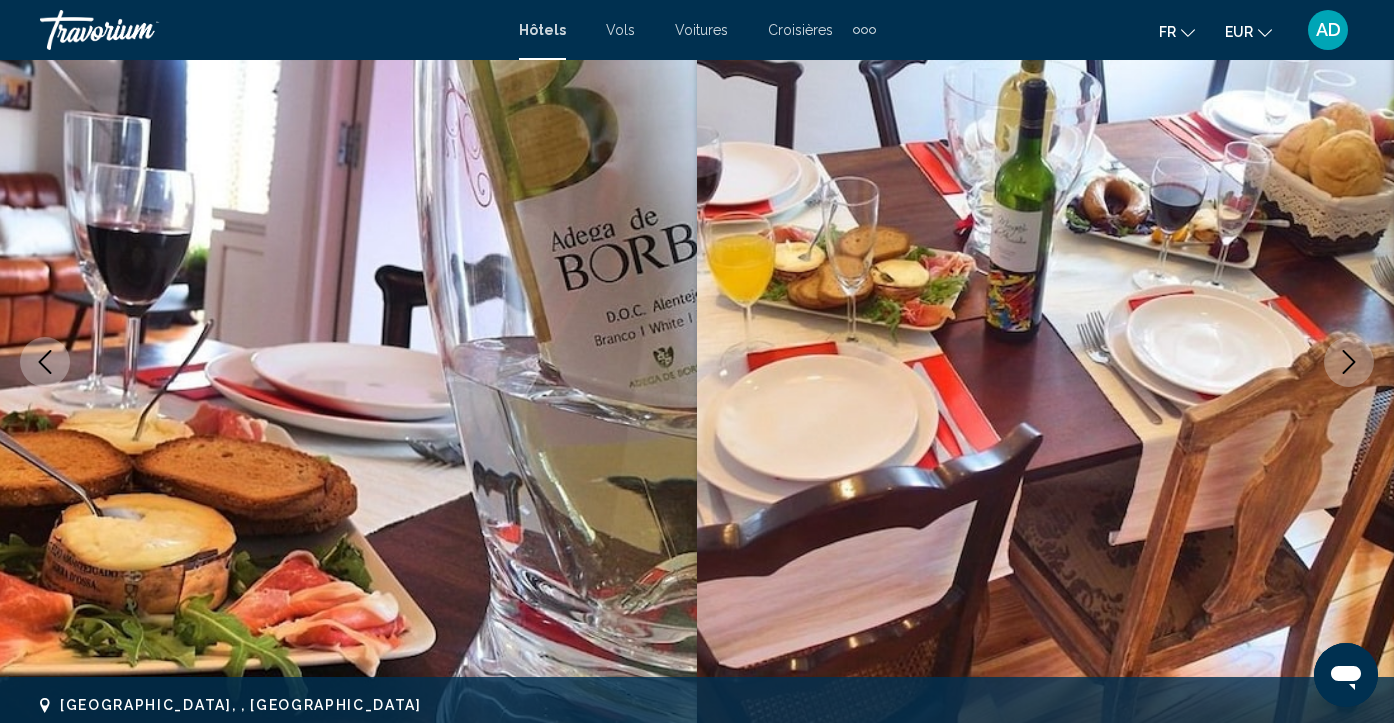 type 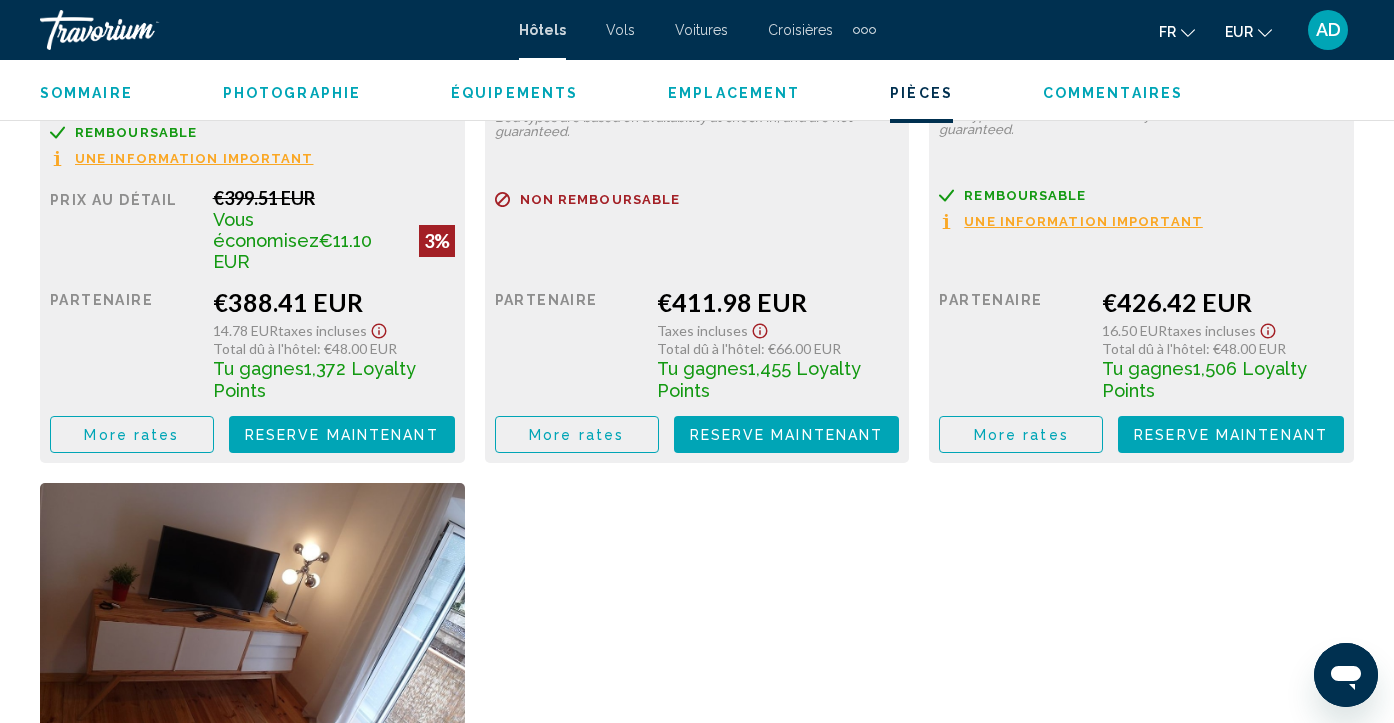 scroll, scrollTop: 3453, scrollLeft: 0, axis: vertical 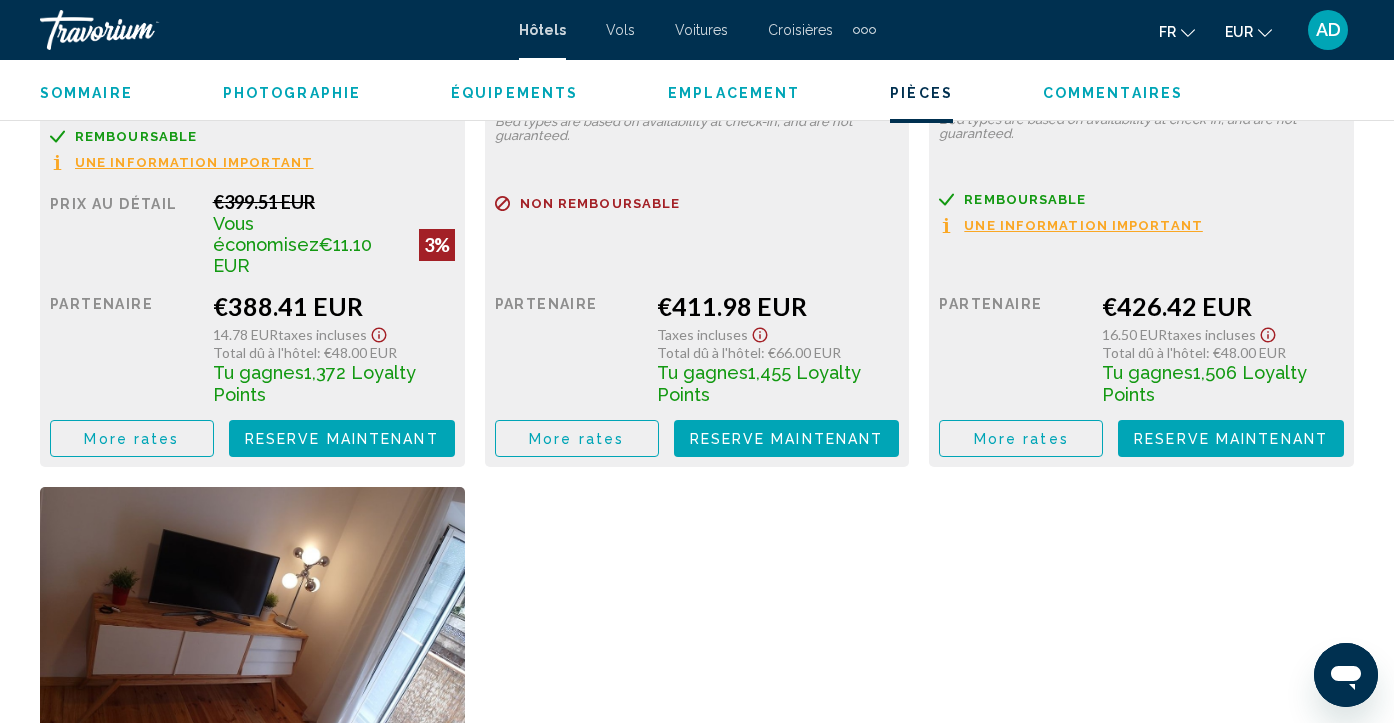 click on "Équipements" at bounding box center (514, 93) 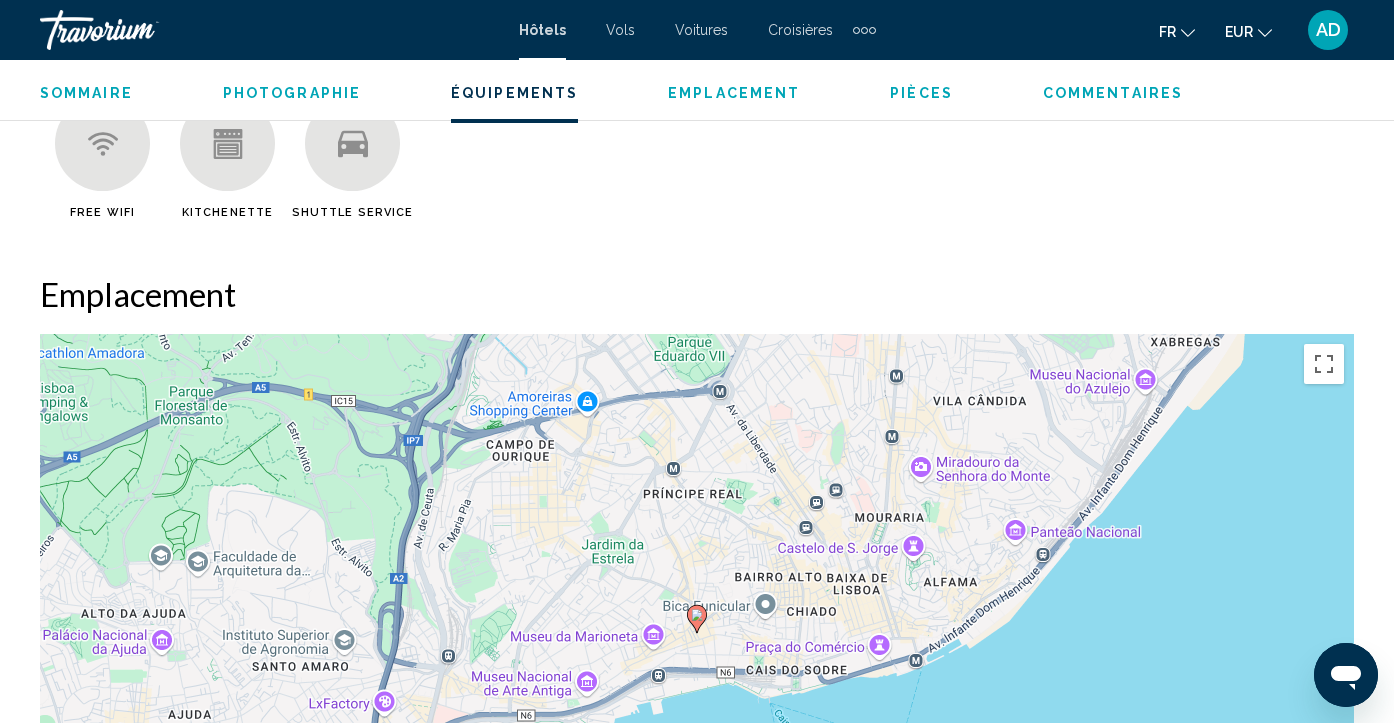 scroll, scrollTop: 1944, scrollLeft: 0, axis: vertical 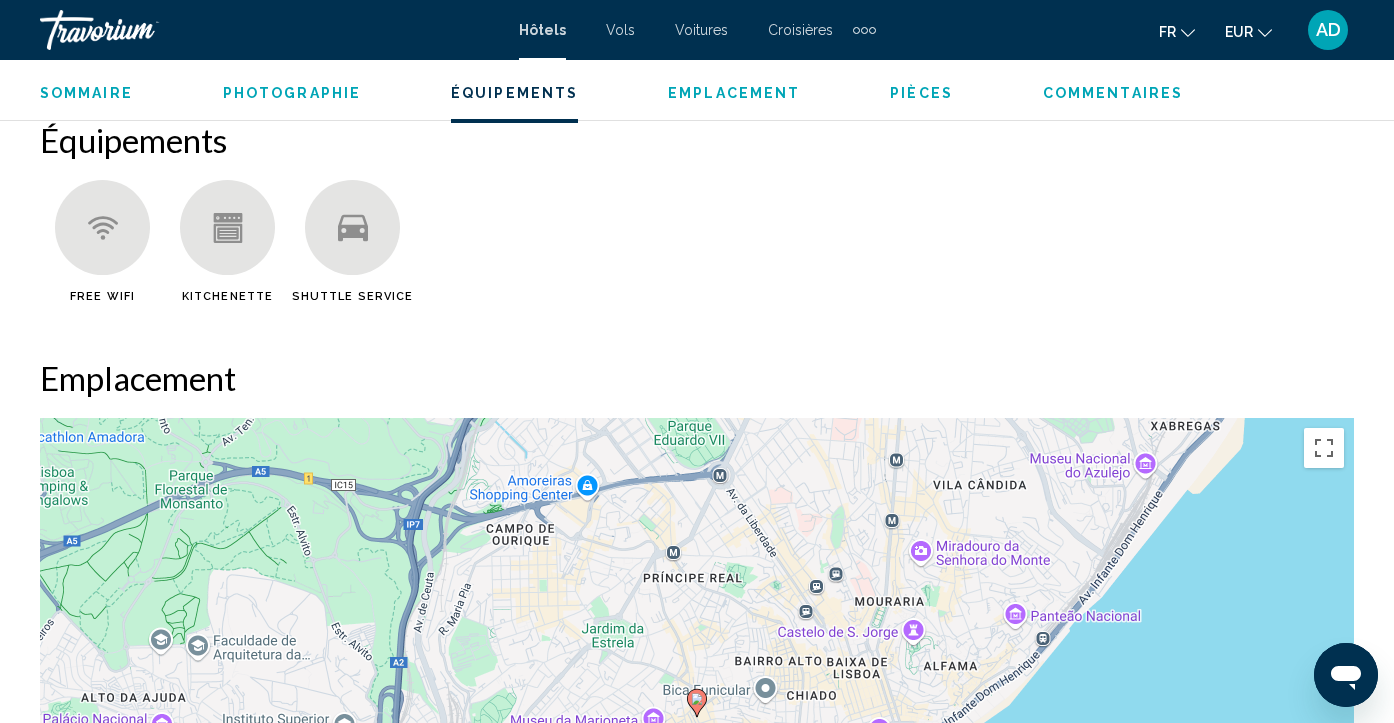 type 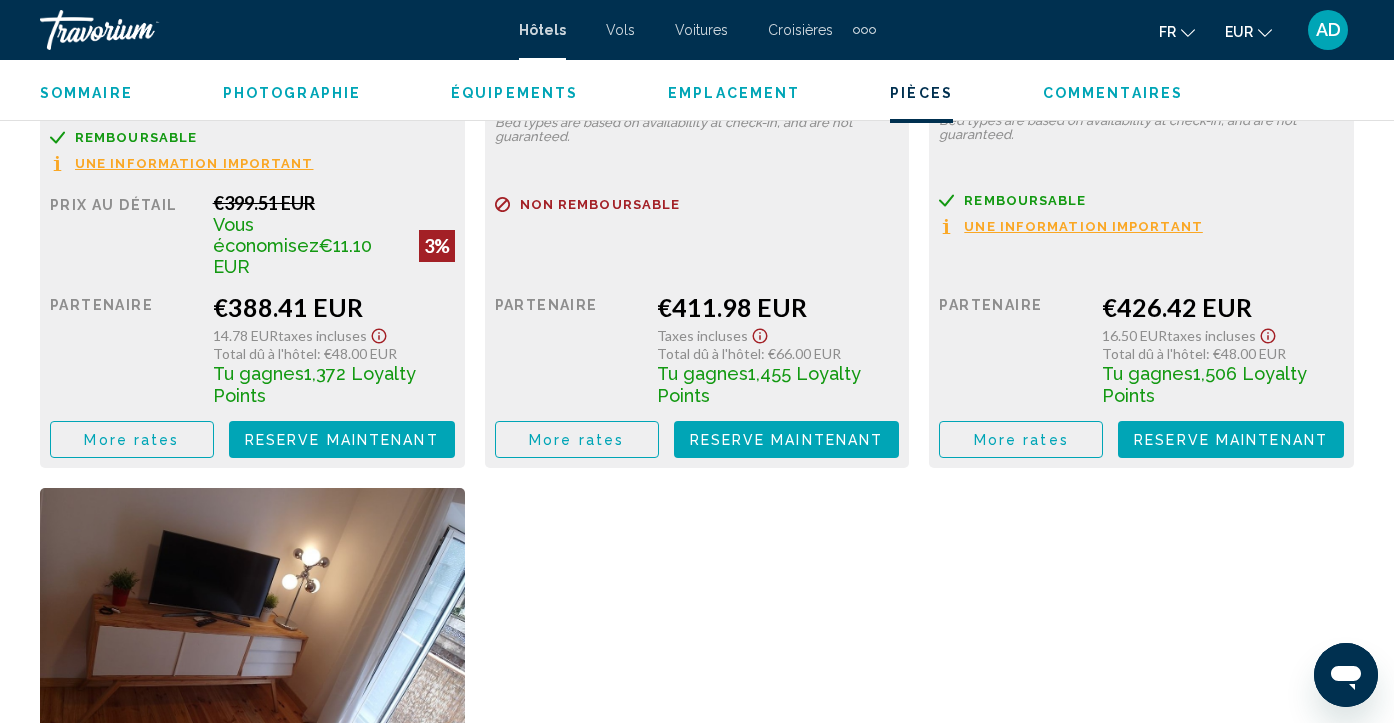 scroll, scrollTop: 3449, scrollLeft: 0, axis: vertical 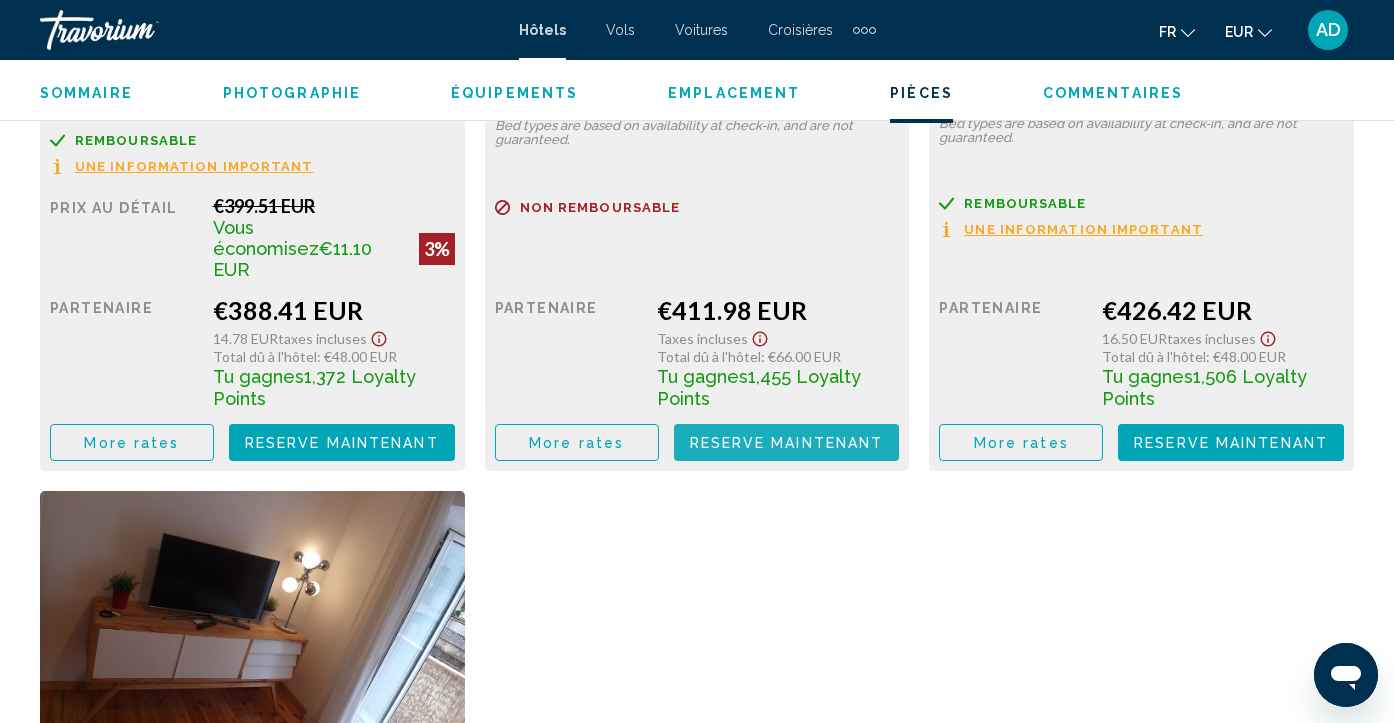 click on "Reserve maintenant" at bounding box center [787, 443] 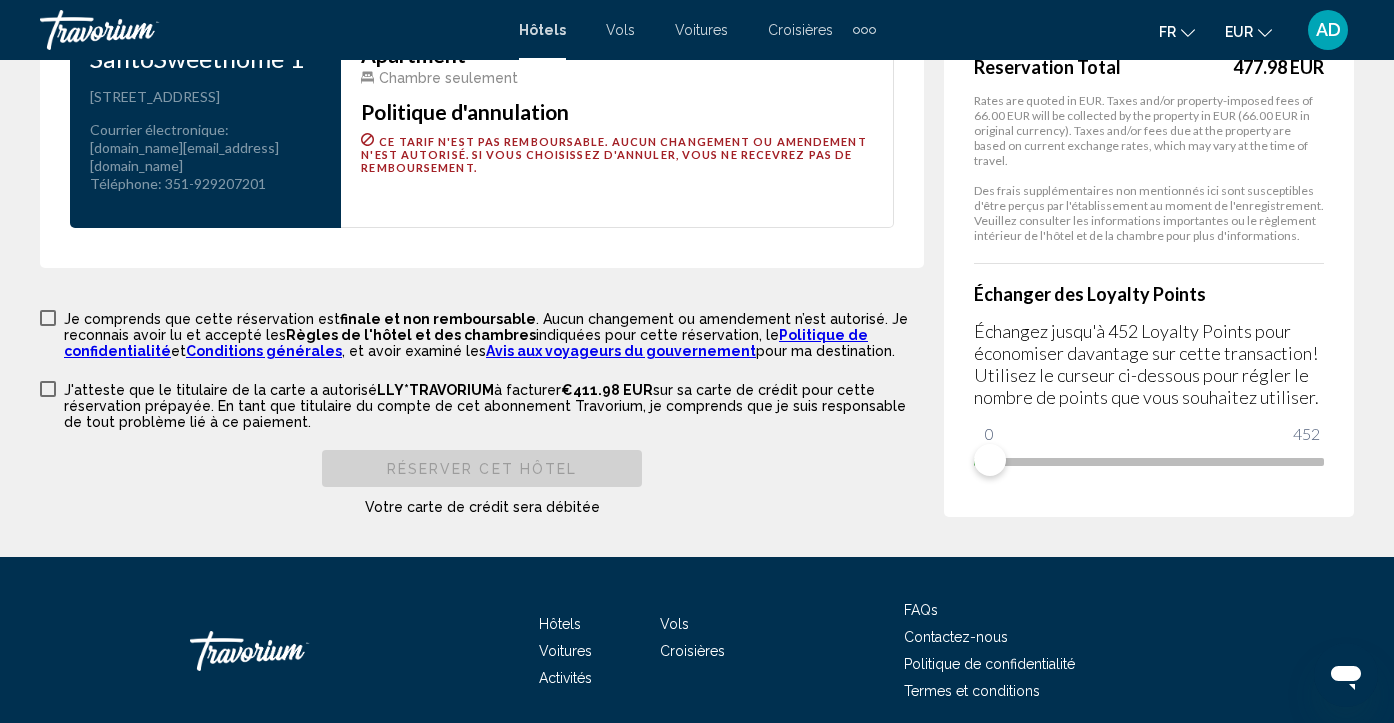 scroll, scrollTop: 2911, scrollLeft: 0, axis: vertical 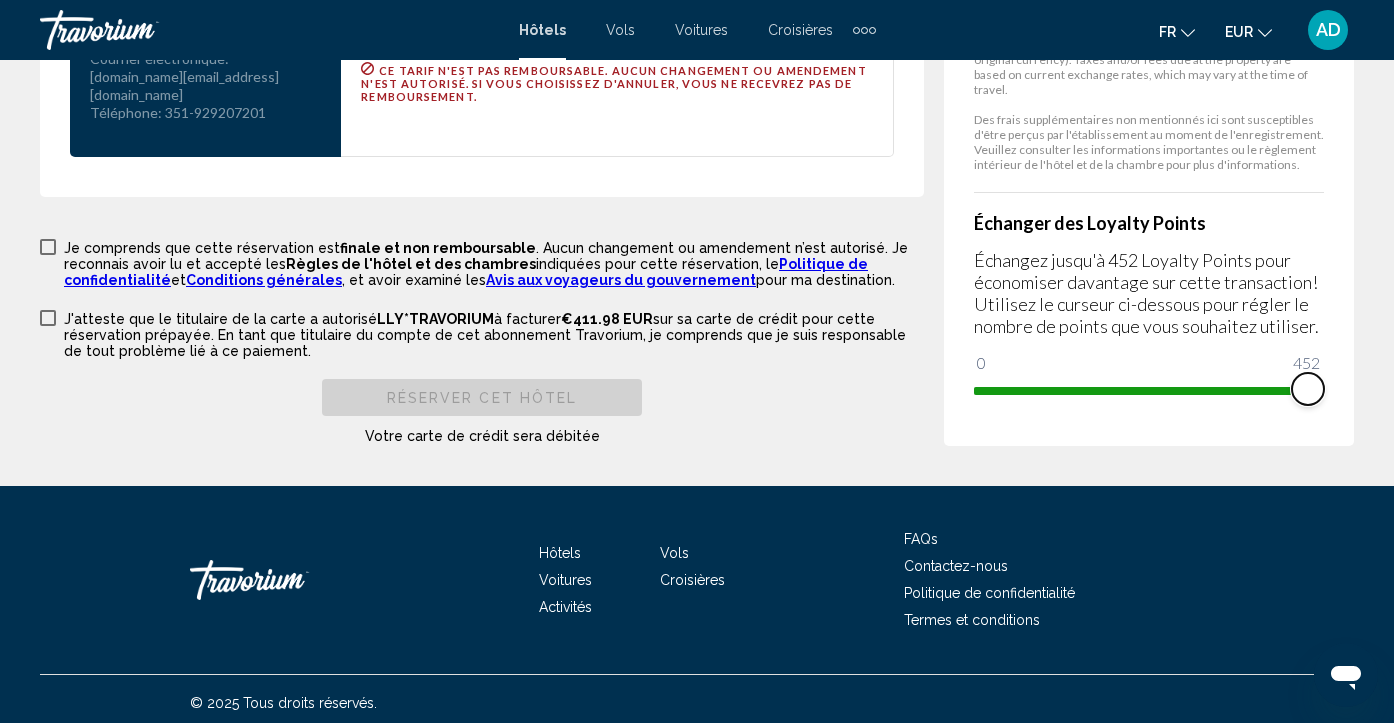 drag, startPoint x: 991, startPoint y: 372, endPoint x: 1368, endPoint y: 387, distance: 377.29828 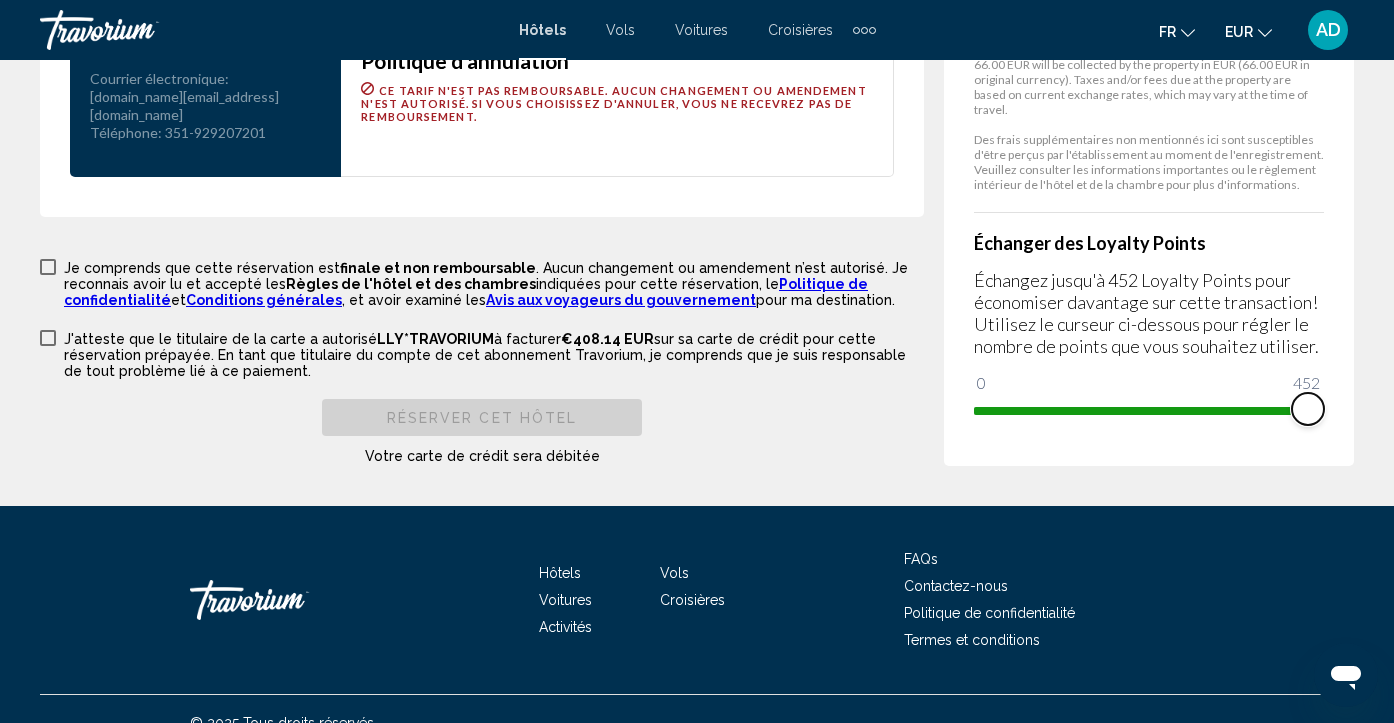 scroll, scrollTop: 2911, scrollLeft: 0, axis: vertical 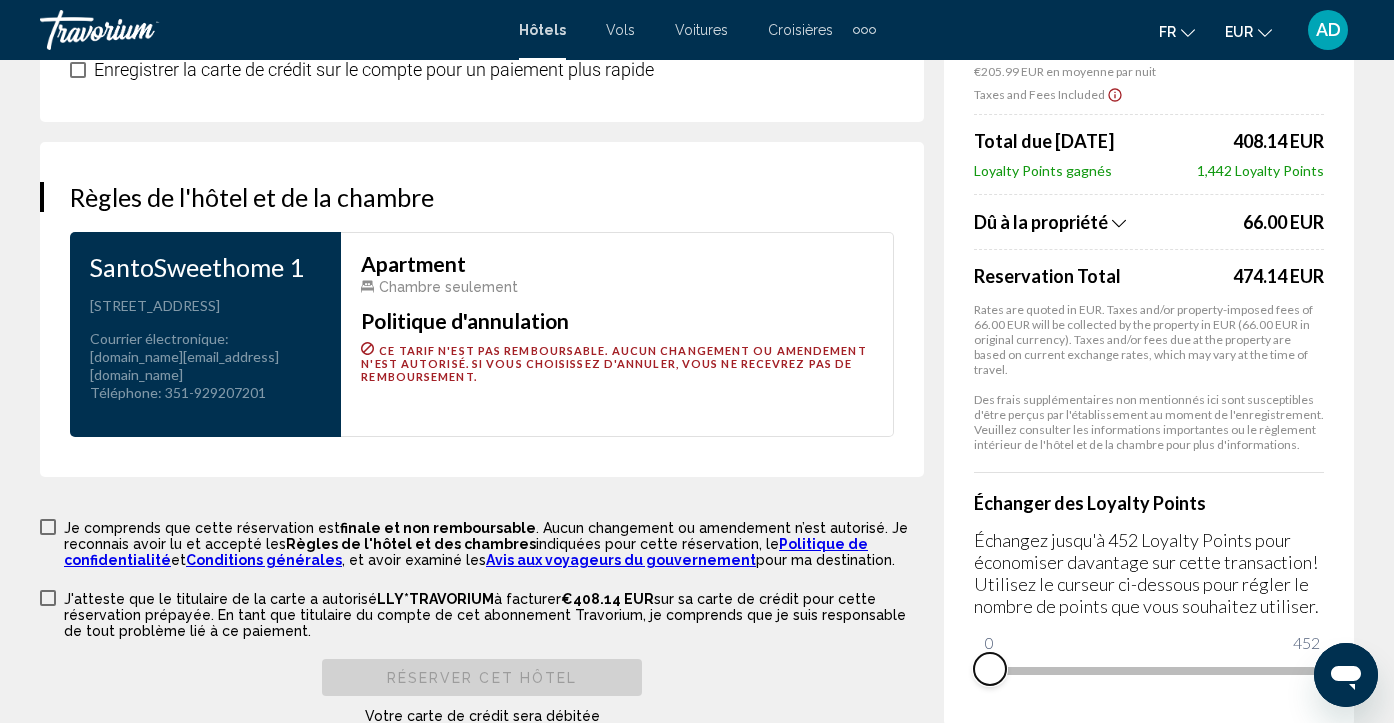 drag, startPoint x: 1306, startPoint y: 652, endPoint x: 914, endPoint y: 658, distance: 392.04593 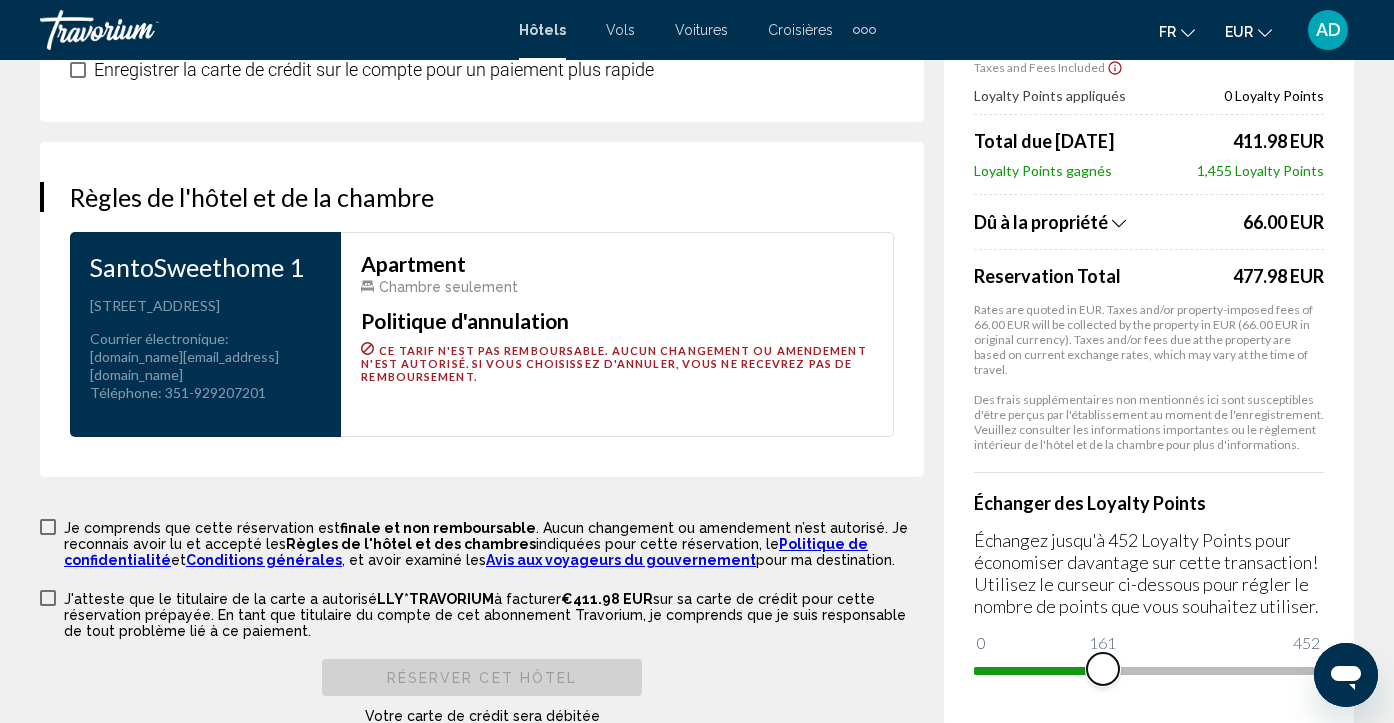 drag, startPoint x: 999, startPoint y: 659, endPoint x: 1106, endPoint y: 654, distance: 107.11676 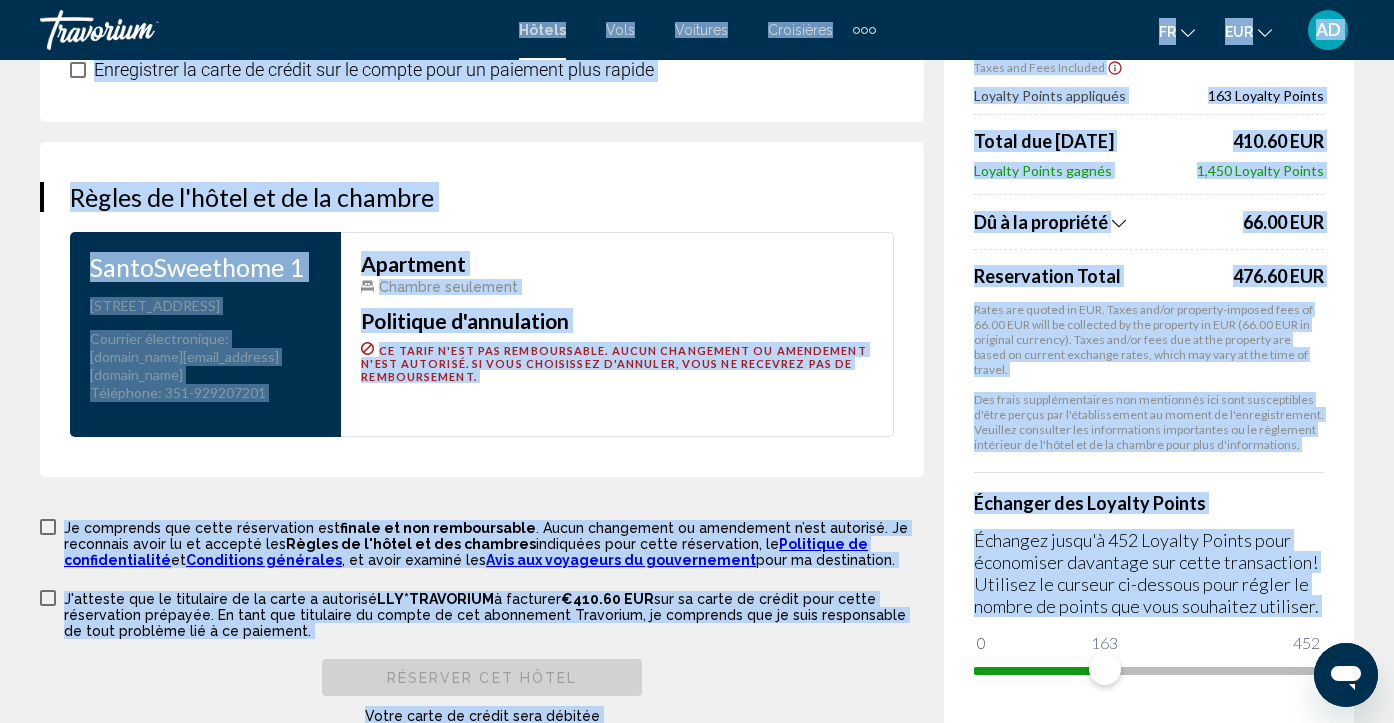 drag, startPoint x: 1092, startPoint y: 629, endPoint x: 1376, endPoint y: 643, distance: 284.34485 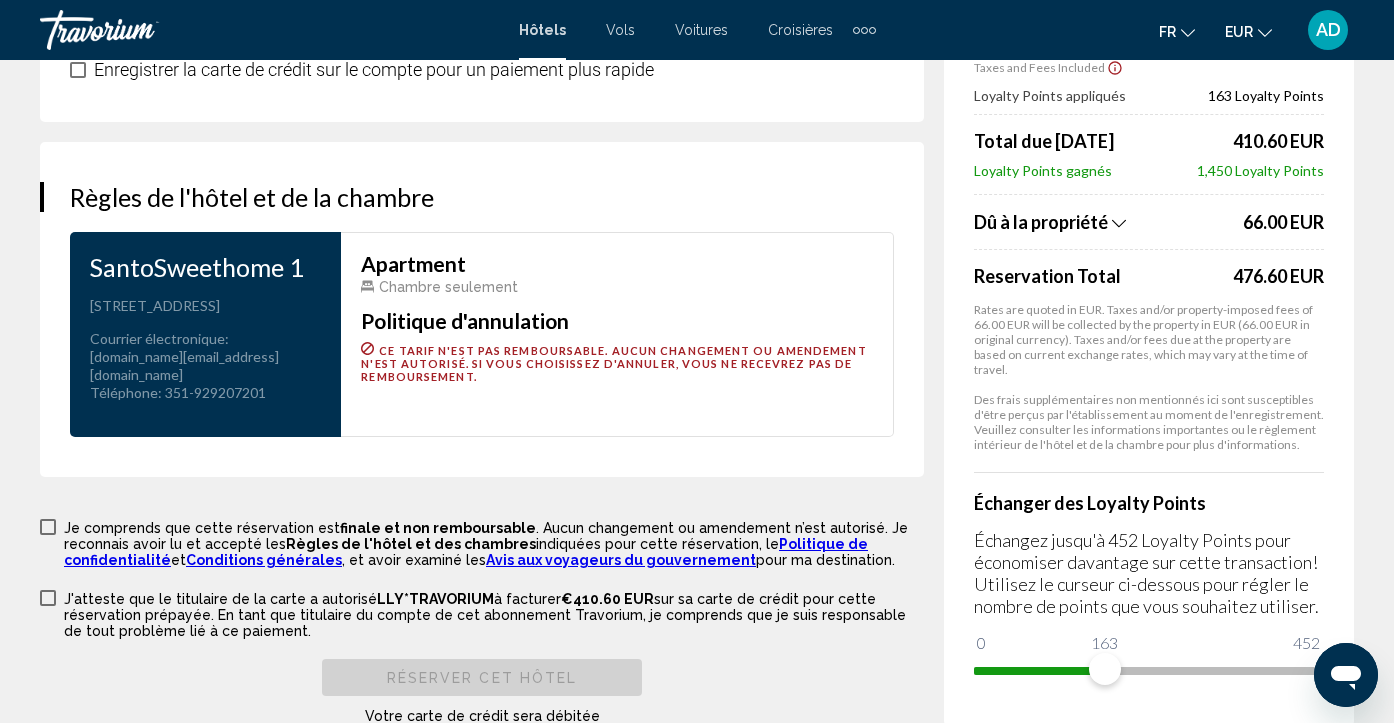 click on "Échanger des Loyalty Points Échangez jusqu'à 452 Loyalty Points pour économiser davantage sur cette transaction! Utilisez le curseur ci-dessous pour régler le nombre de points que vous souhaitez utiliser. 0 452 163" at bounding box center (1149, 579) 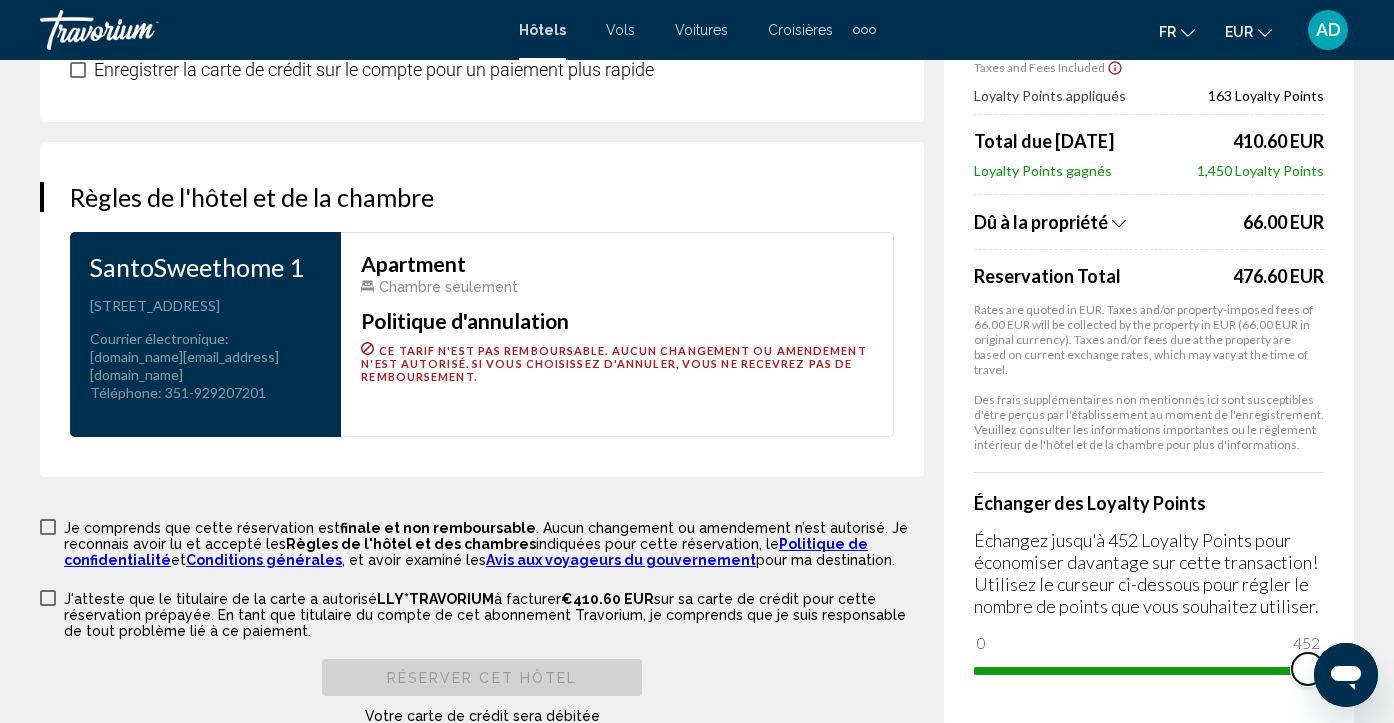 drag, startPoint x: 2400, startPoint y: 1294, endPoint x: 1355, endPoint y: 657, distance: 1223.844 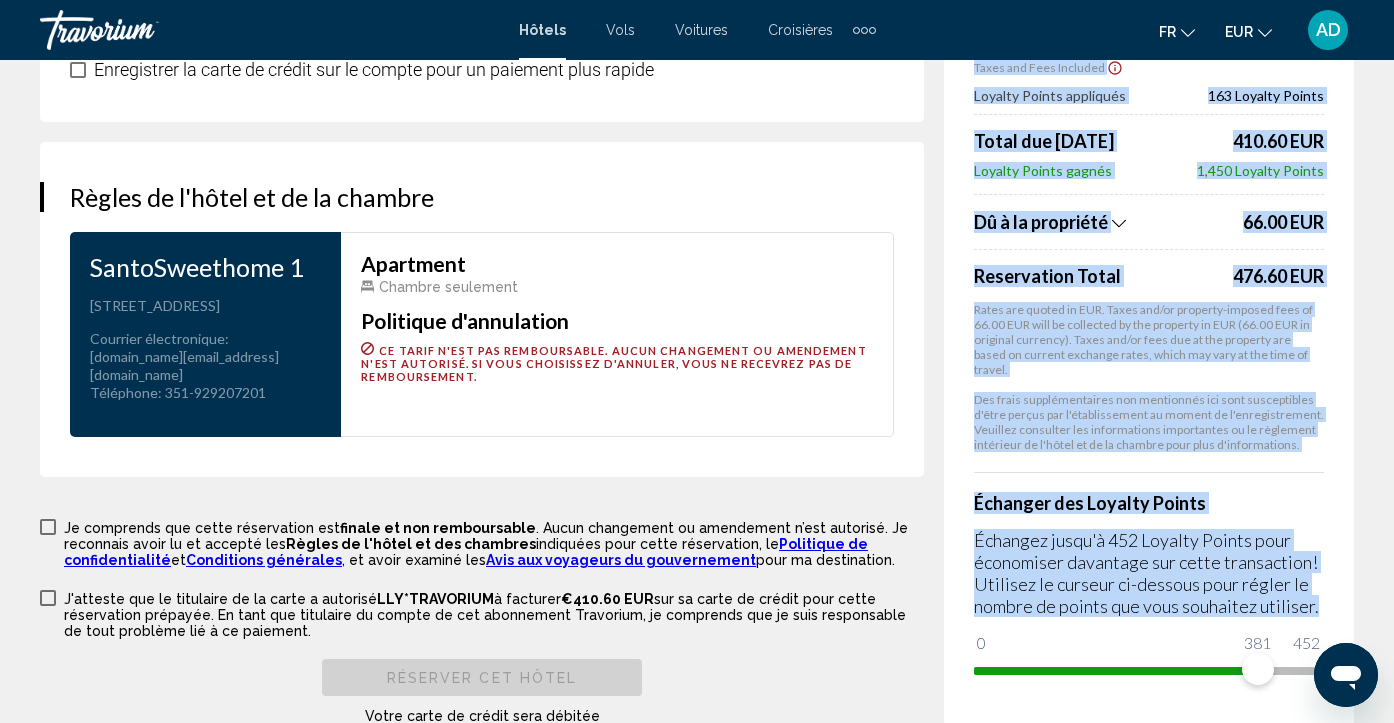 drag, startPoint x: 1258, startPoint y: 620, endPoint x: 1365, endPoint y: 631, distance: 107.563934 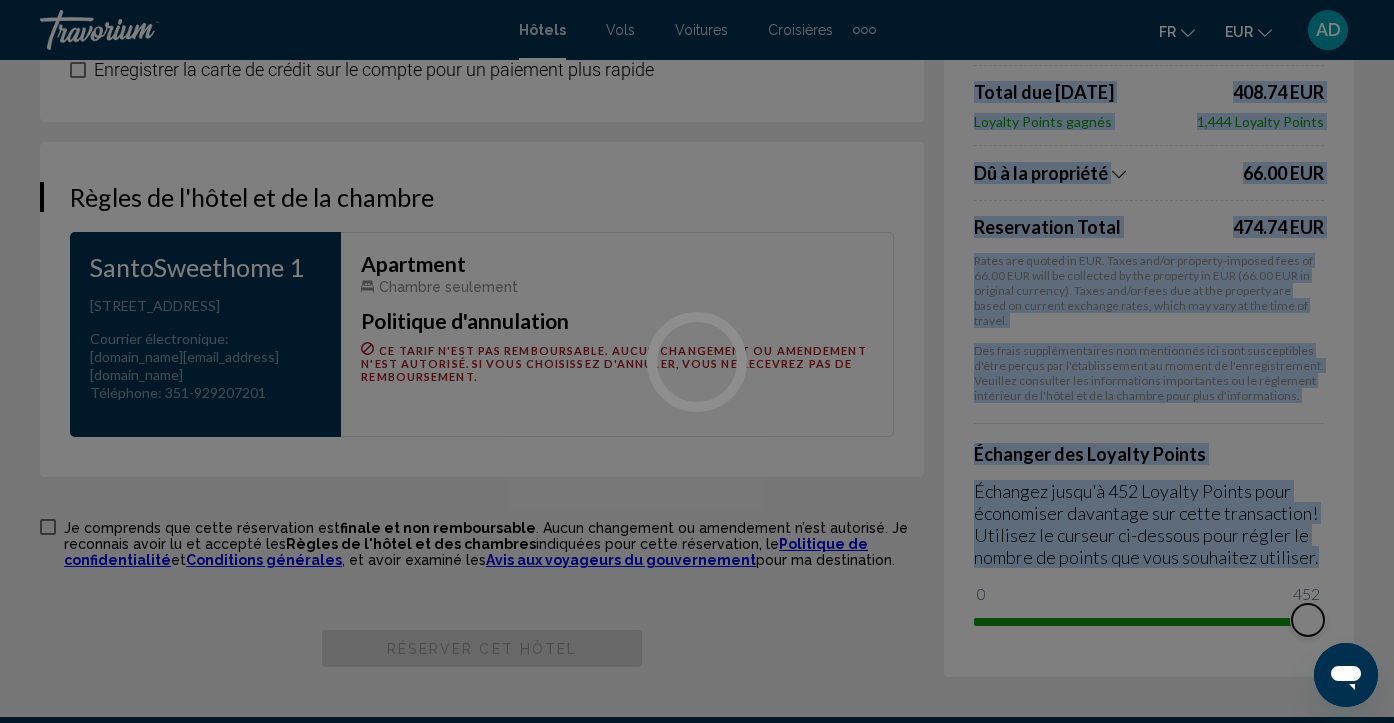 drag, startPoint x: 1260, startPoint y: 621, endPoint x: 1358, endPoint y: 627, distance: 98.1835 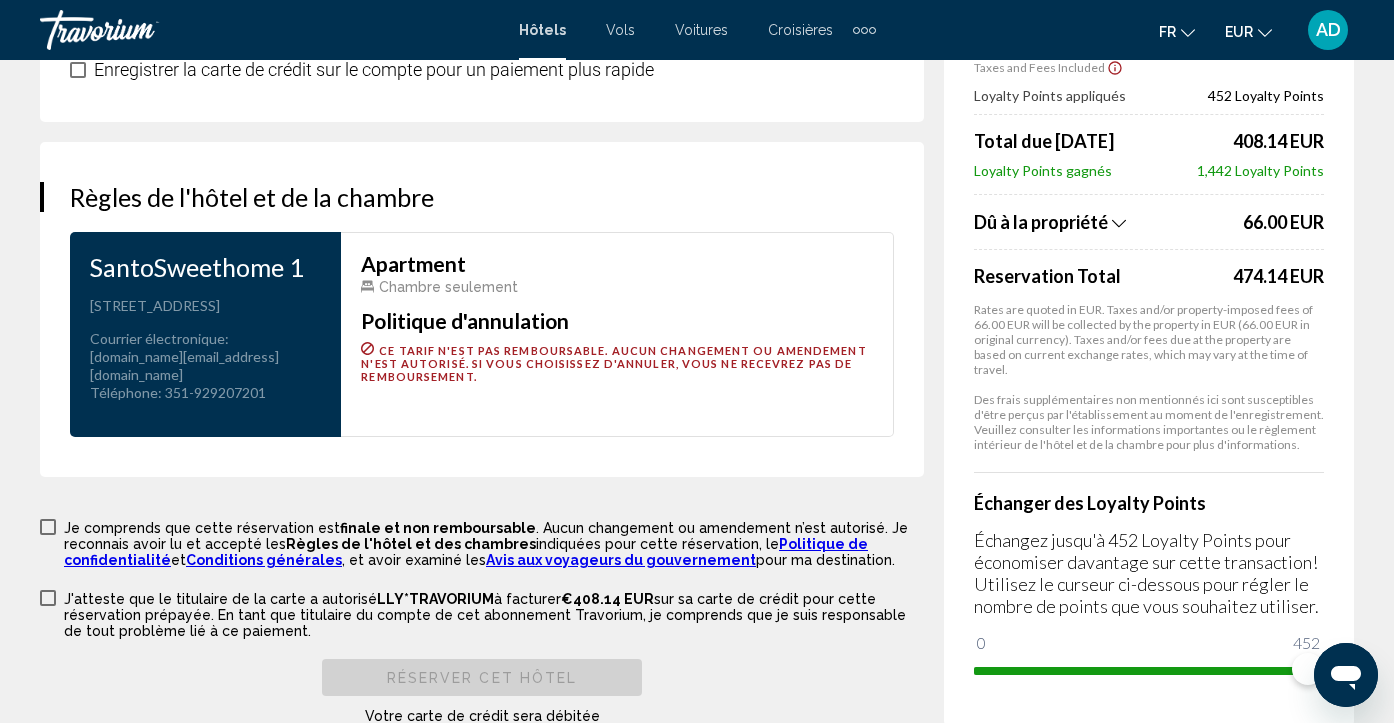 click on "Règles de l'hôtel et de la chambre" at bounding box center (482, 197) 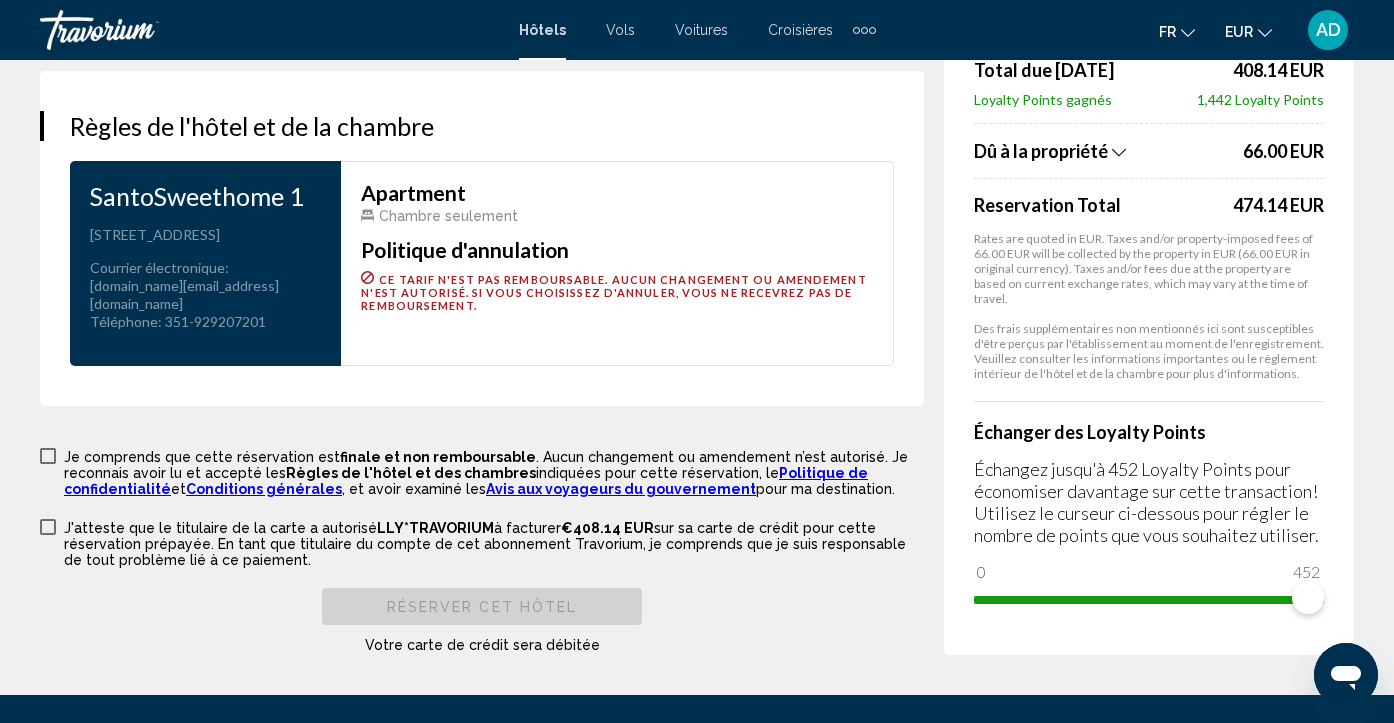 scroll, scrollTop: 2671, scrollLeft: 0, axis: vertical 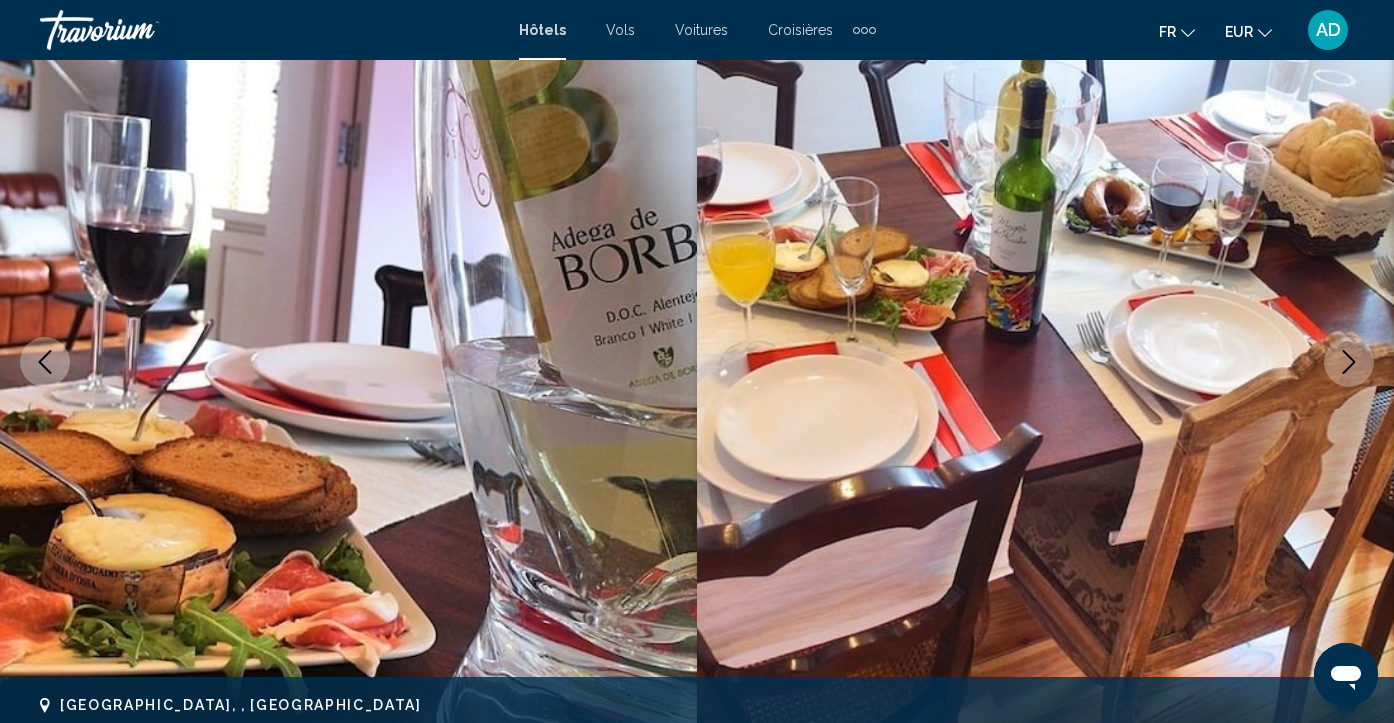 type 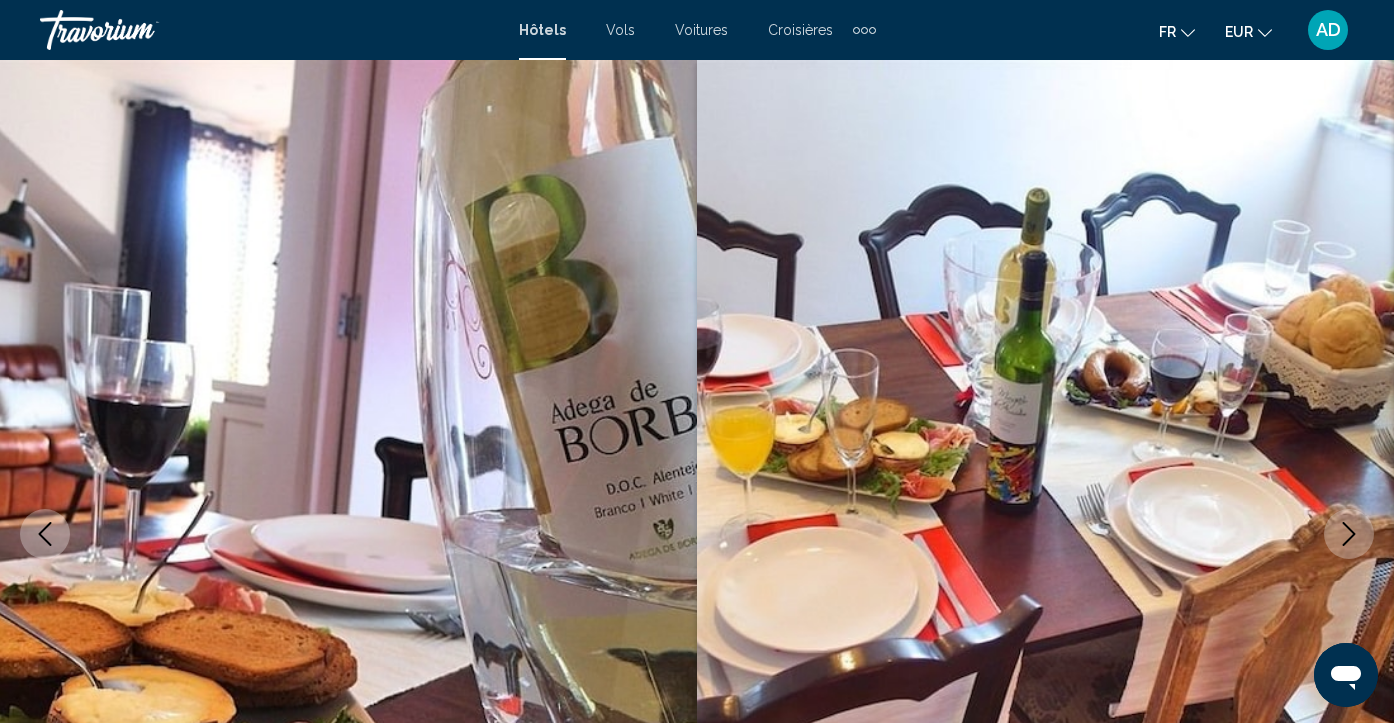 scroll, scrollTop: 0, scrollLeft: 0, axis: both 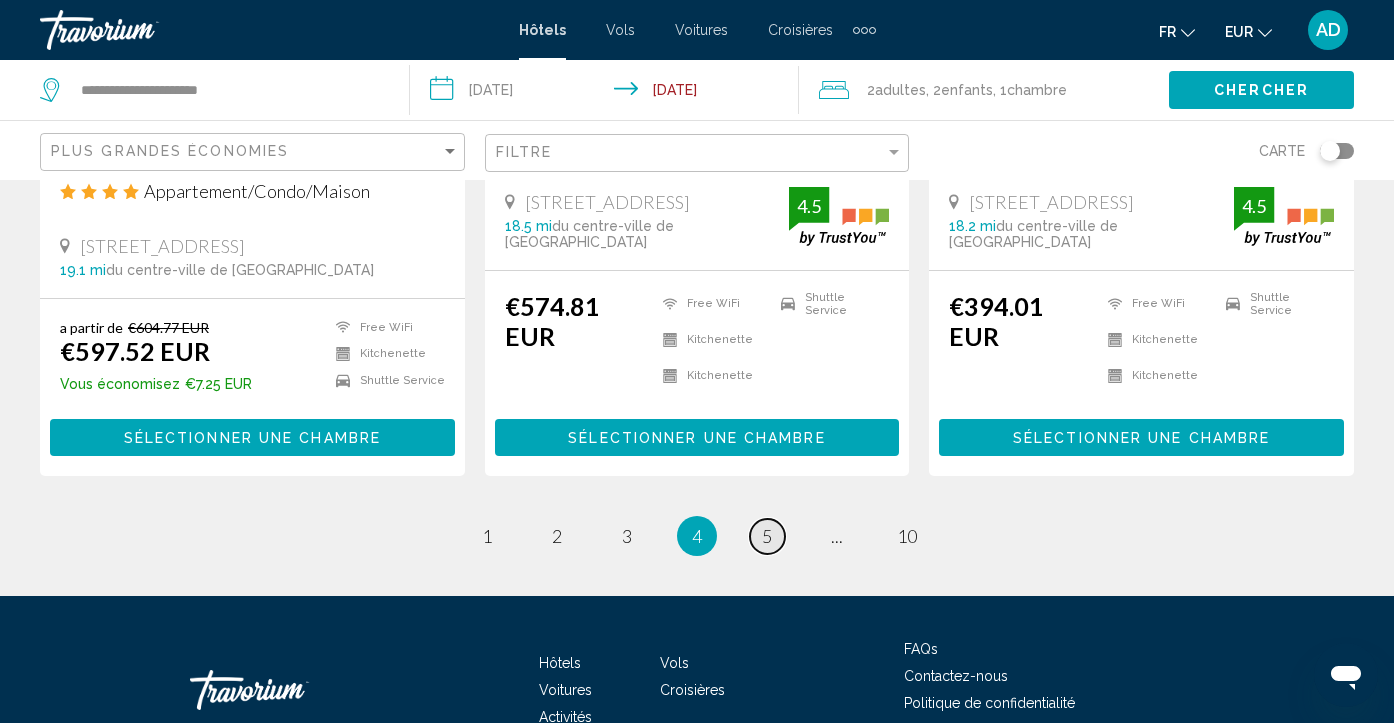 click on "page  5" at bounding box center (767, 536) 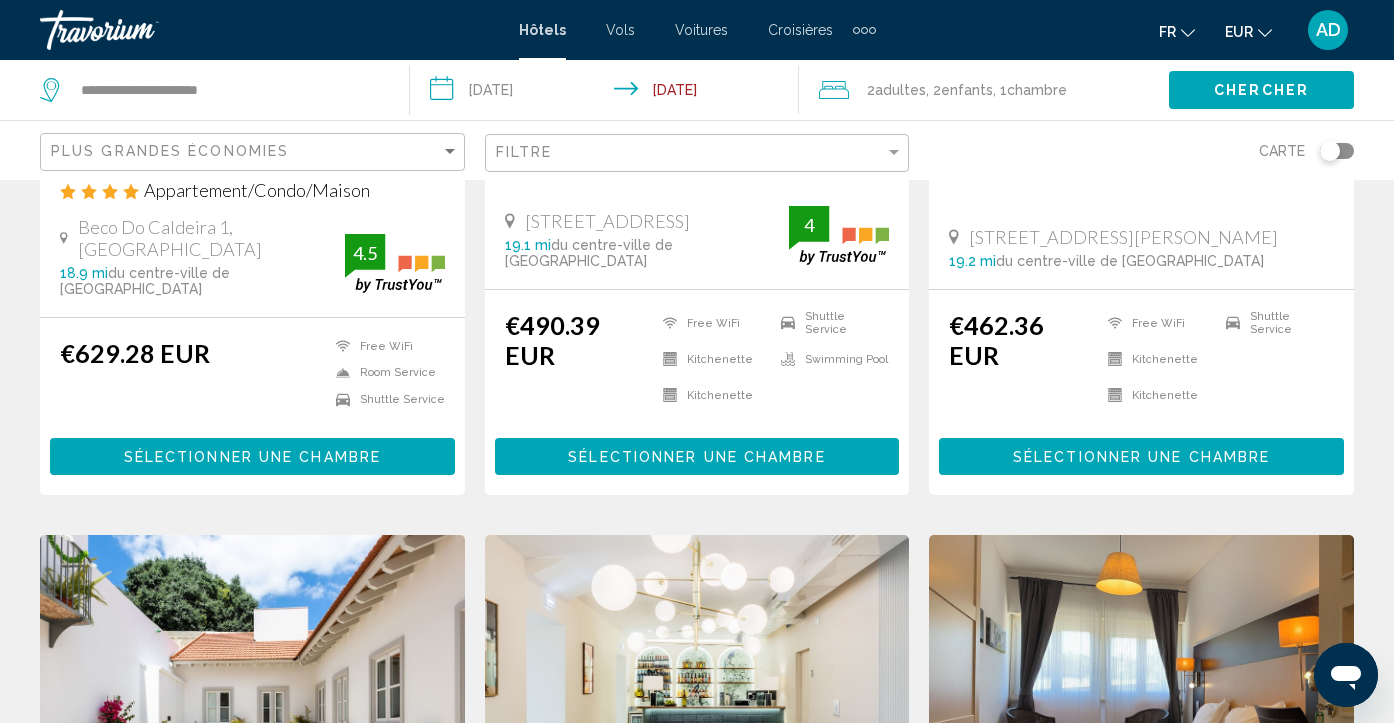 scroll, scrollTop: 480, scrollLeft: 0, axis: vertical 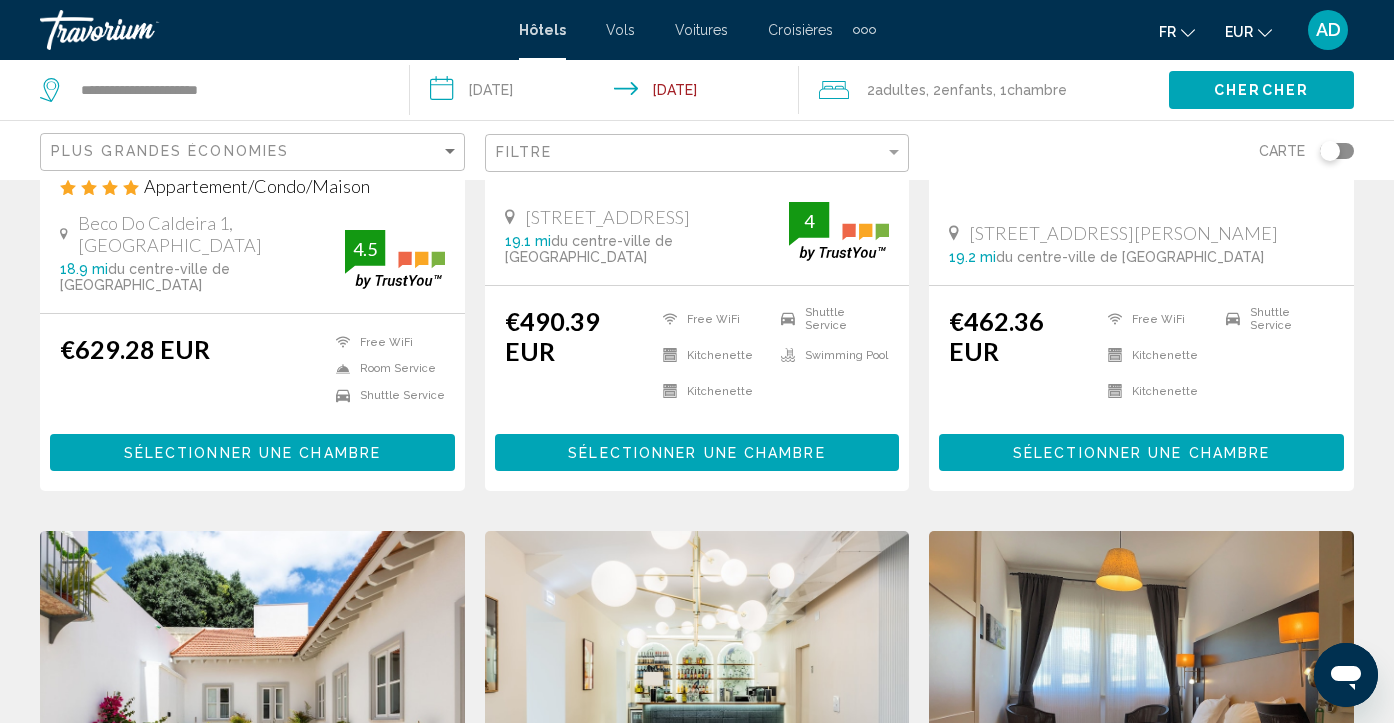 click on "Enfants" 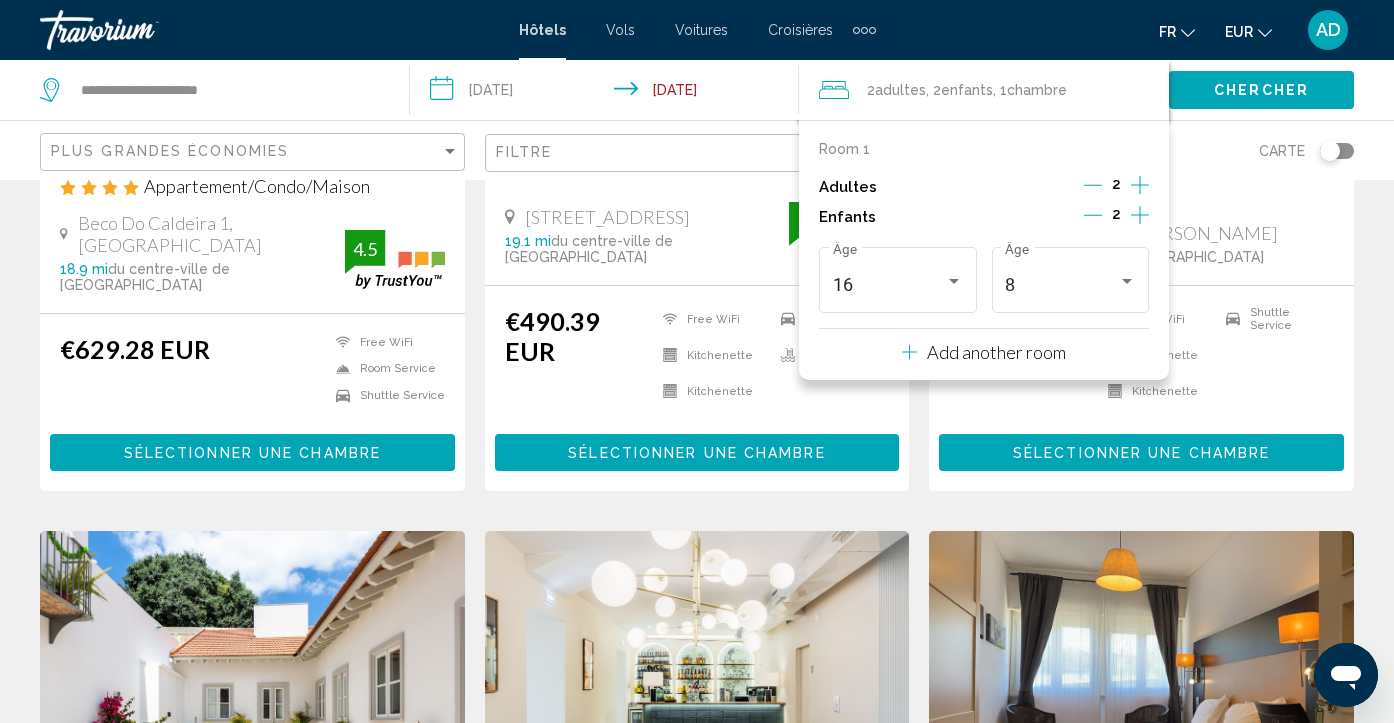 click on "Add another room" at bounding box center [996, 352] 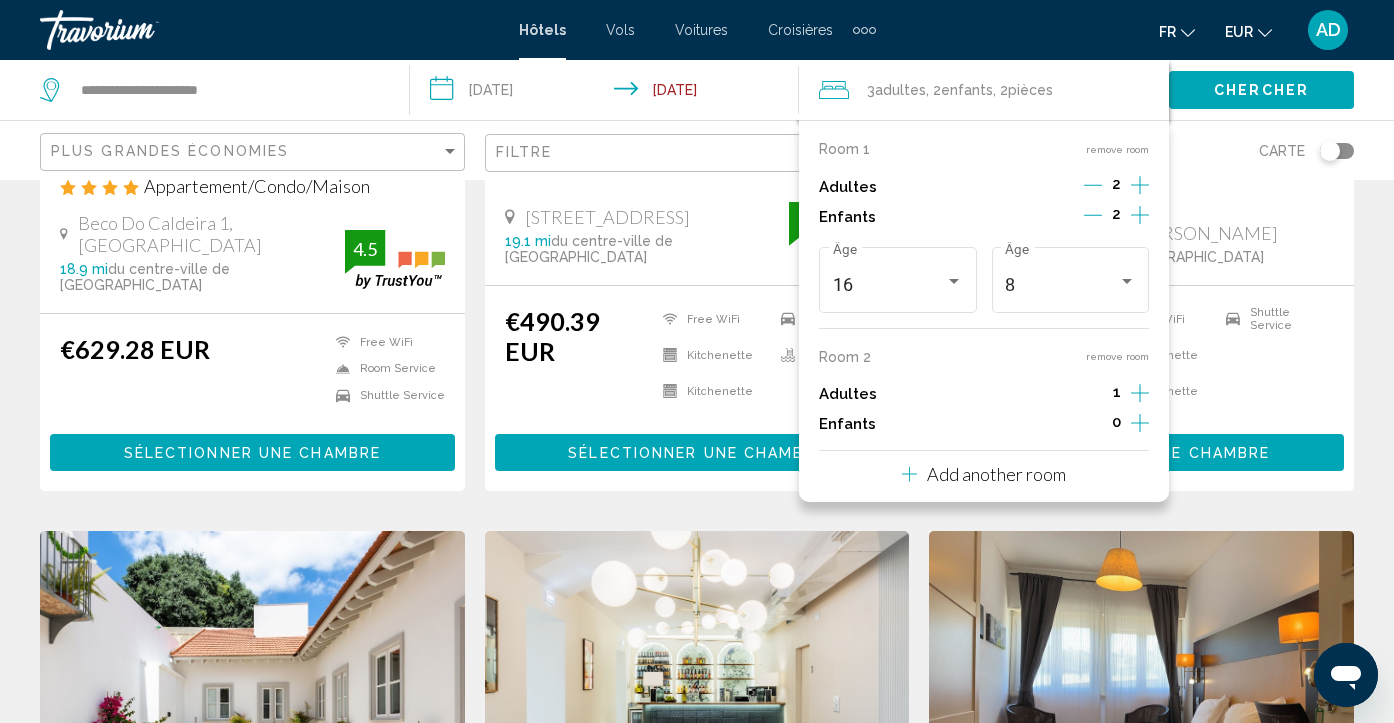 click 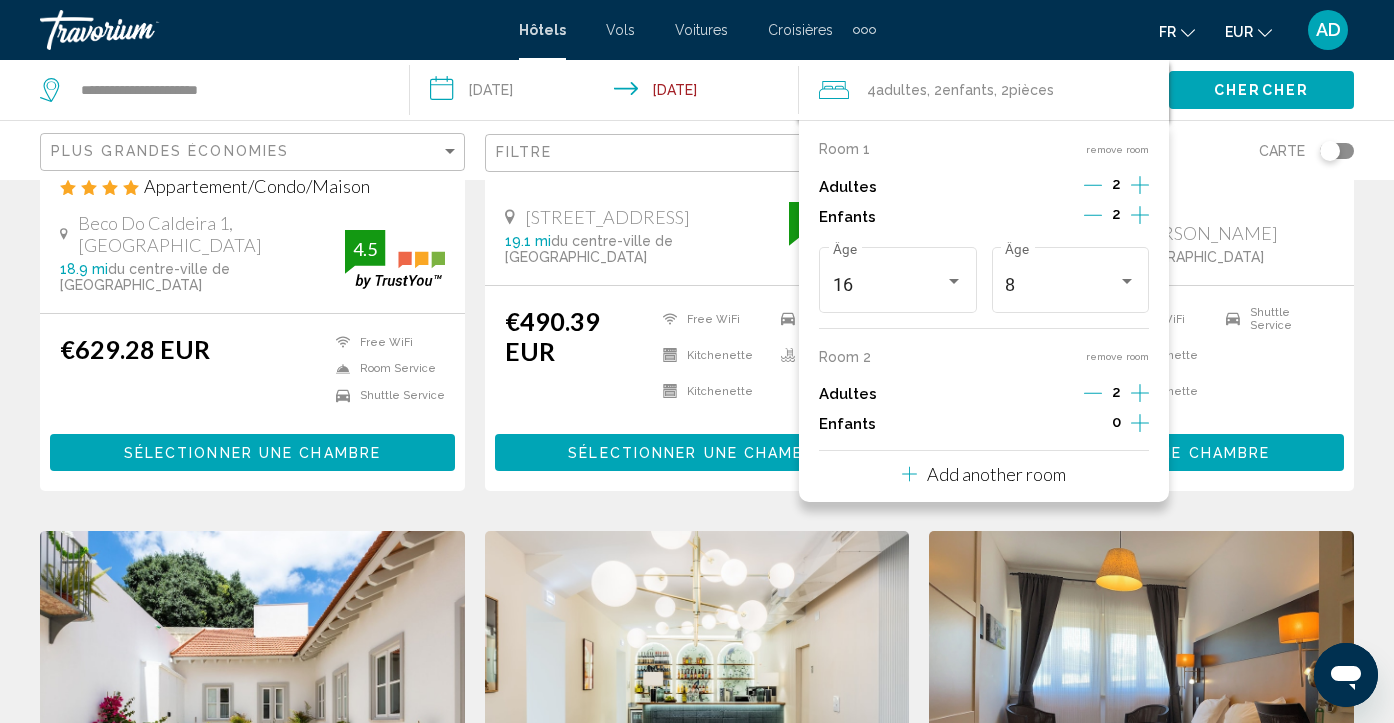 click 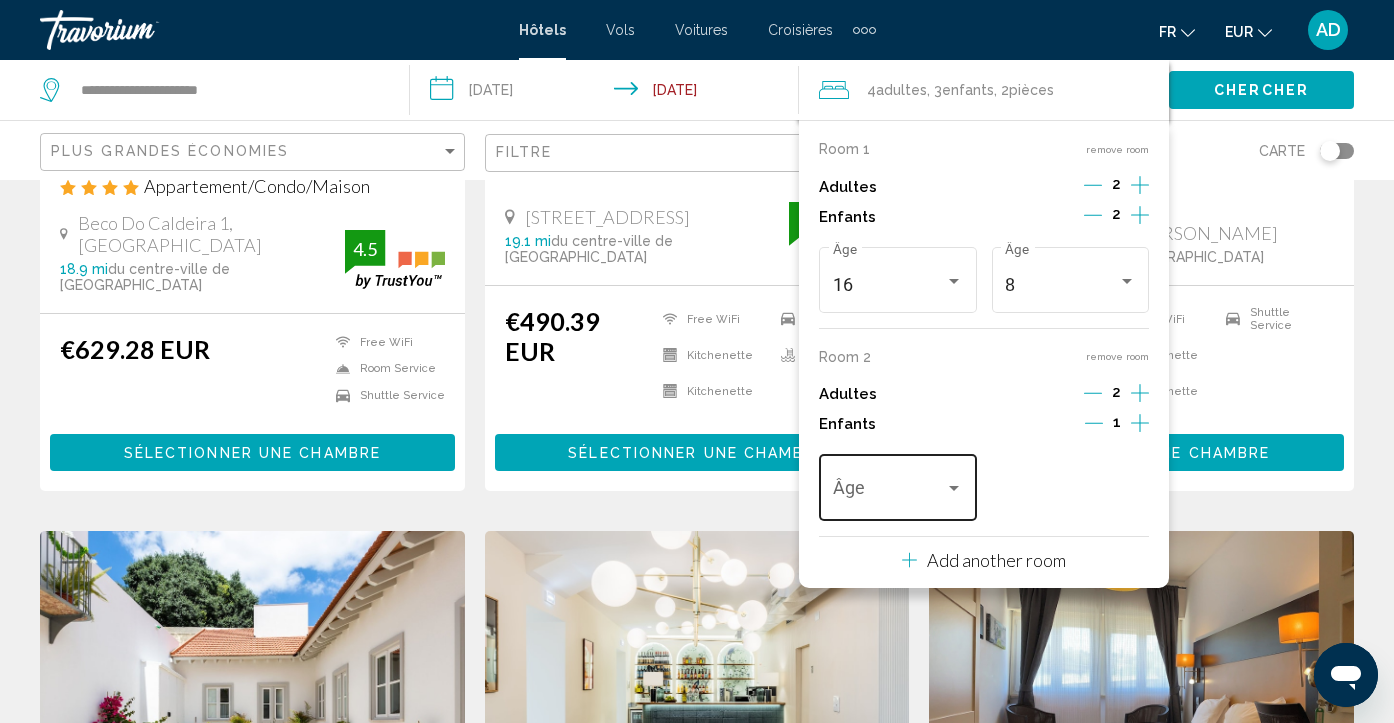 click at bounding box center [954, 489] 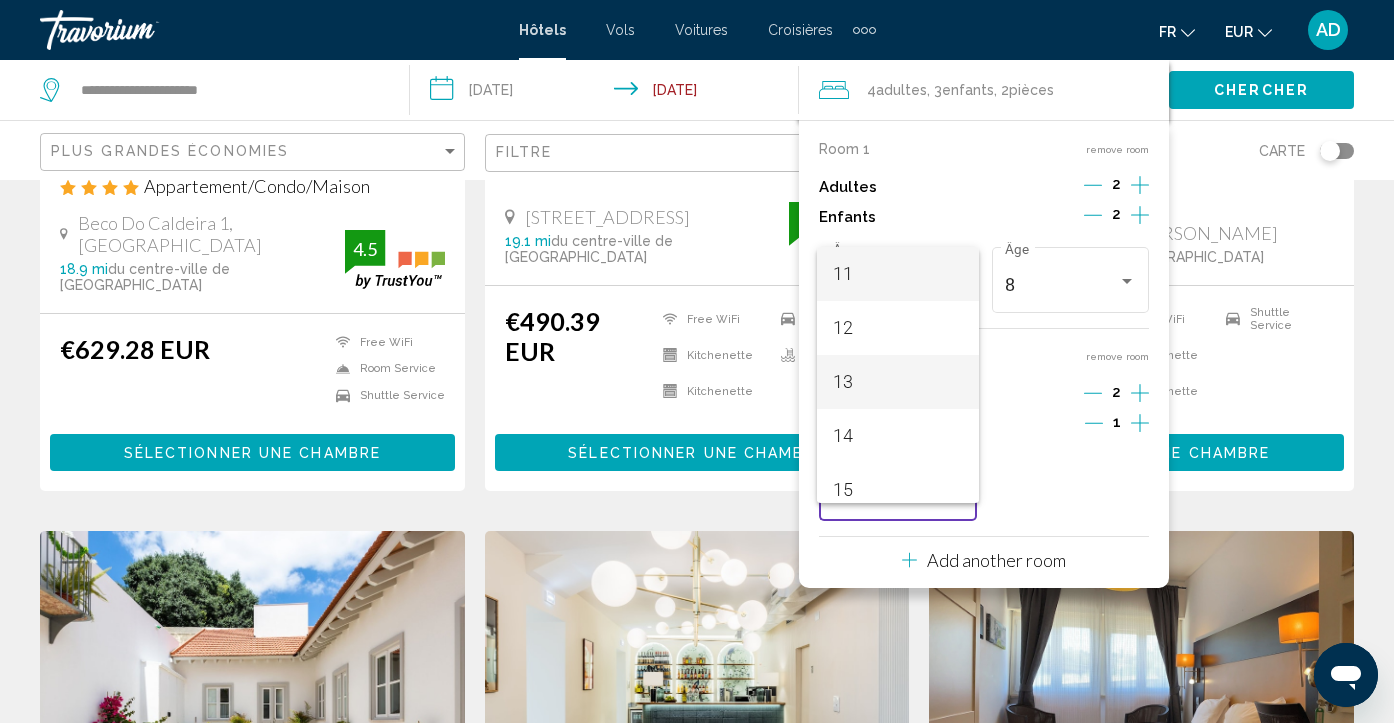 scroll, scrollTop: 540, scrollLeft: 0, axis: vertical 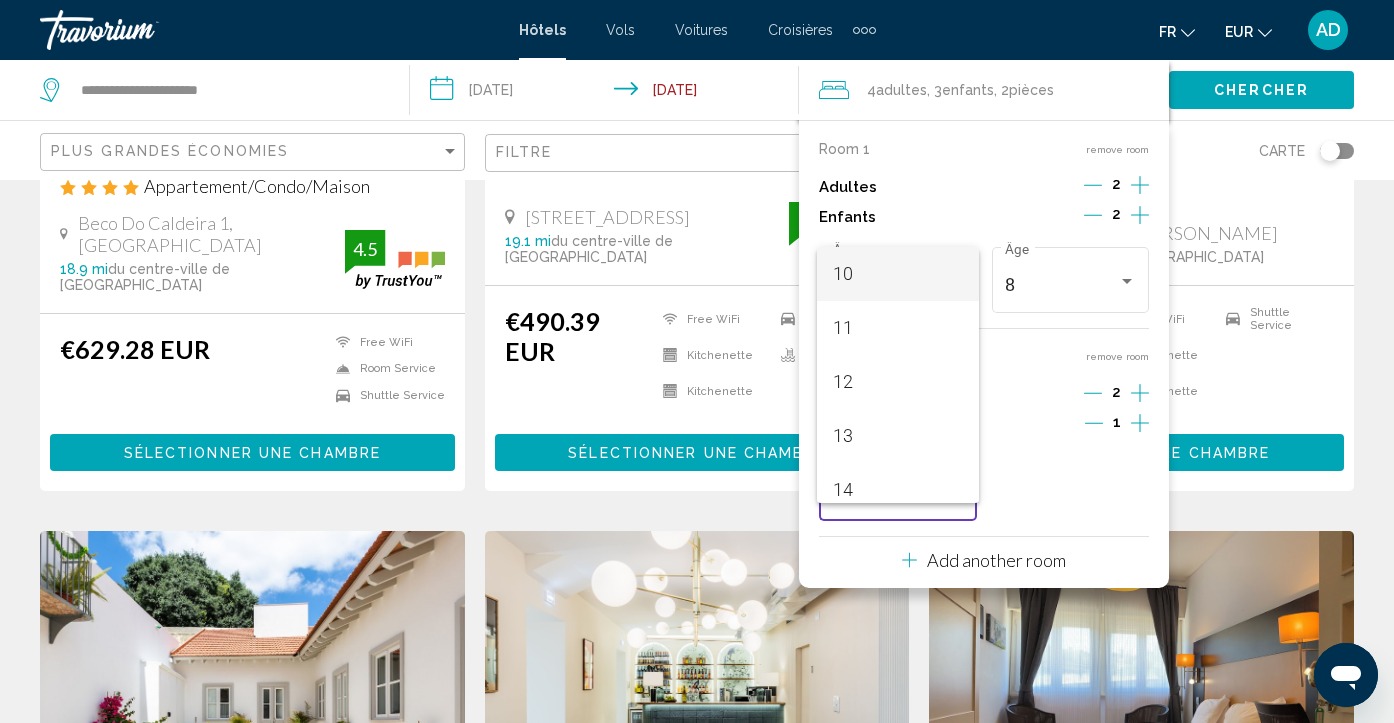 click on "10" at bounding box center [898, 274] 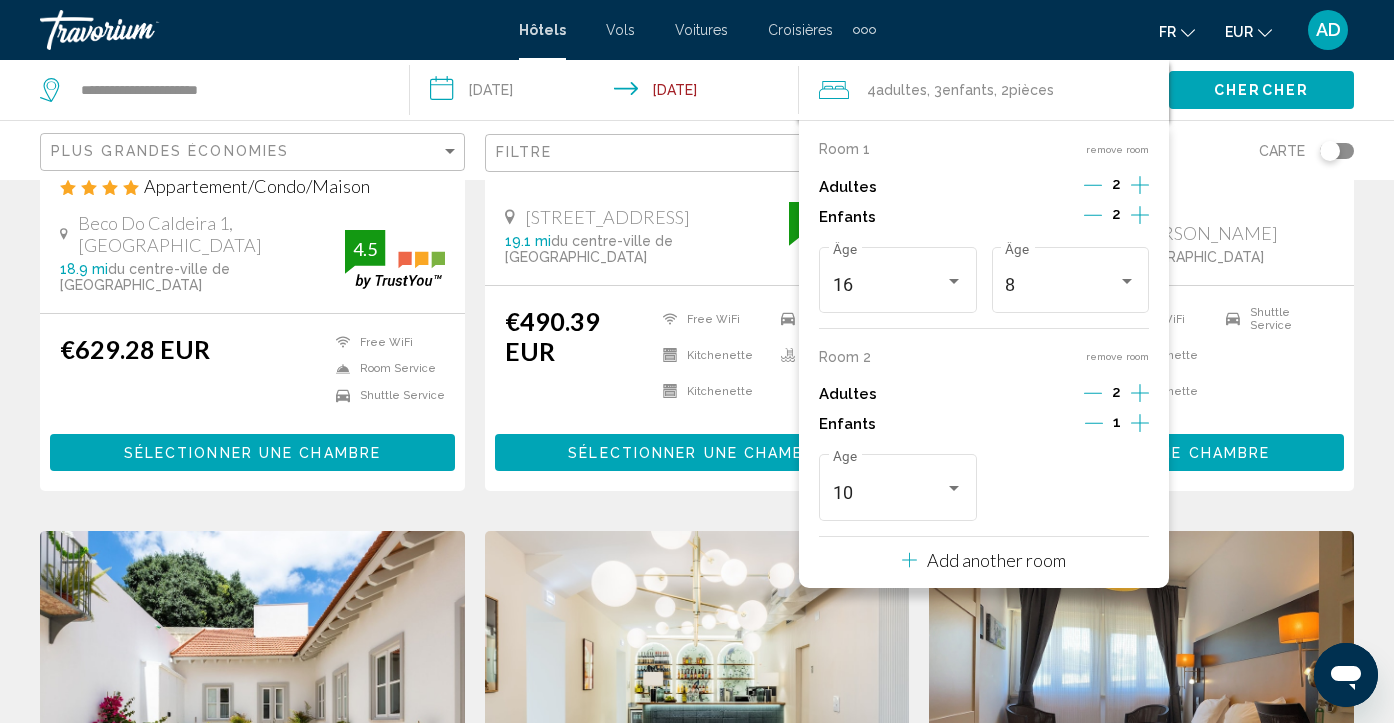 click on "Chercher" 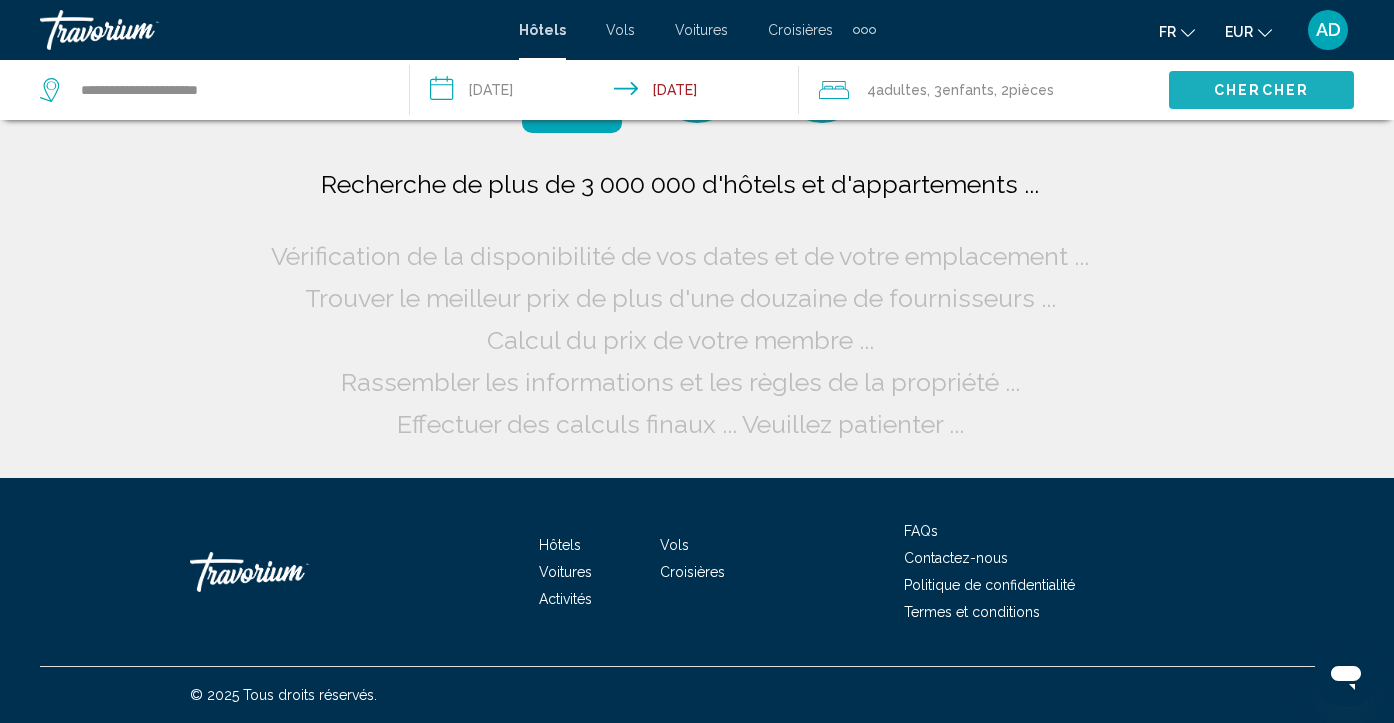 scroll, scrollTop: 0, scrollLeft: 0, axis: both 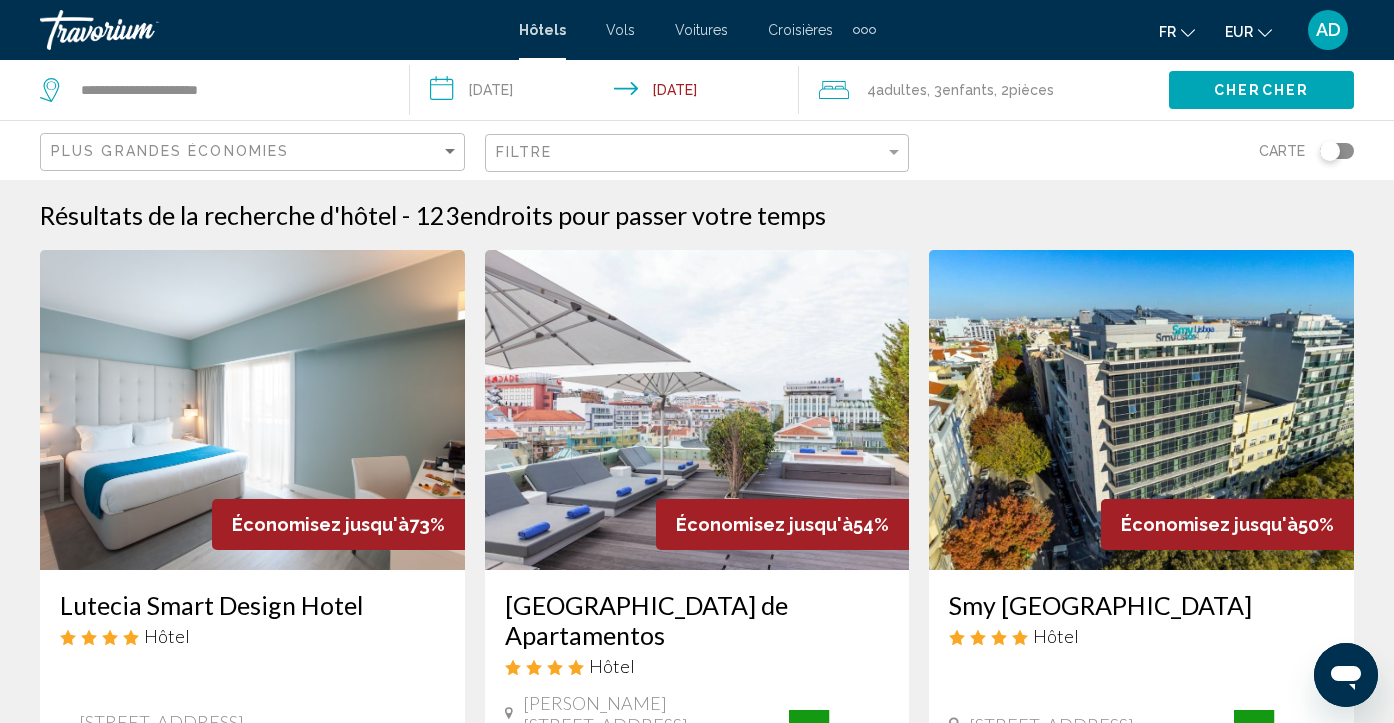 type 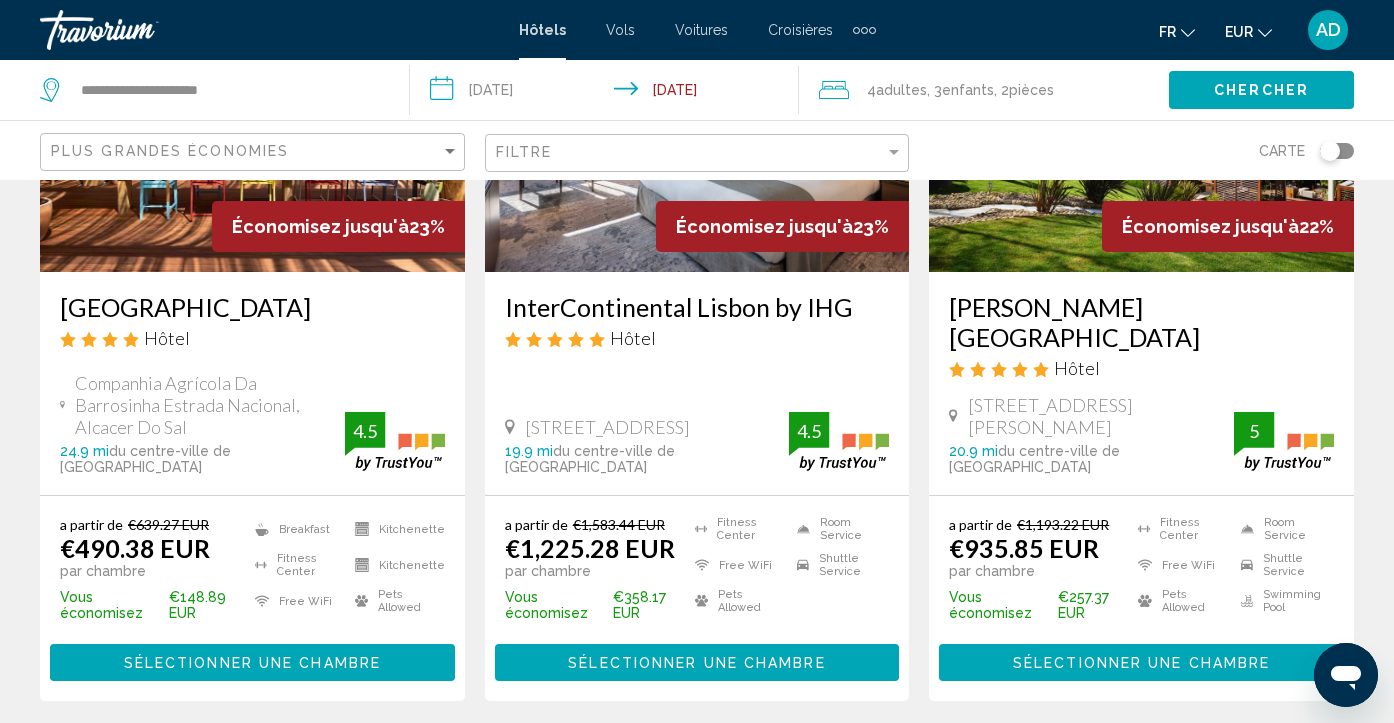 scroll, scrollTop: 2640, scrollLeft: 0, axis: vertical 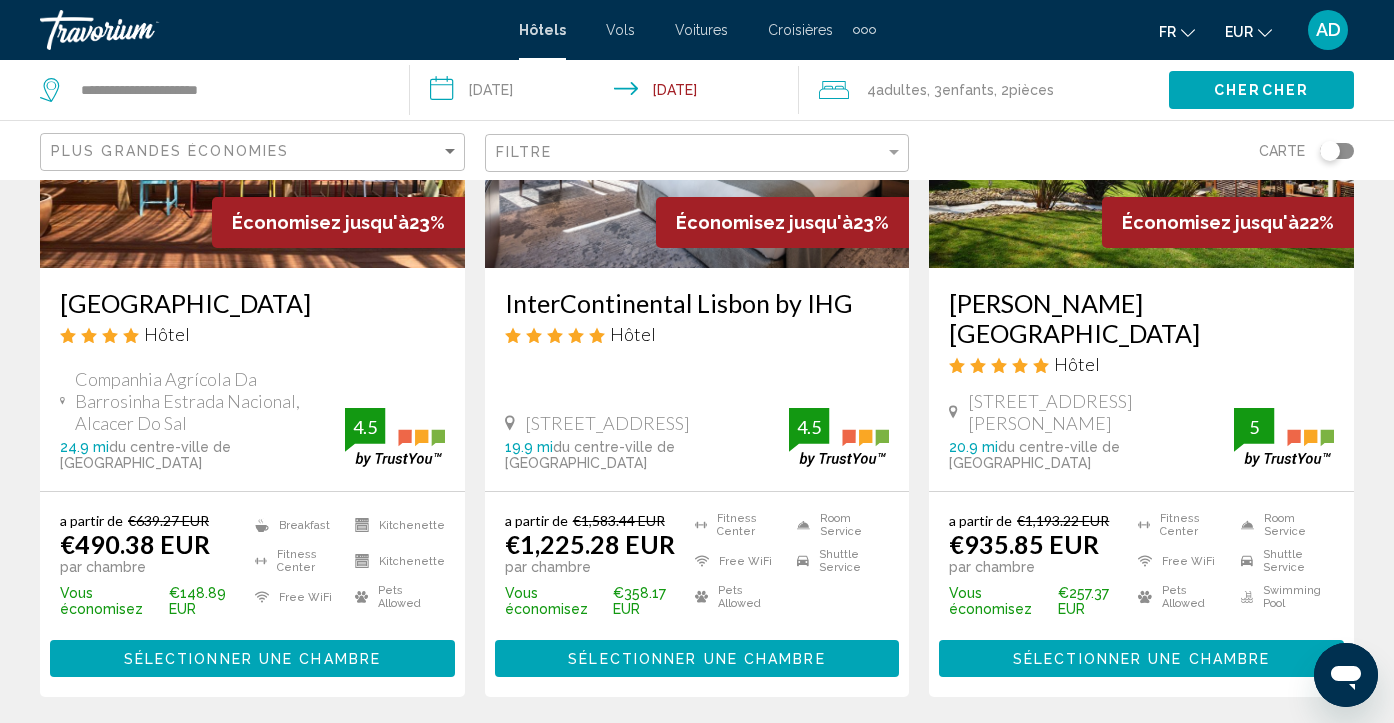 click on "page  2" at bounding box center [557, 757] 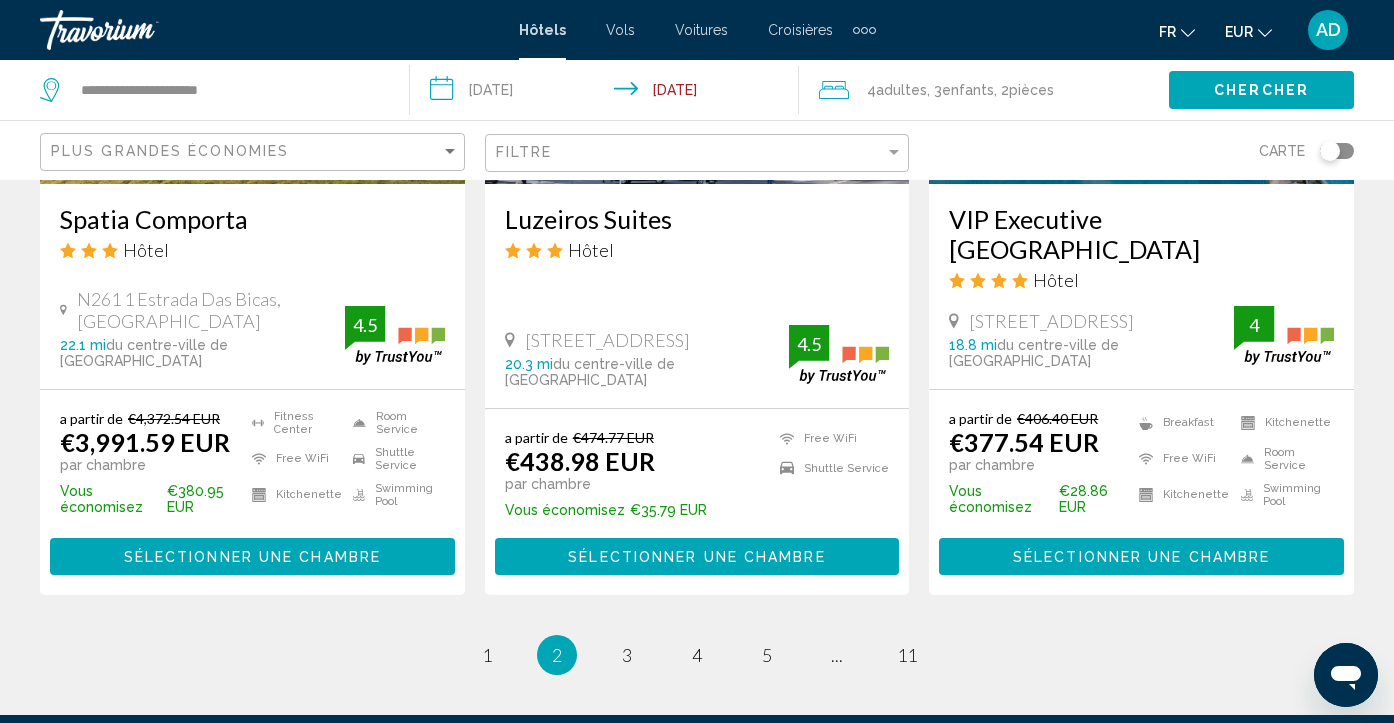 scroll, scrollTop: 2720, scrollLeft: 0, axis: vertical 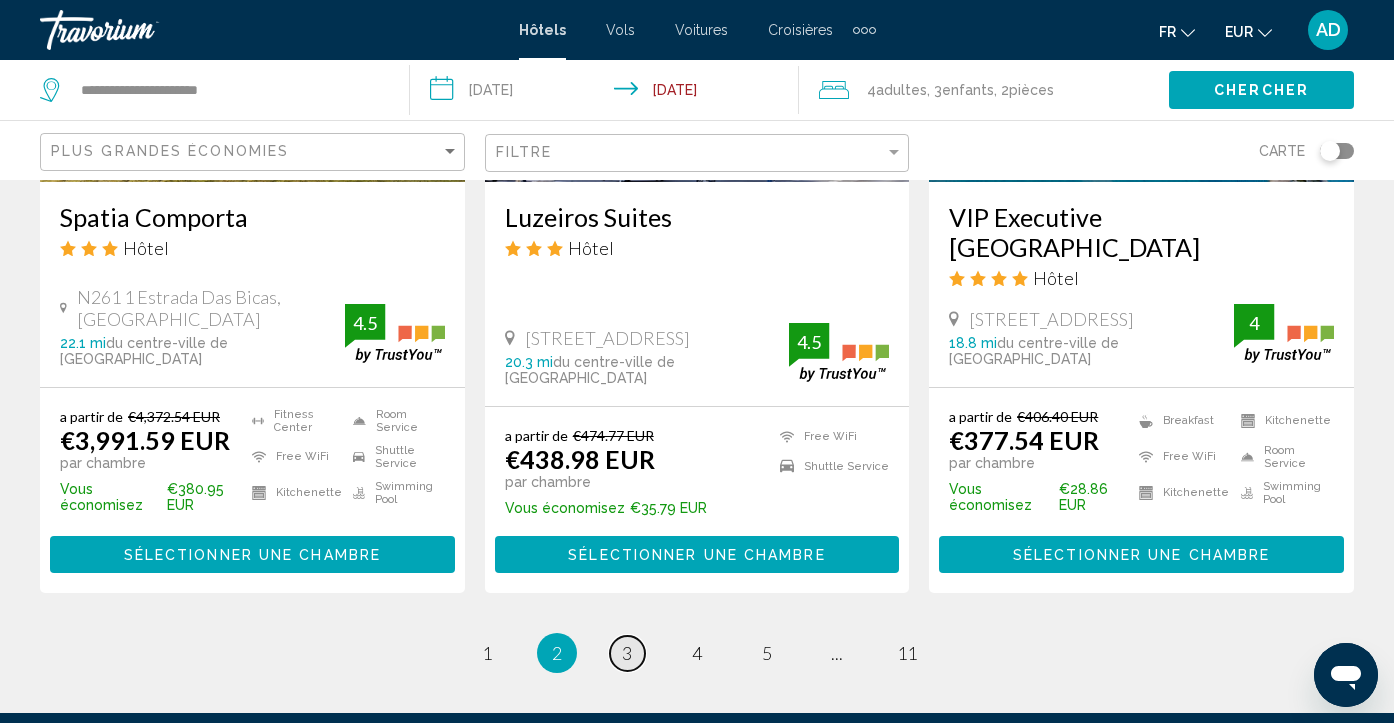 click on "3" at bounding box center [627, 653] 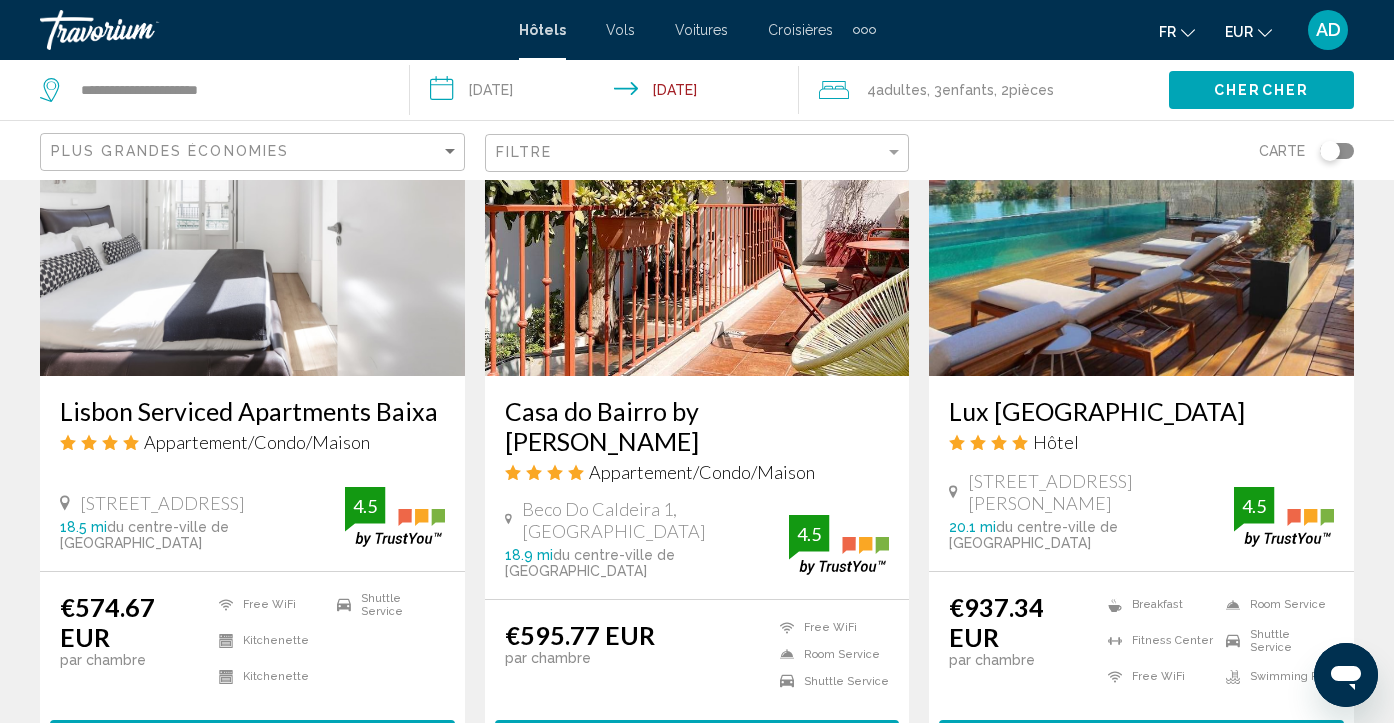 scroll, scrollTop: 2560, scrollLeft: 0, axis: vertical 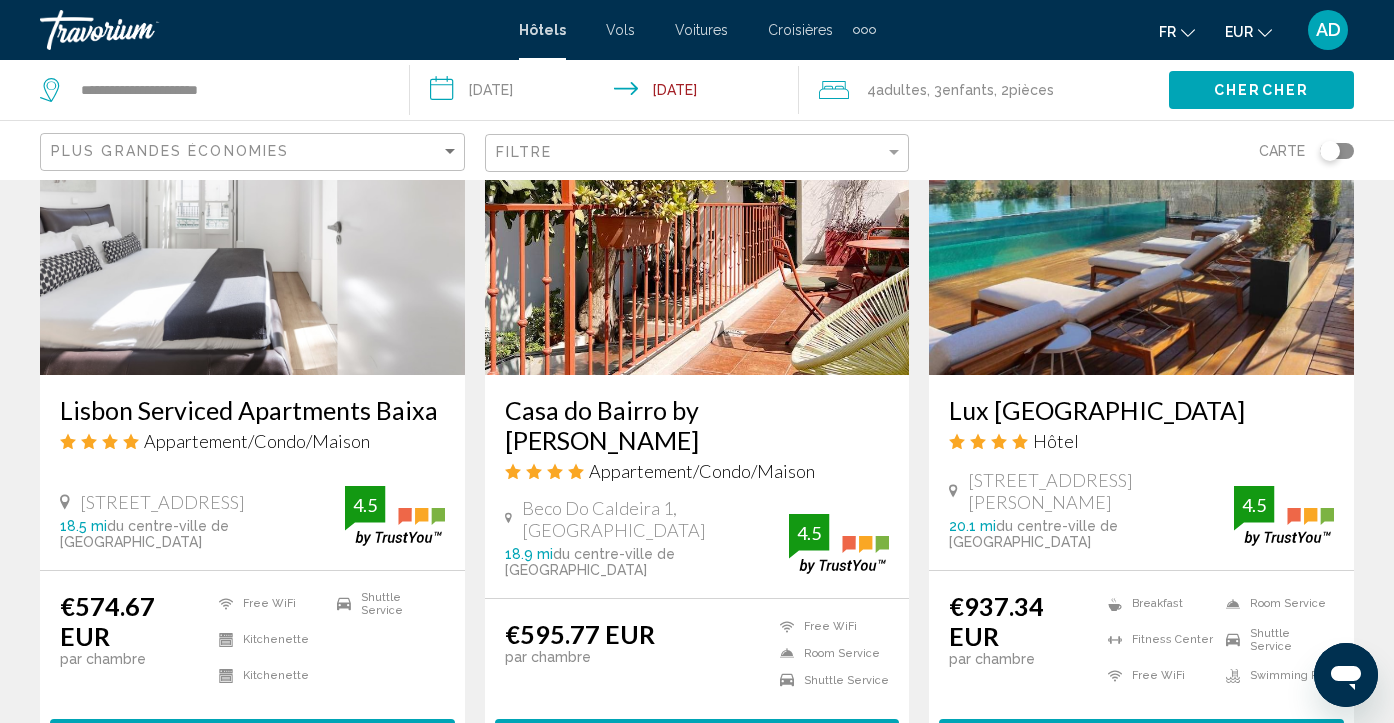 click on "page  4" at bounding box center [697, 835] 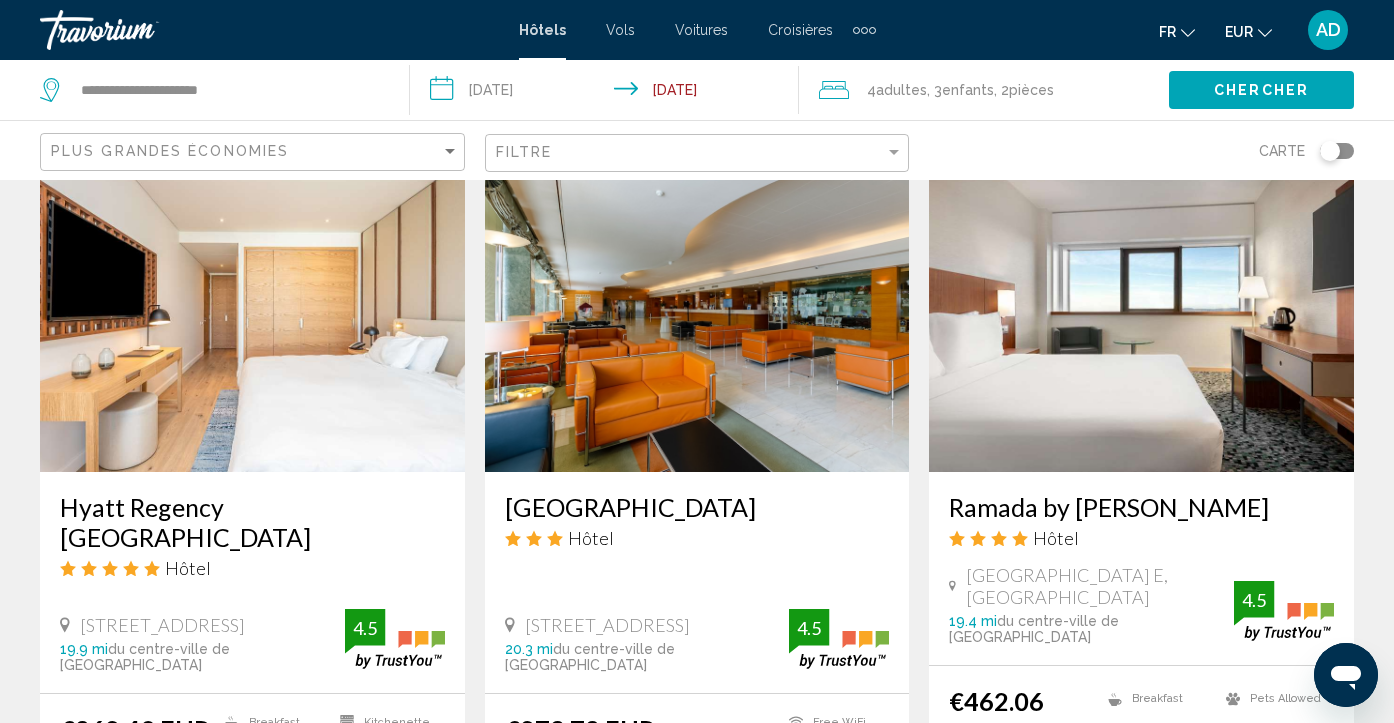 scroll, scrollTop: 800, scrollLeft: 0, axis: vertical 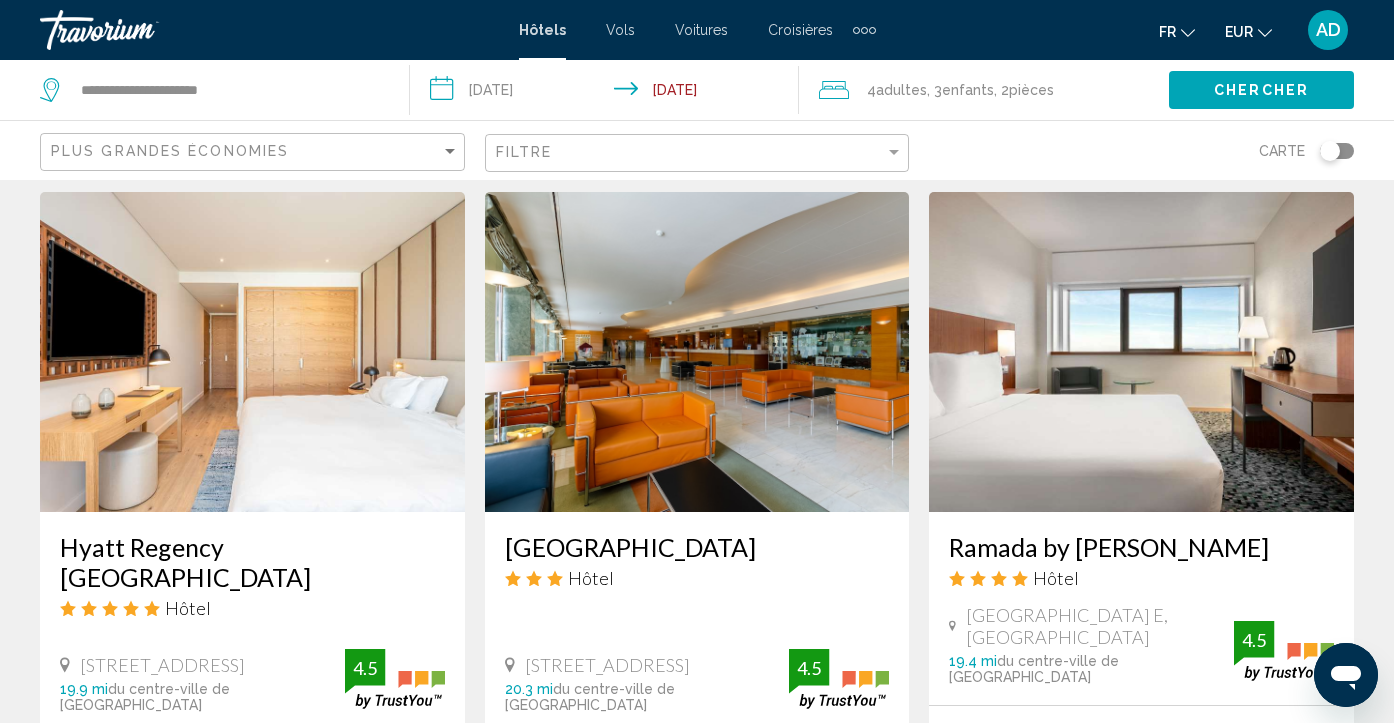 click at bounding box center (697, 352) 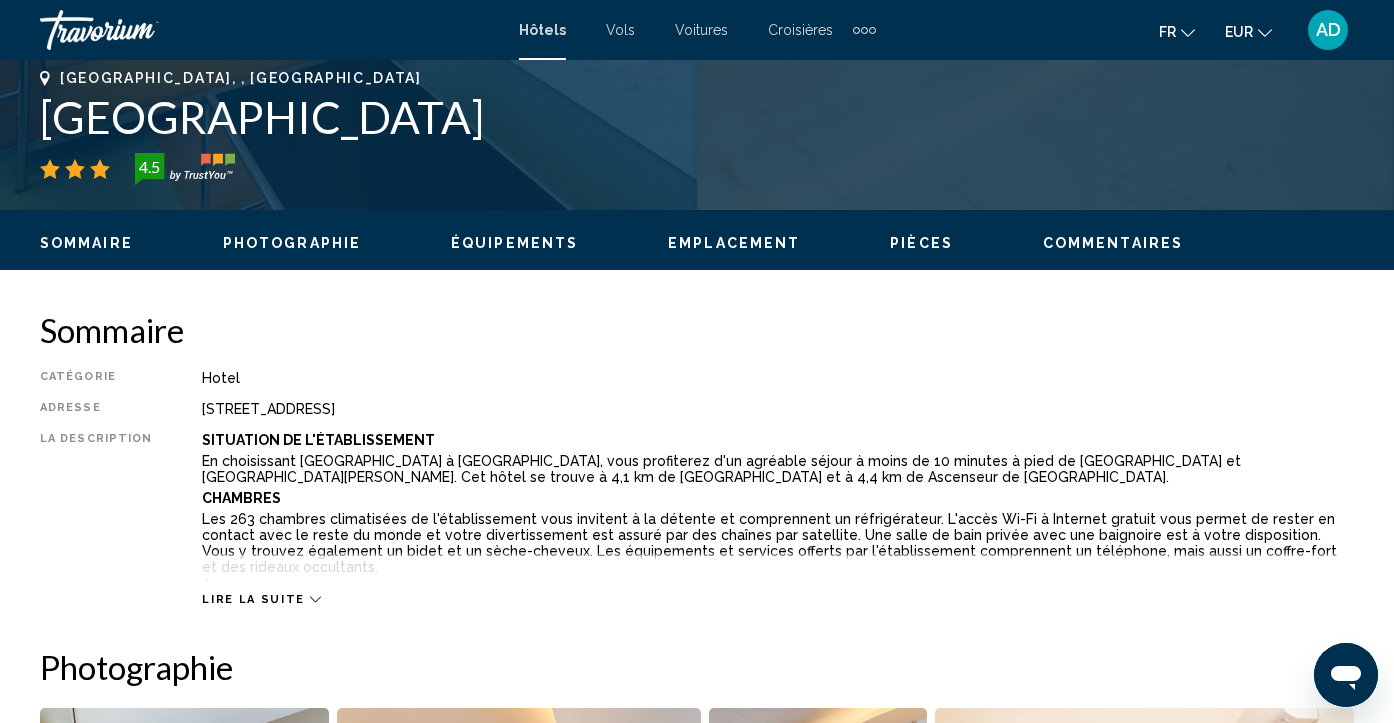 scroll, scrollTop: 173, scrollLeft: 0, axis: vertical 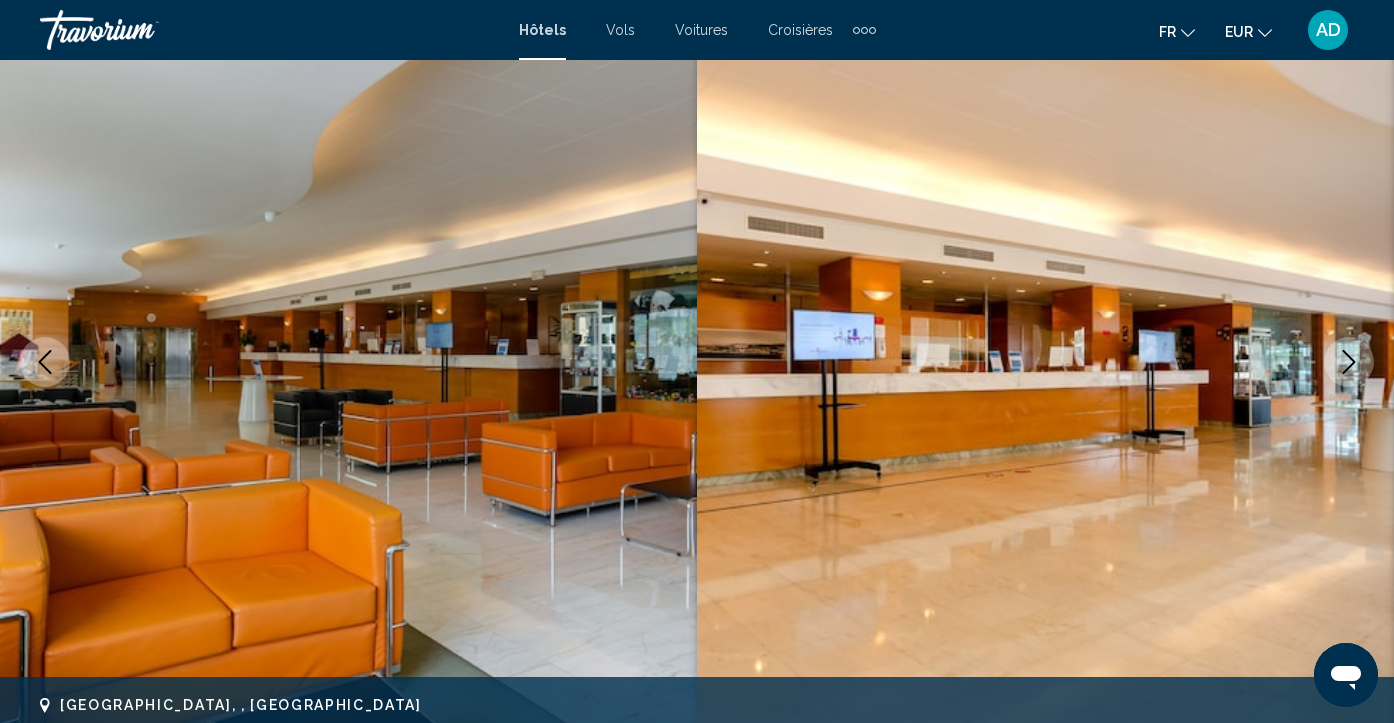 click at bounding box center [1045, 362] 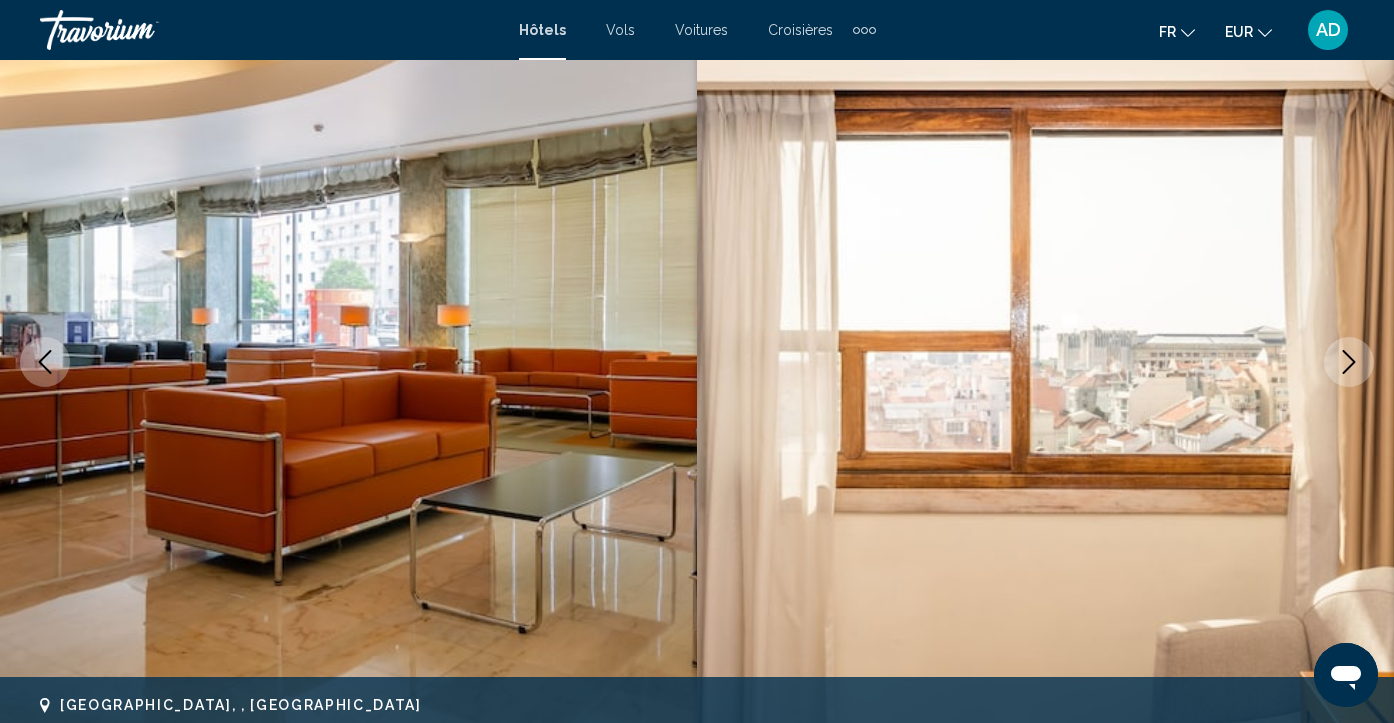 click 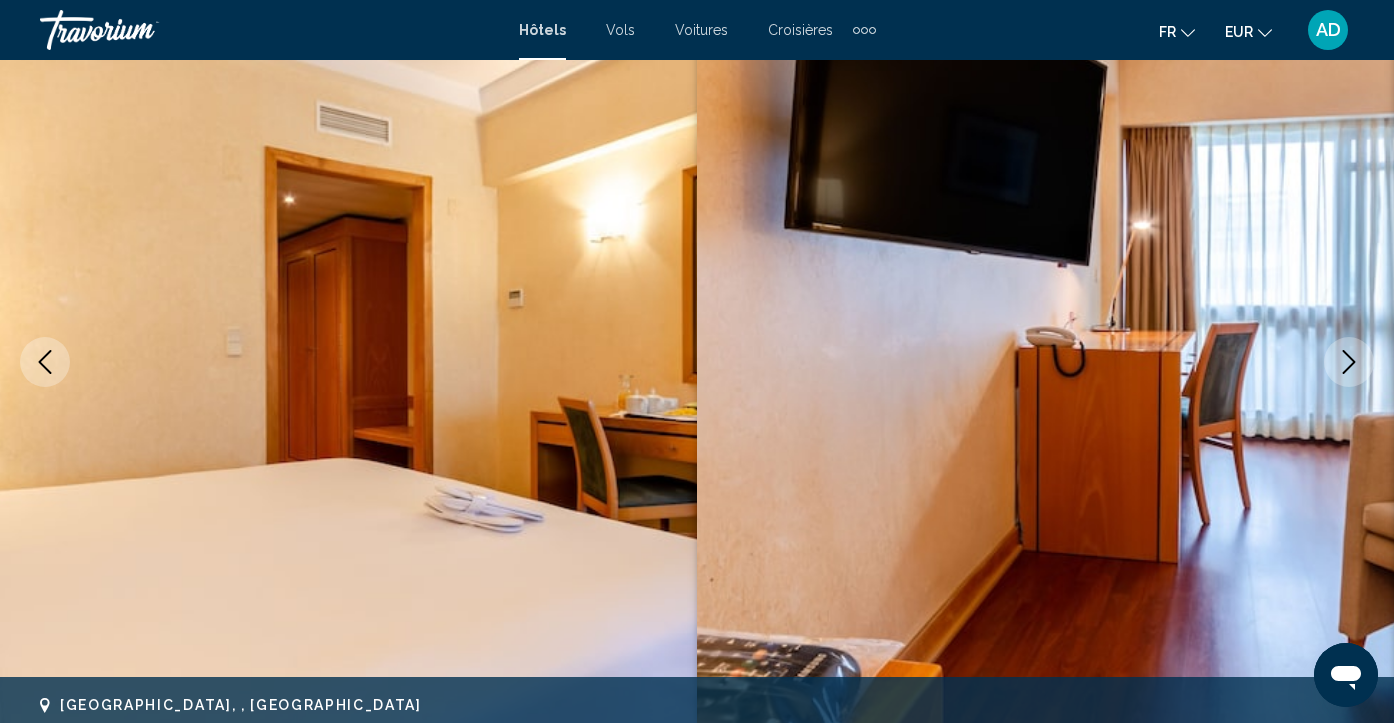 click 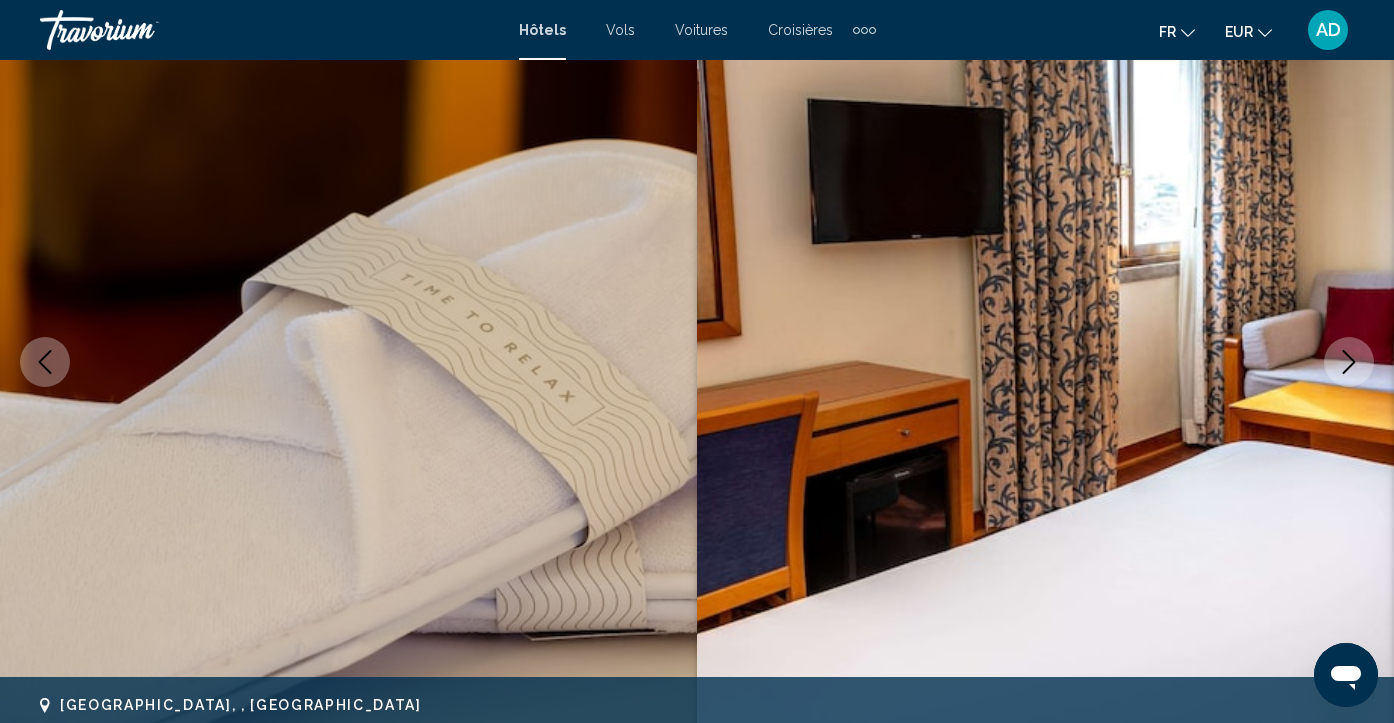 click 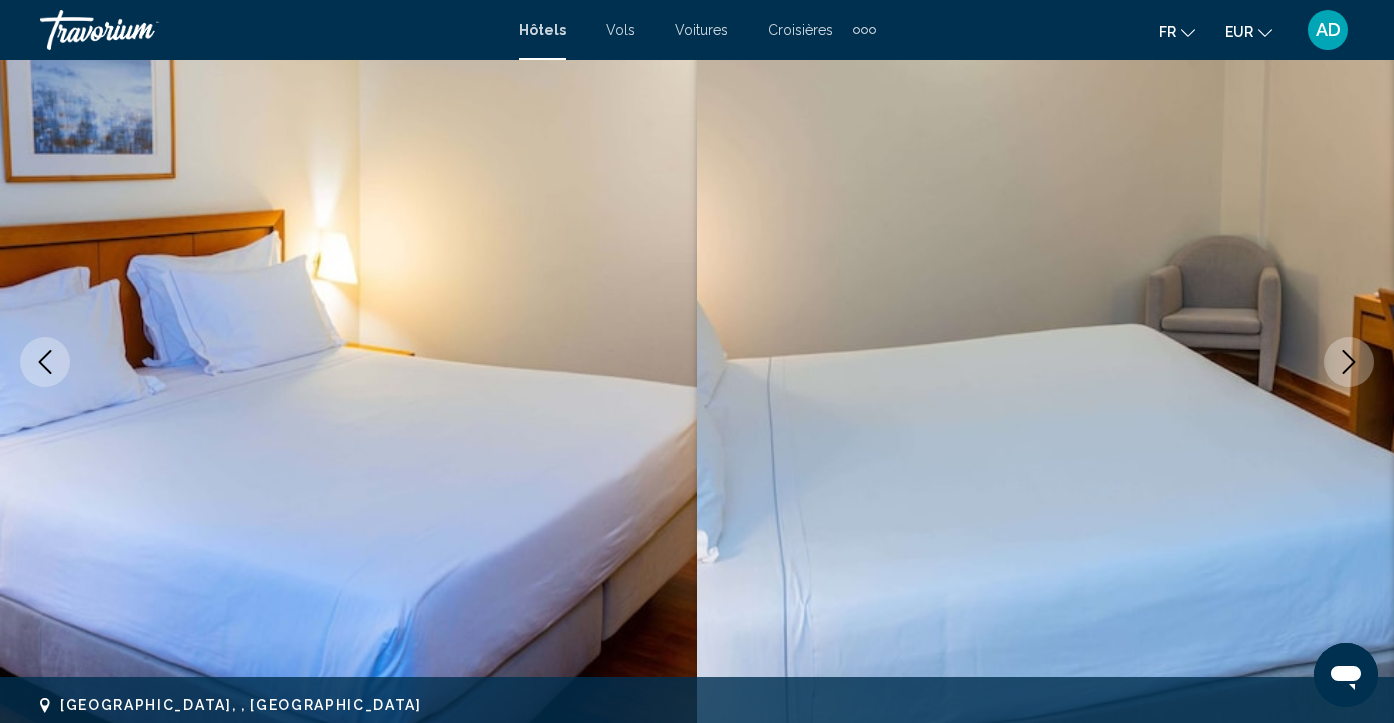click 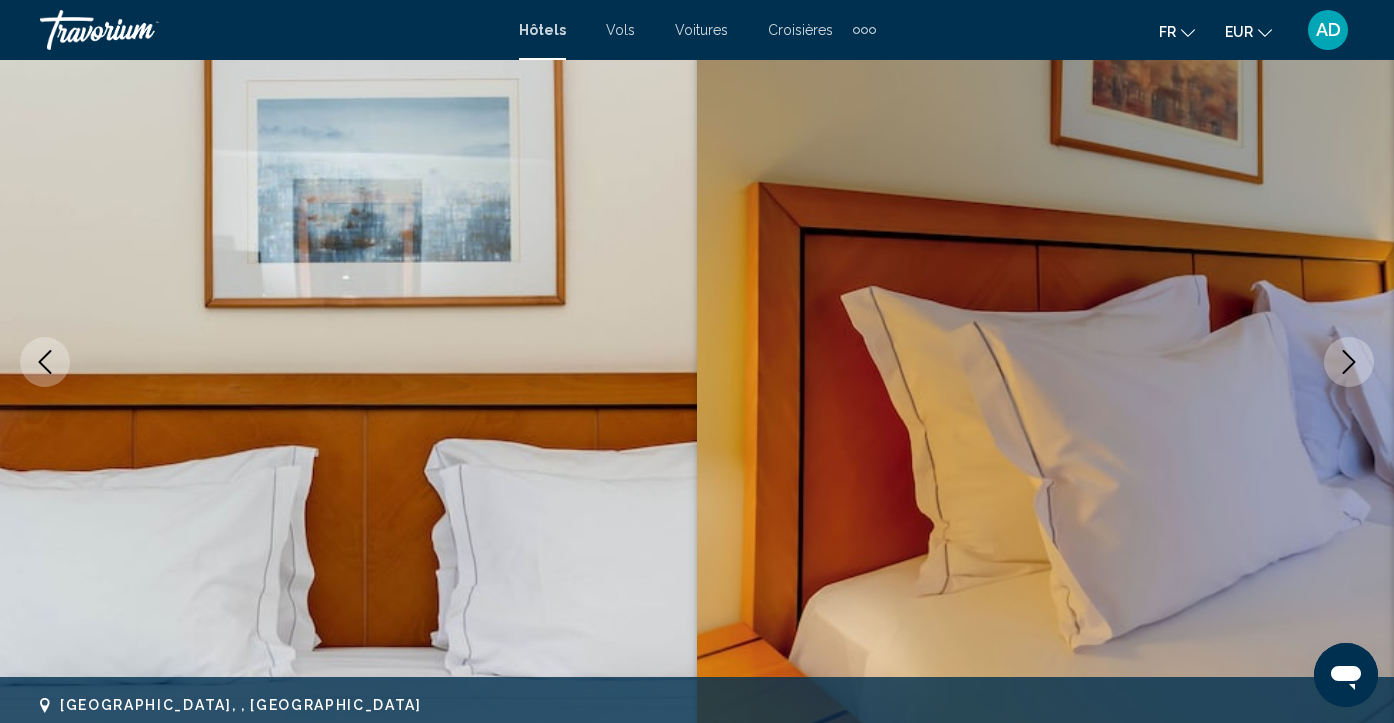 click 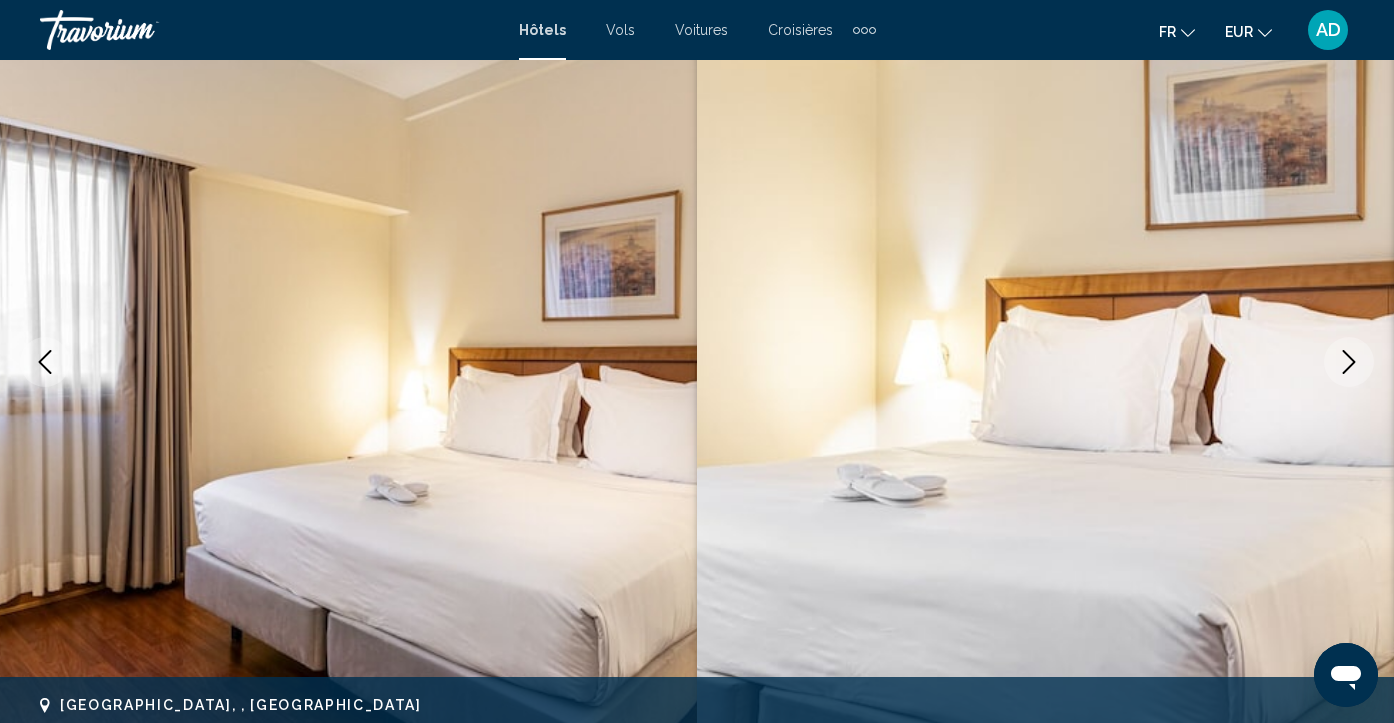 click 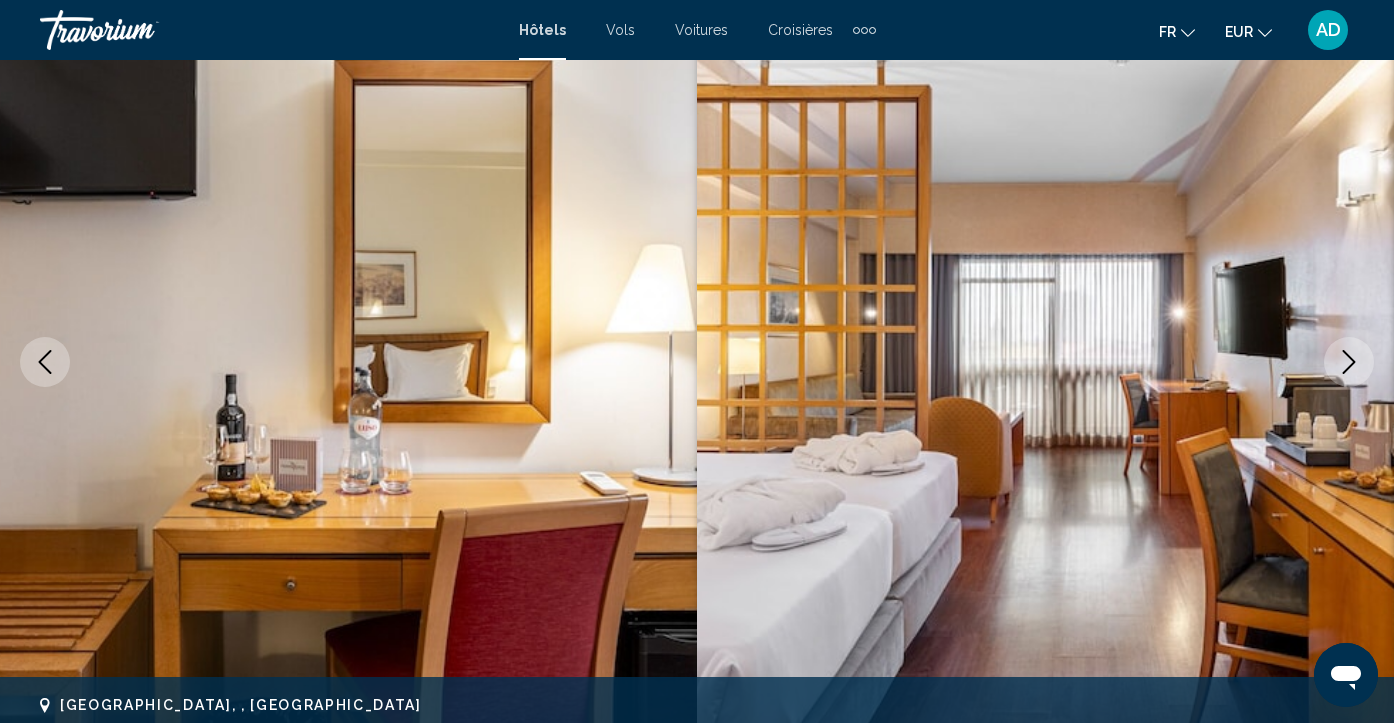 click 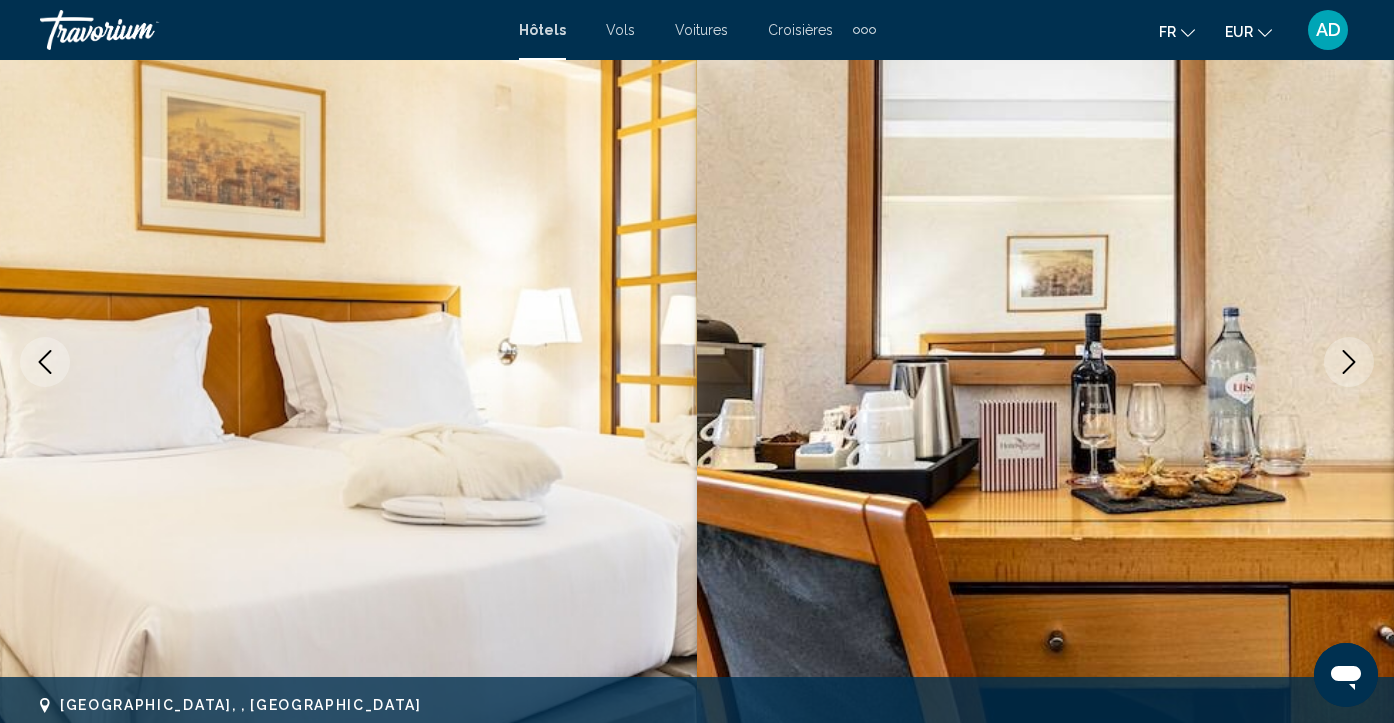 click 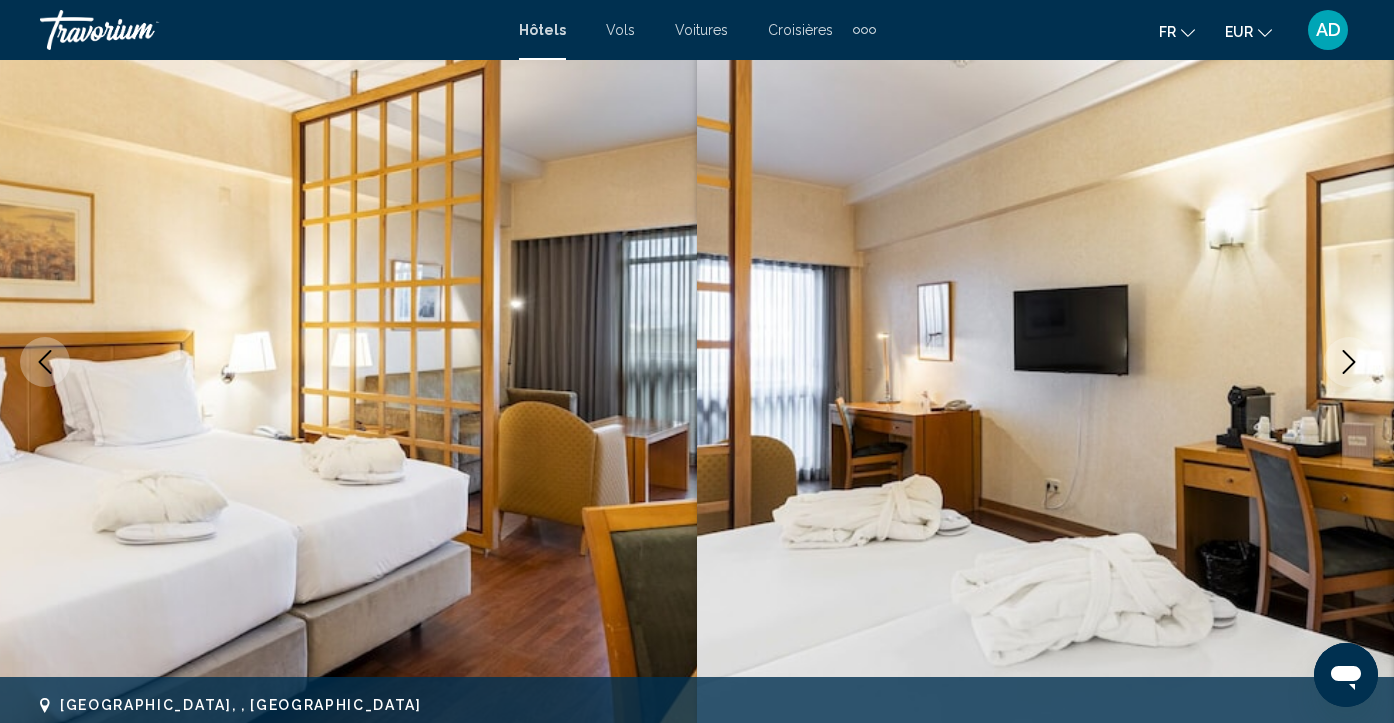 click 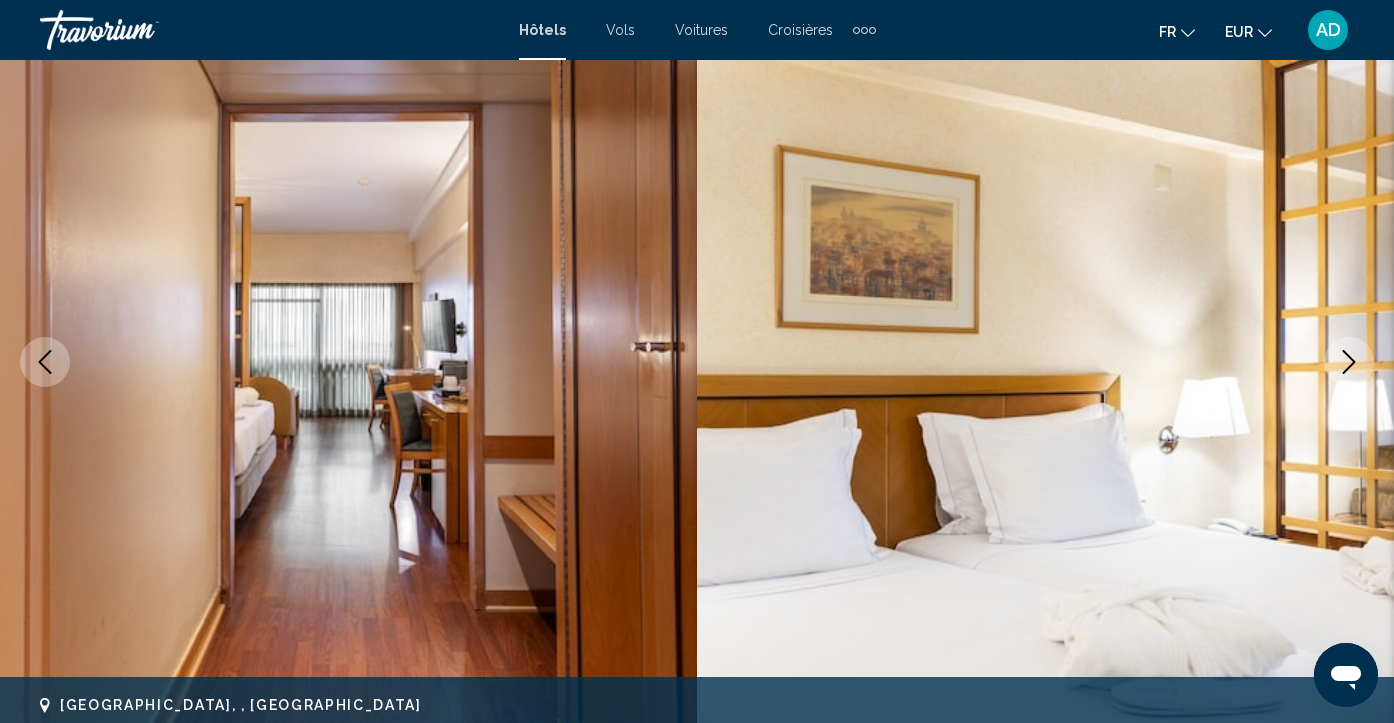 type 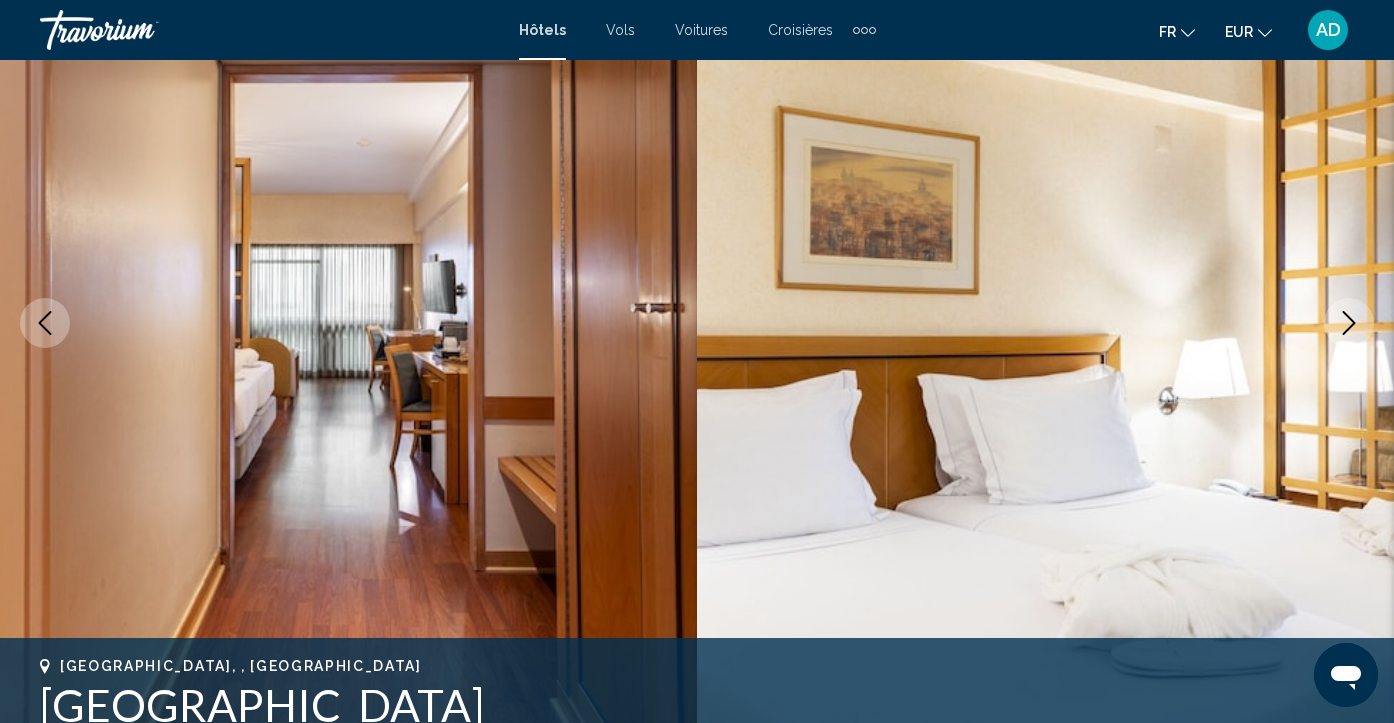 scroll, scrollTop: 213, scrollLeft: 0, axis: vertical 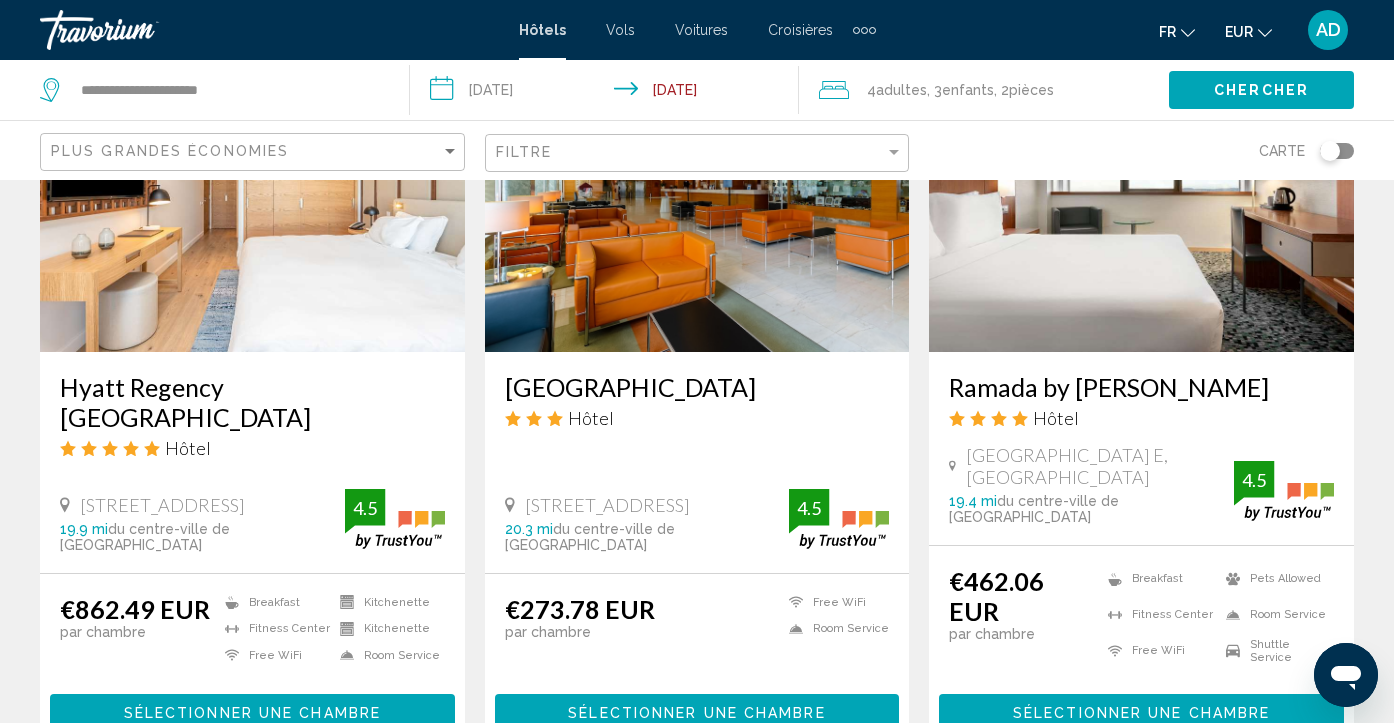 click on "Sélectionner une chambre" at bounding box center (696, 713) 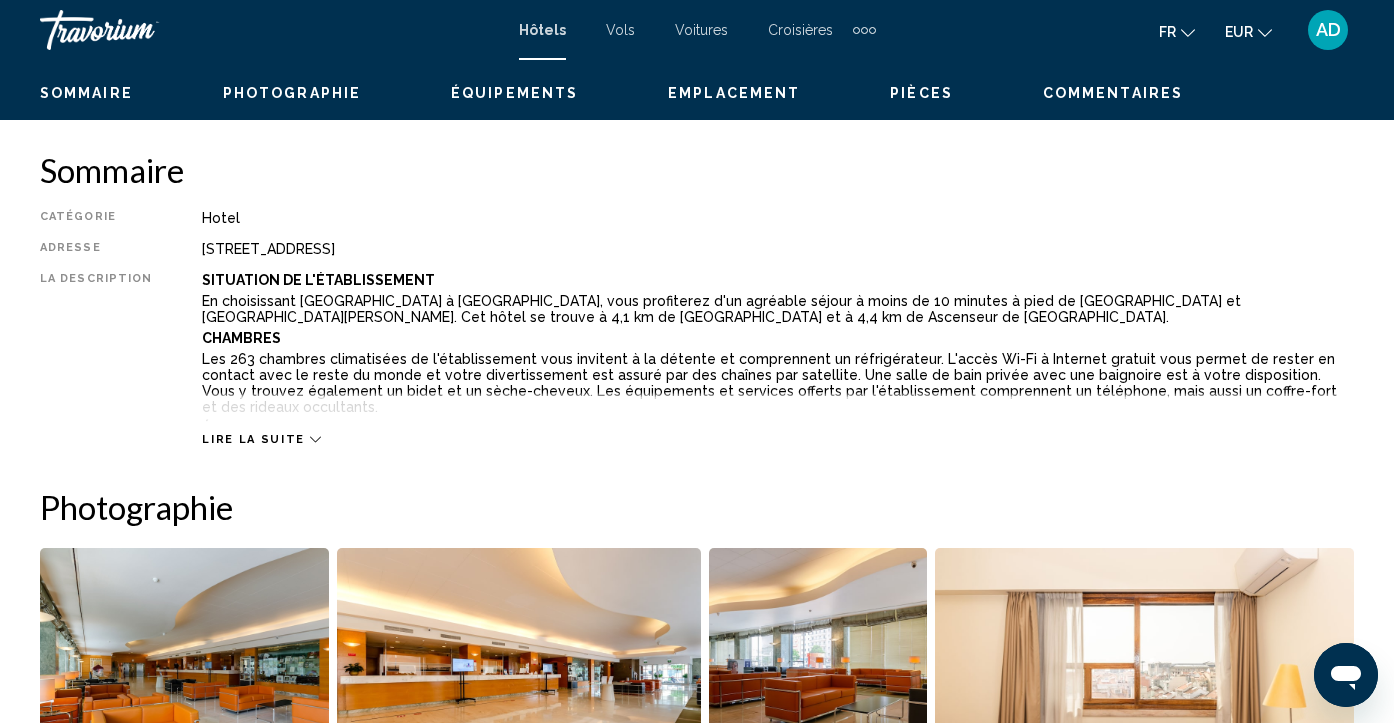 scroll, scrollTop: 173, scrollLeft: 0, axis: vertical 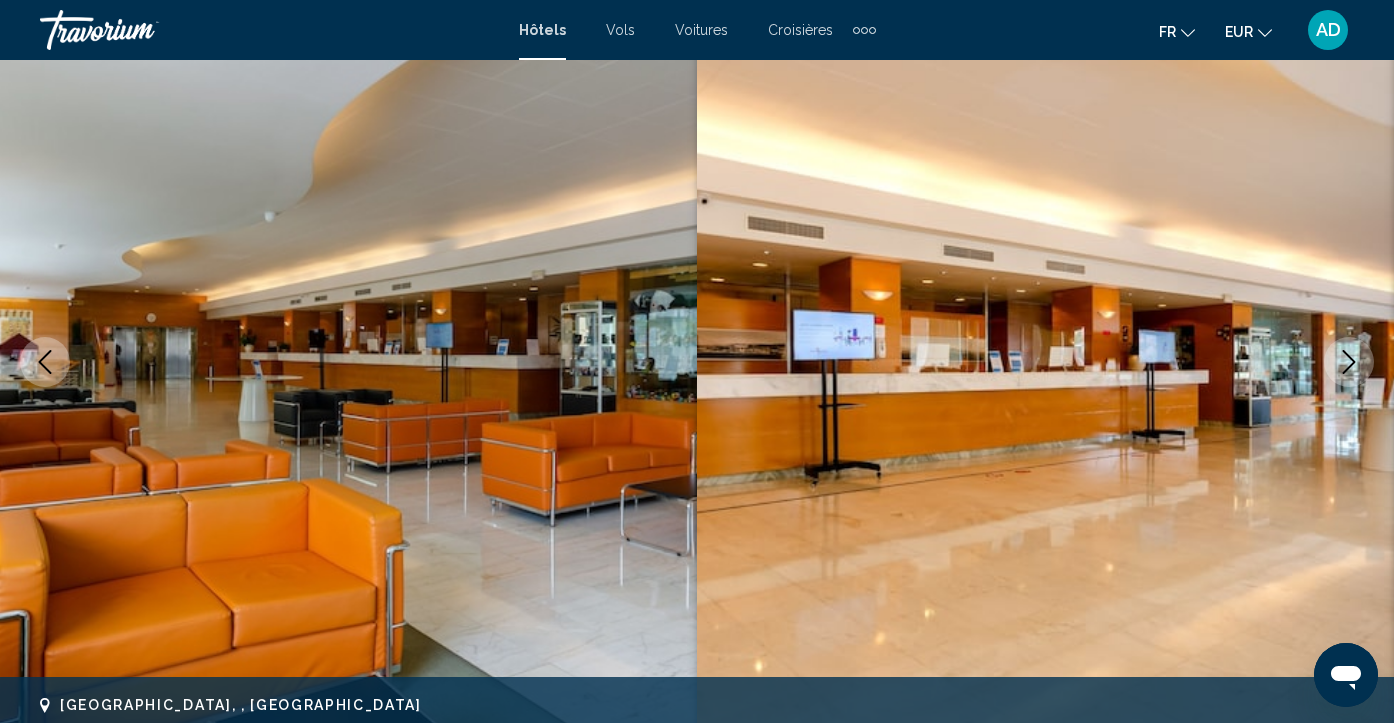 type 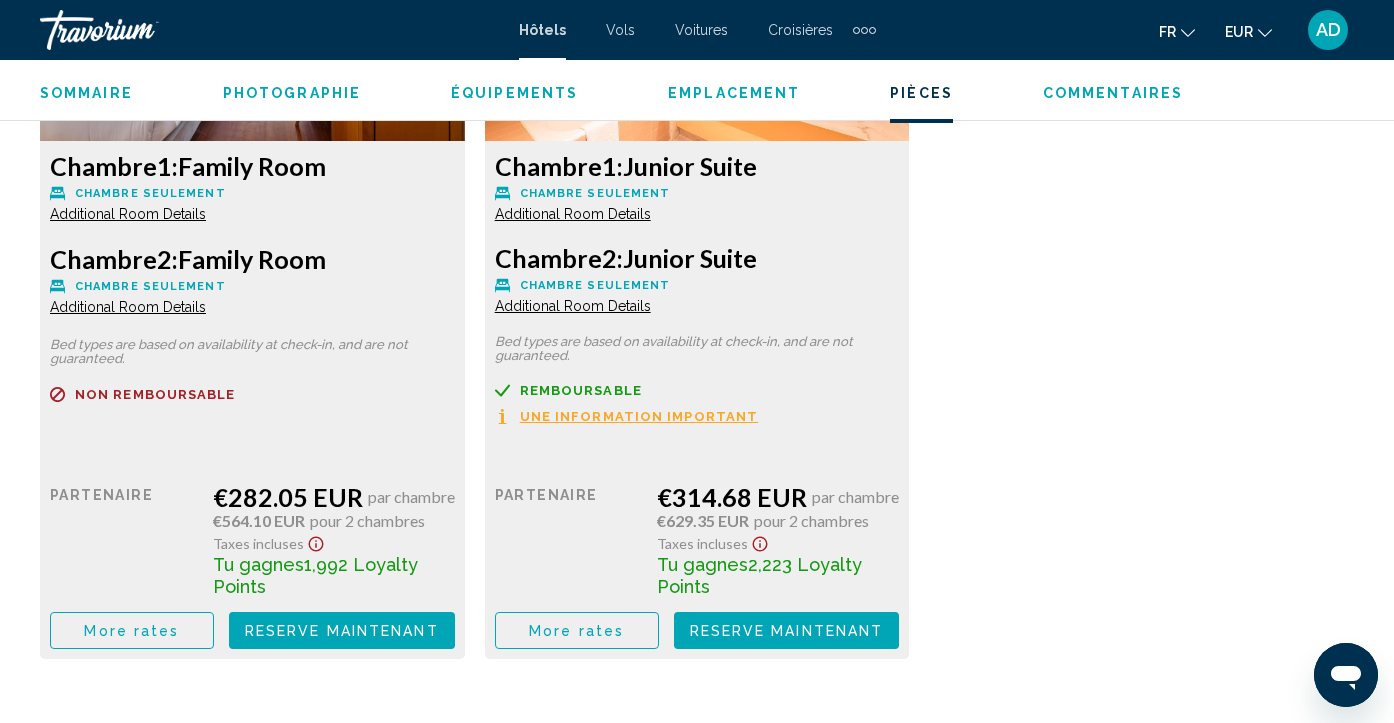 scroll, scrollTop: 3293, scrollLeft: 0, axis: vertical 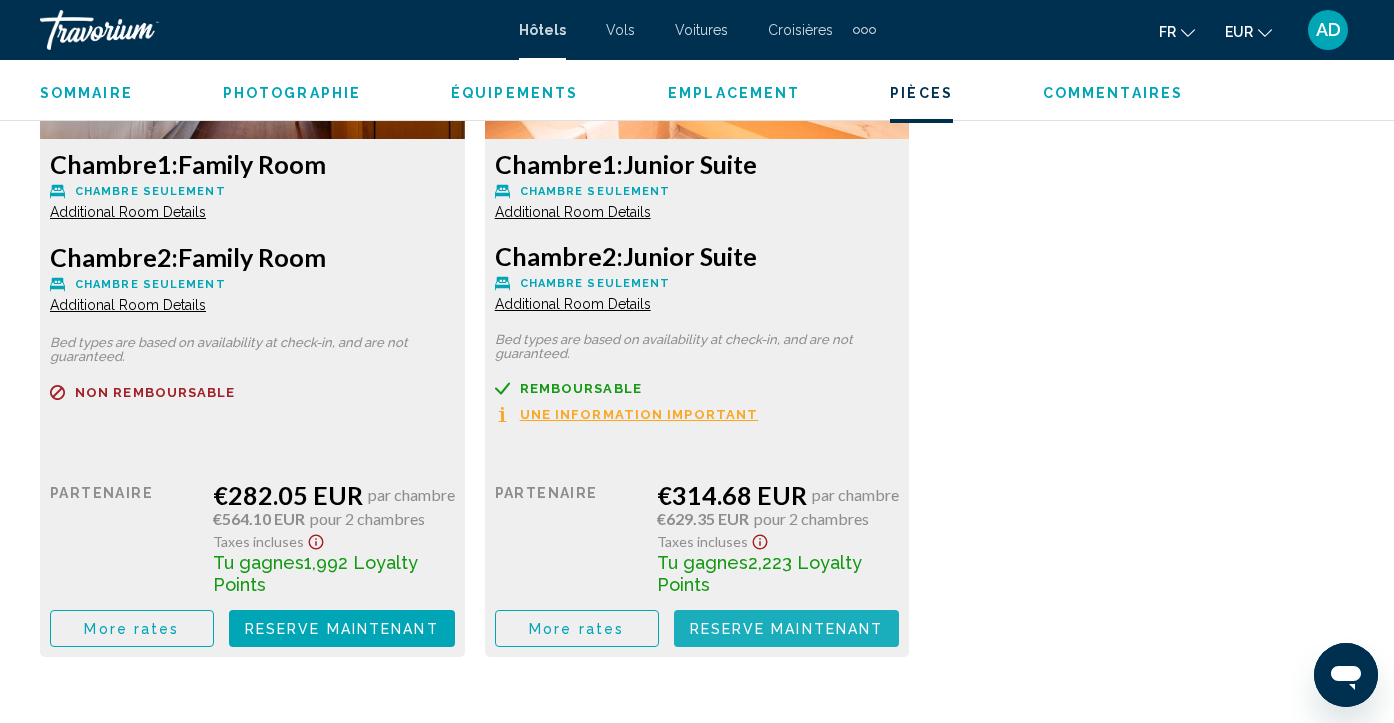 click on "Reserve maintenant" at bounding box center (787, 629) 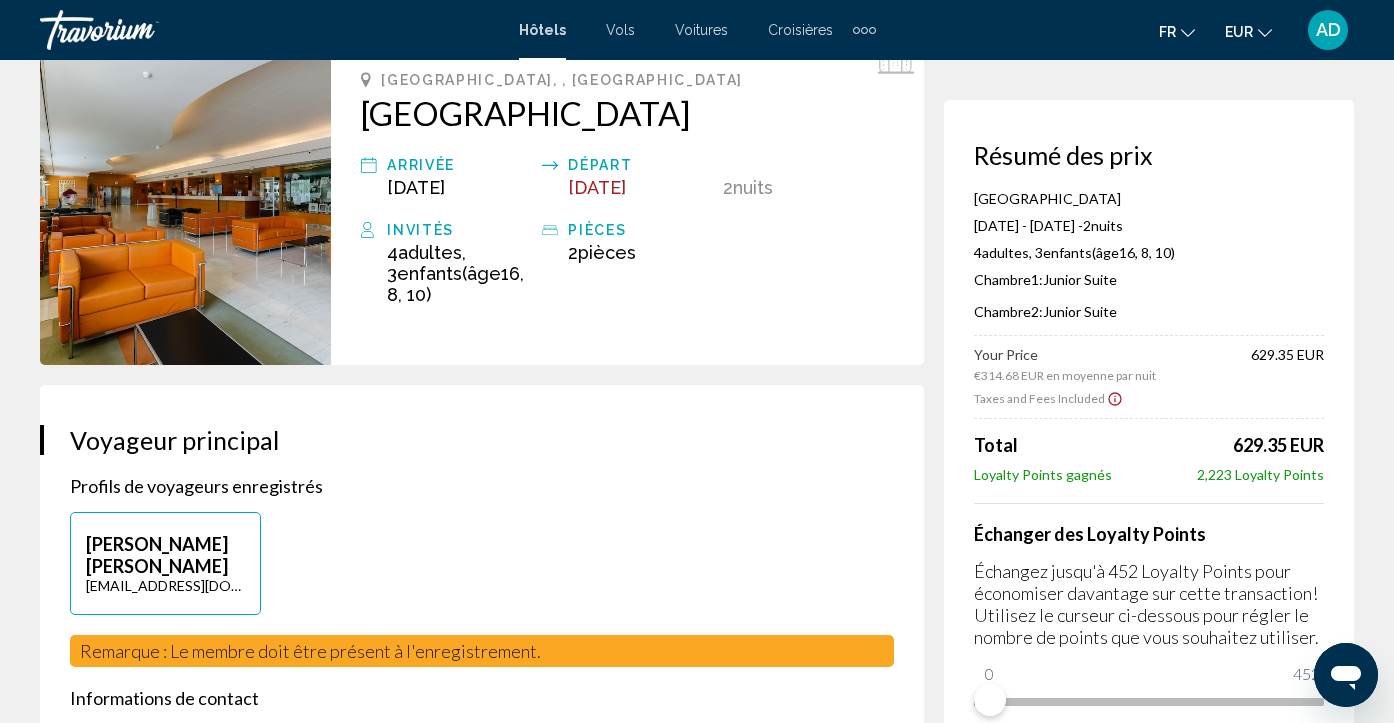 scroll, scrollTop: 120, scrollLeft: 0, axis: vertical 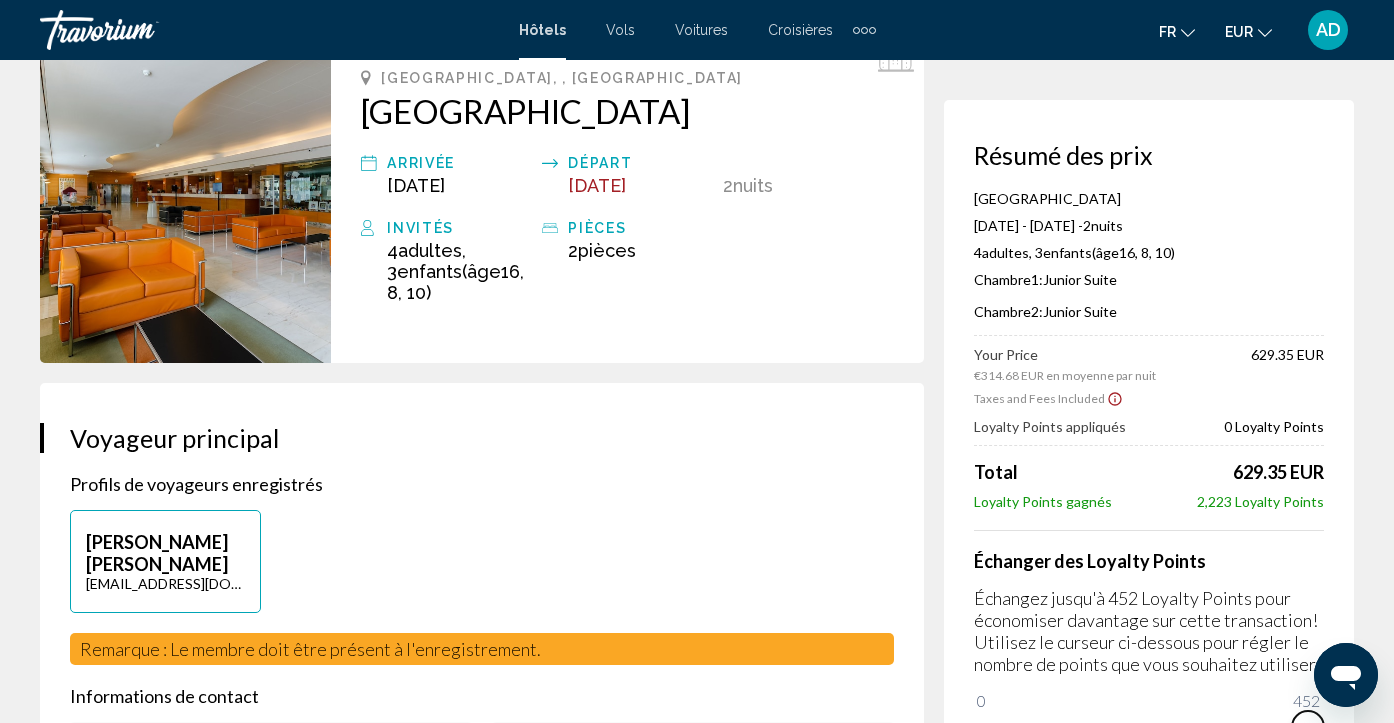 drag, startPoint x: 991, startPoint y: 707, endPoint x: 1361, endPoint y: 708, distance: 370.00134 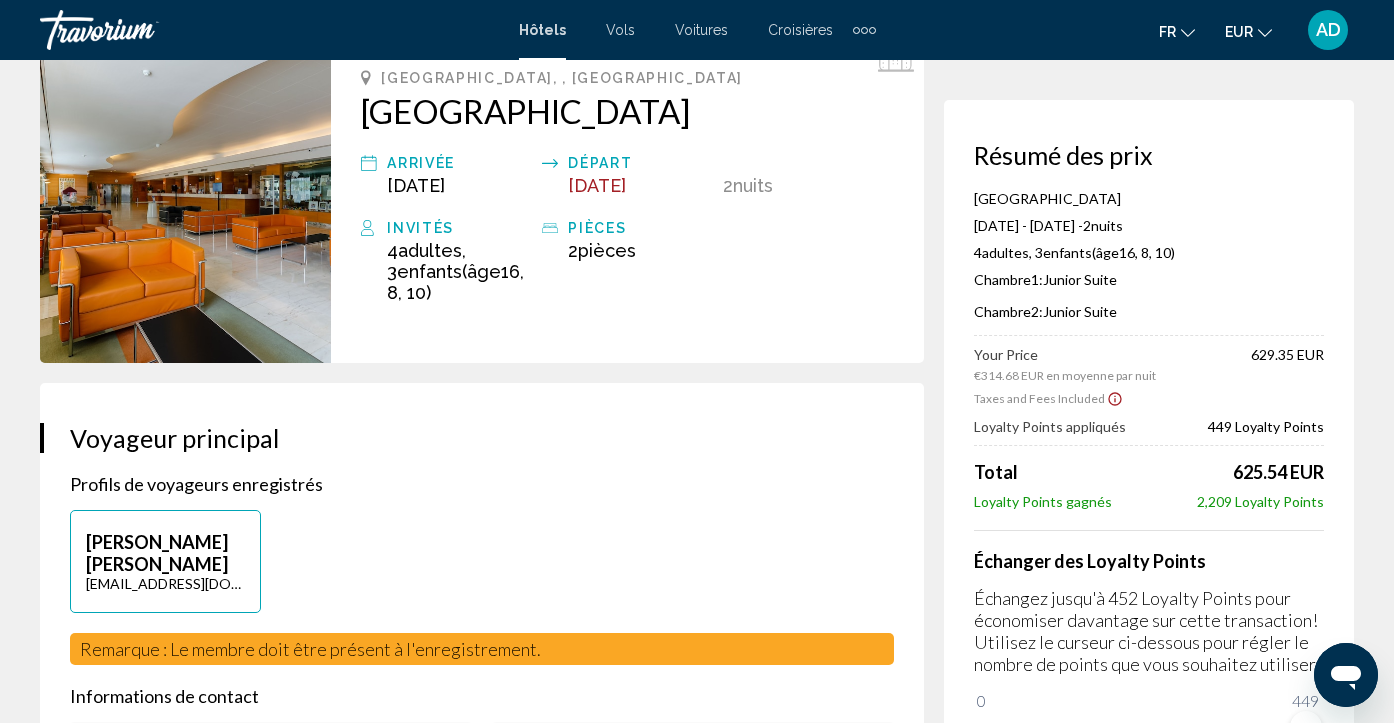 click at bounding box center [185, 196] 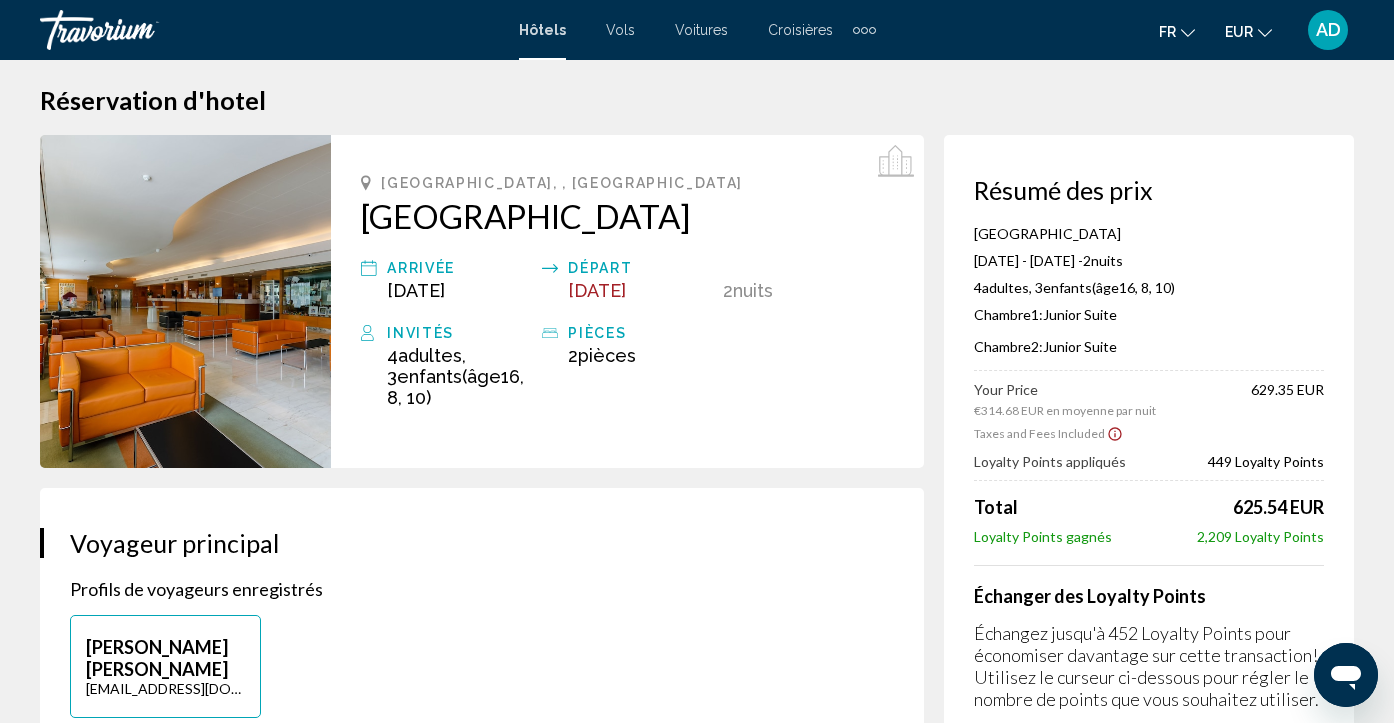 scroll, scrollTop: 0, scrollLeft: 0, axis: both 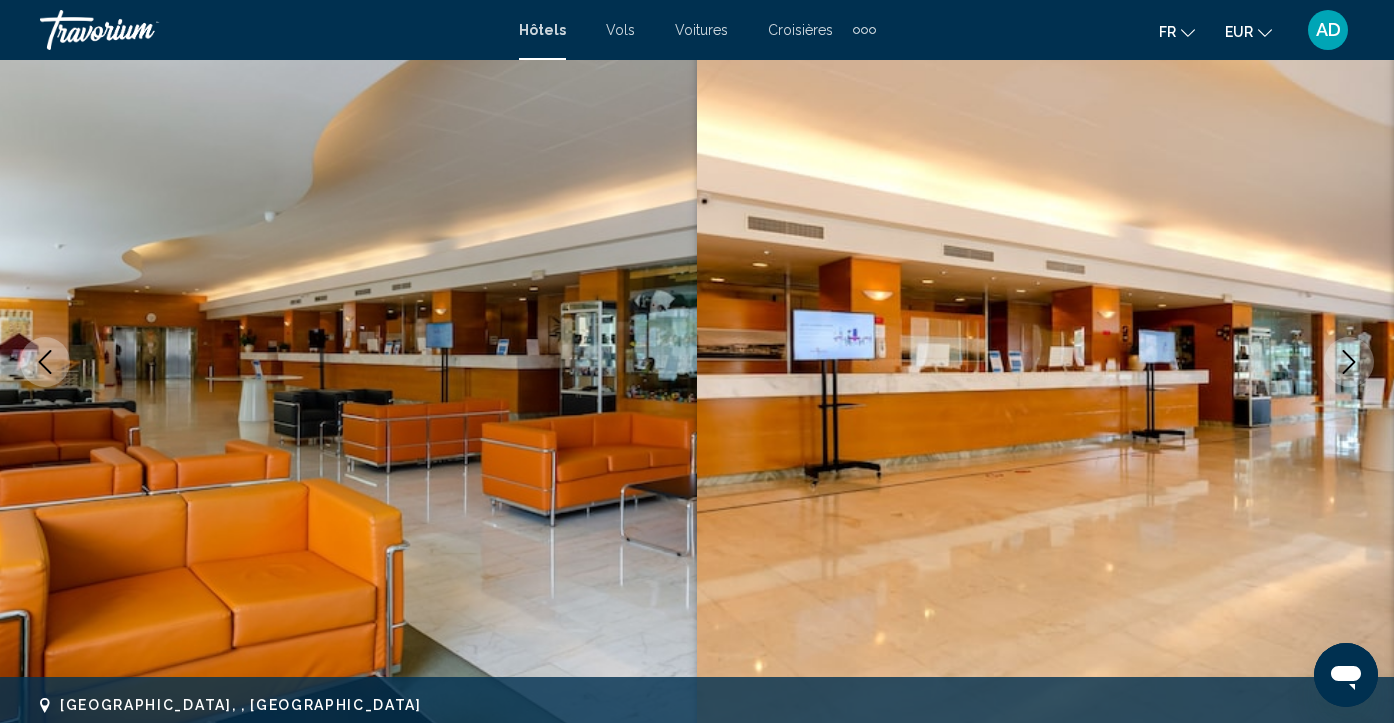 click at bounding box center [1349, 362] 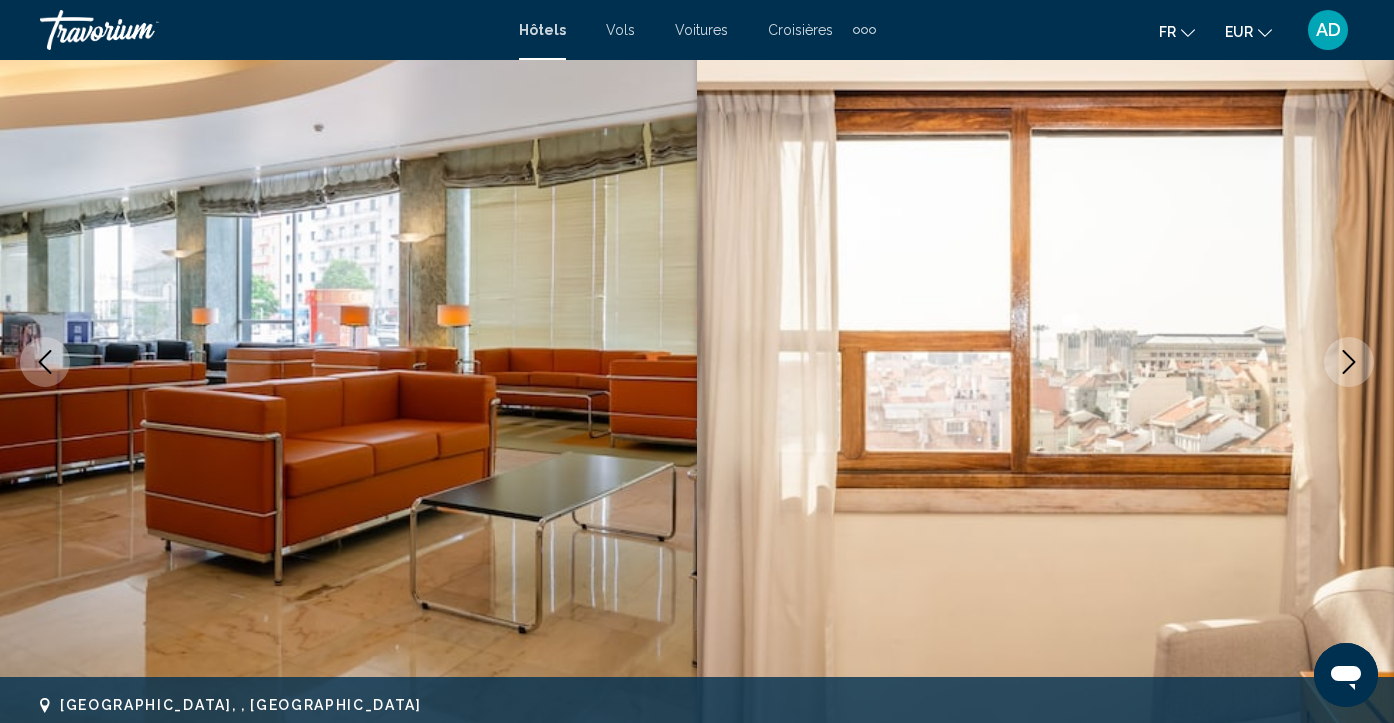 click at bounding box center (1349, 362) 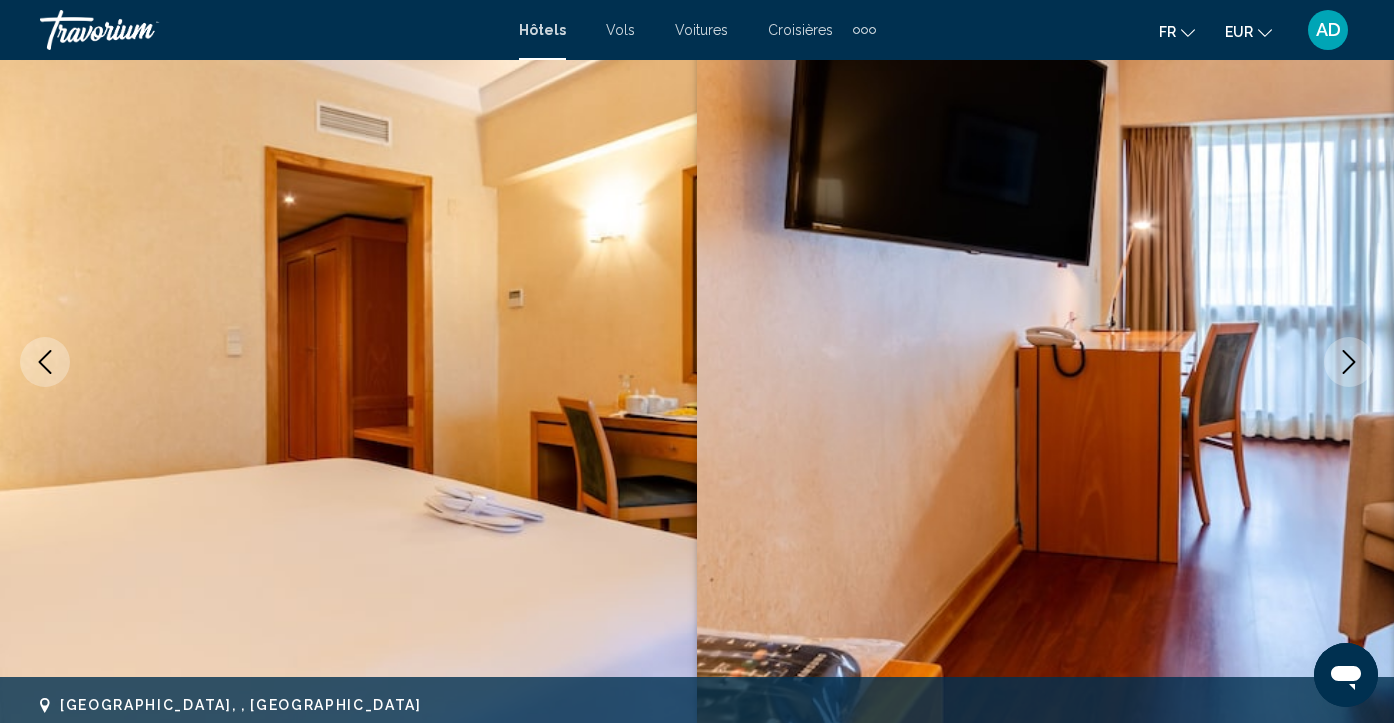 click at bounding box center (1349, 362) 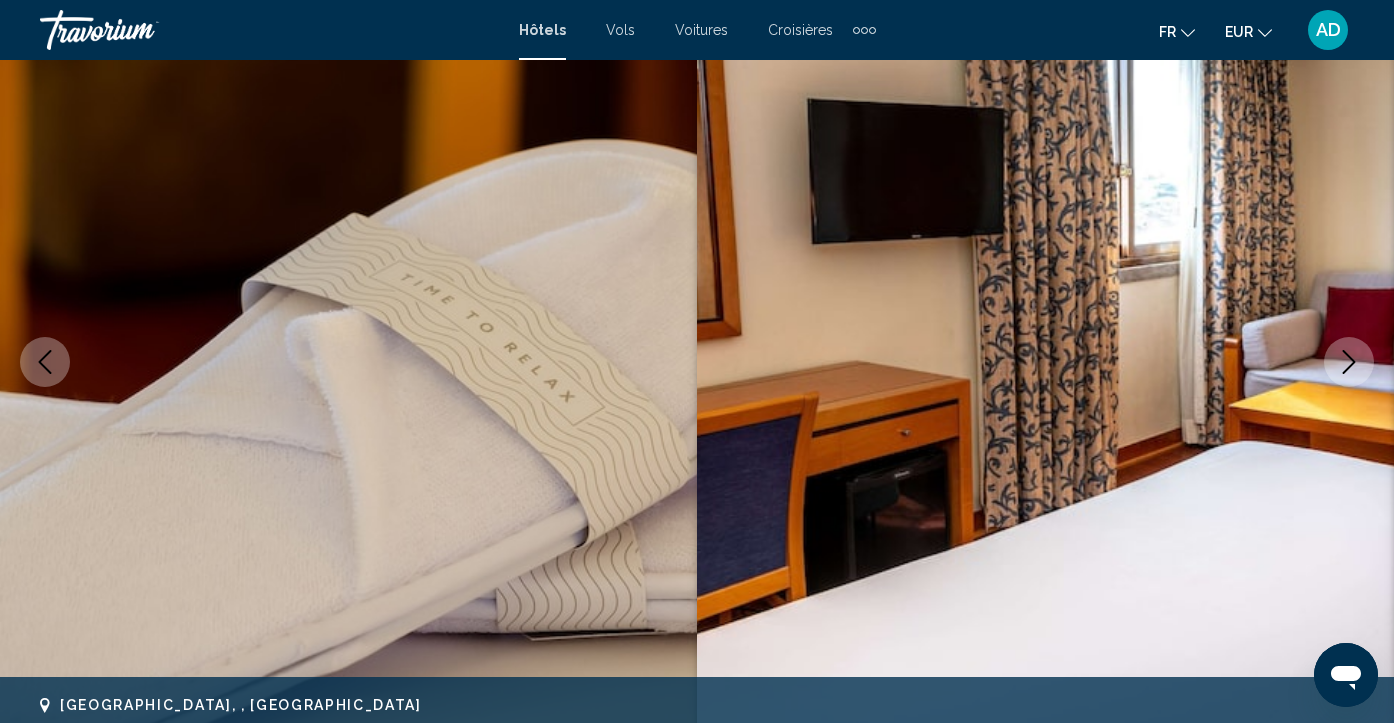 click at bounding box center (1349, 362) 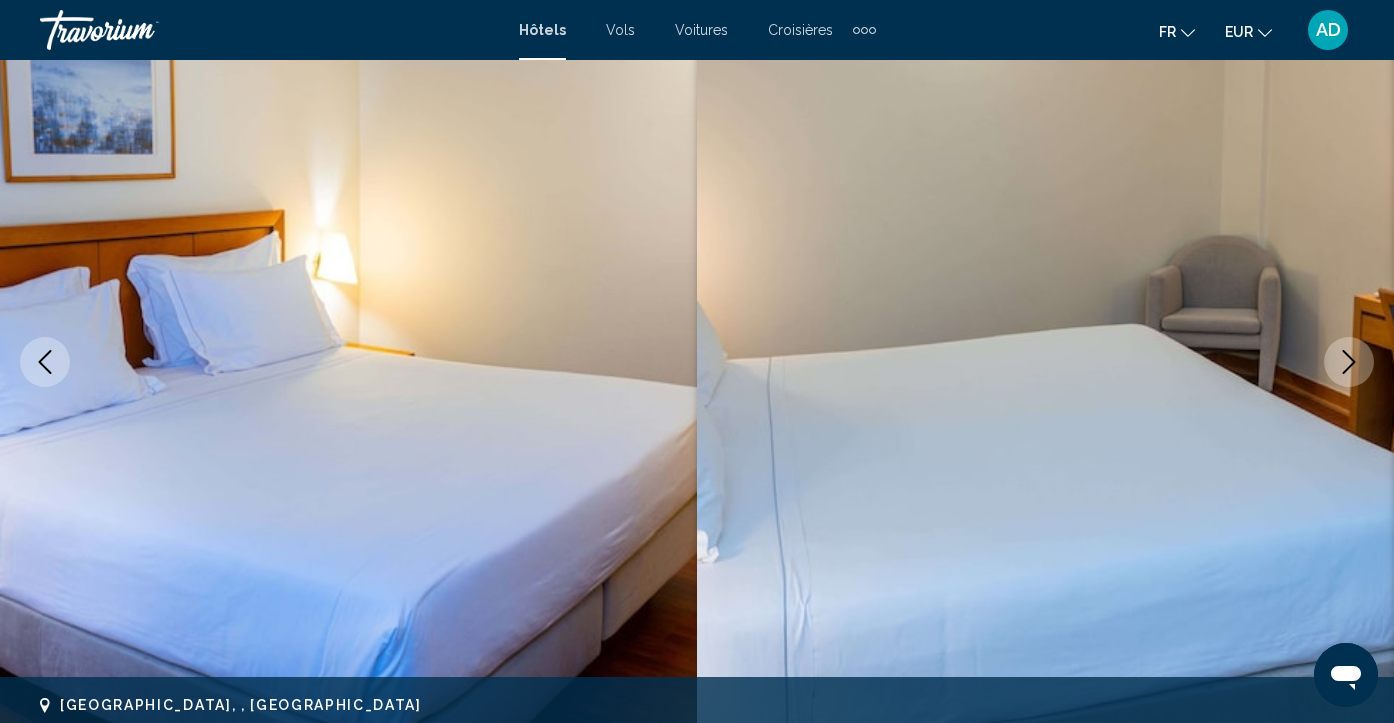 click at bounding box center (1349, 362) 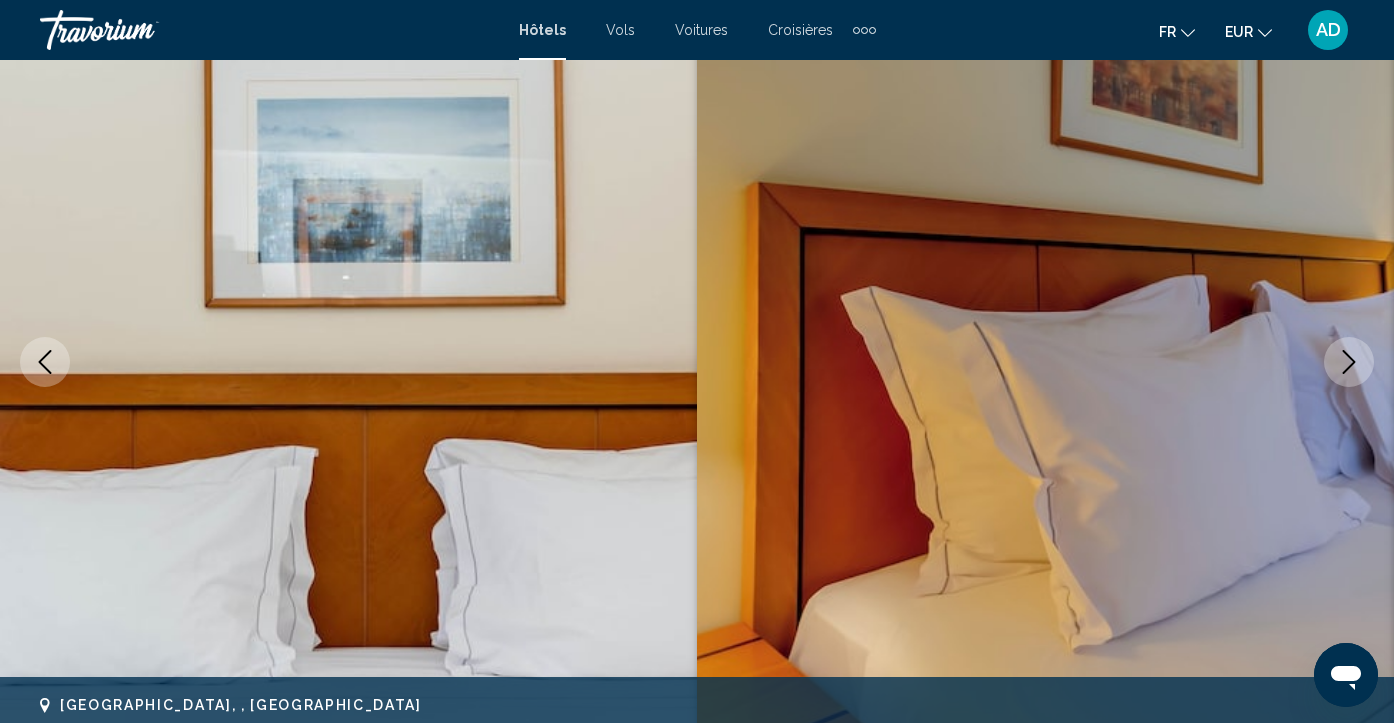 click at bounding box center [1349, 362] 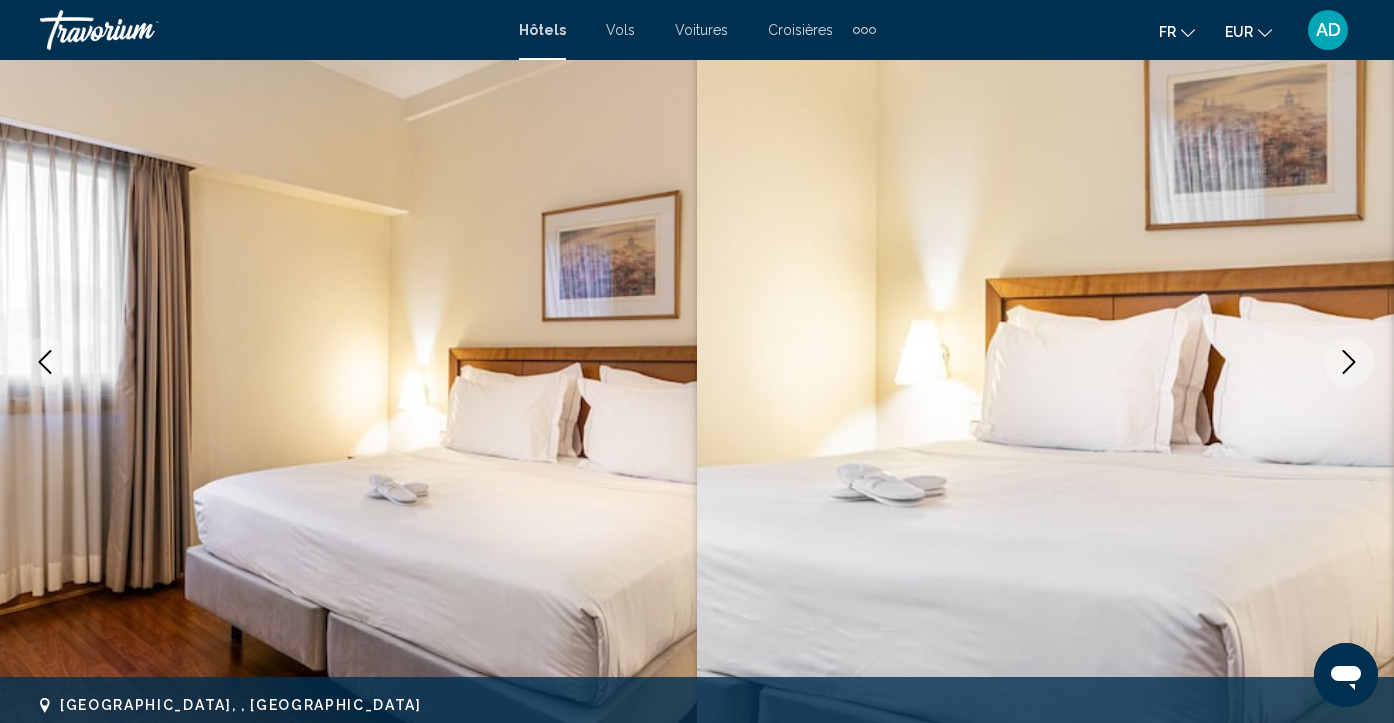 click at bounding box center (1349, 362) 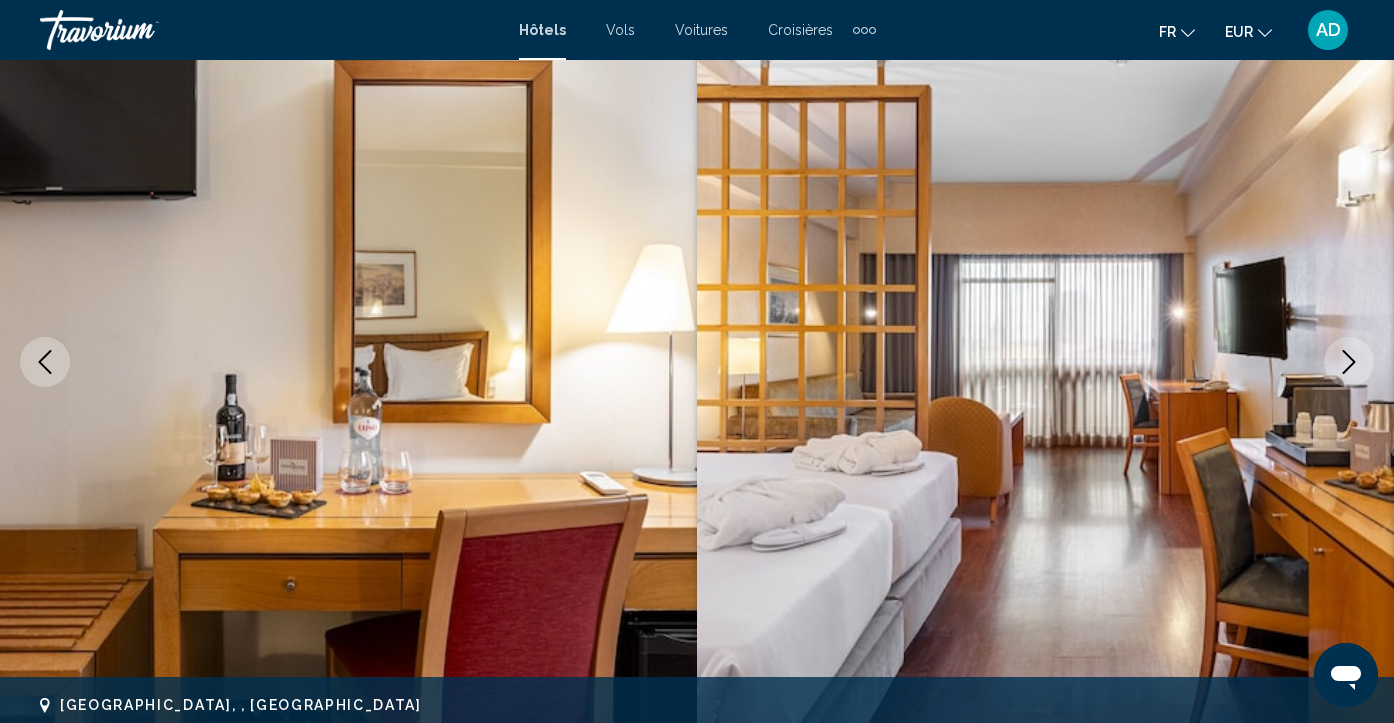 click at bounding box center [1349, 362] 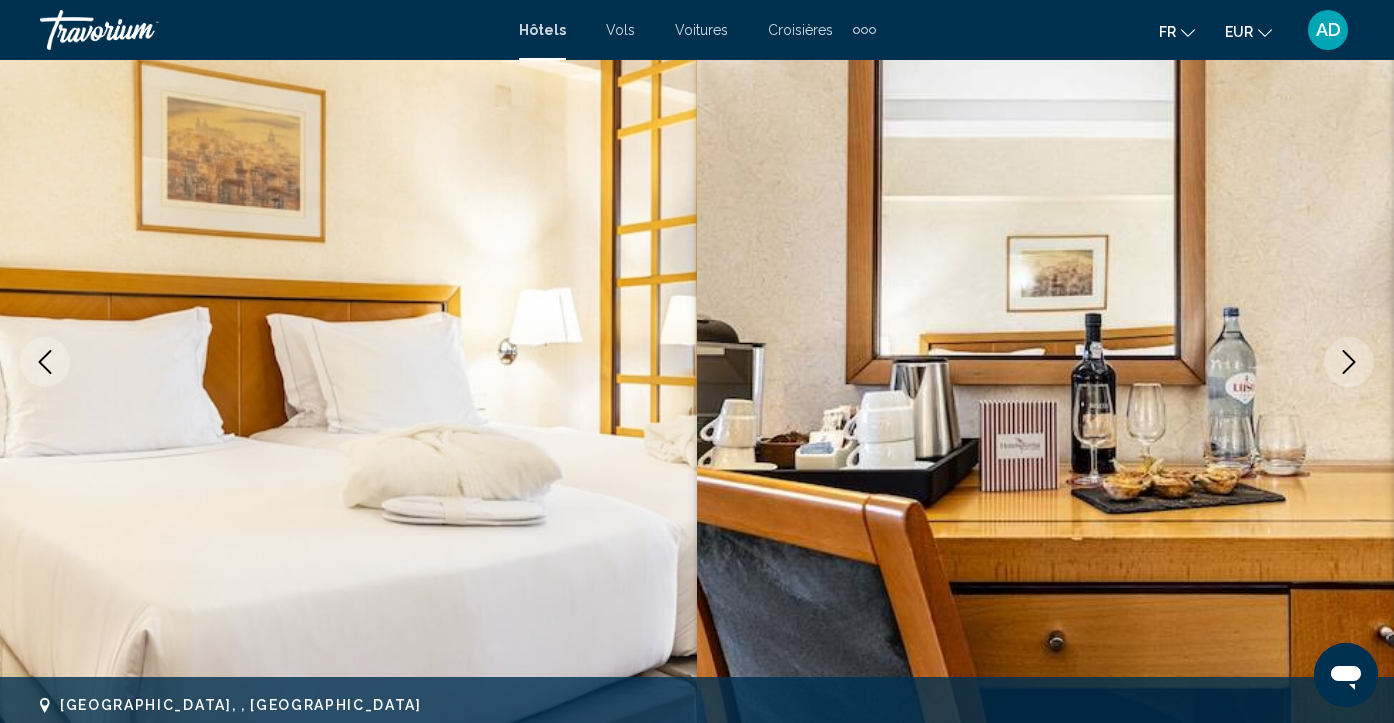 click at bounding box center (1349, 362) 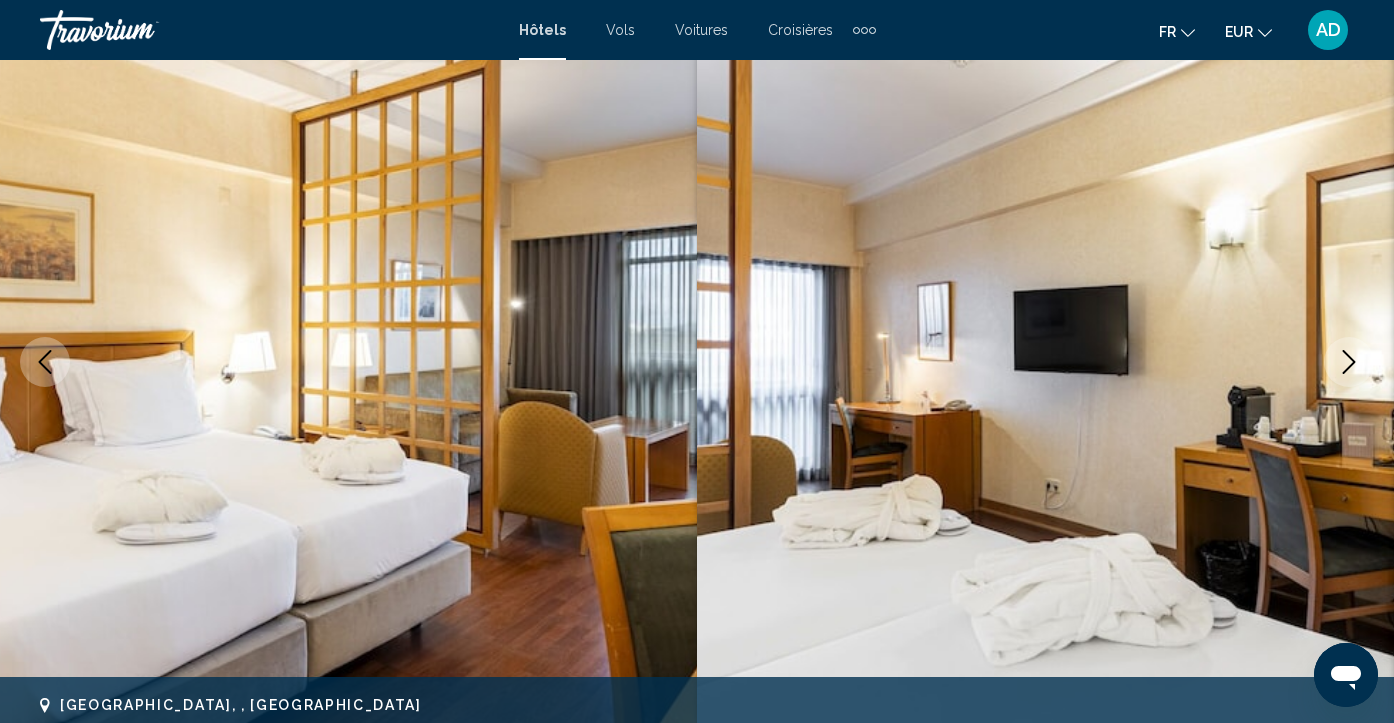 click at bounding box center [1349, 362] 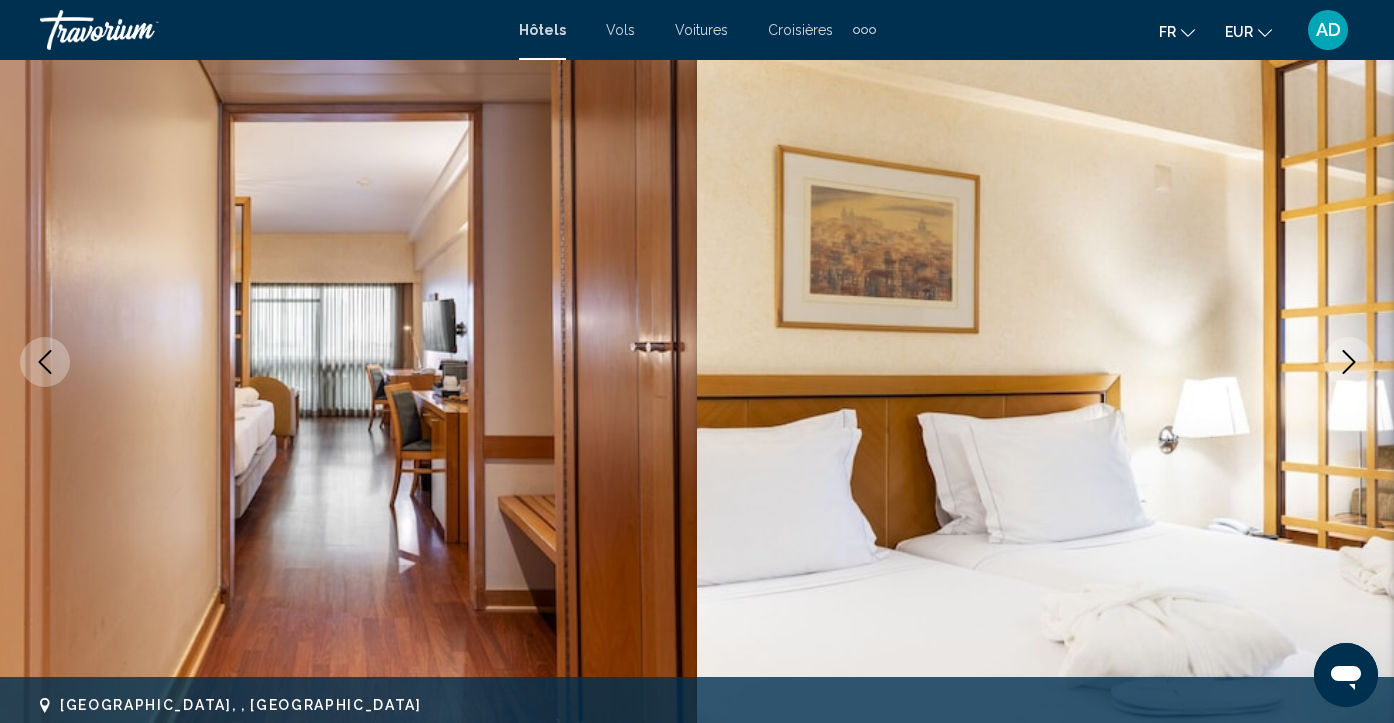 click at bounding box center [1349, 362] 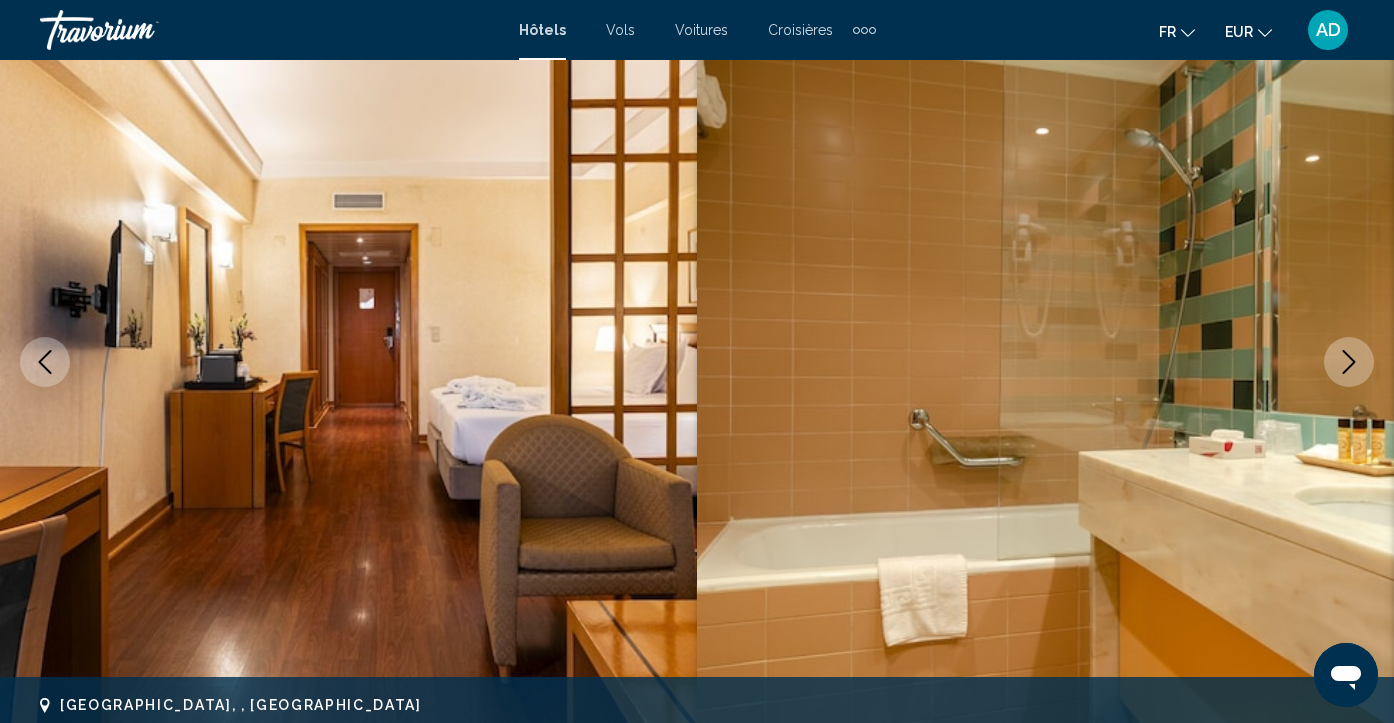 click at bounding box center [1349, 362] 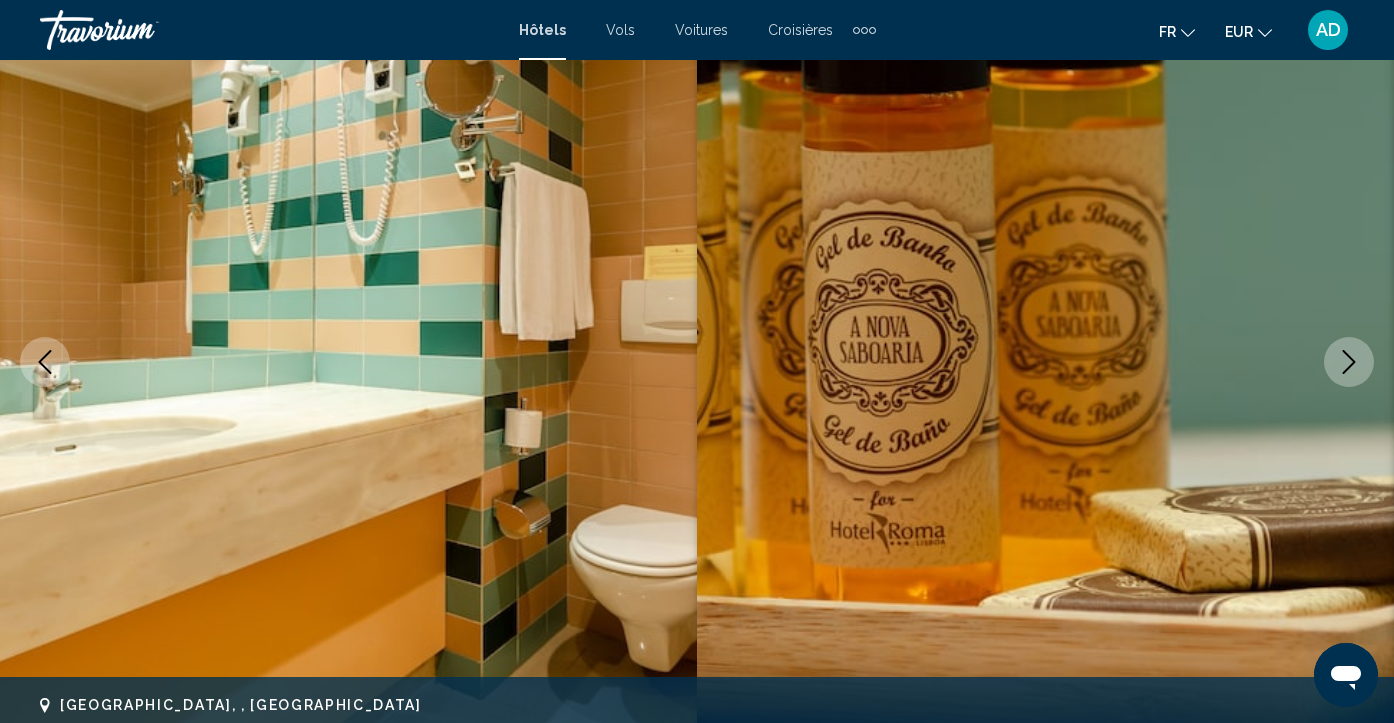 click at bounding box center (1349, 362) 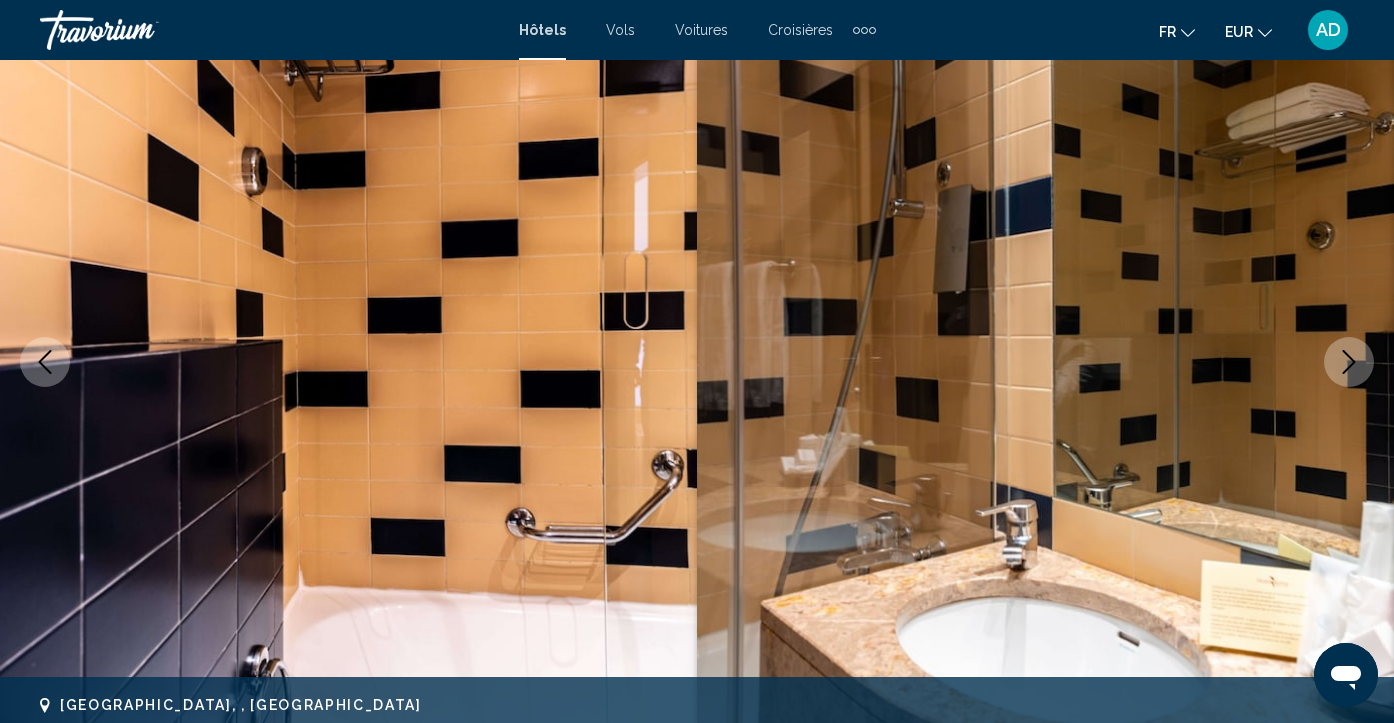 click at bounding box center [1349, 362] 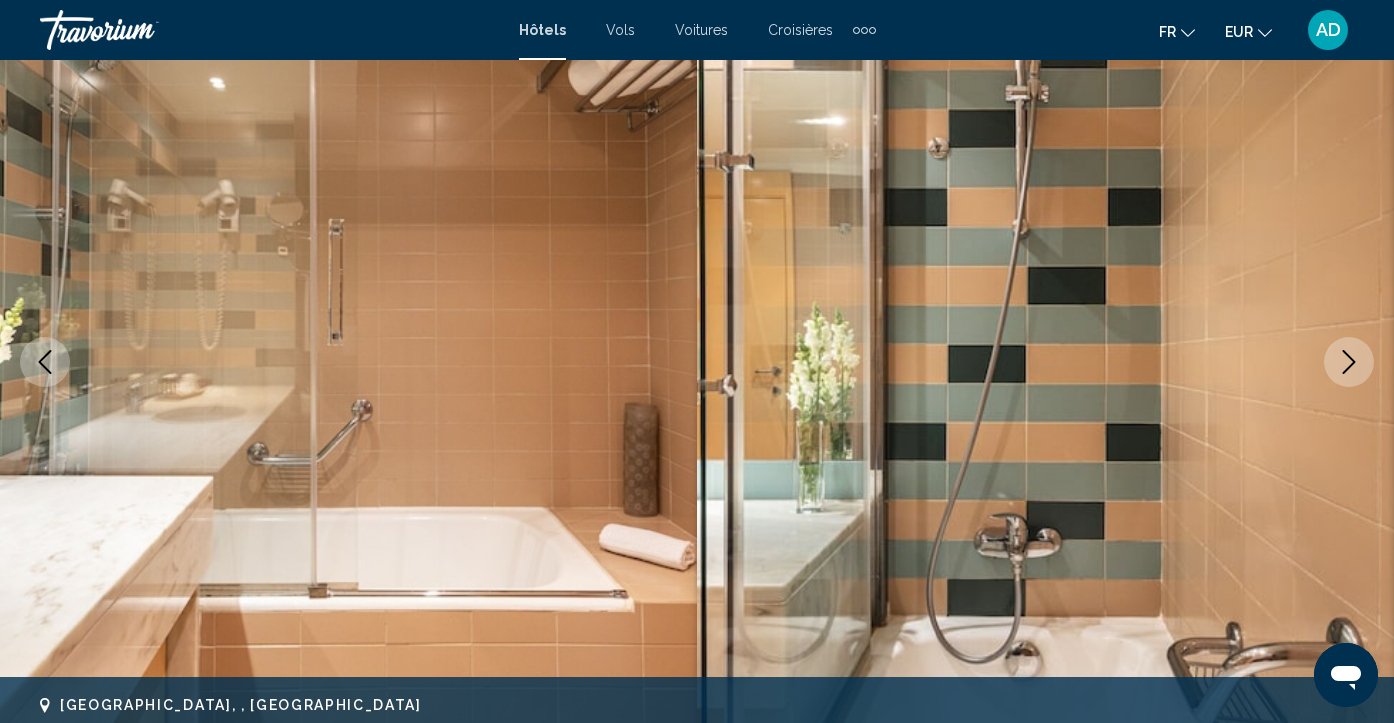 click at bounding box center (1349, 362) 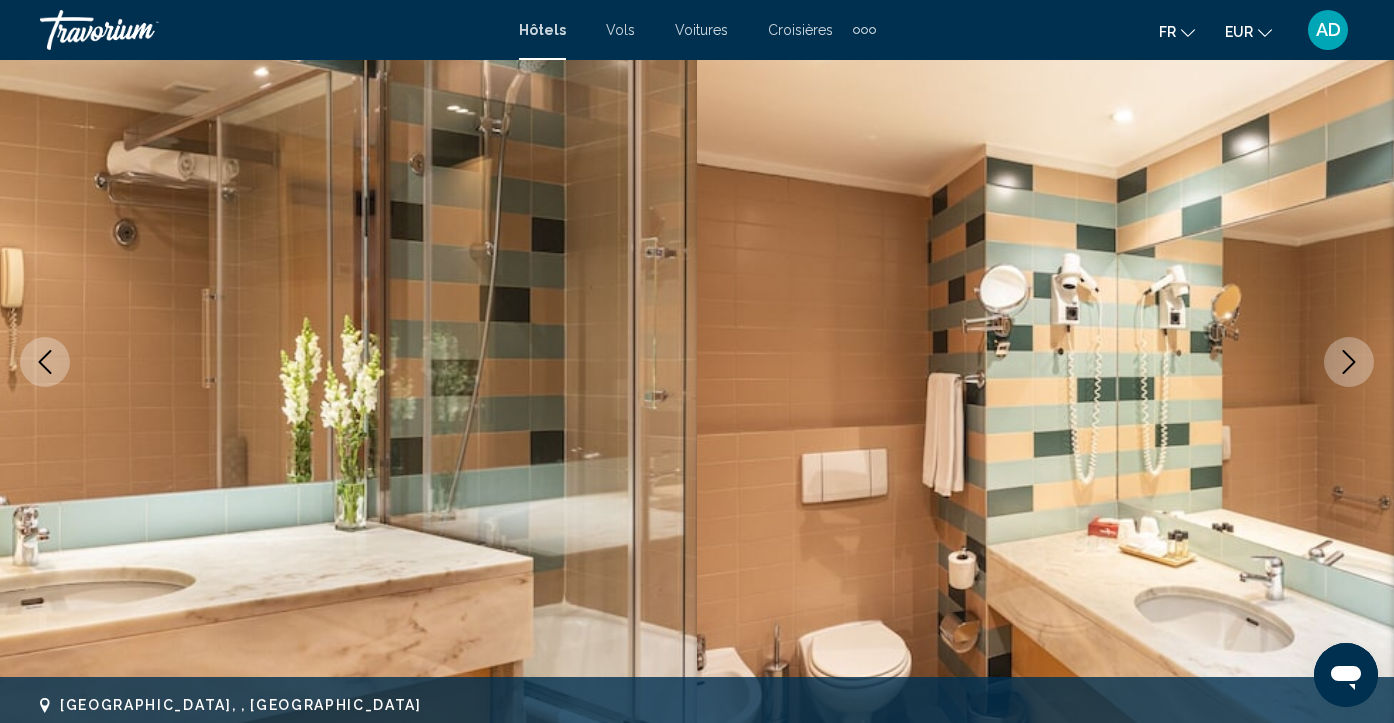 click at bounding box center (1349, 362) 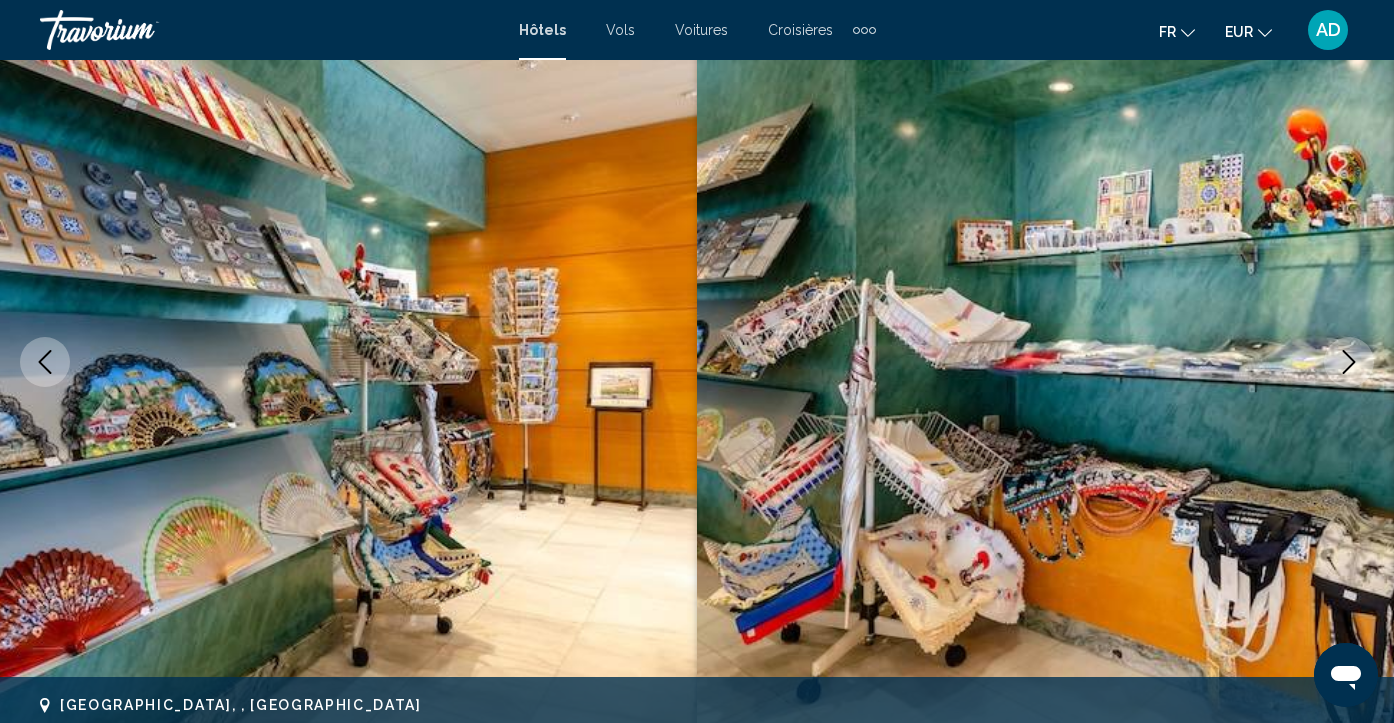 click at bounding box center (1349, 362) 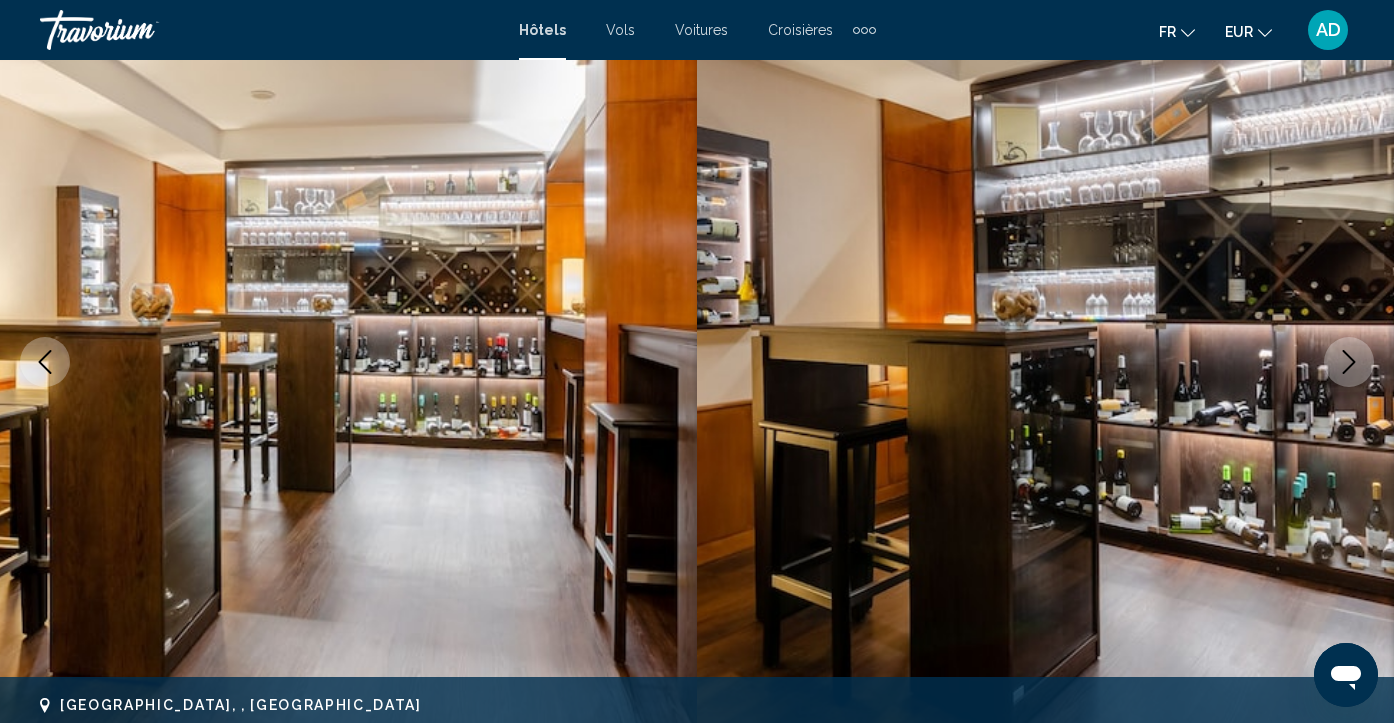 click at bounding box center [1349, 362] 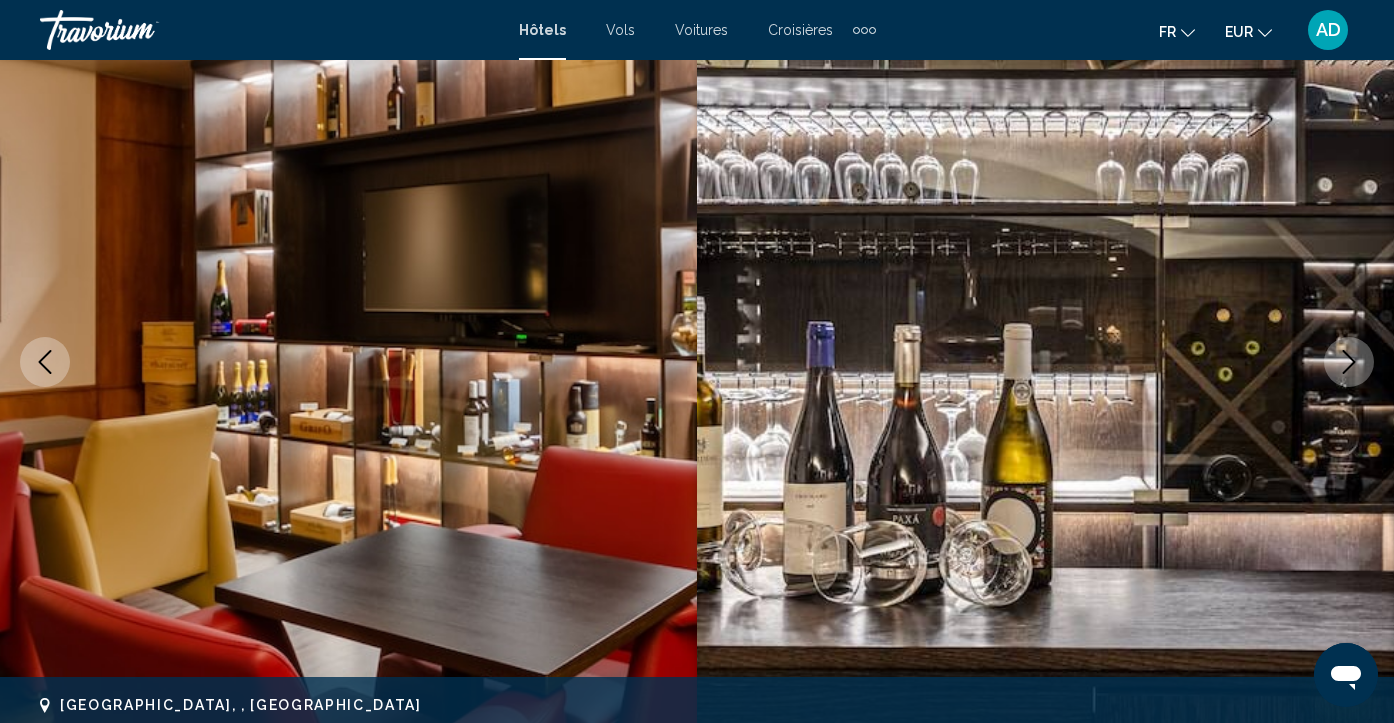click at bounding box center [1349, 362] 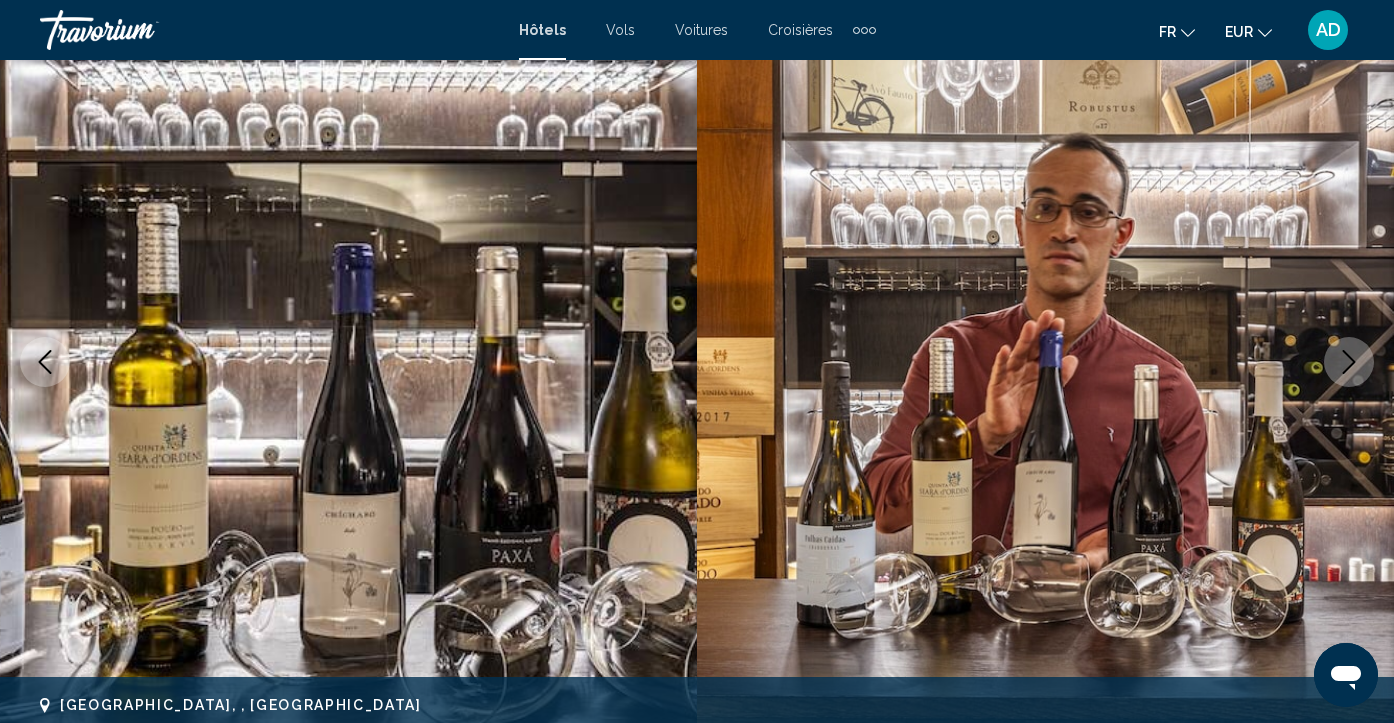 click at bounding box center [1349, 362] 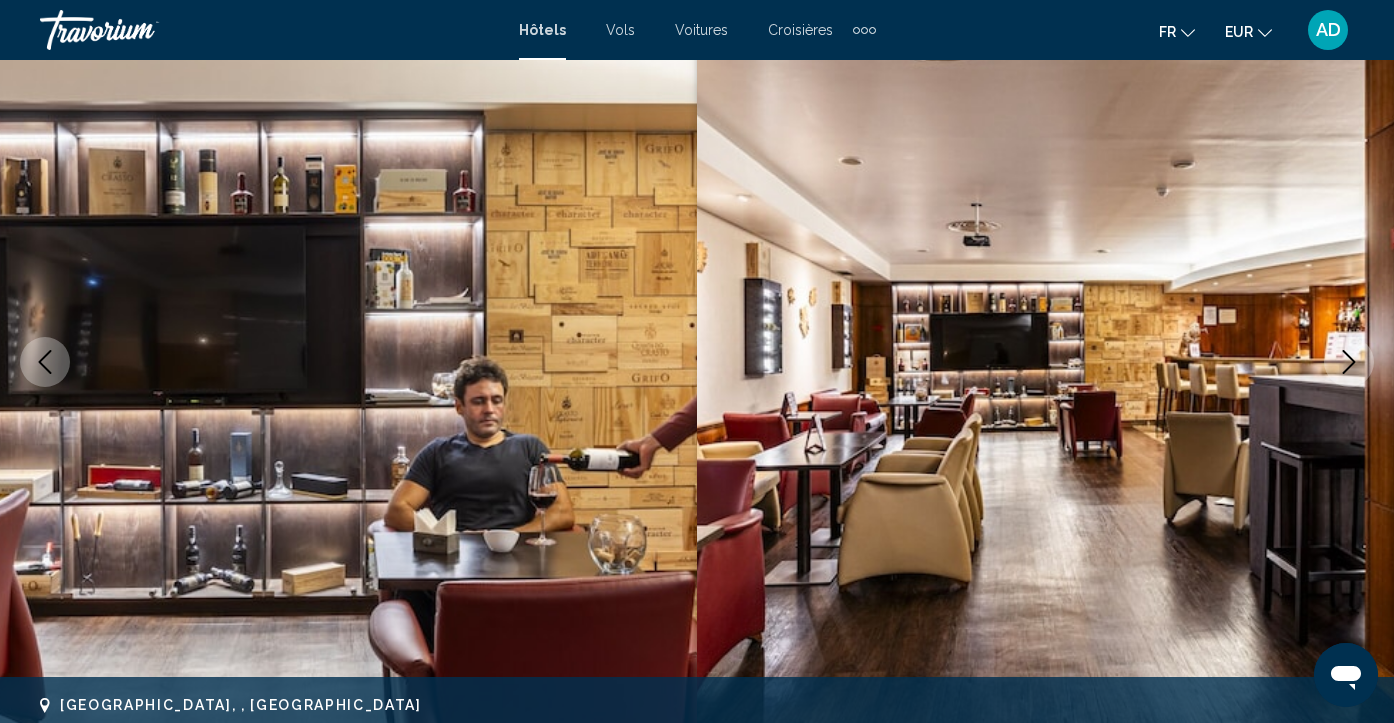 click at bounding box center (1349, 362) 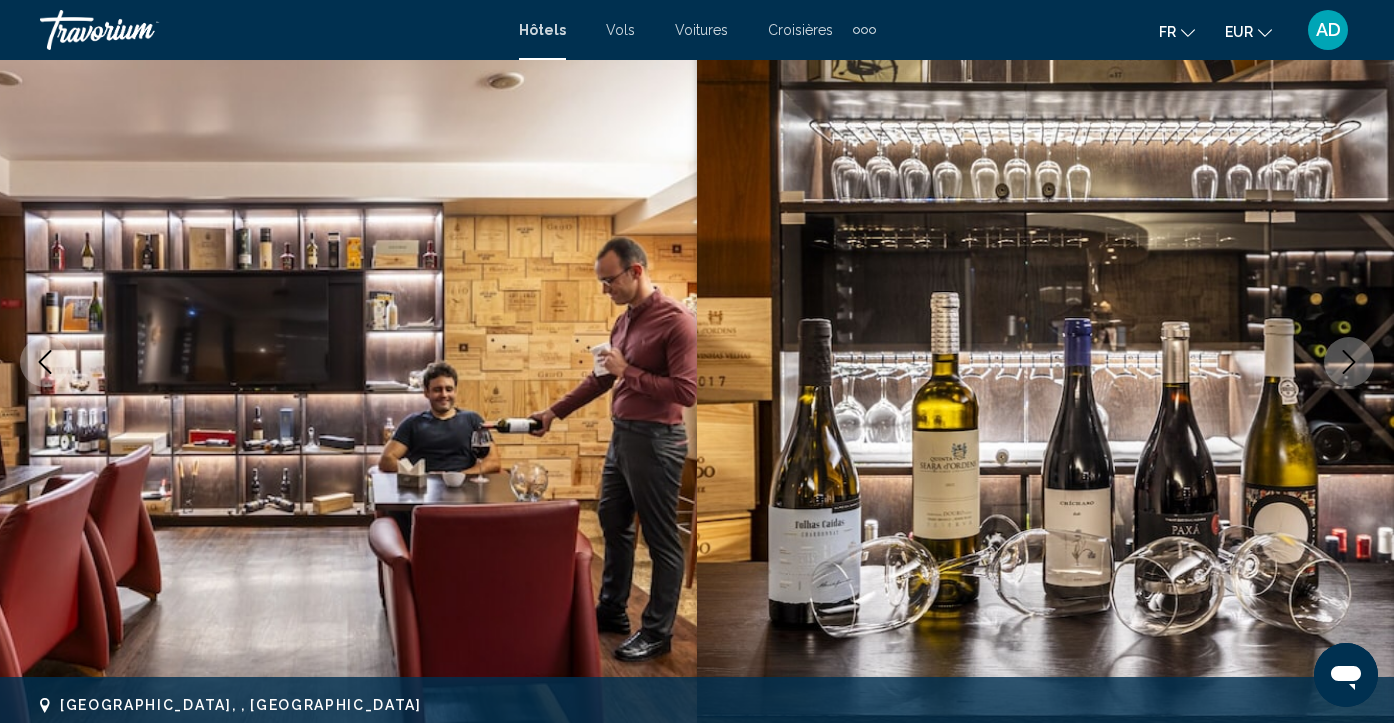 click at bounding box center (1349, 362) 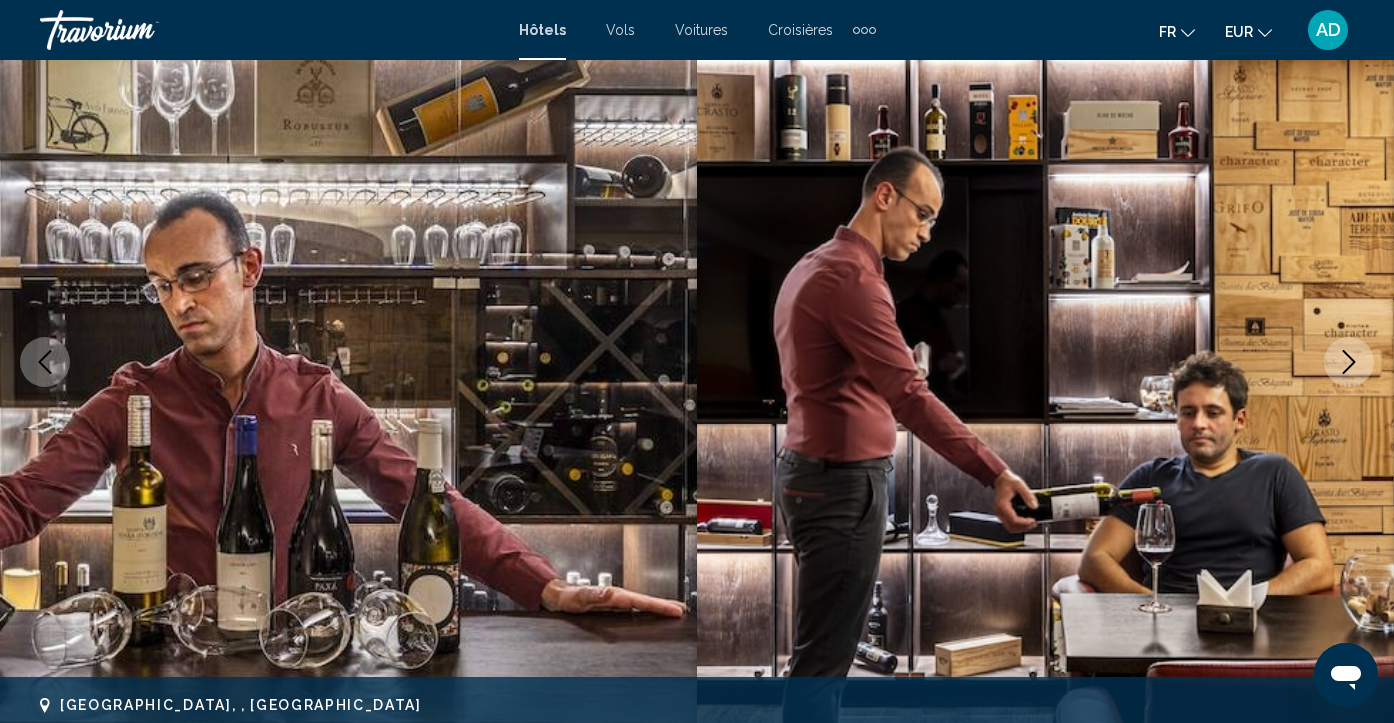 click at bounding box center (1349, 362) 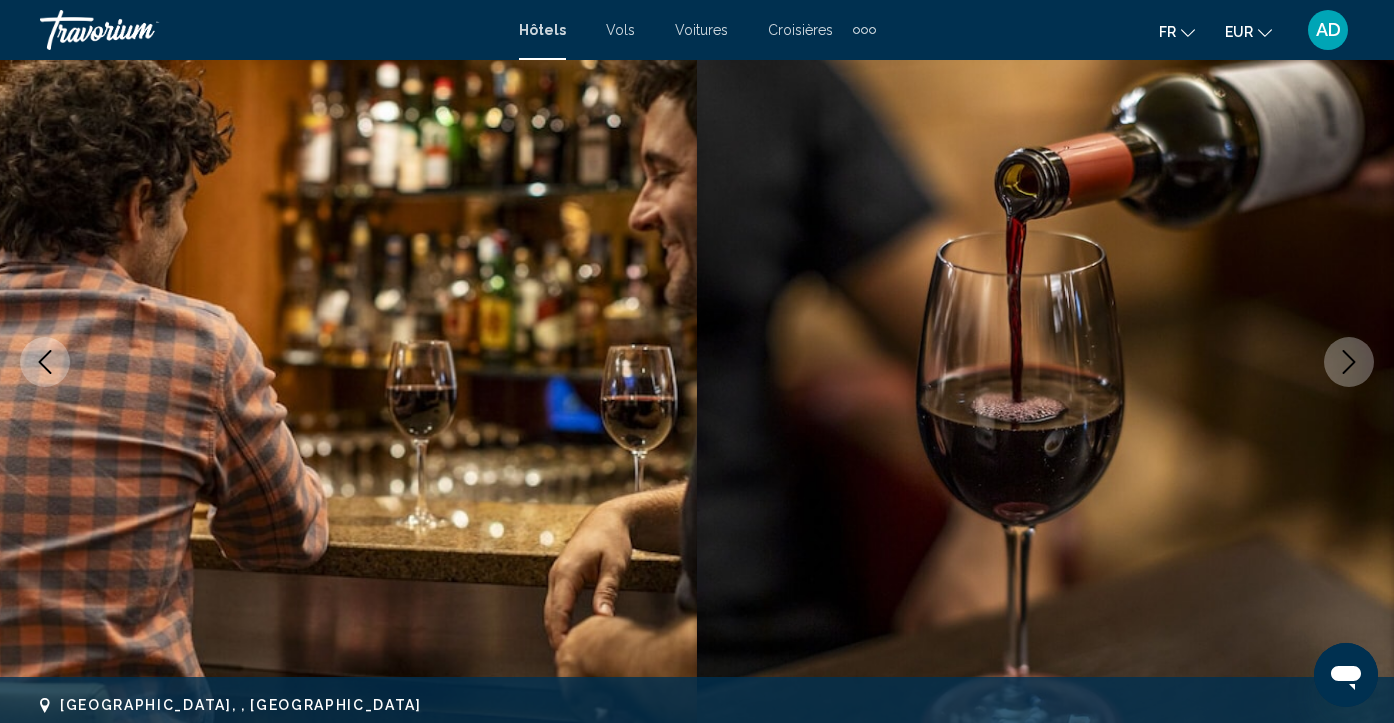 click at bounding box center (1349, 362) 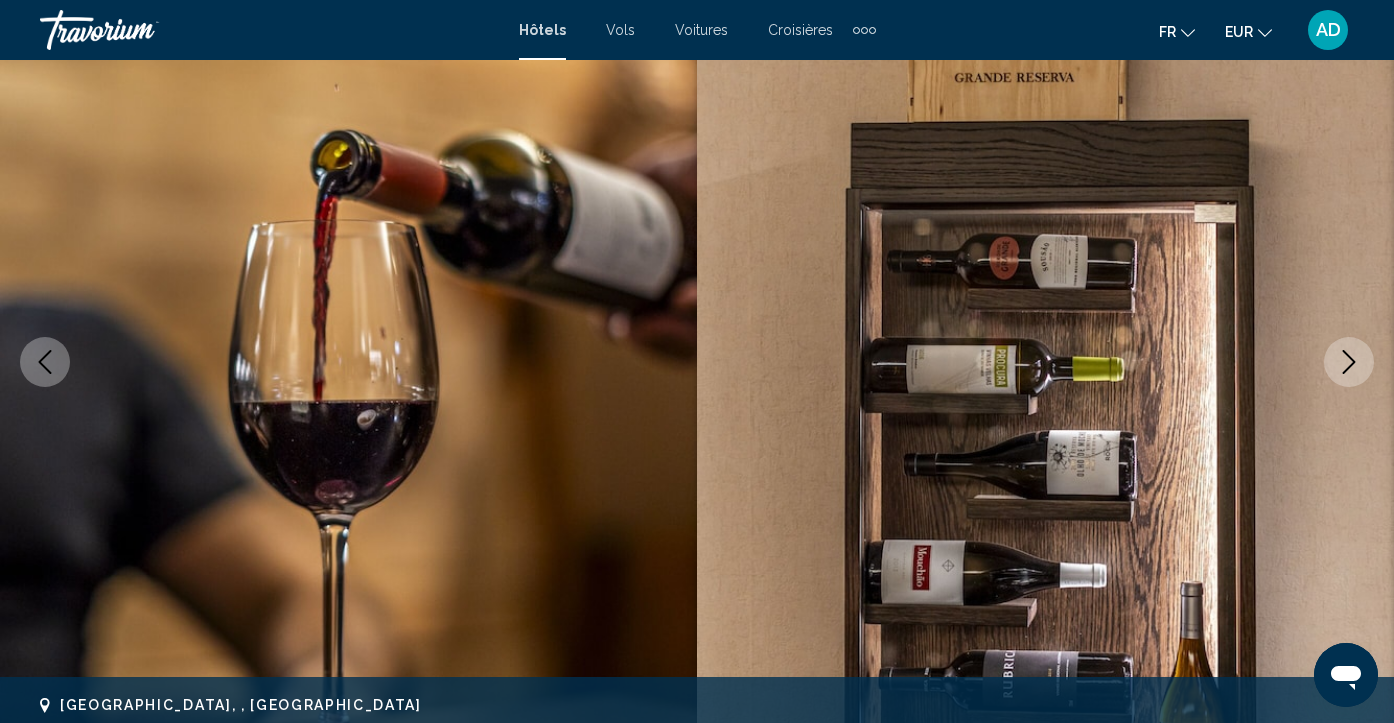click at bounding box center (1349, 362) 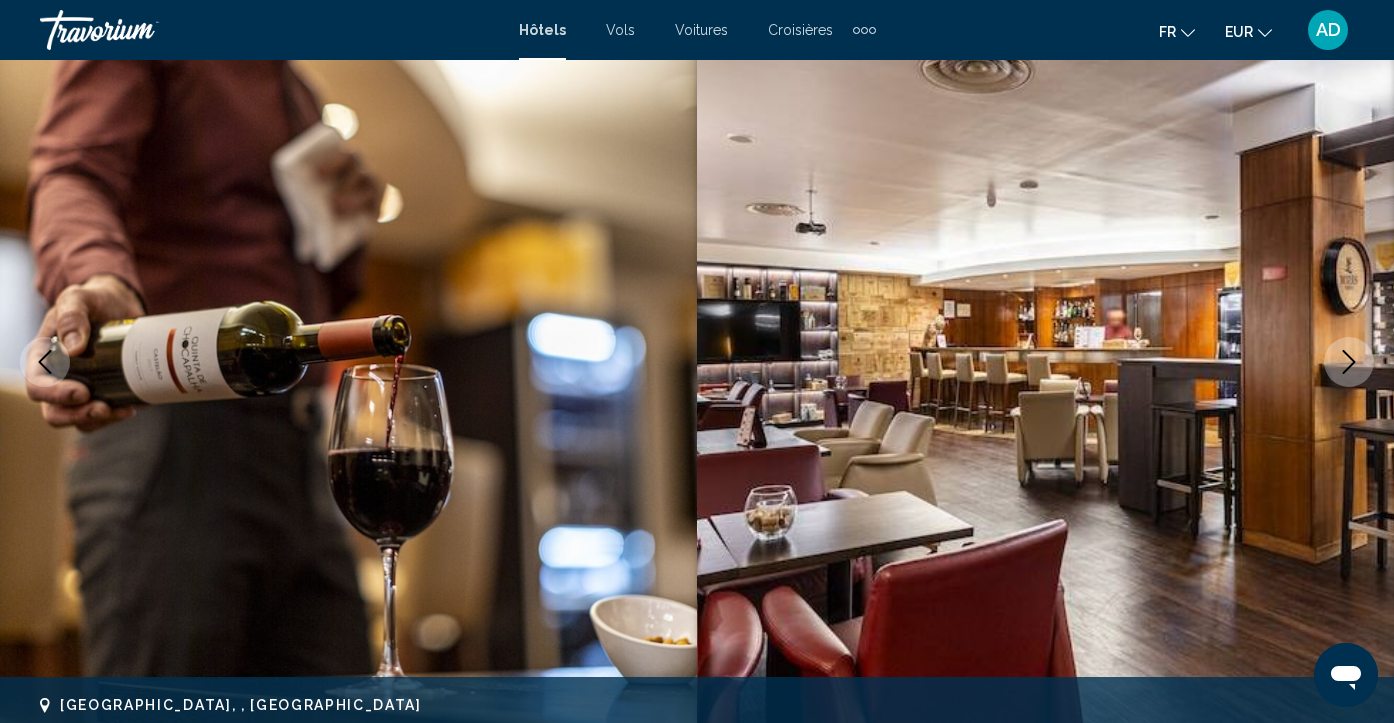 click at bounding box center (1349, 362) 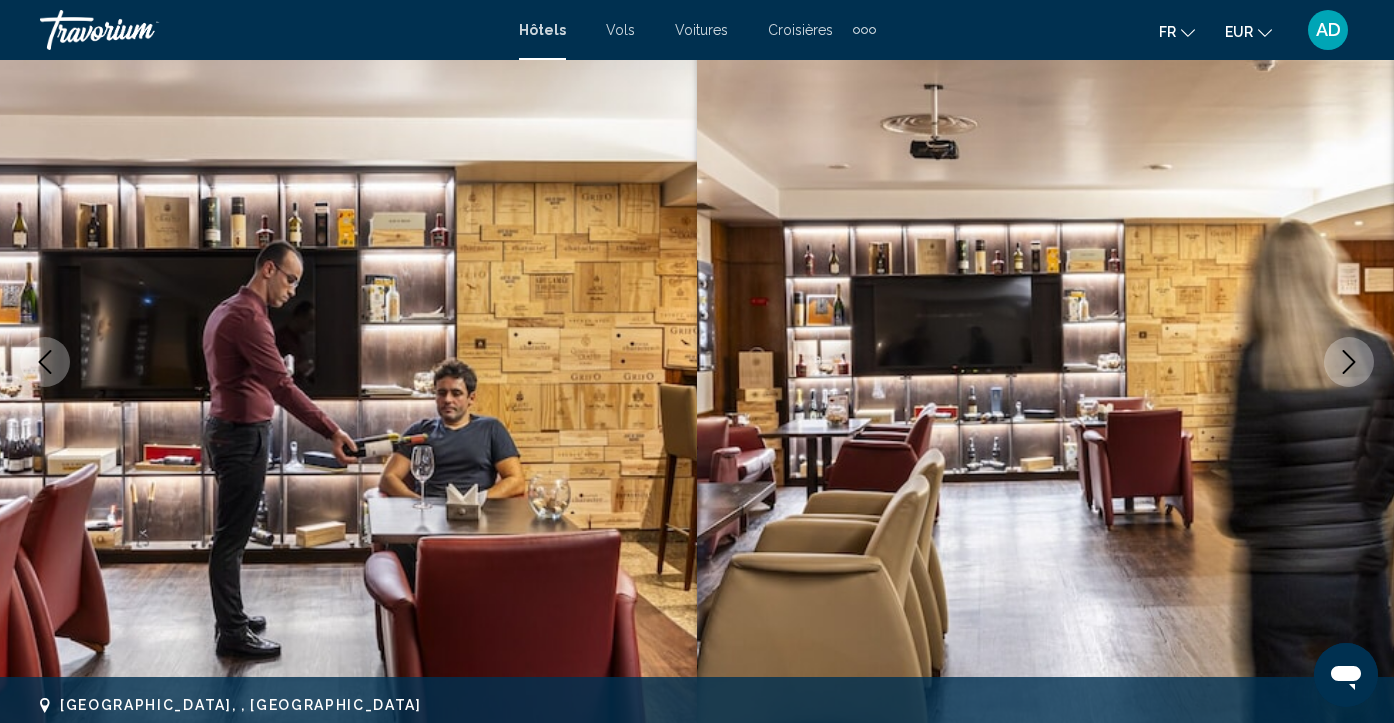 click at bounding box center [1349, 362] 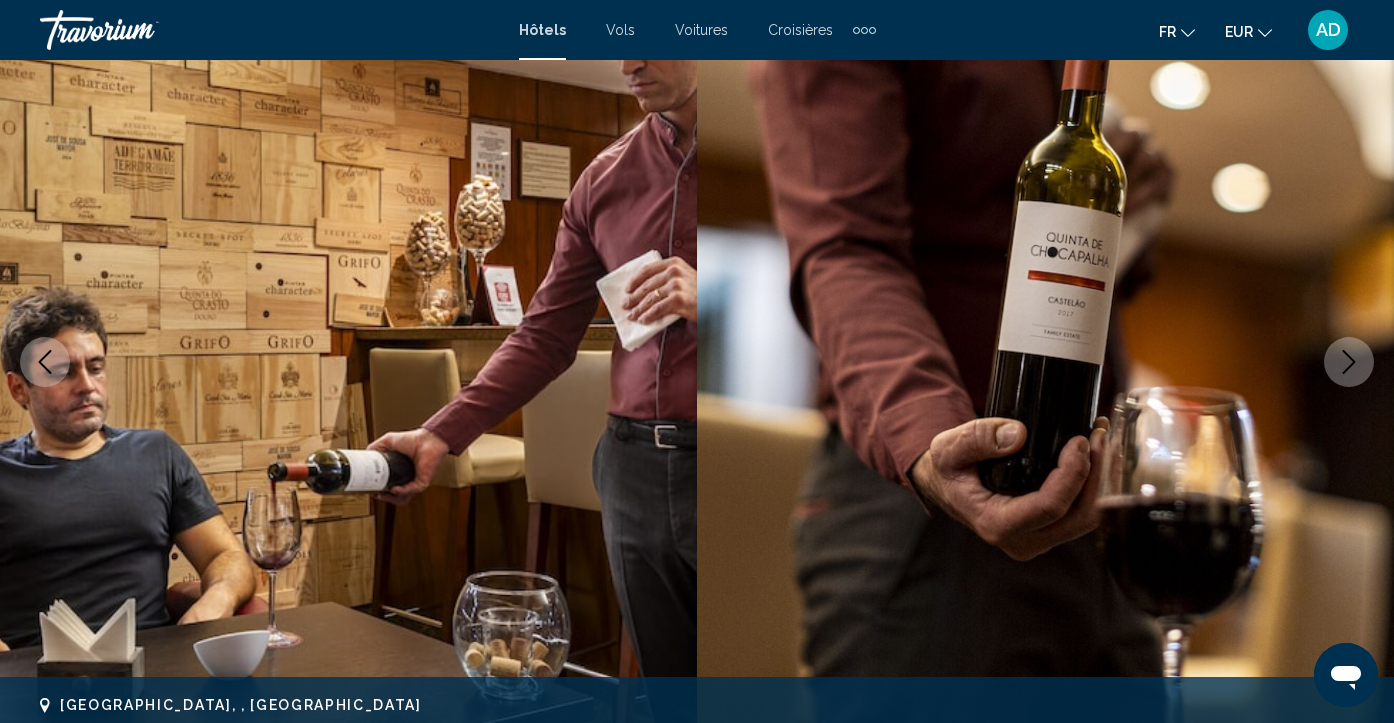 click at bounding box center (1349, 362) 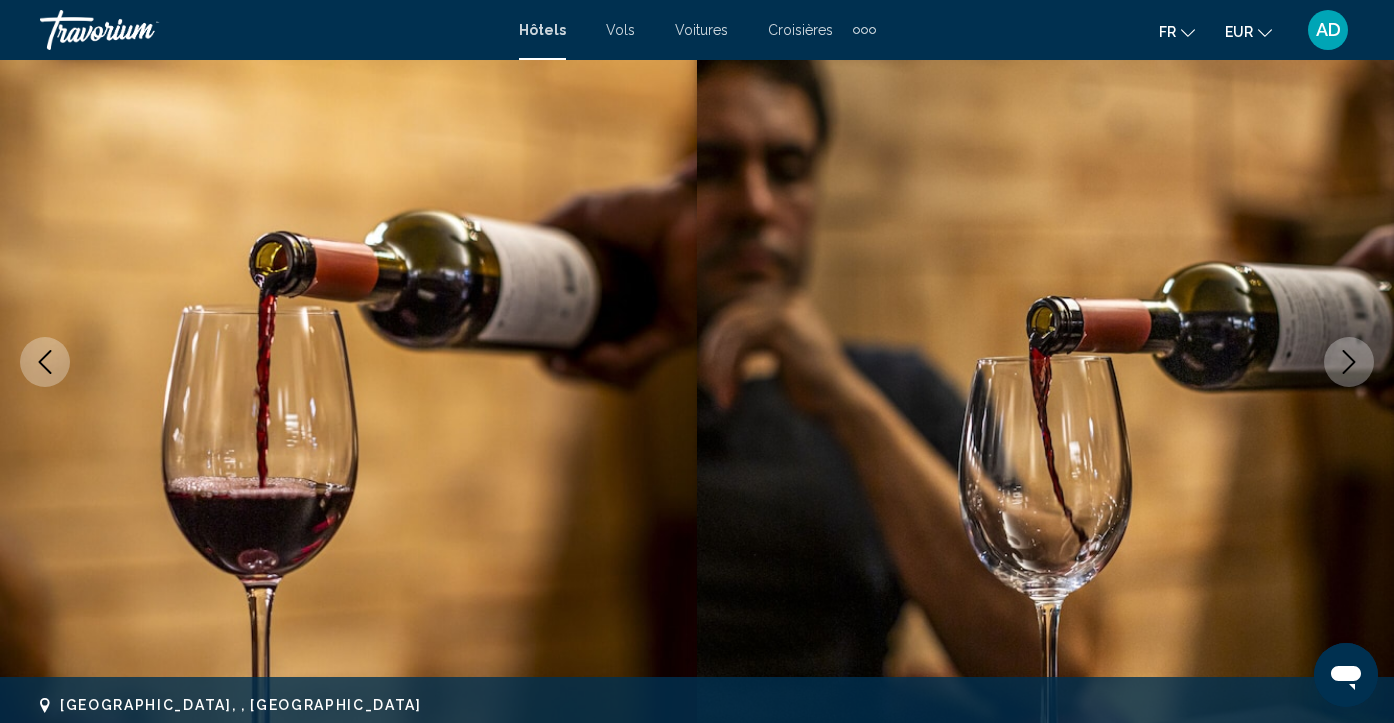 click at bounding box center (1349, 362) 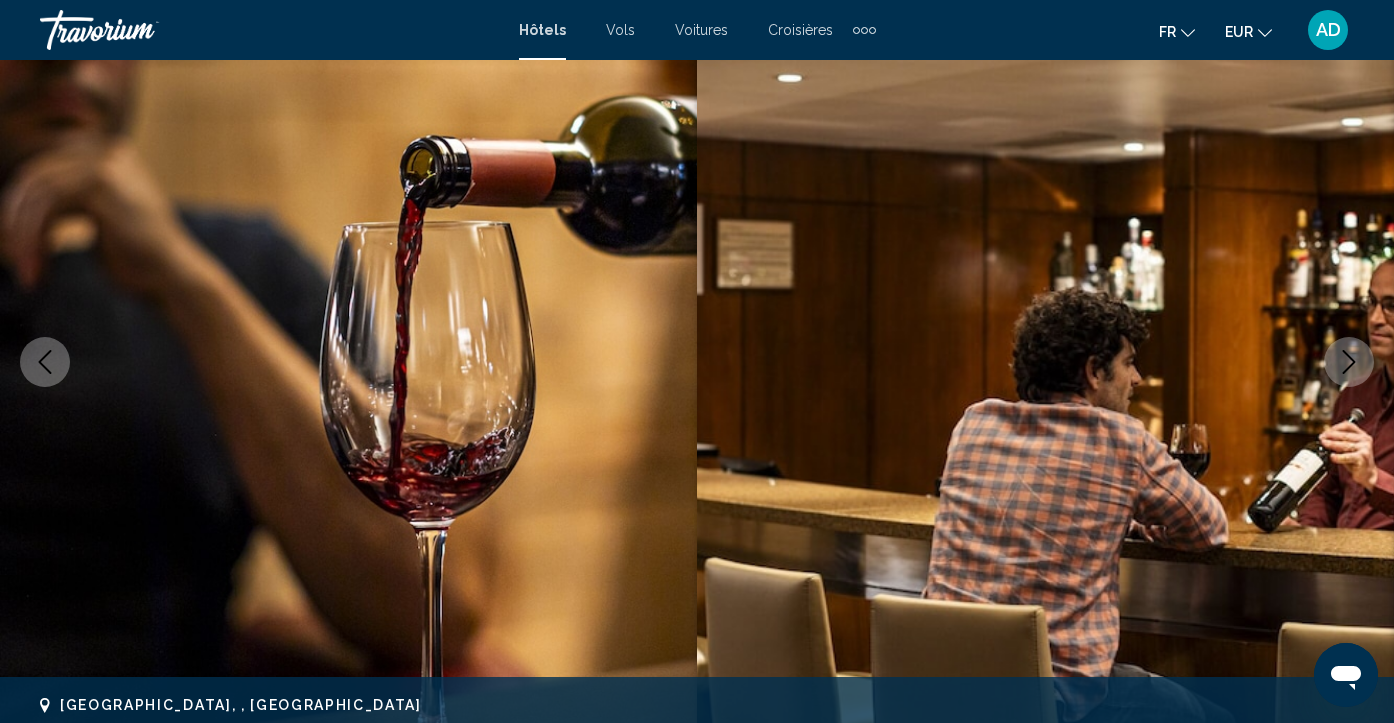click at bounding box center (1349, 362) 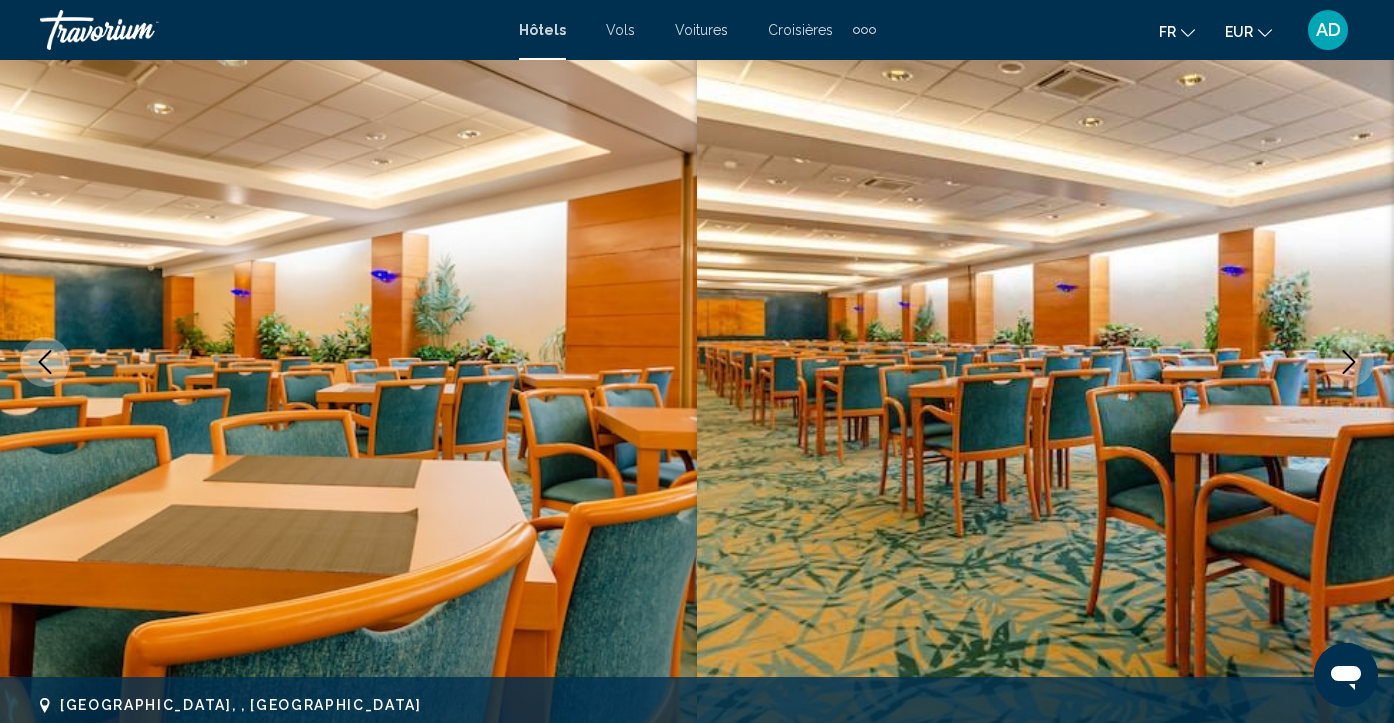 click at bounding box center (1349, 362) 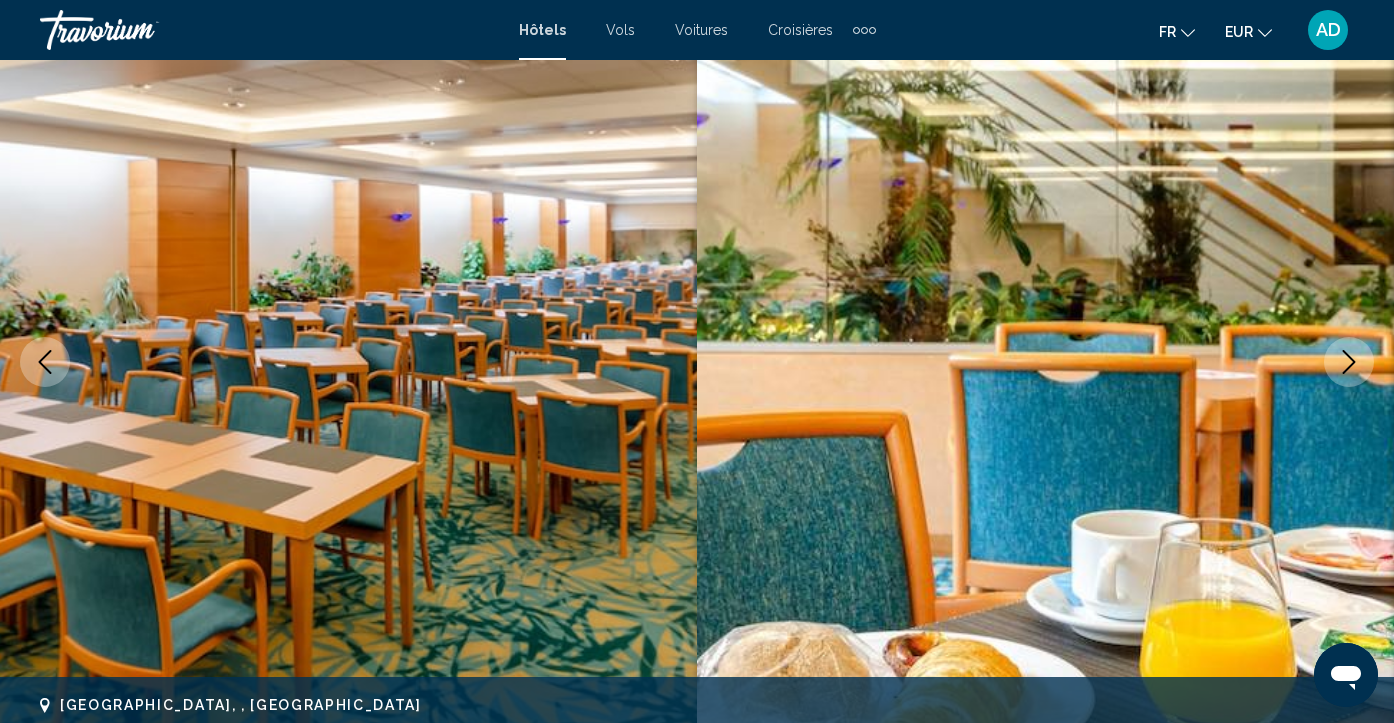click at bounding box center (1349, 362) 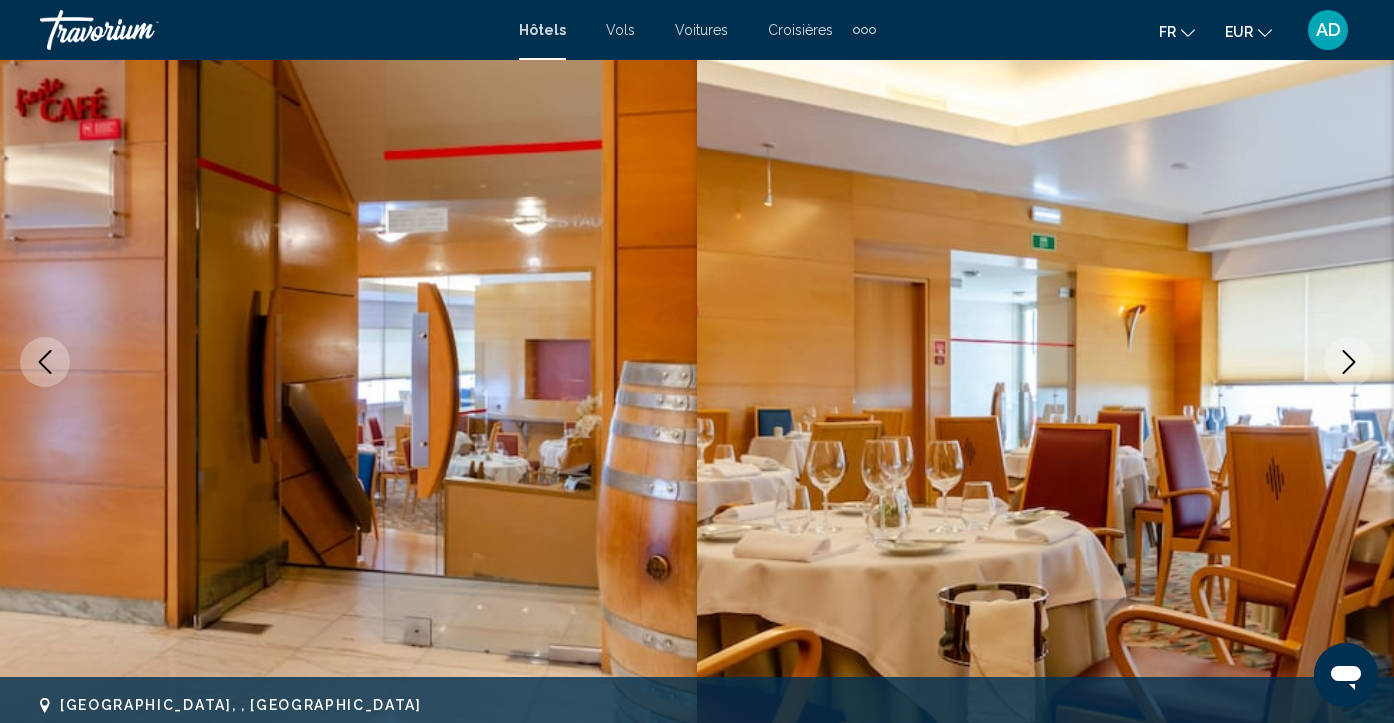 click at bounding box center [1349, 362] 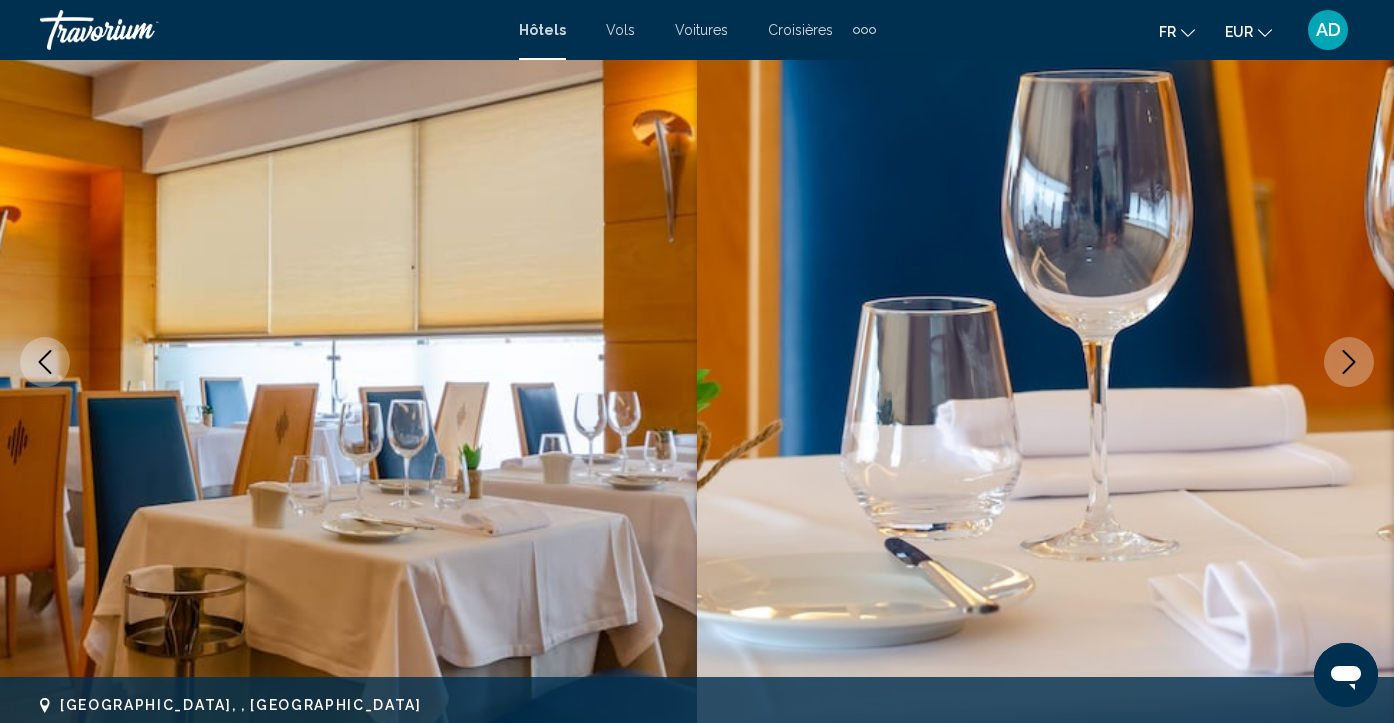 click at bounding box center [1349, 362] 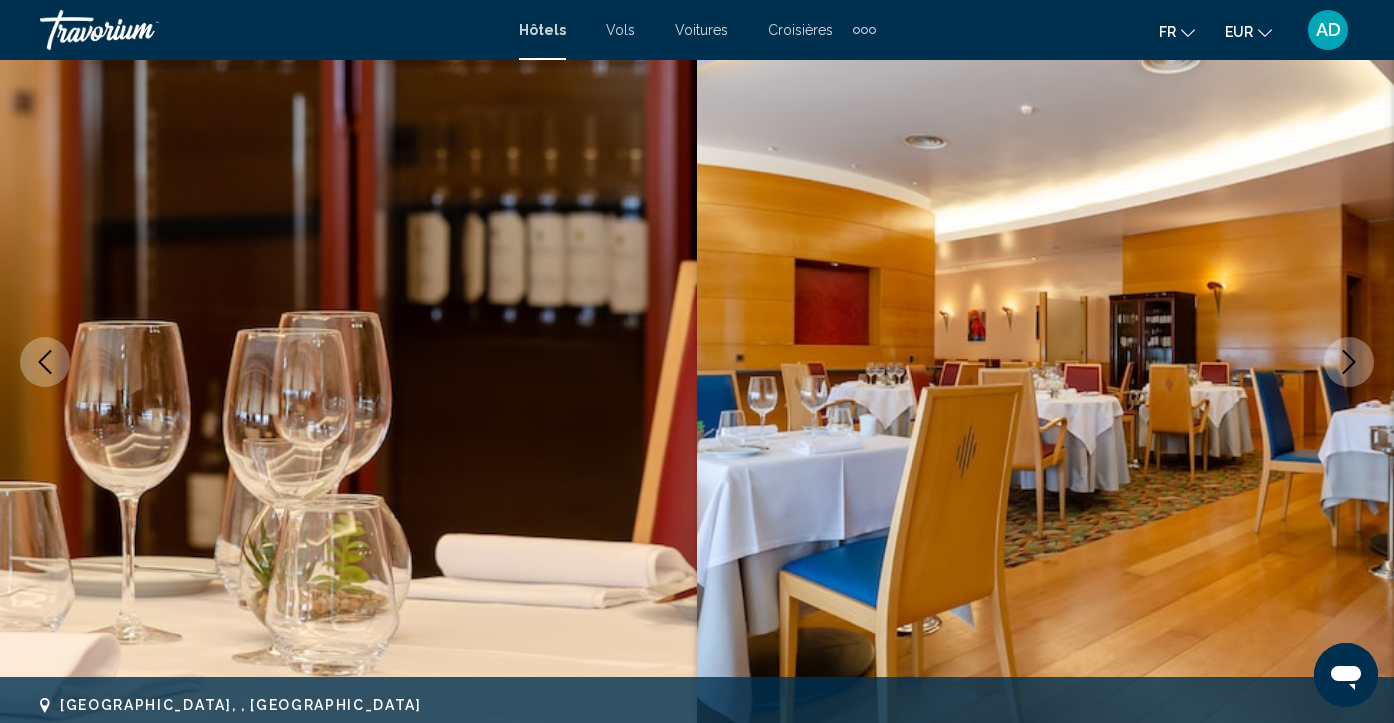 click at bounding box center [1349, 362] 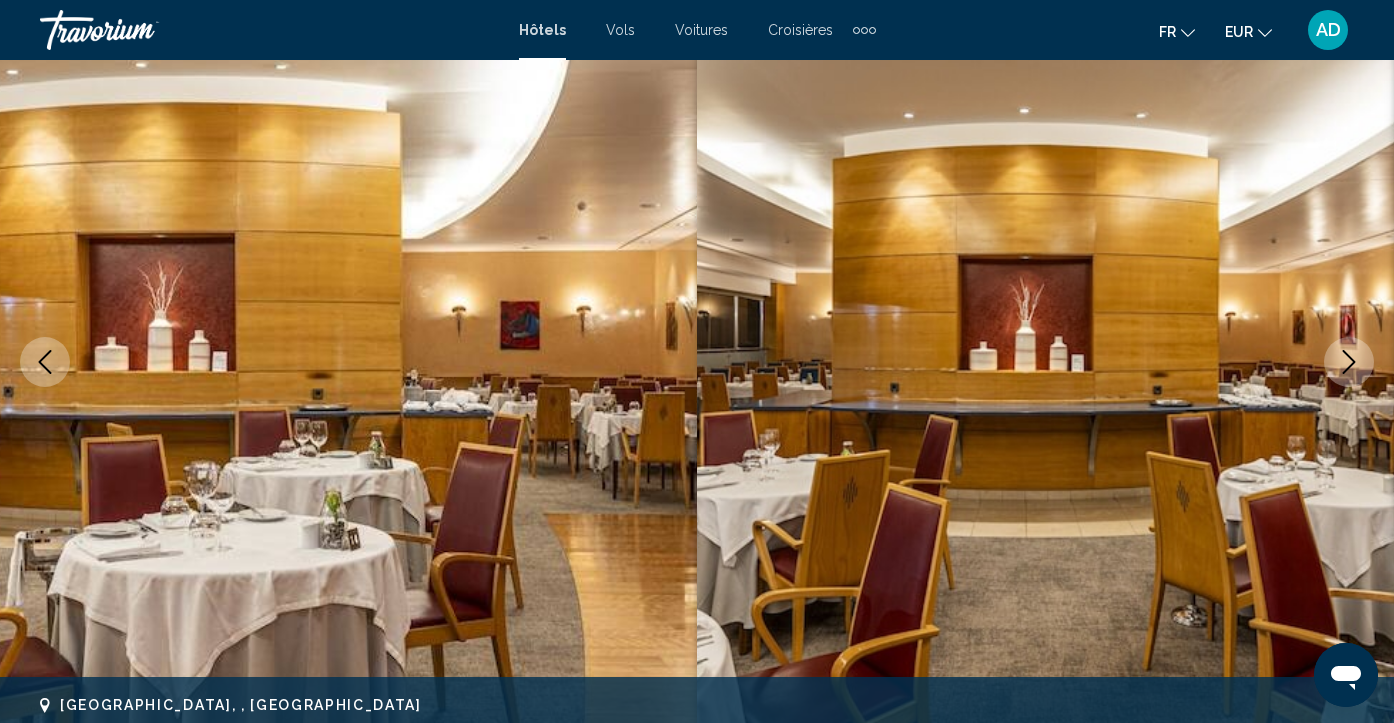 click at bounding box center [1349, 362] 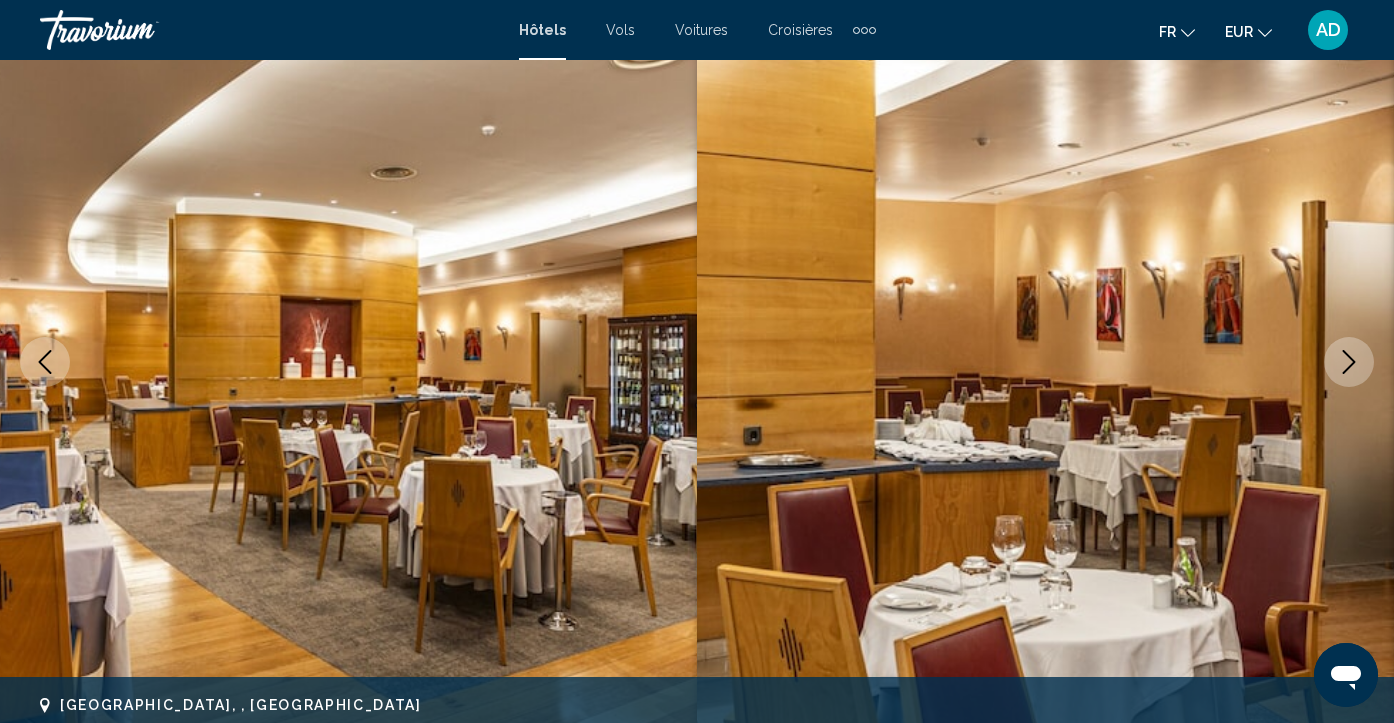 click at bounding box center [1349, 362] 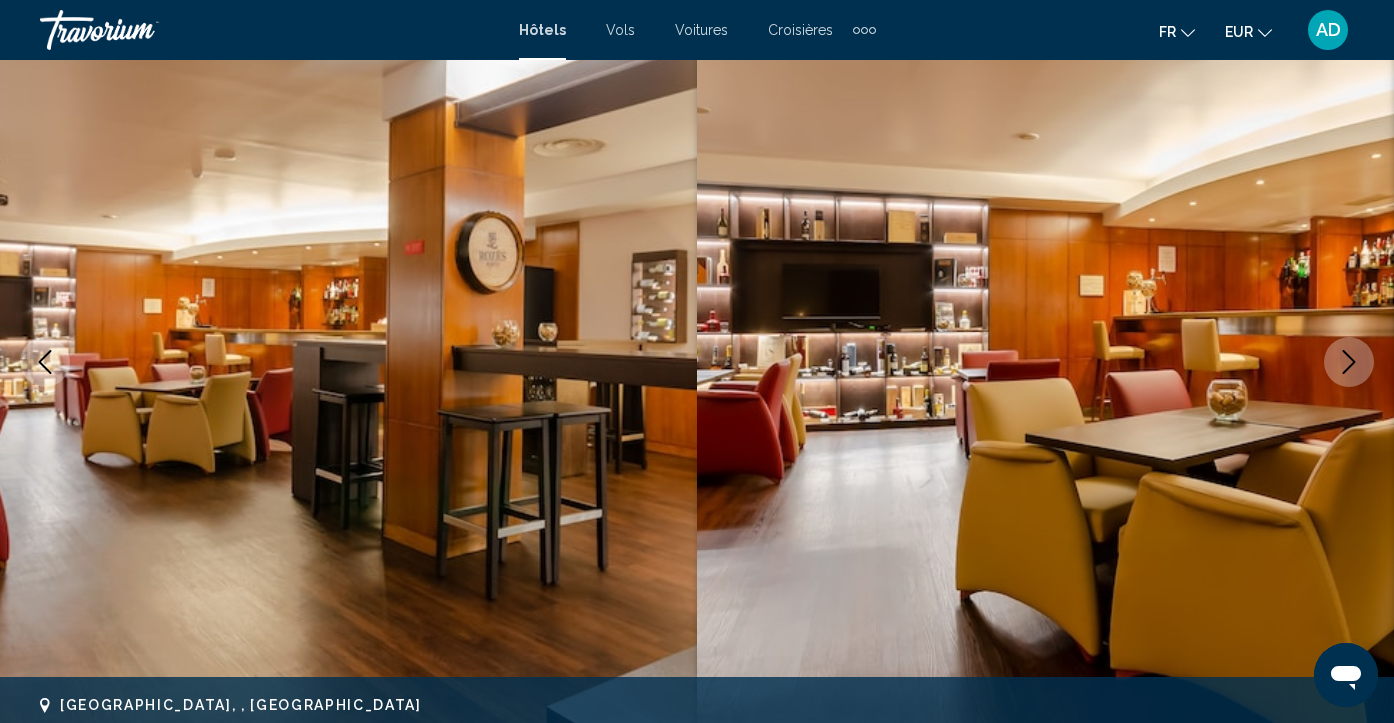 click at bounding box center [1349, 362] 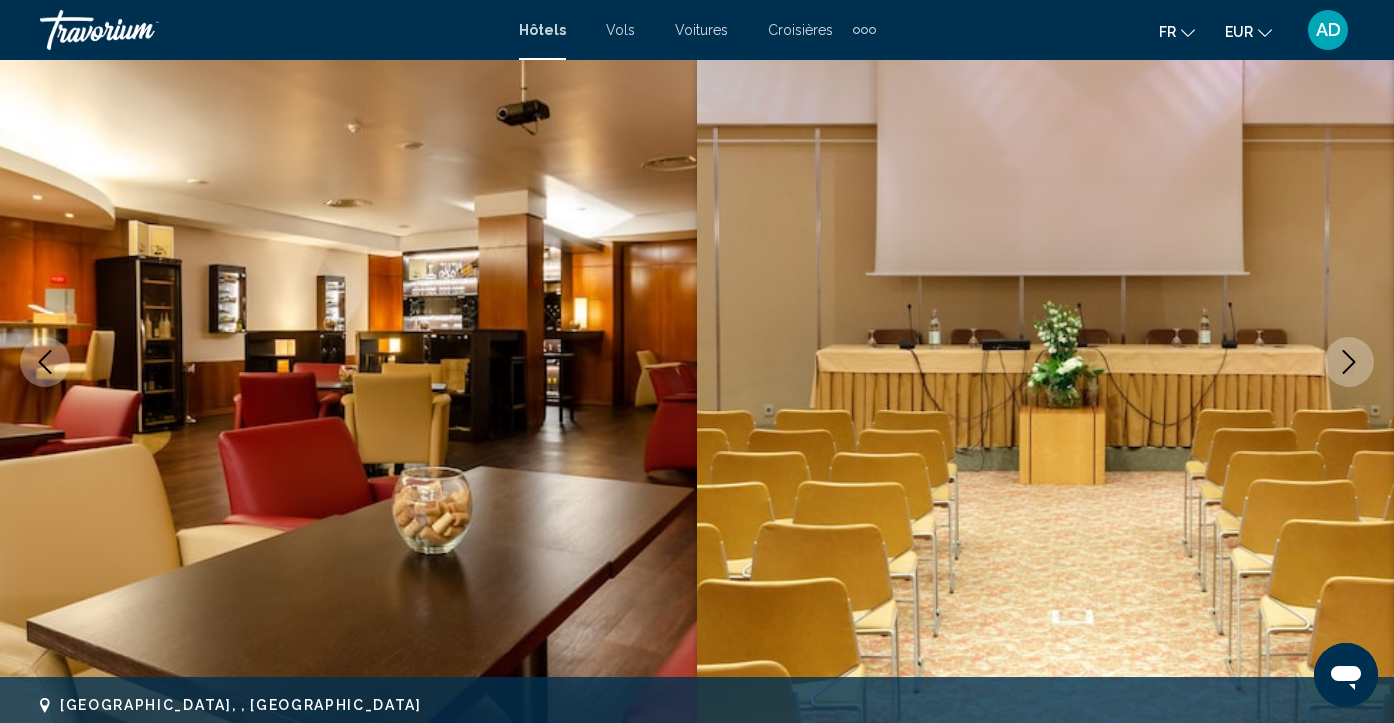 click at bounding box center (1349, 362) 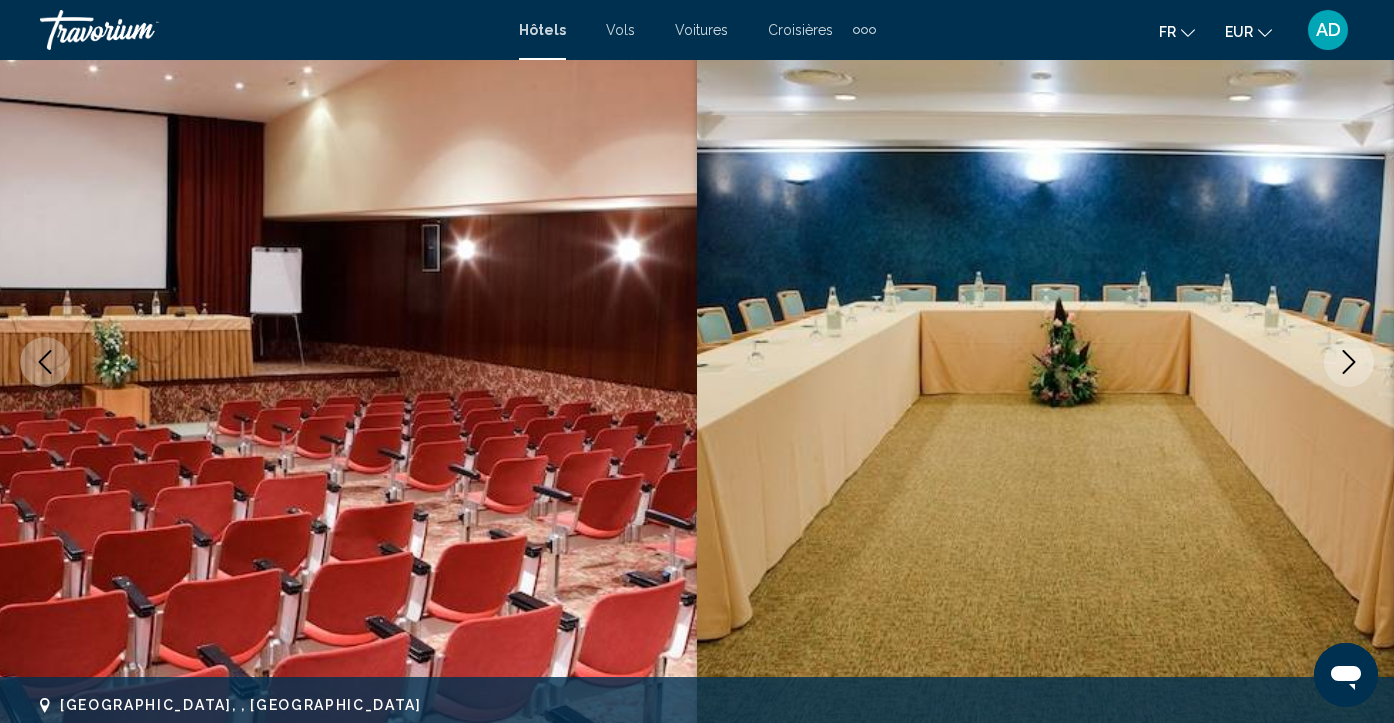 click at bounding box center (1349, 362) 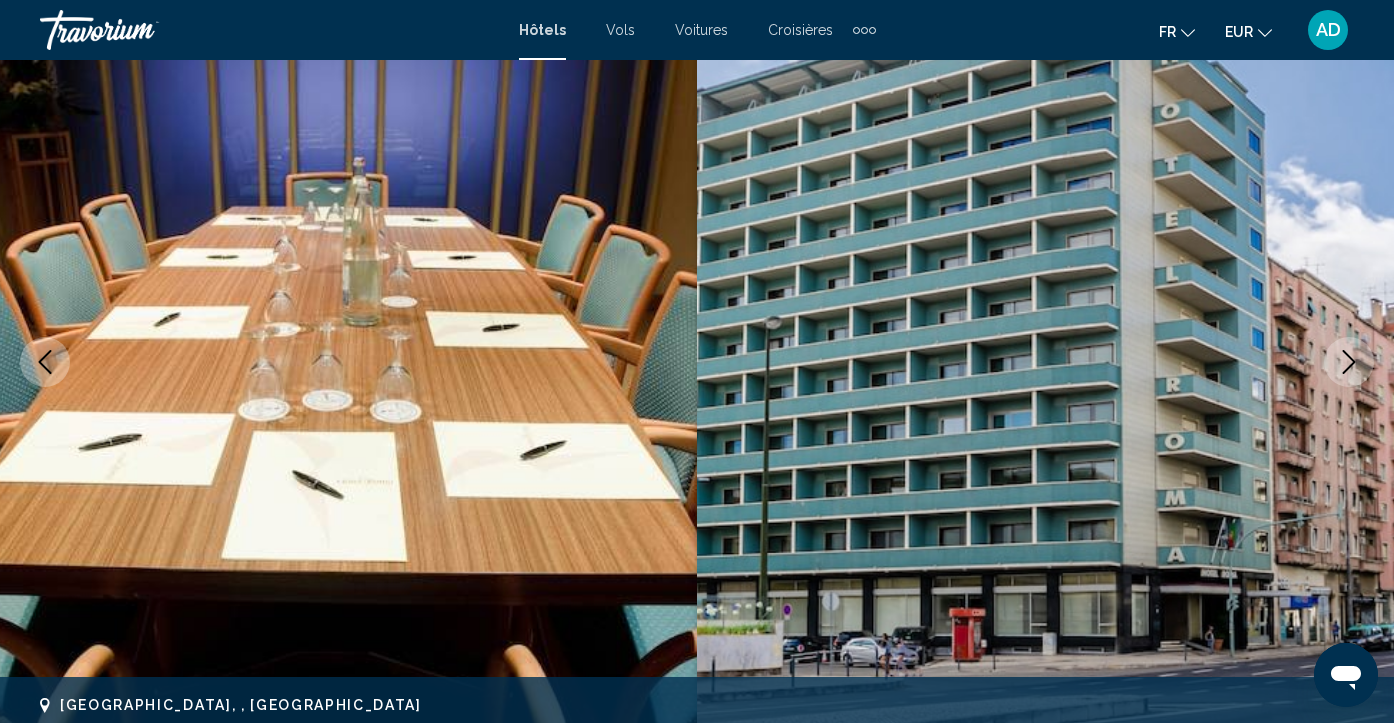 click at bounding box center (1349, 362) 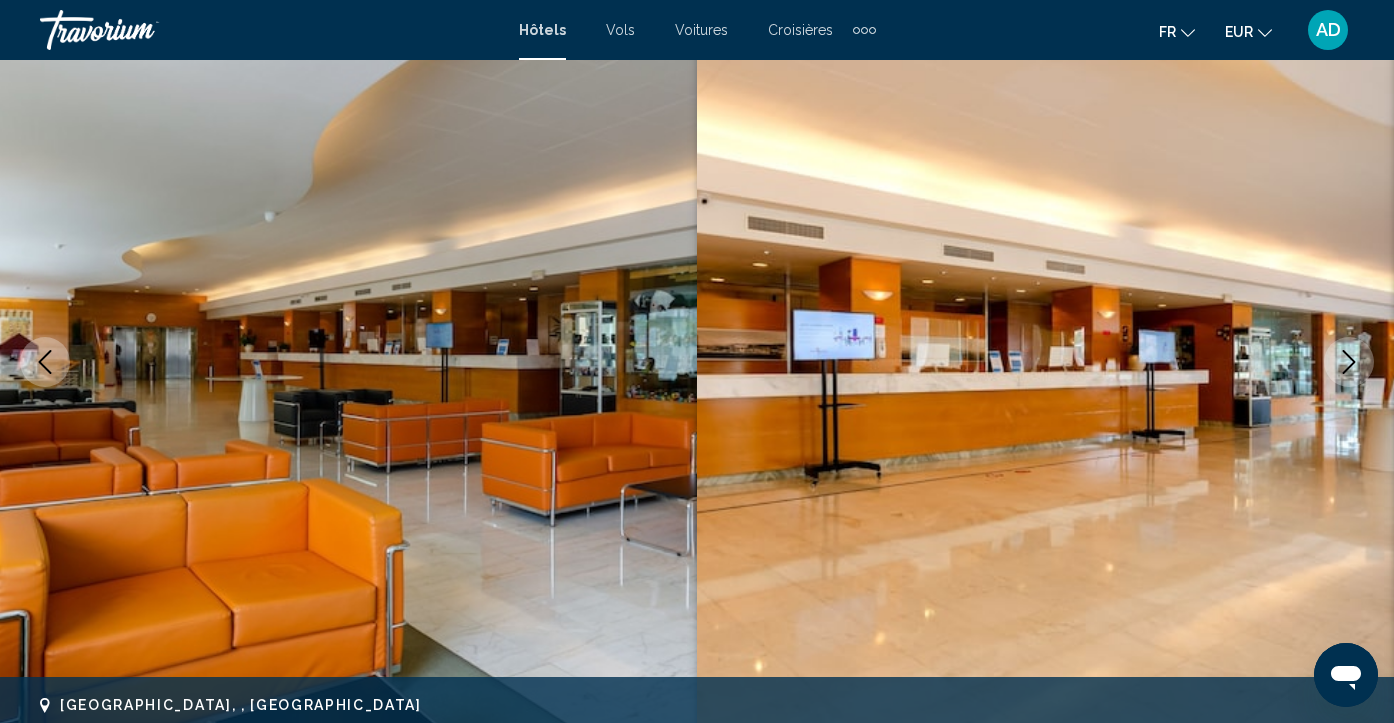 click at bounding box center (1349, 362) 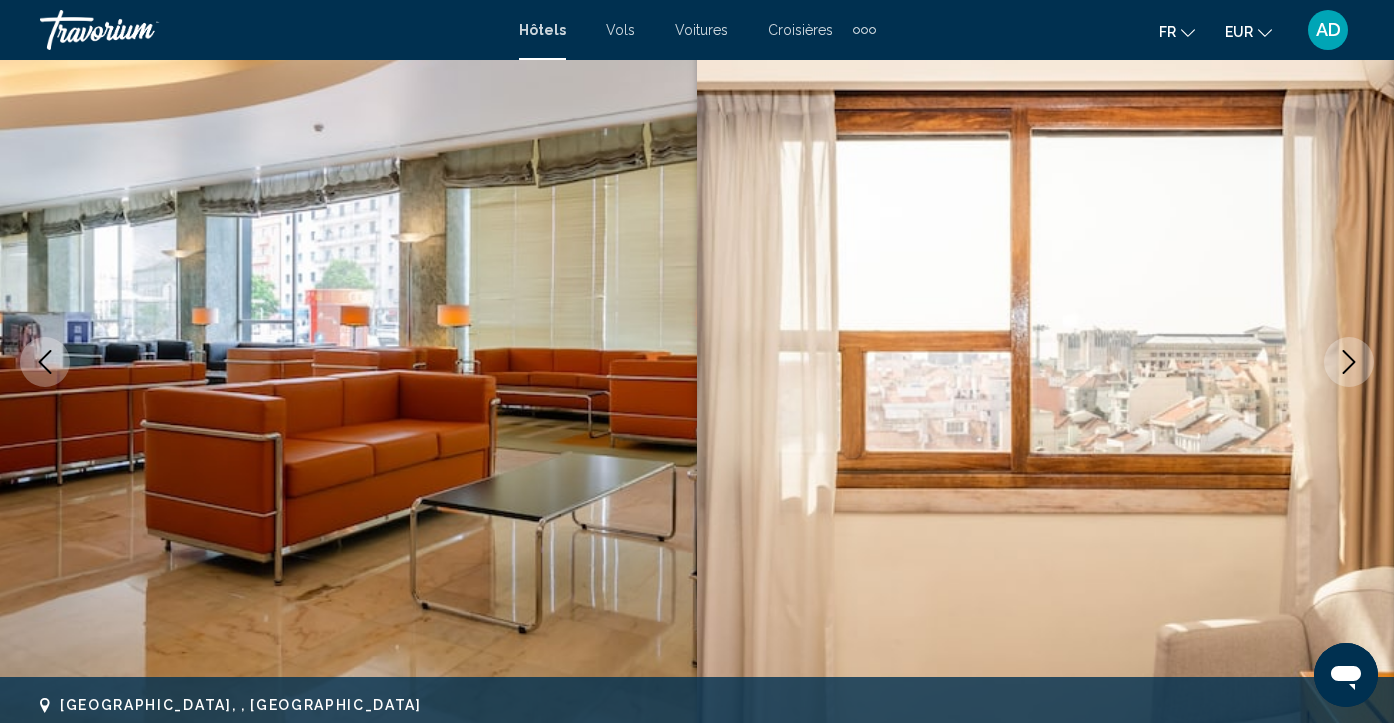 click at bounding box center [1349, 362] 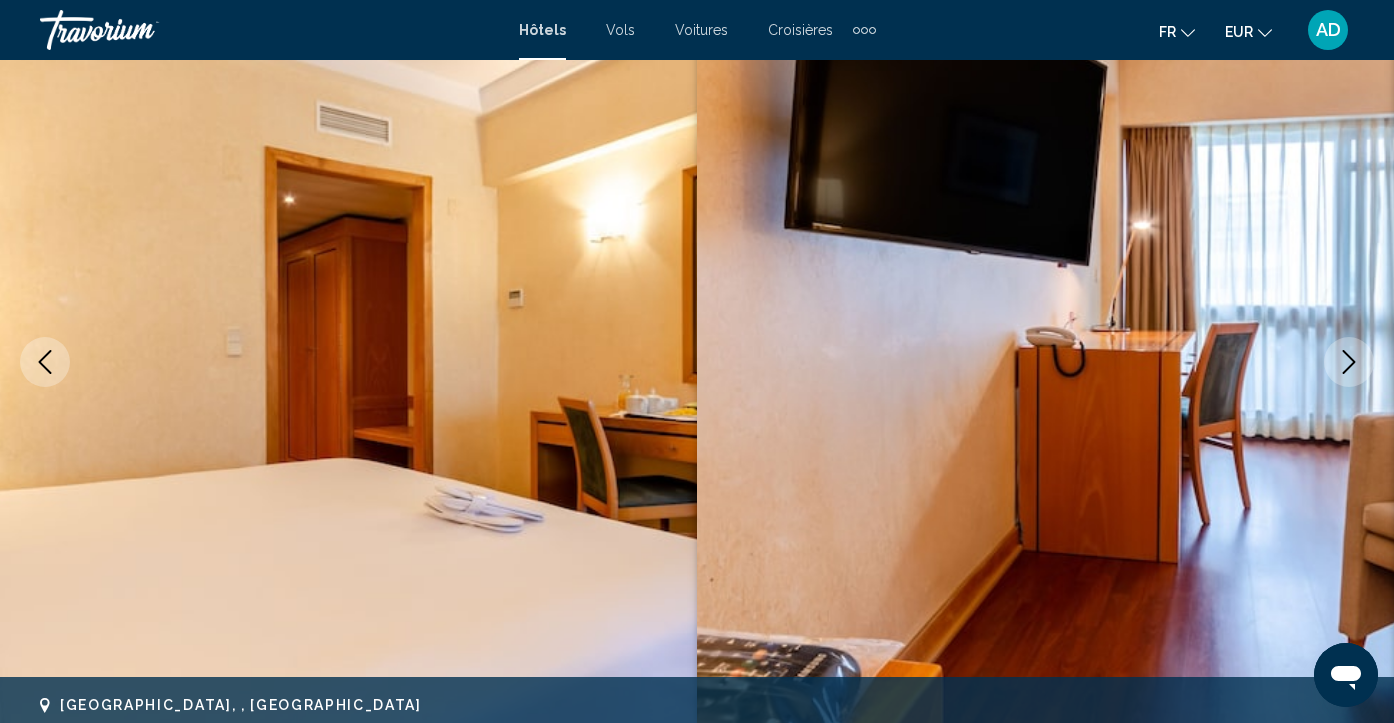 click at bounding box center [1349, 362] 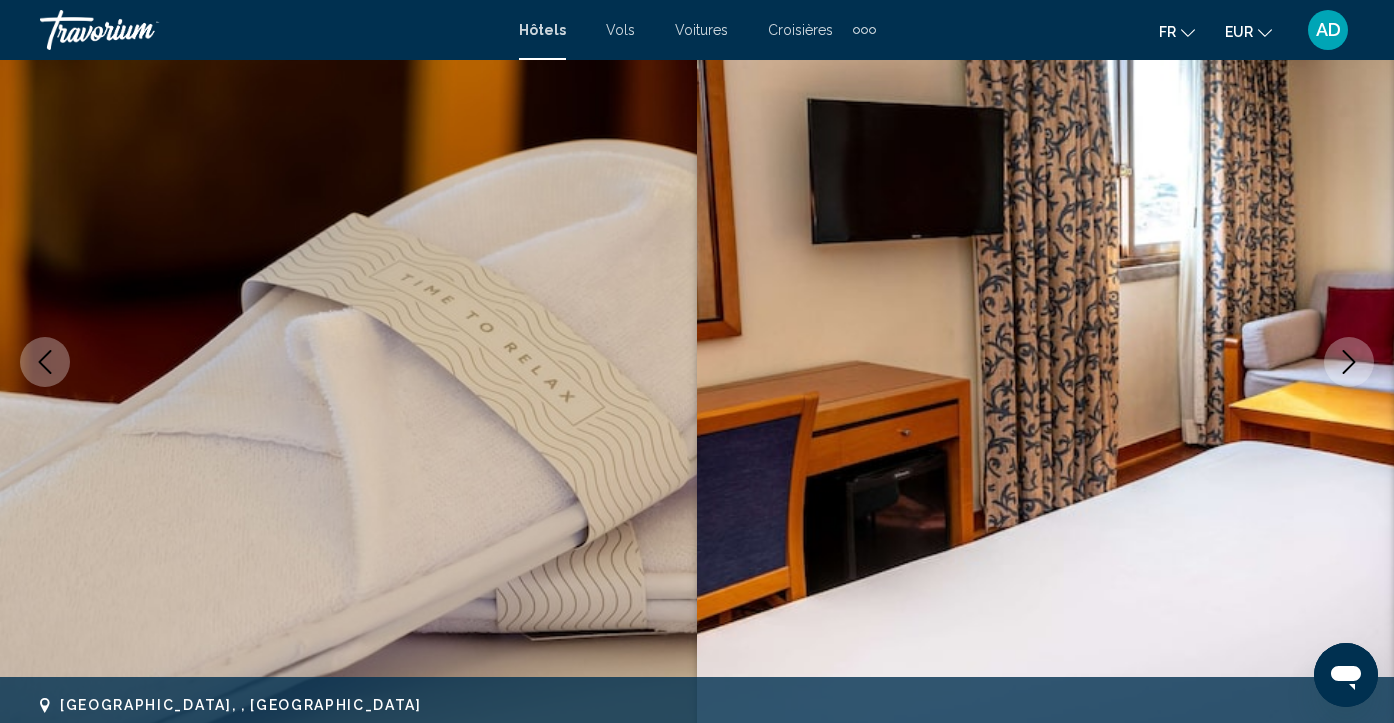 click at bounding box center (1349, 362) 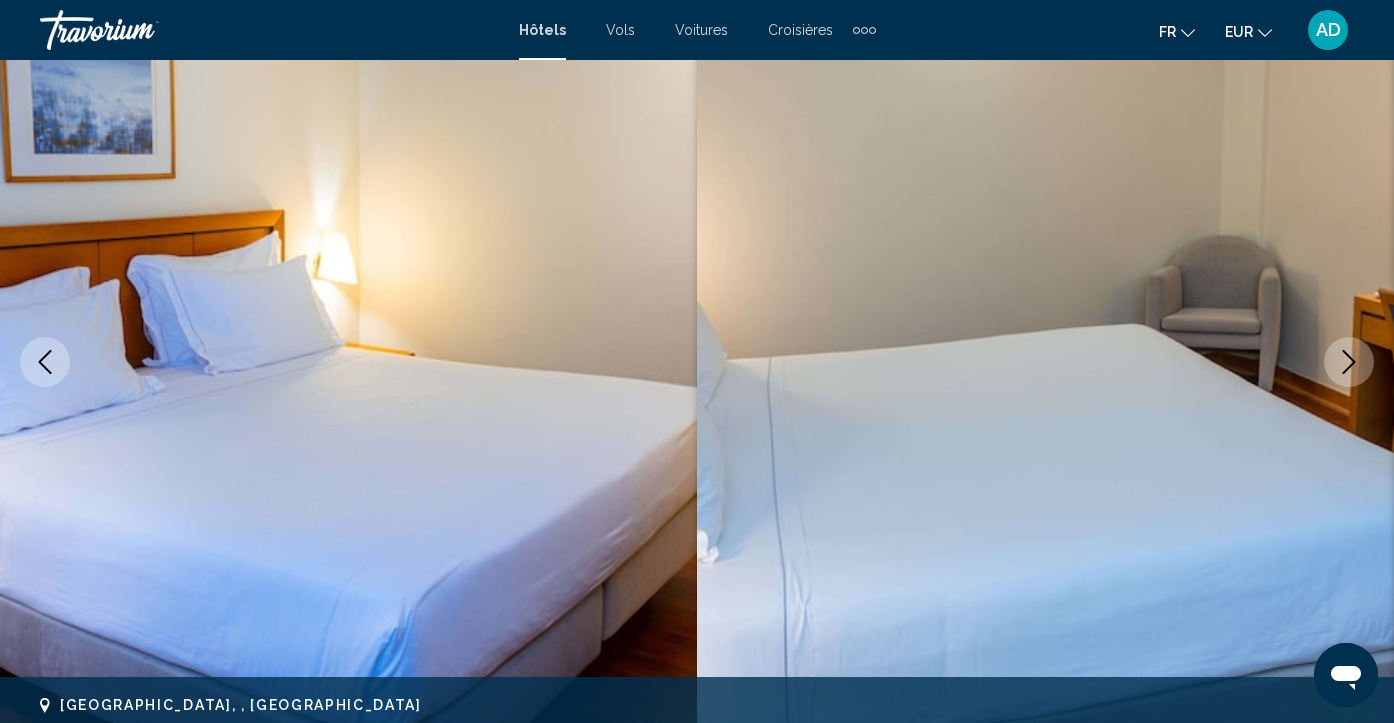 click at bounding box center (1349, 362) 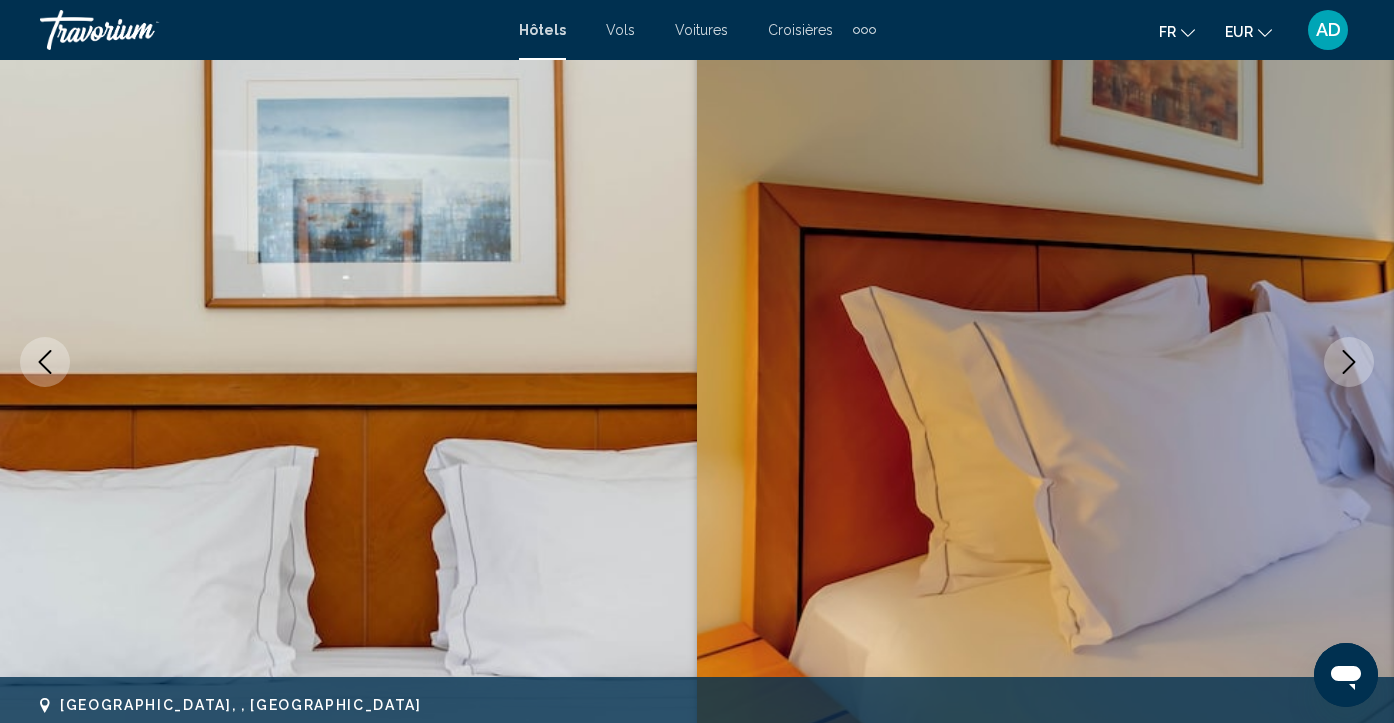 click at bounding box center [1349, 362] 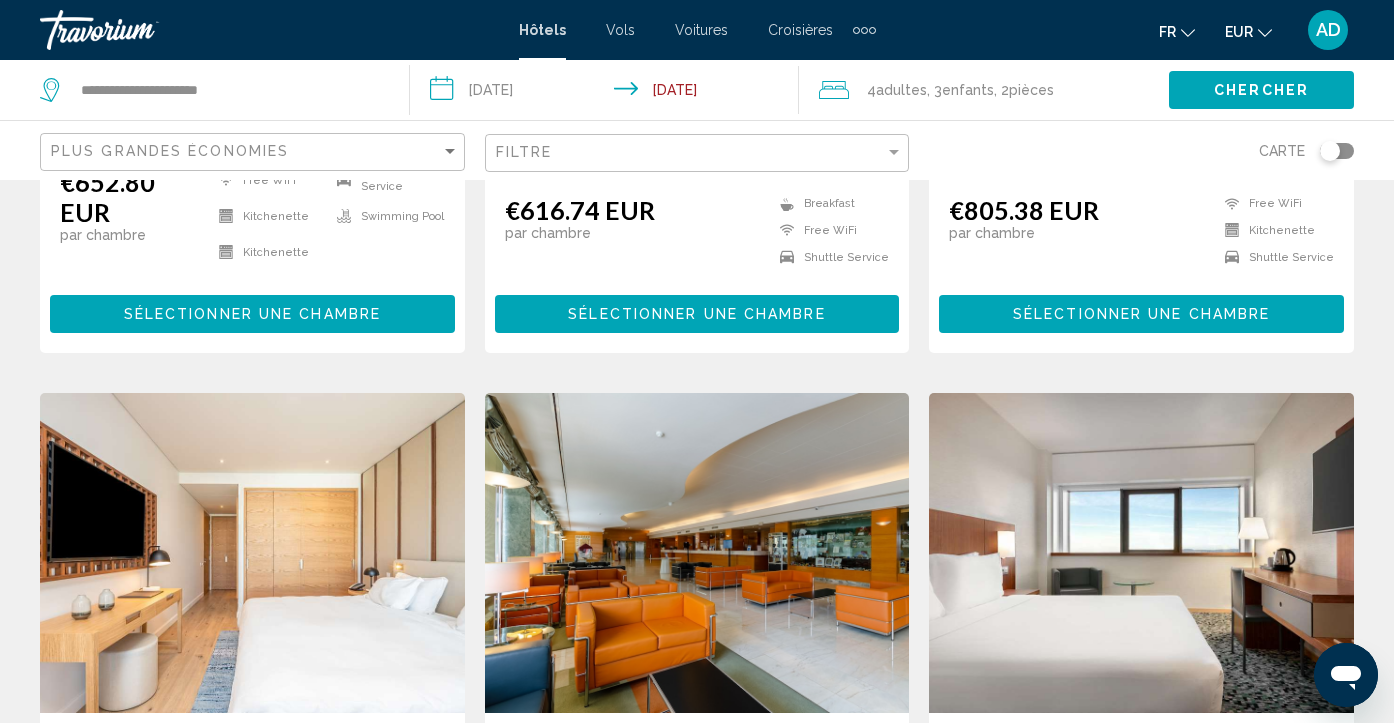 scroll, scrollTop: 600, scrollLeft: 0, axis: vertical 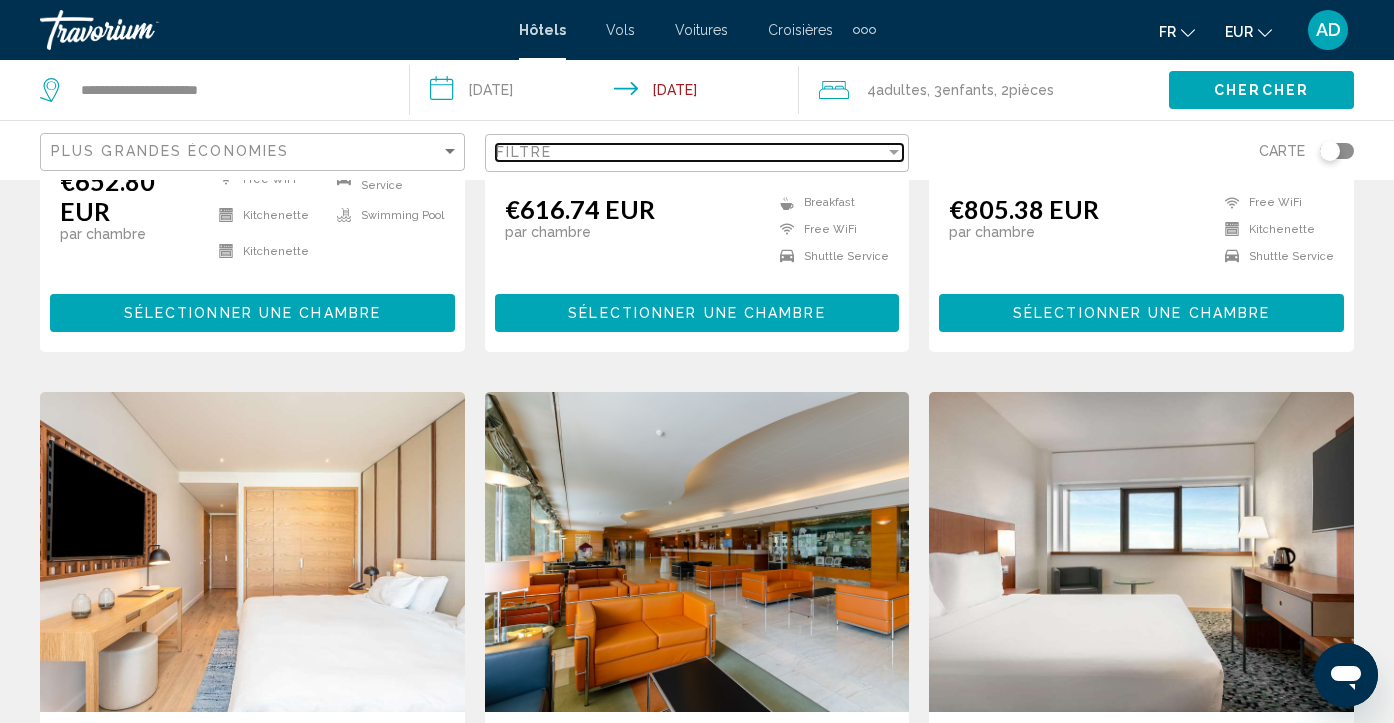 click at bounding box center (894, 152) 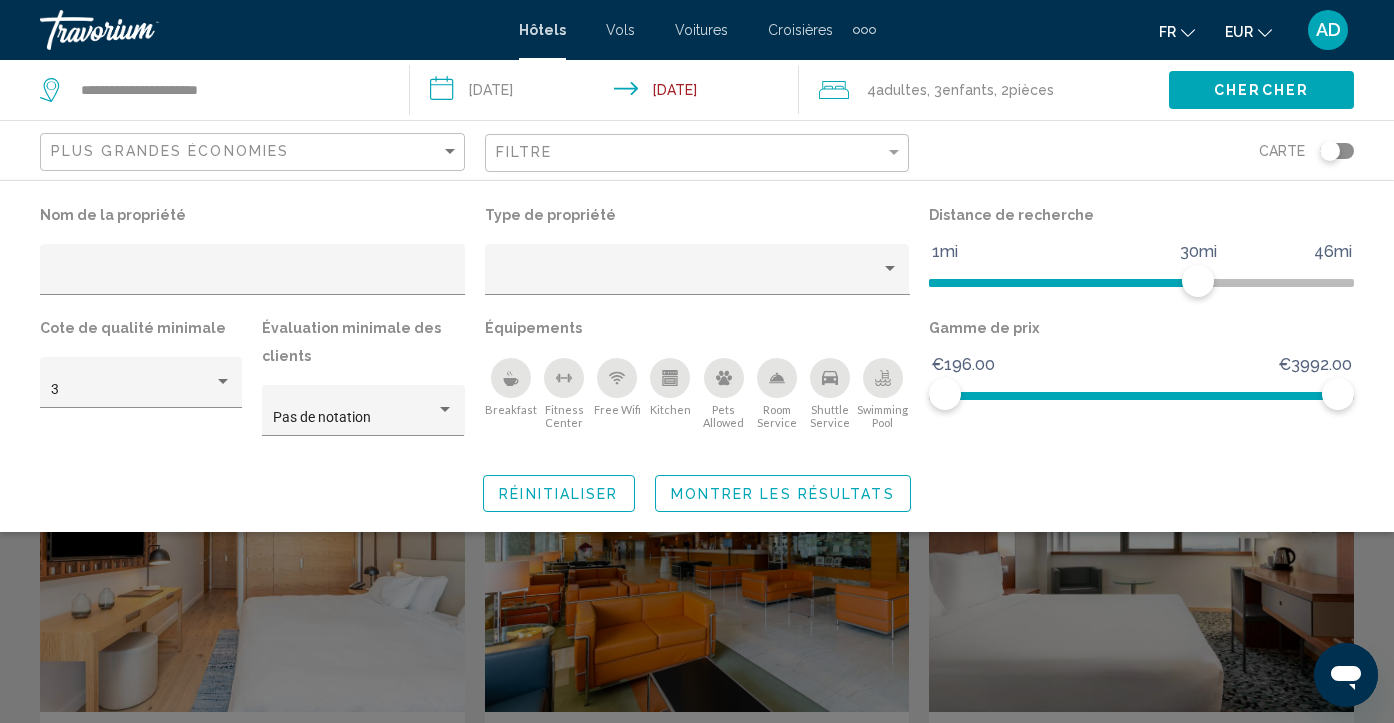click 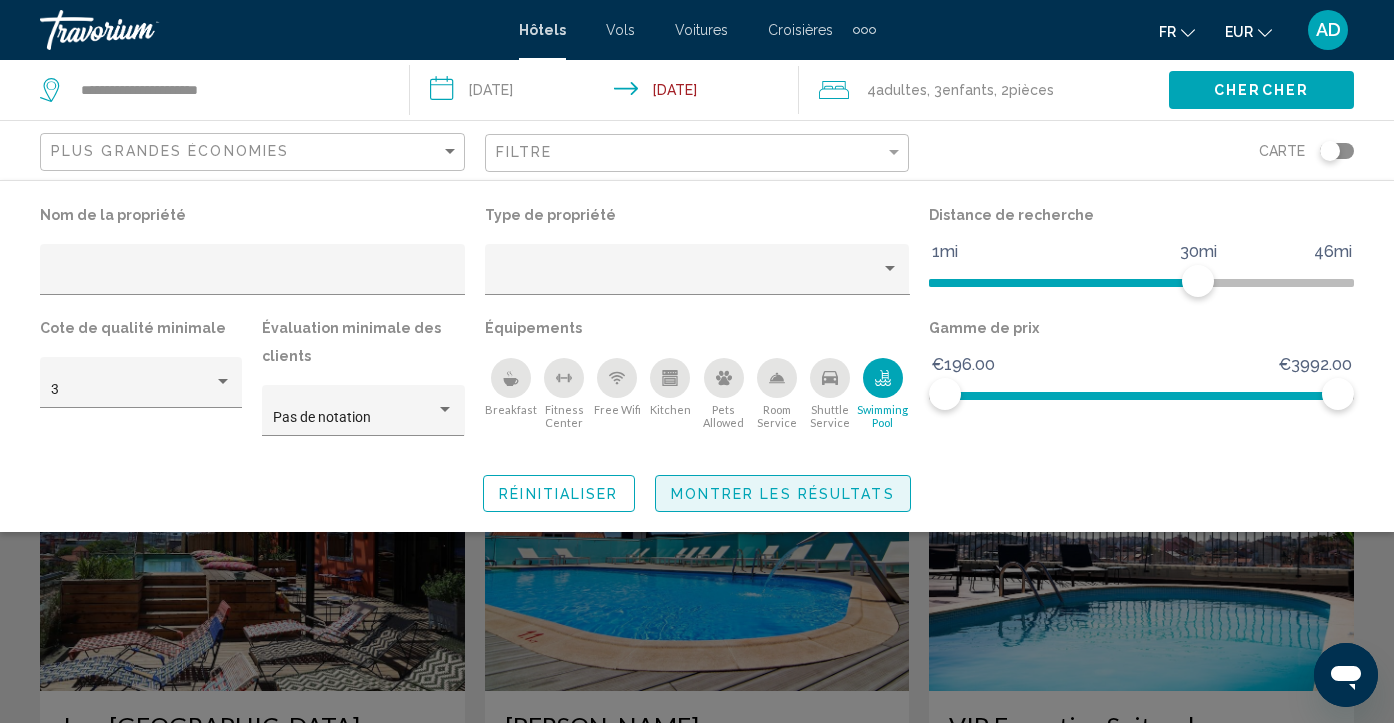 click on "Montrer les résultats" 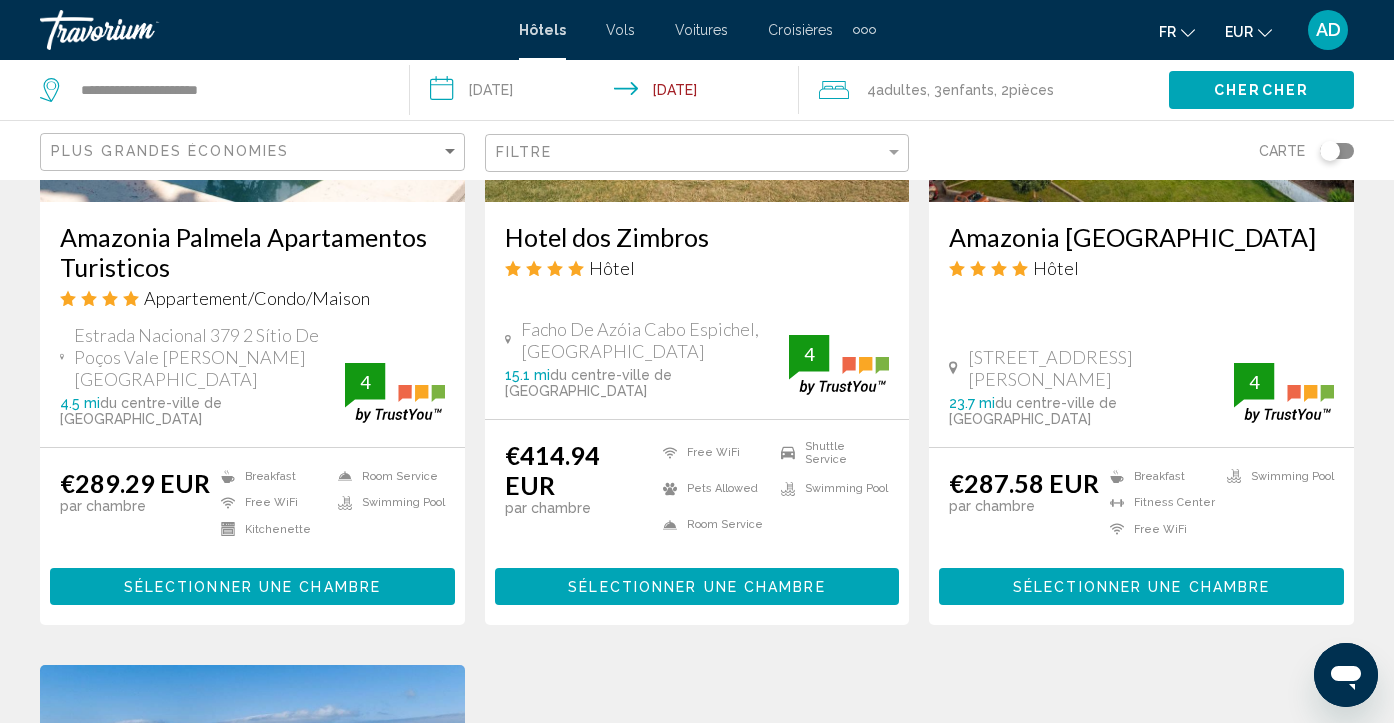 scroll, scrollTop: 1880, scrollLeft: 0, axis: vertical 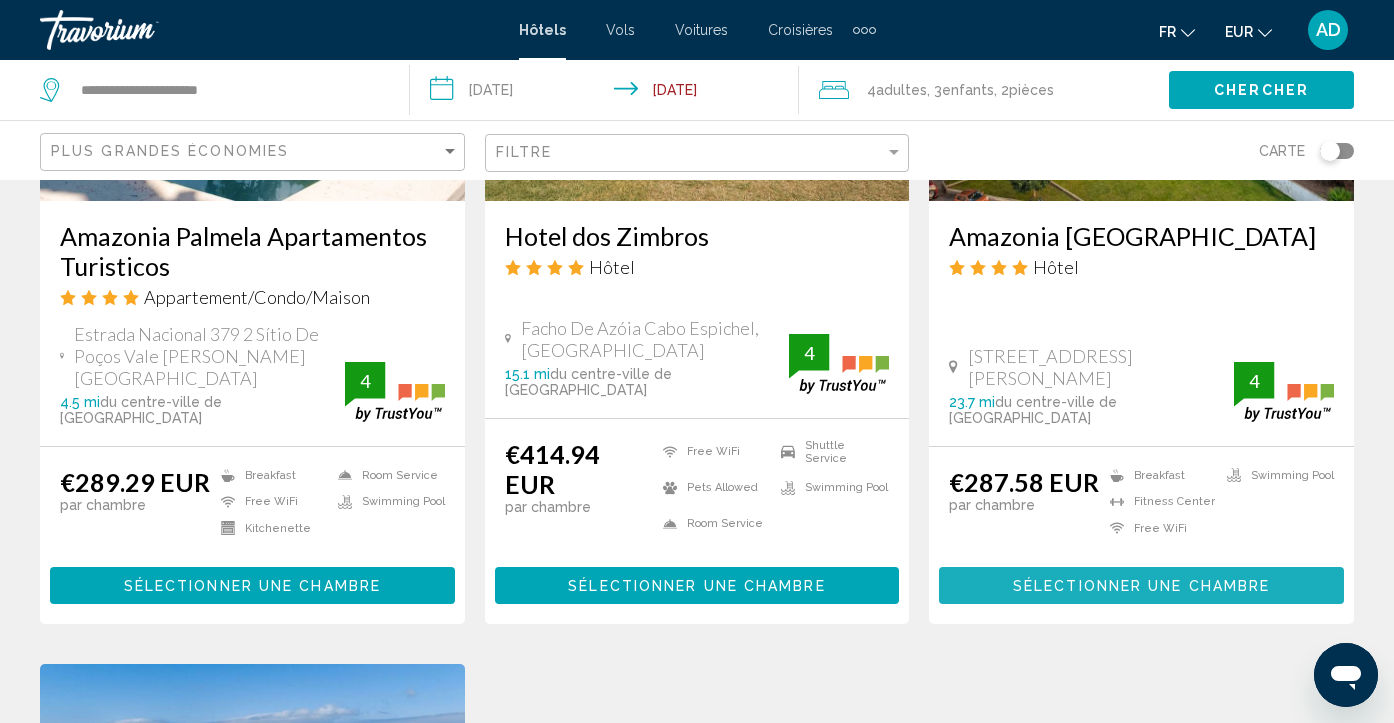 click on "Sélectionner une chambre" at bounding box center [1141, 586] 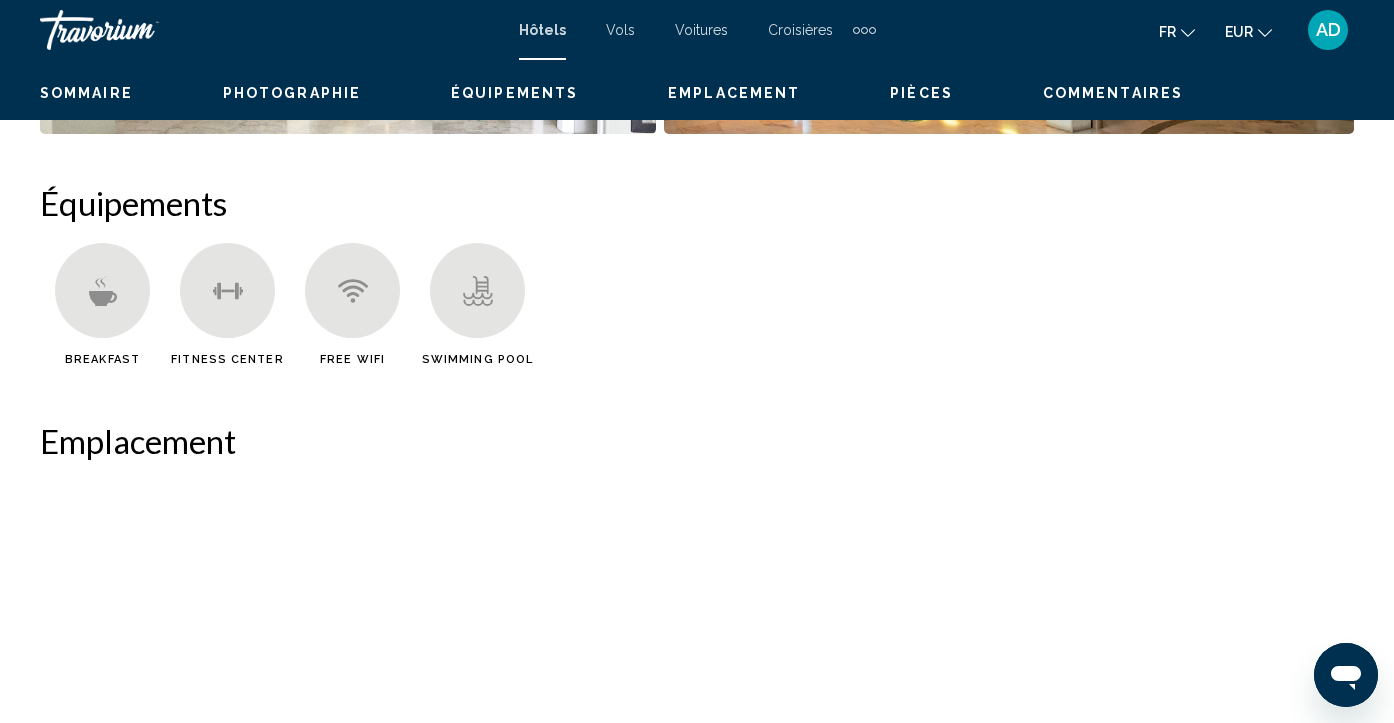 scroll, scrollTop: 173, scrollLeft: 0, axis: vertical 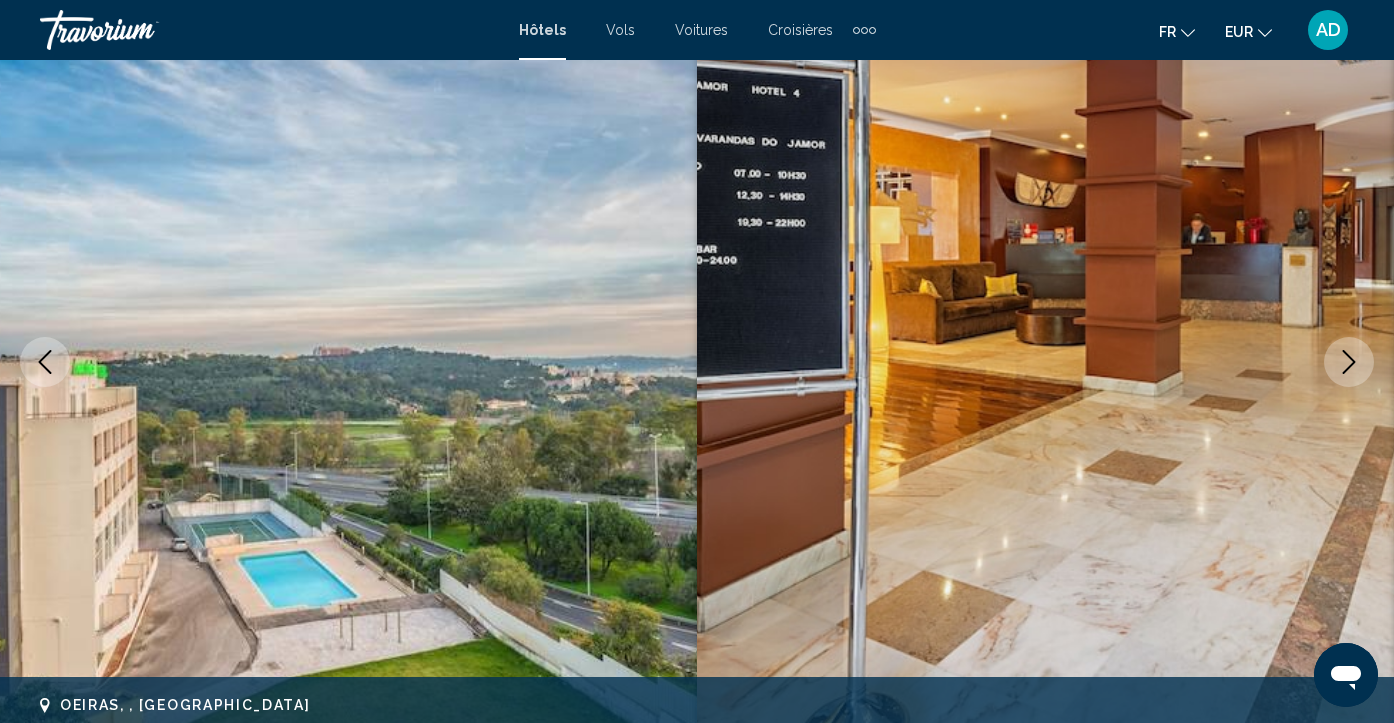 click at bounding box center [1349, 362] 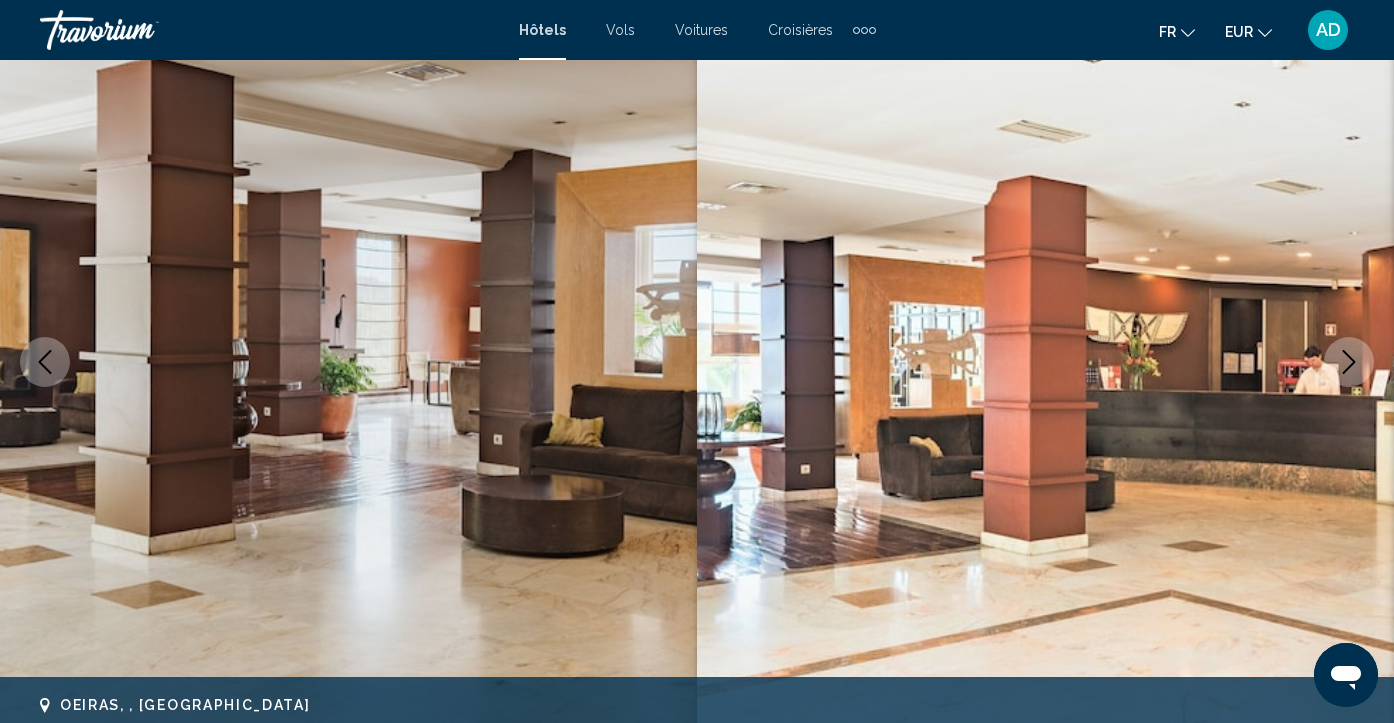 click at bounding box center [1349, 362] 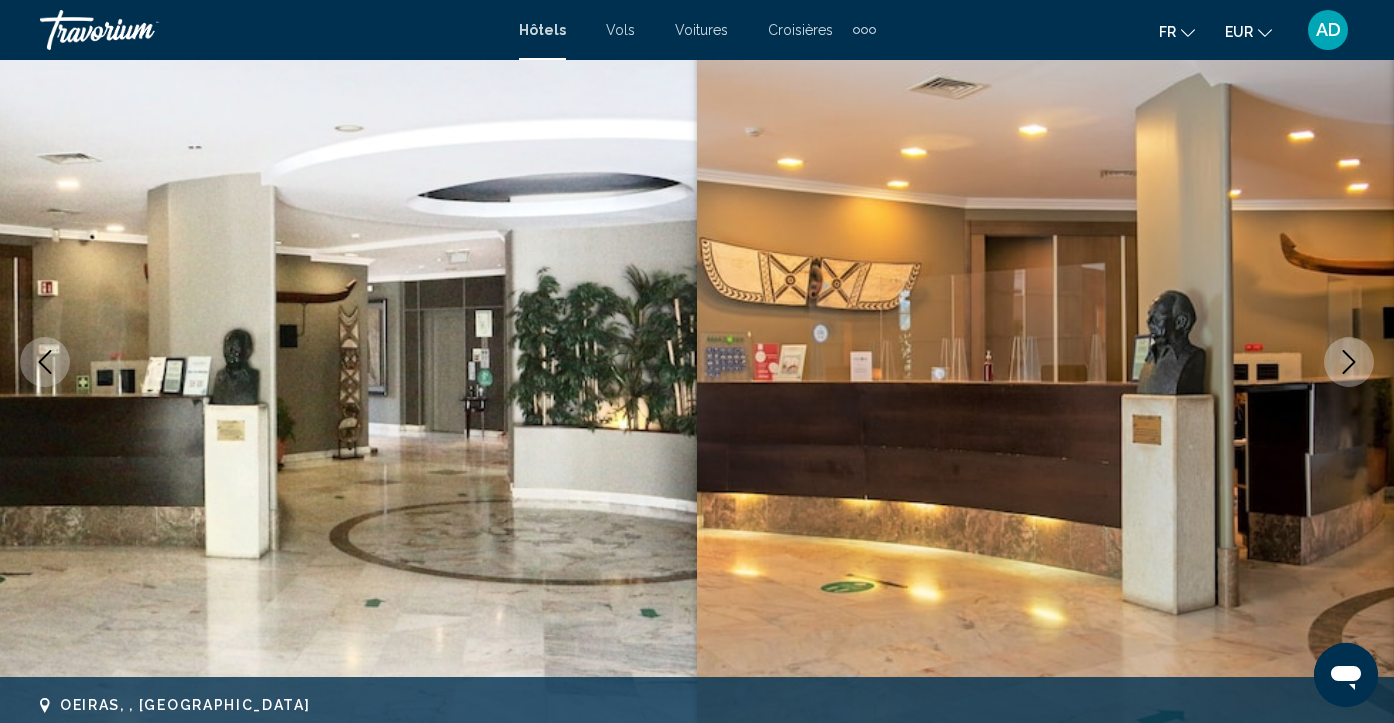 click at bounding box center (1349, 362) 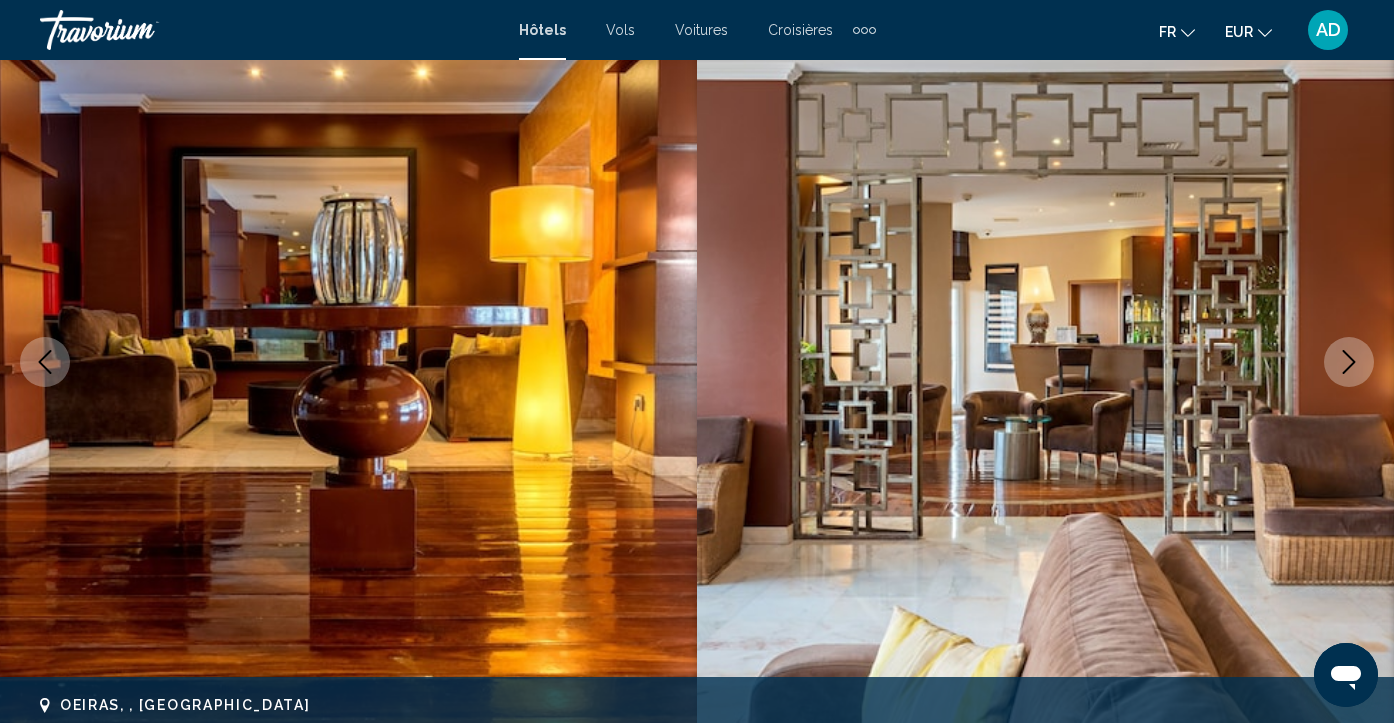 click 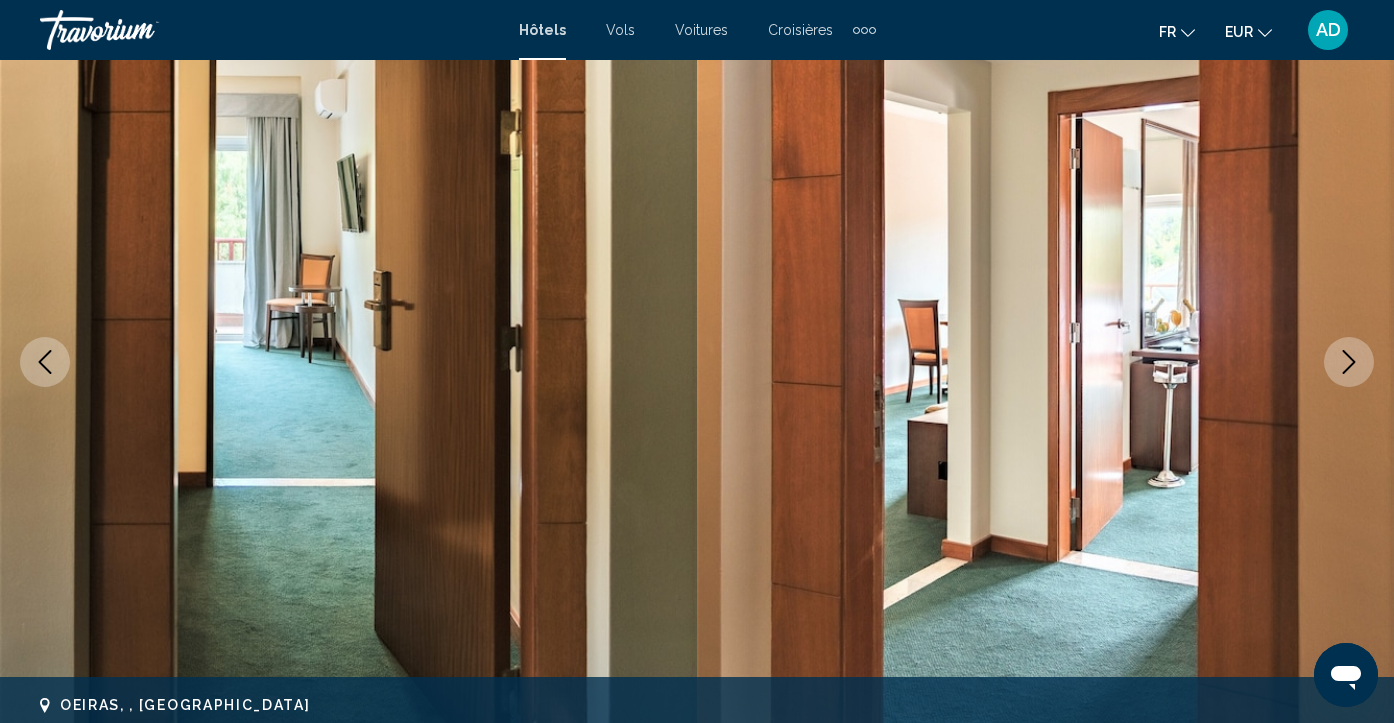 click 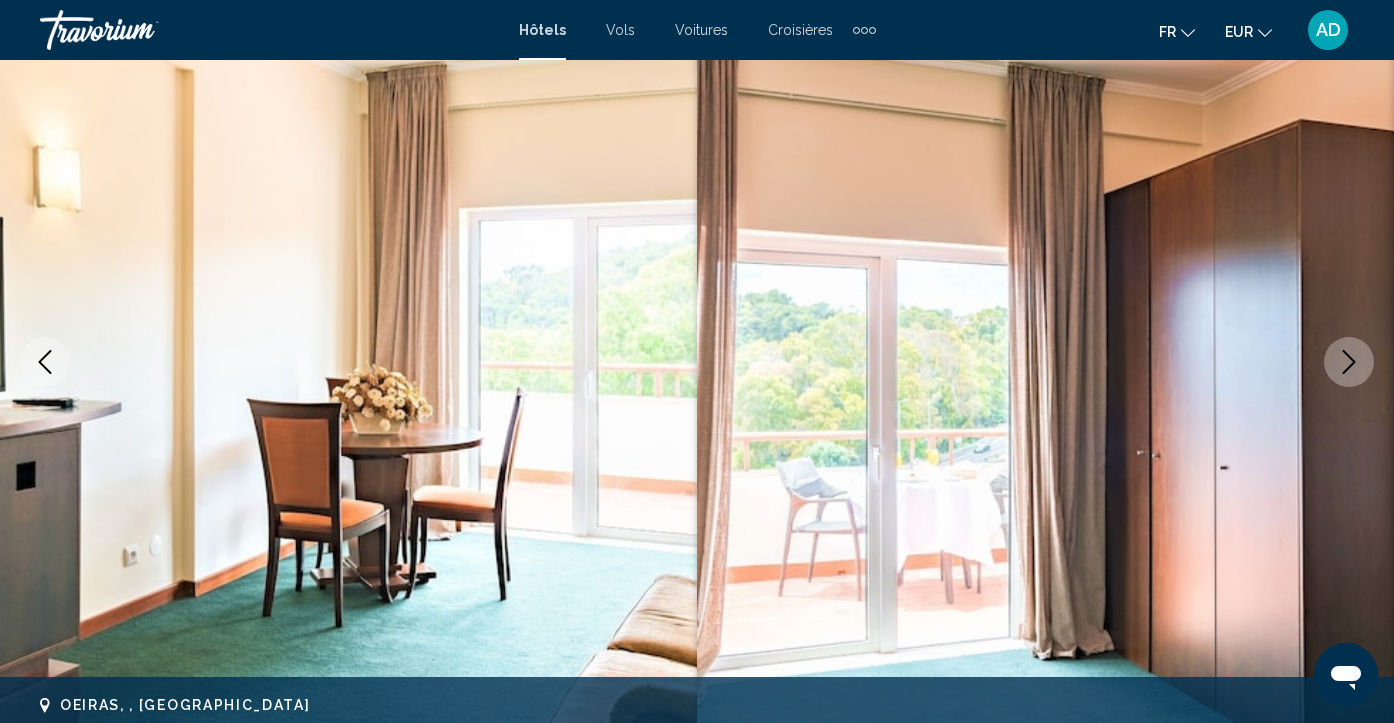 click 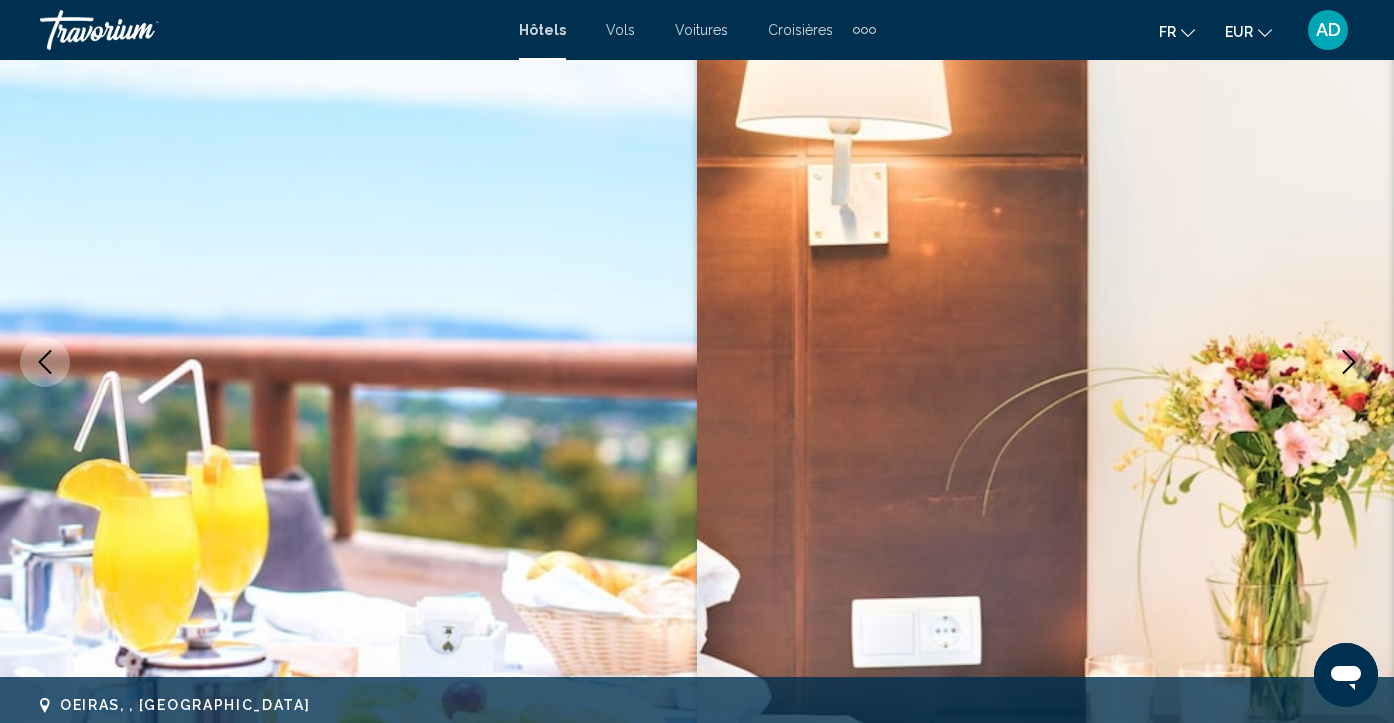 click 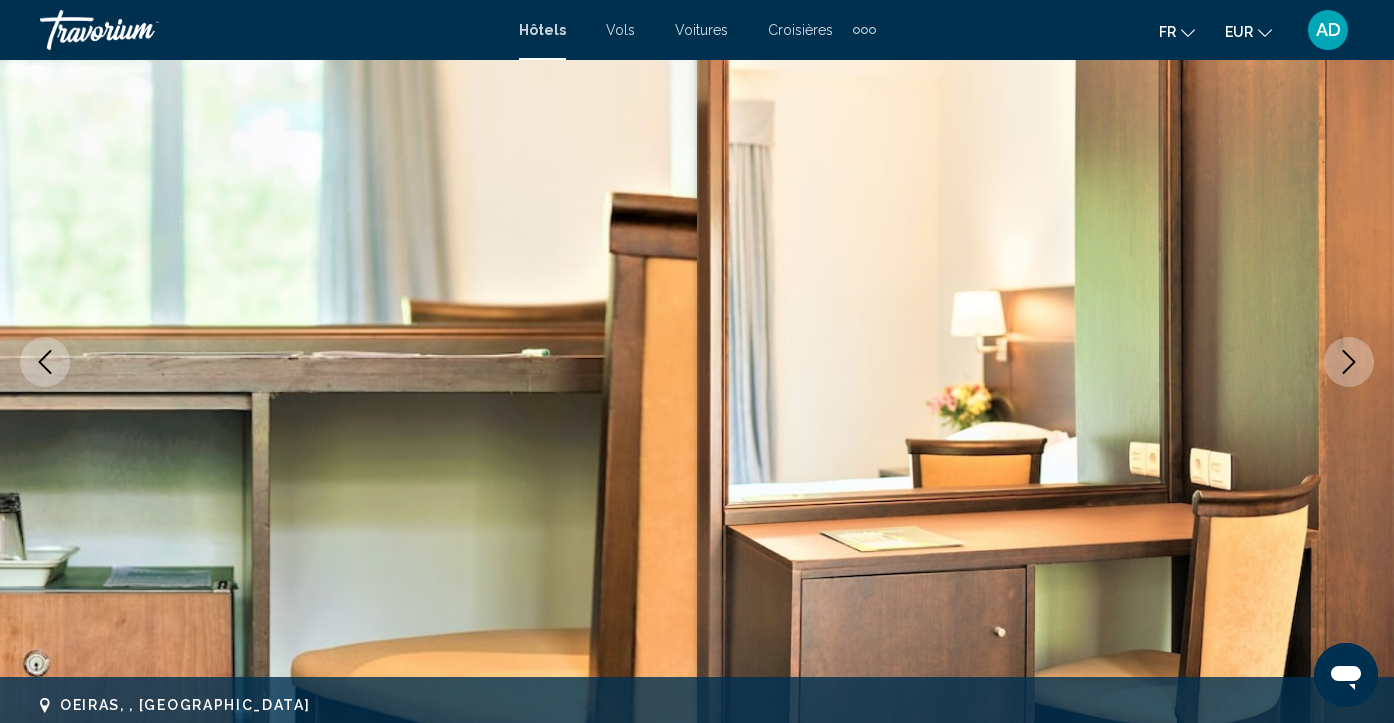 click at bounding box center [1349, 362] 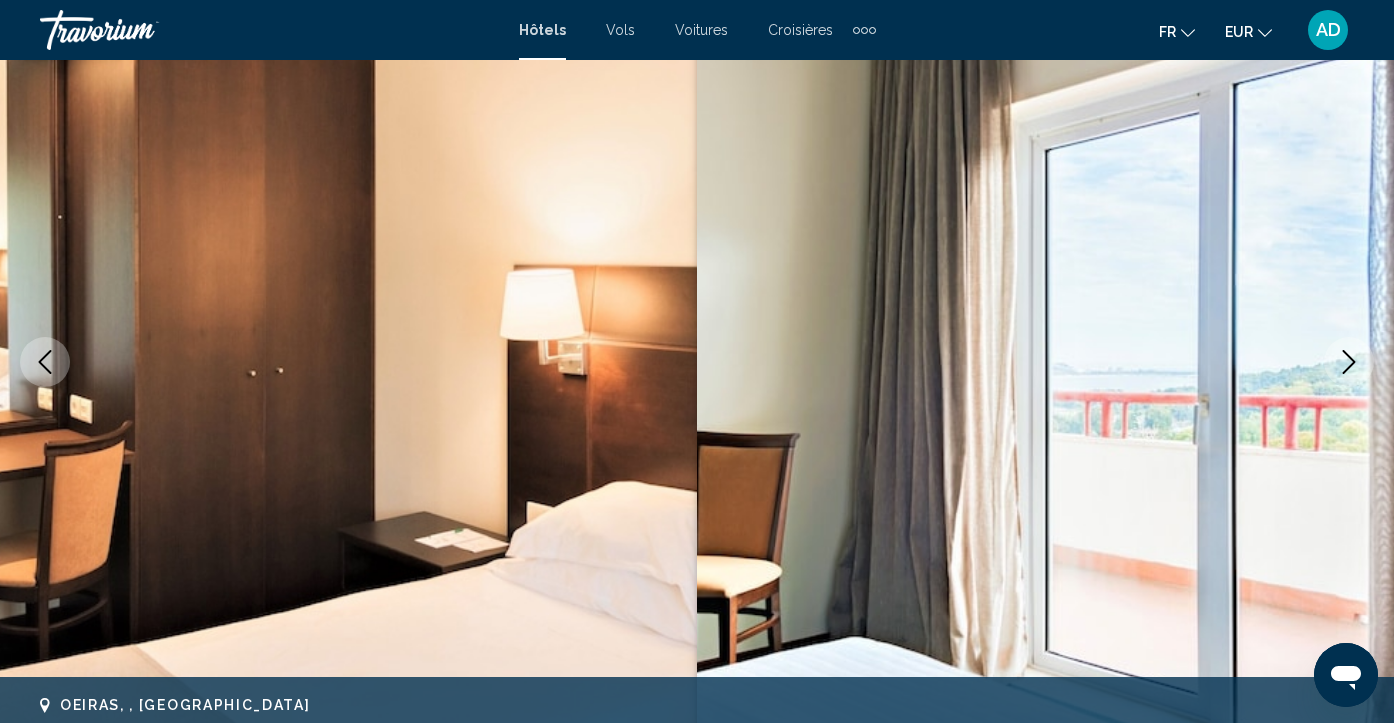 click at bounding box center (1349, 362) 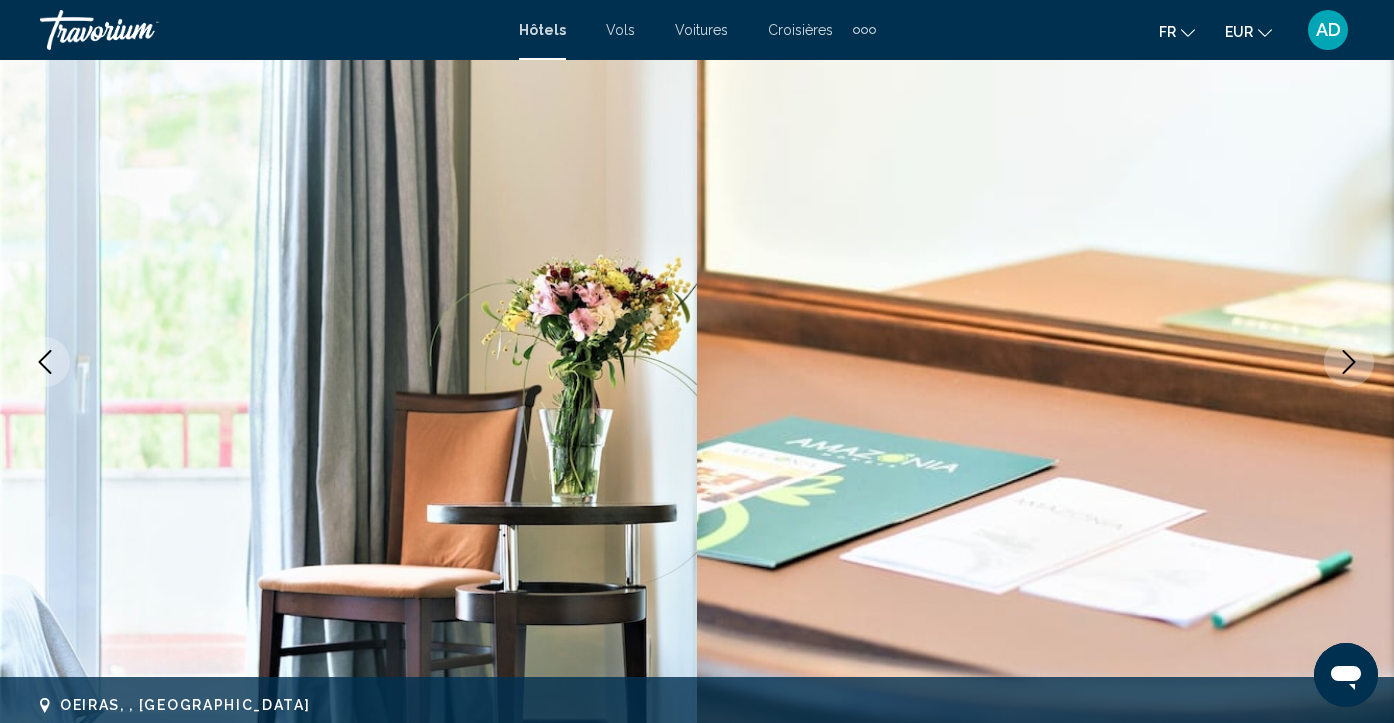 click at bounding box center (1349, 362) 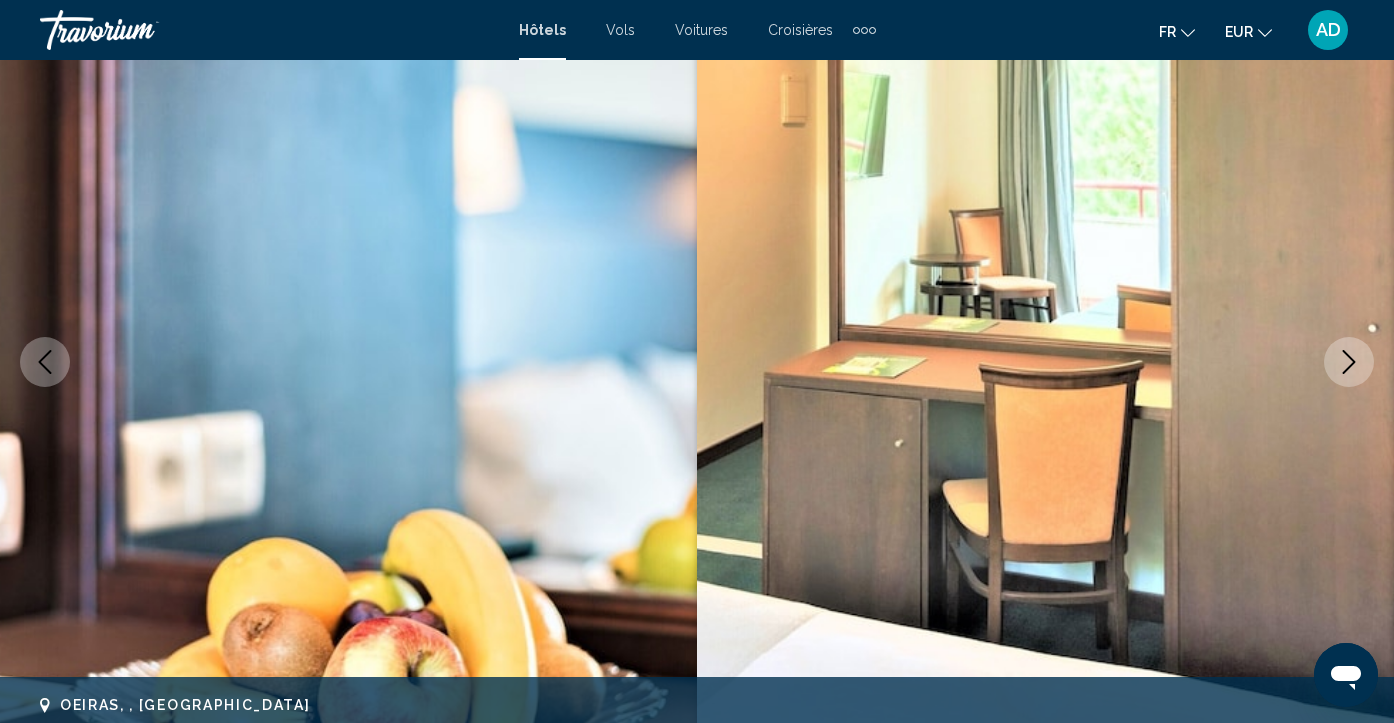 click at bounding box center (1349, 362) 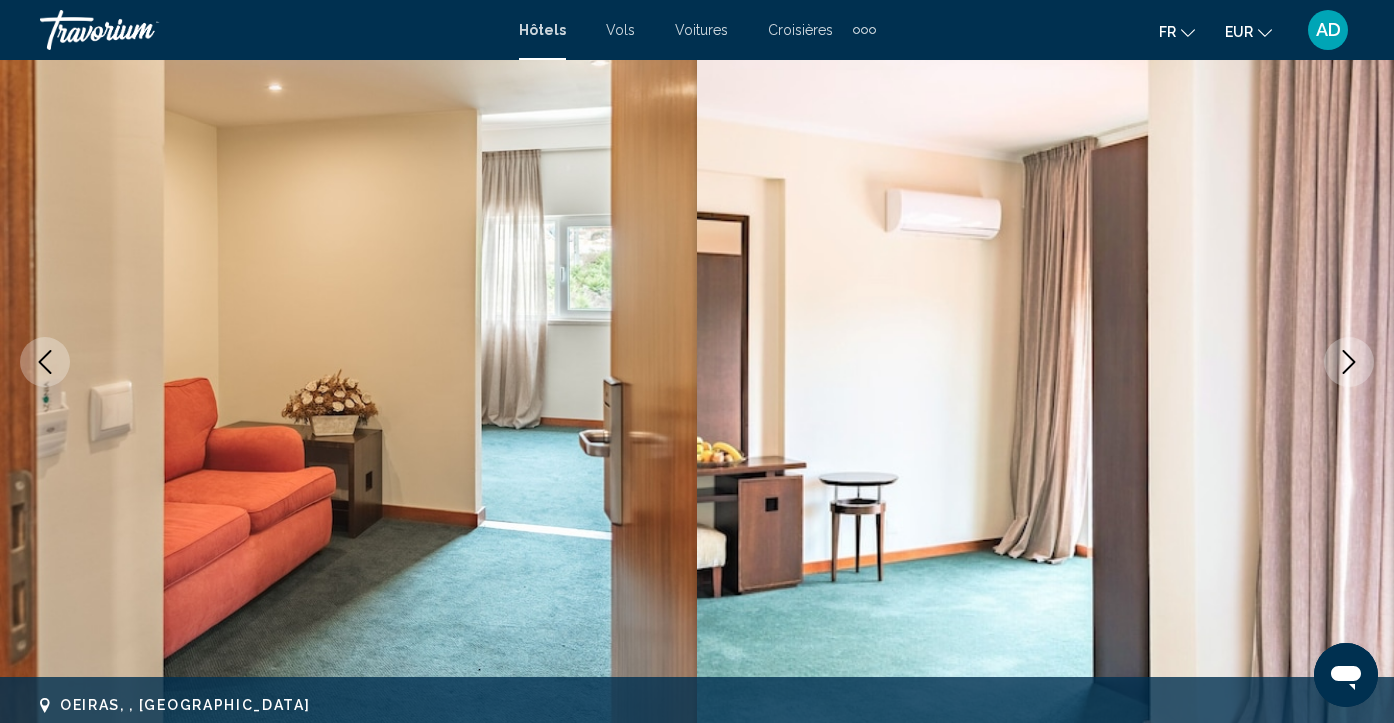 click at bounding box center (1349, 362) 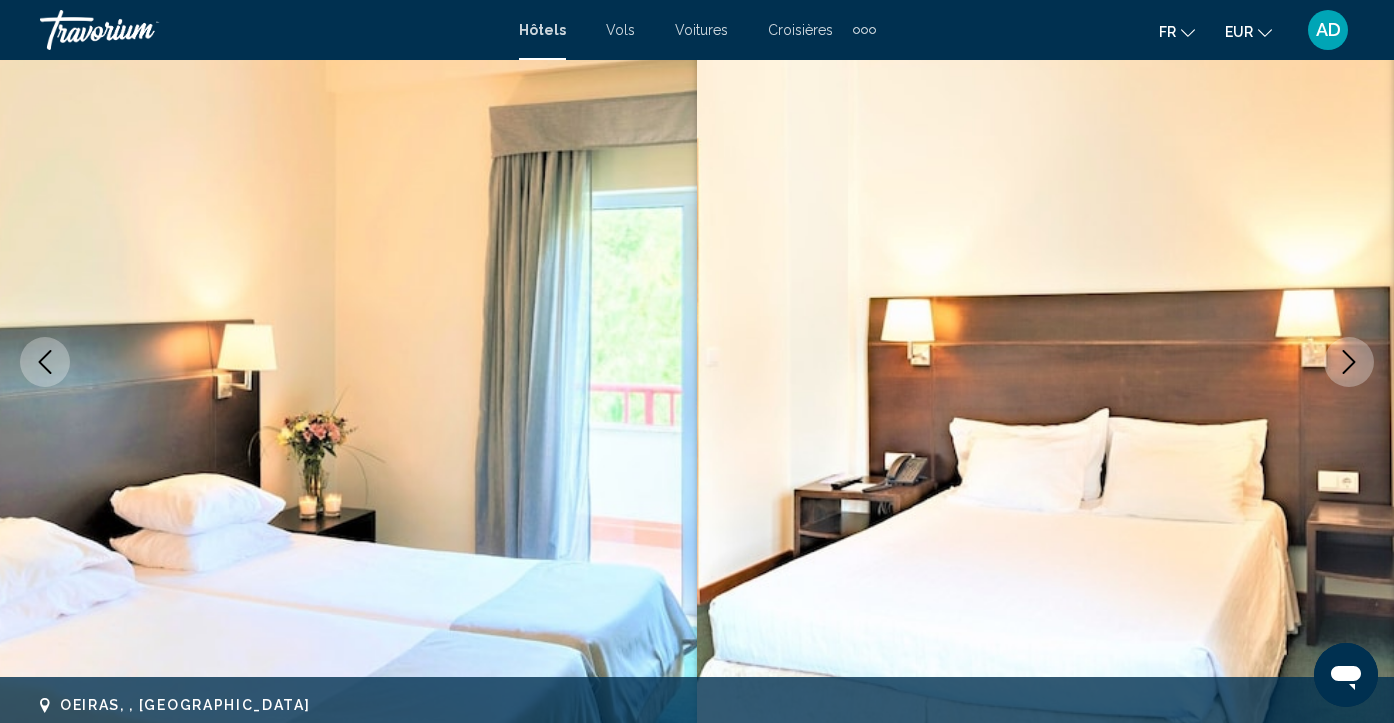 click at bounding box center [1349, 362] 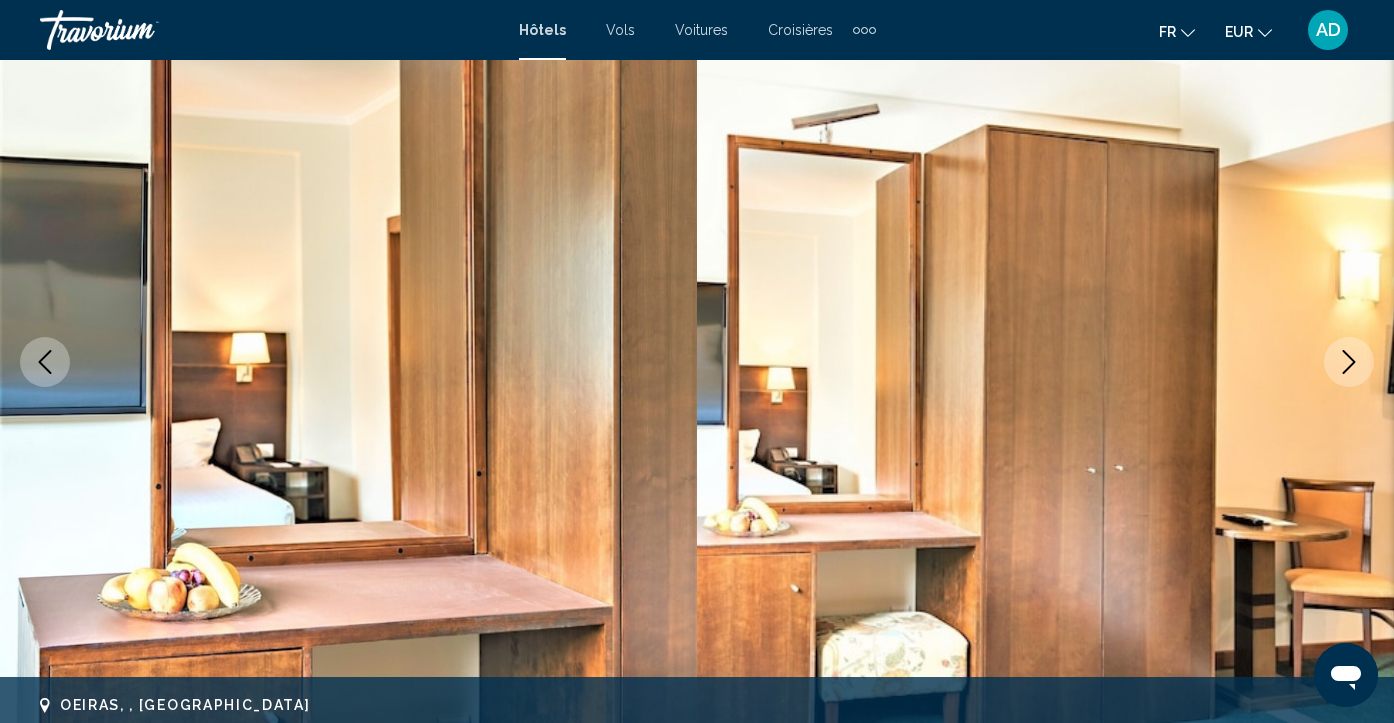 click at bounding box center [1349, 362] 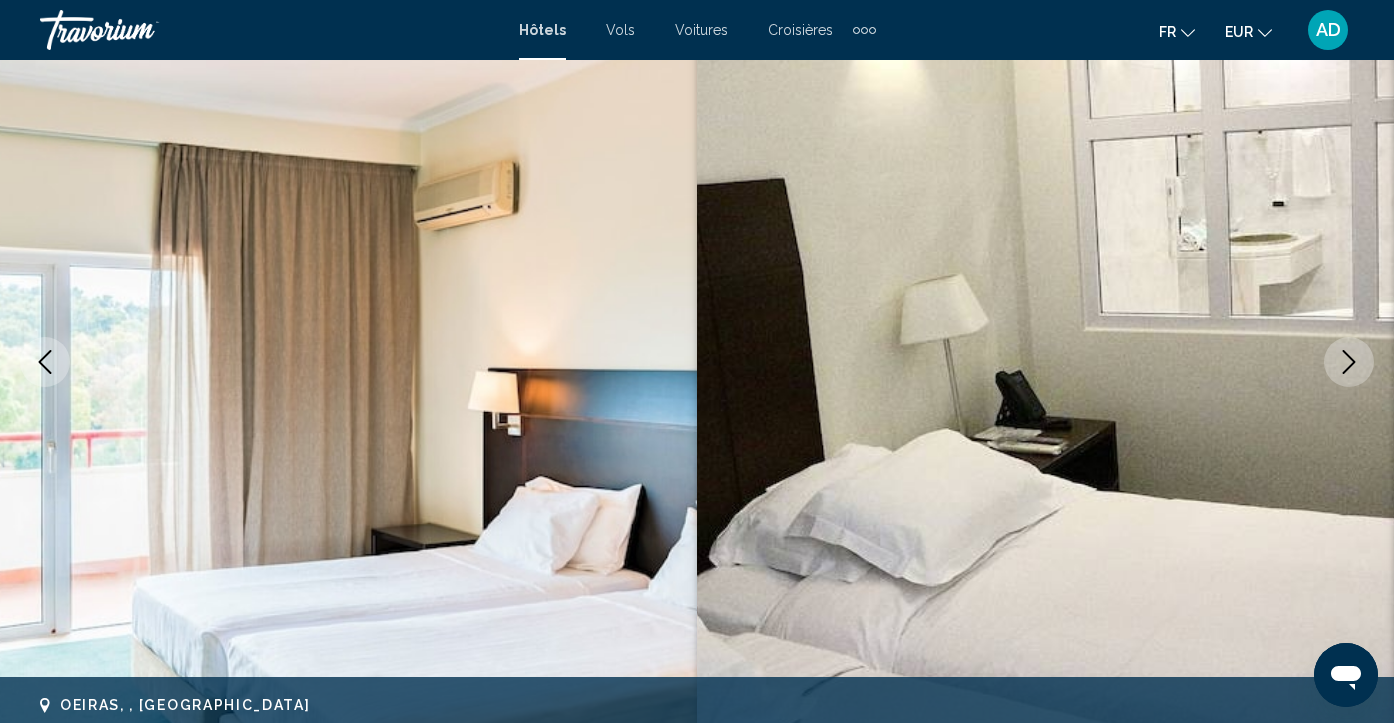 click 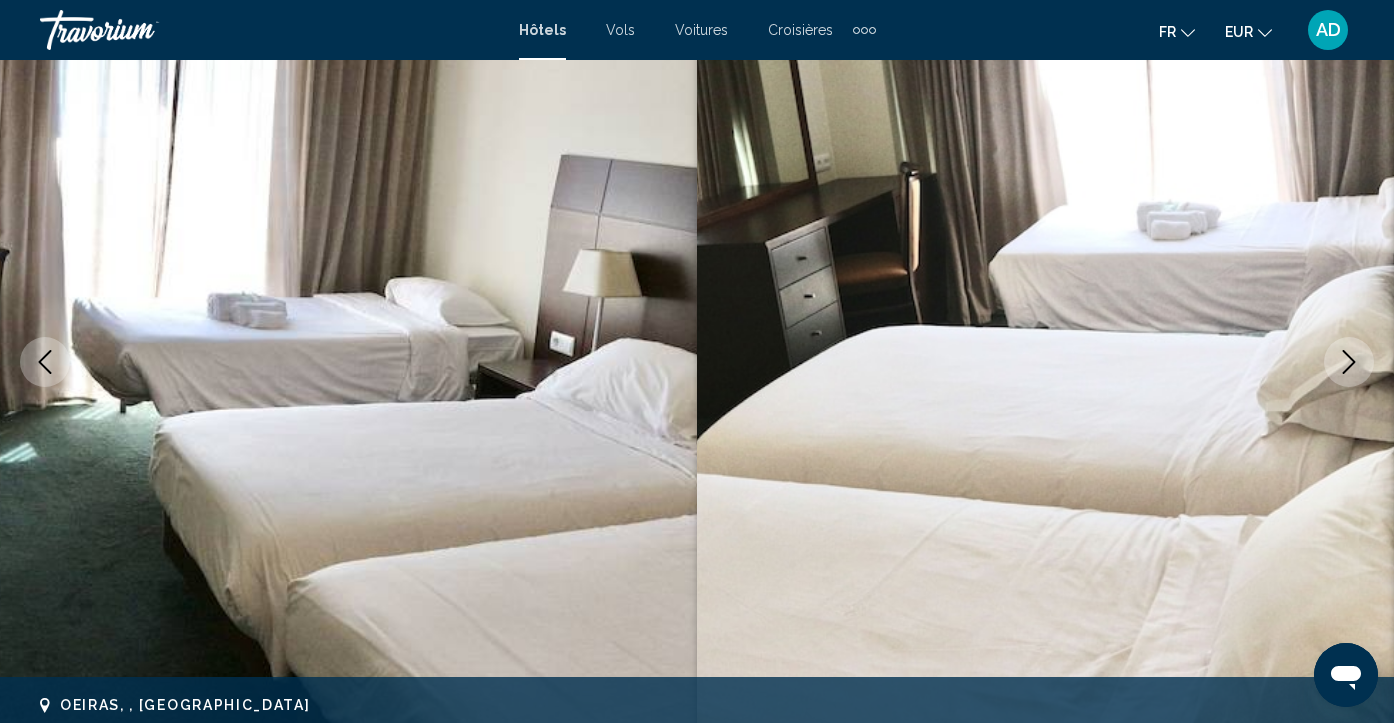 click 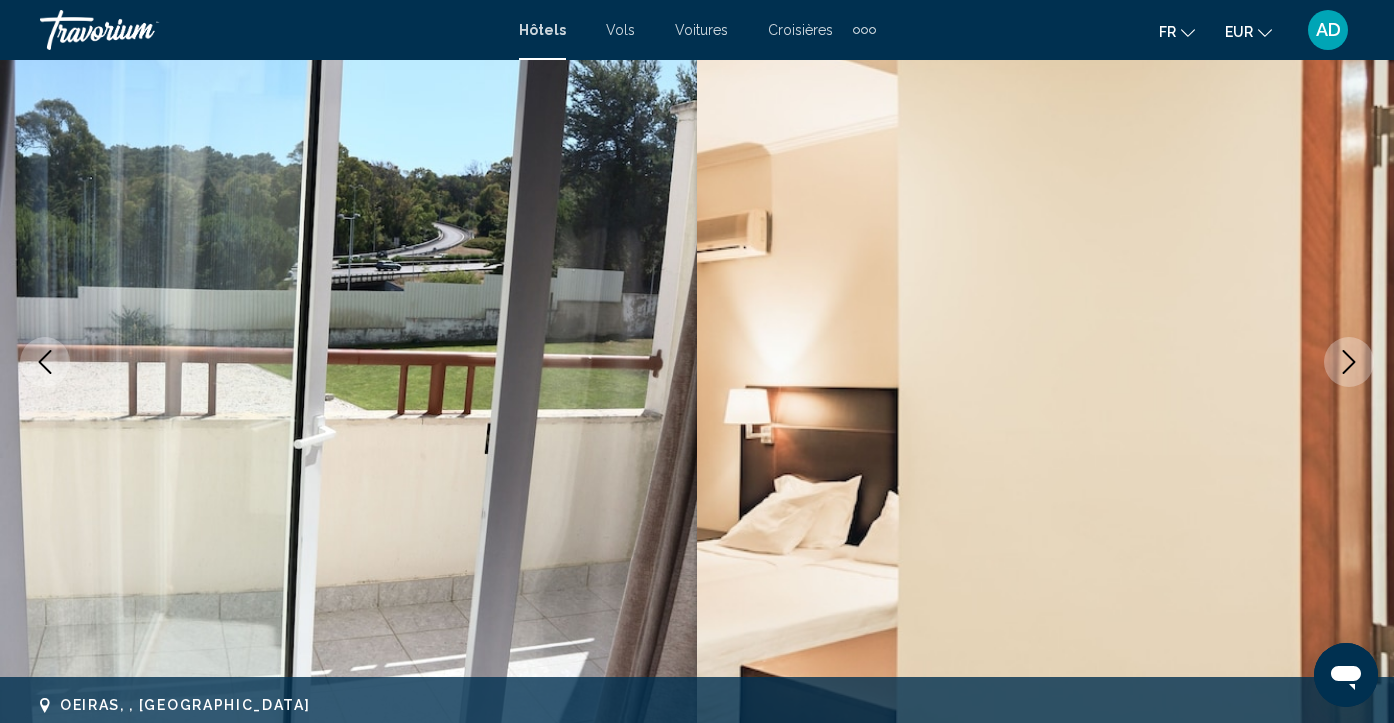 click 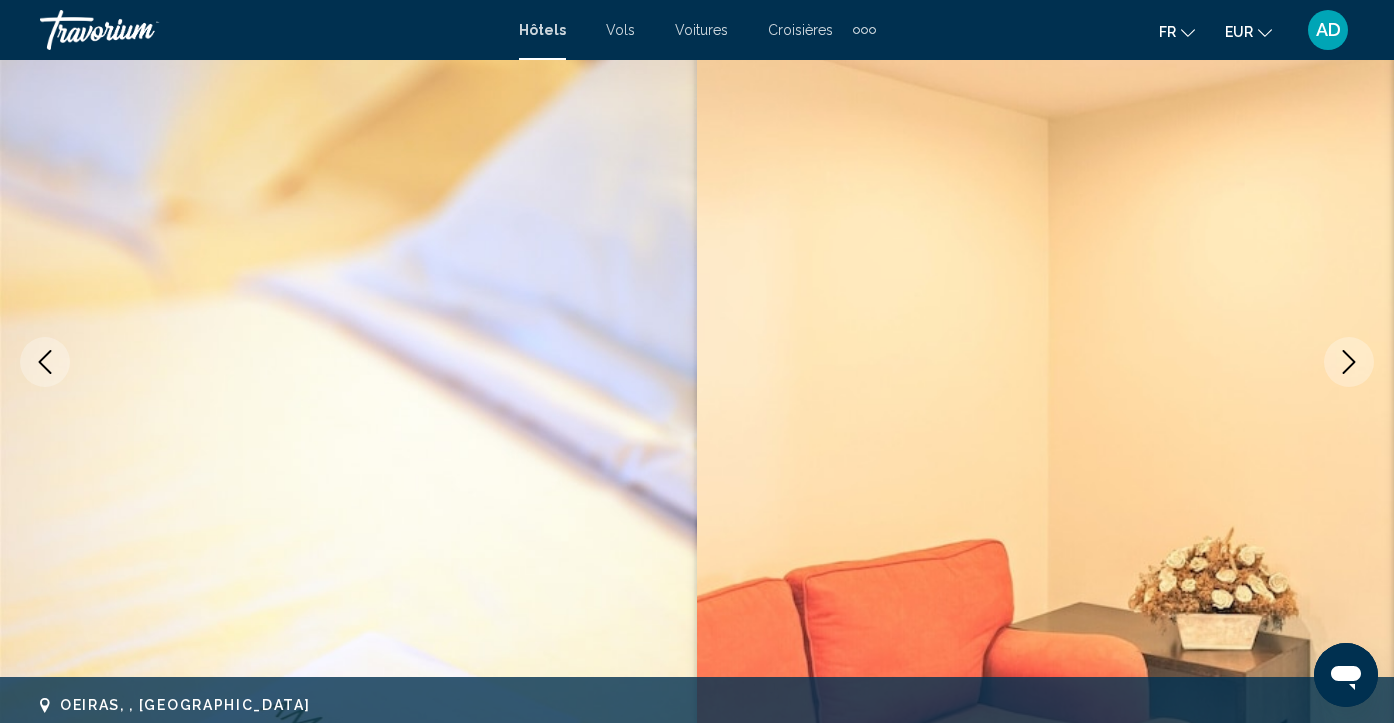 click 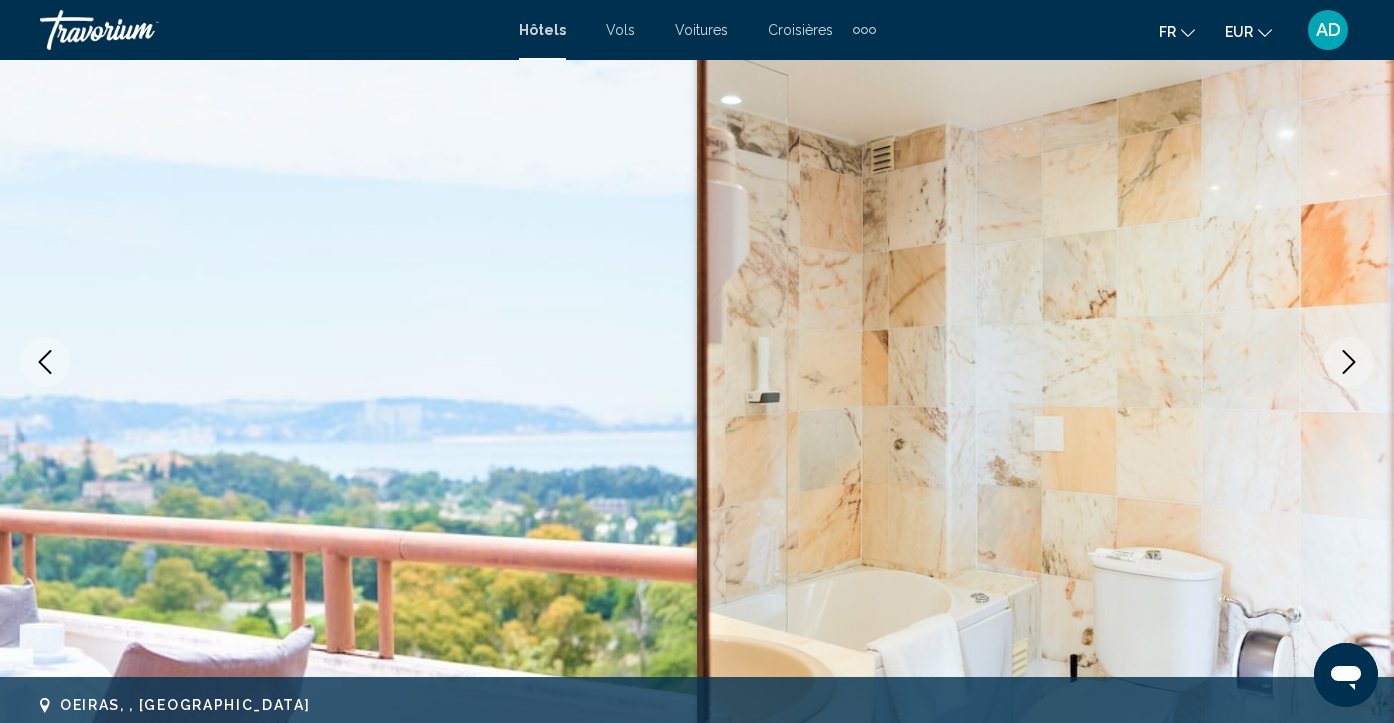 click 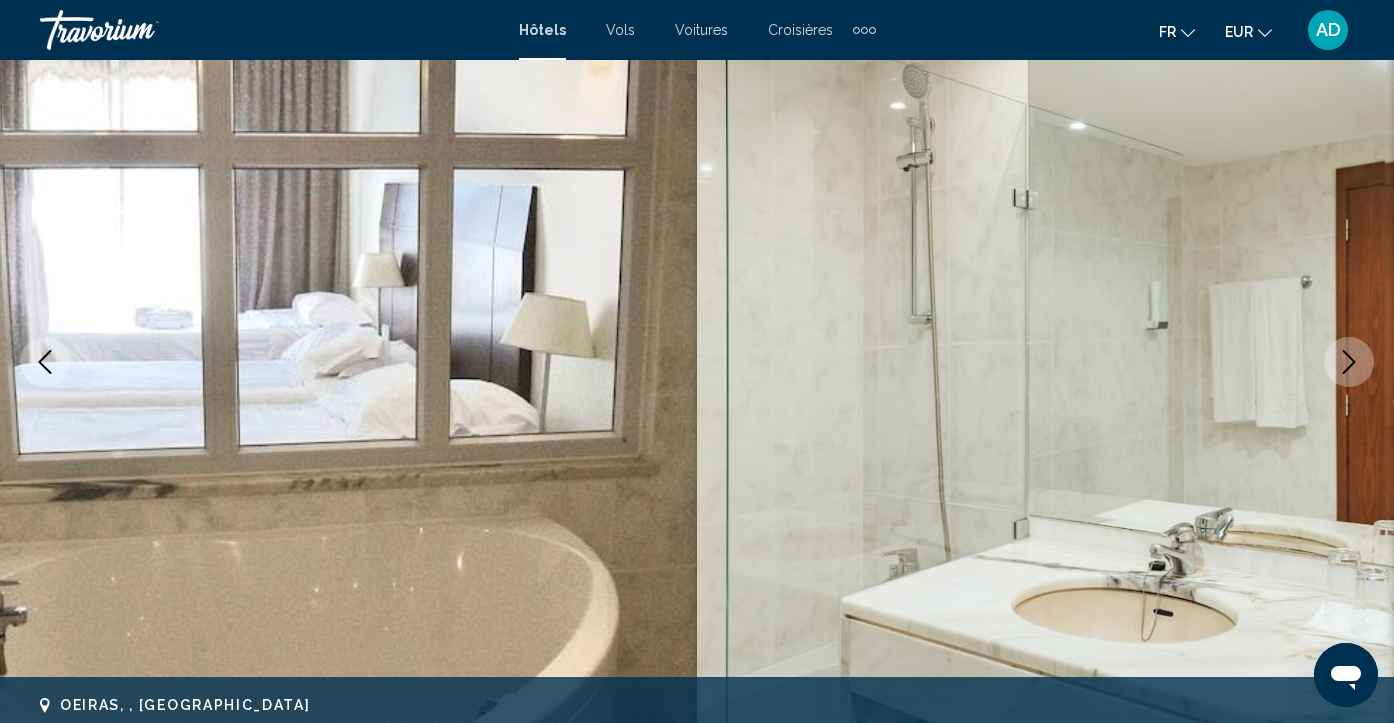 click 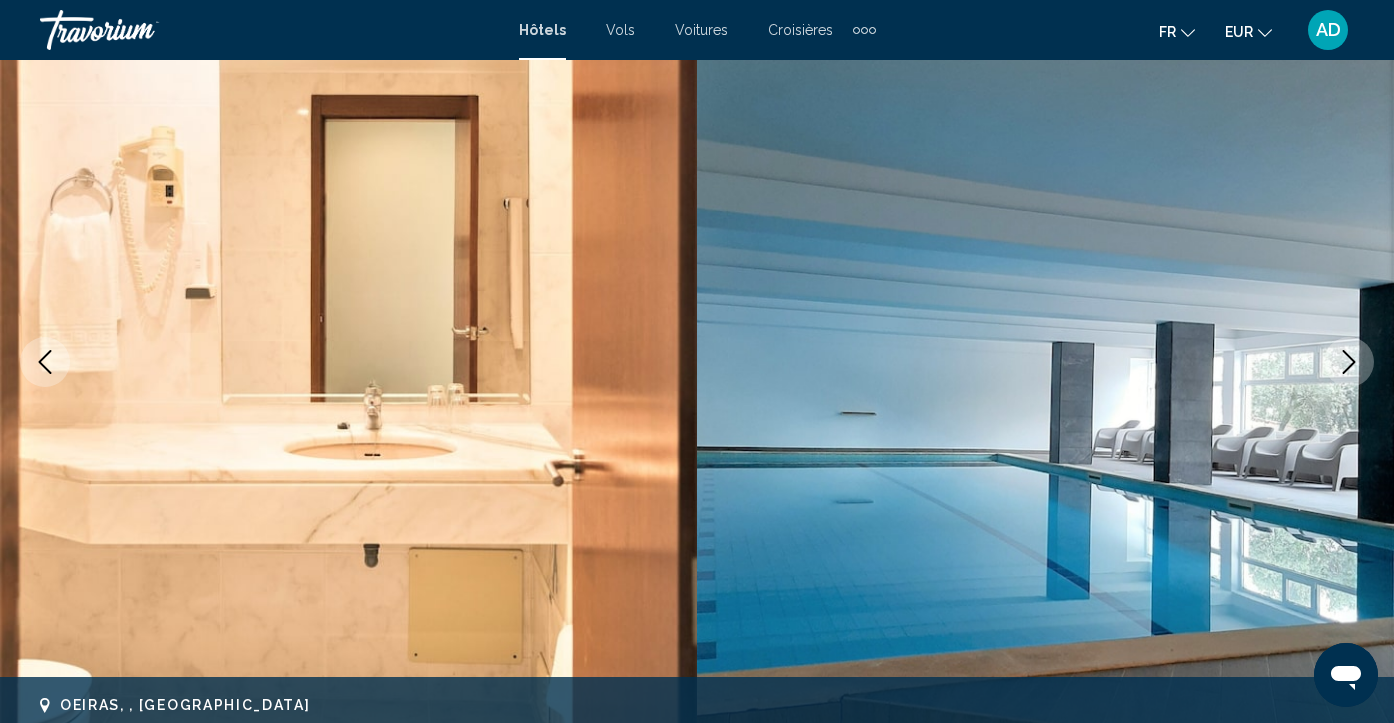click 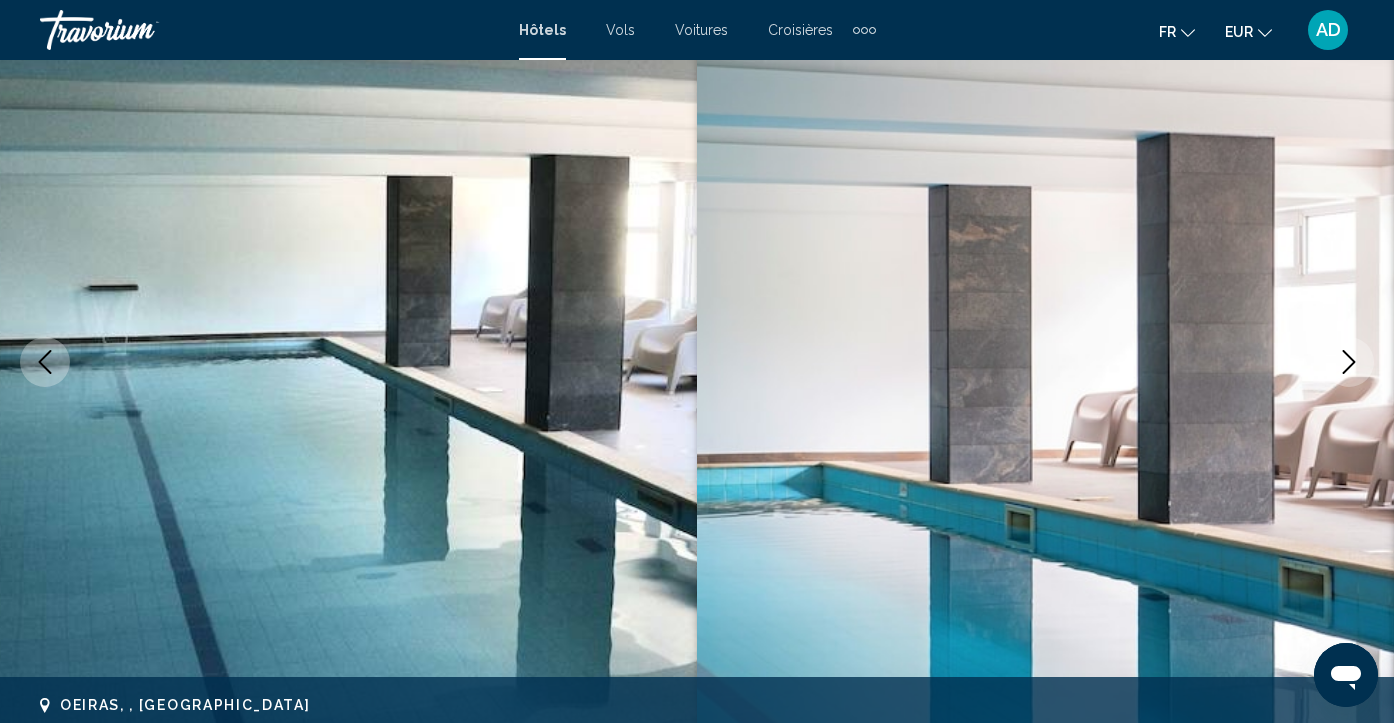 click 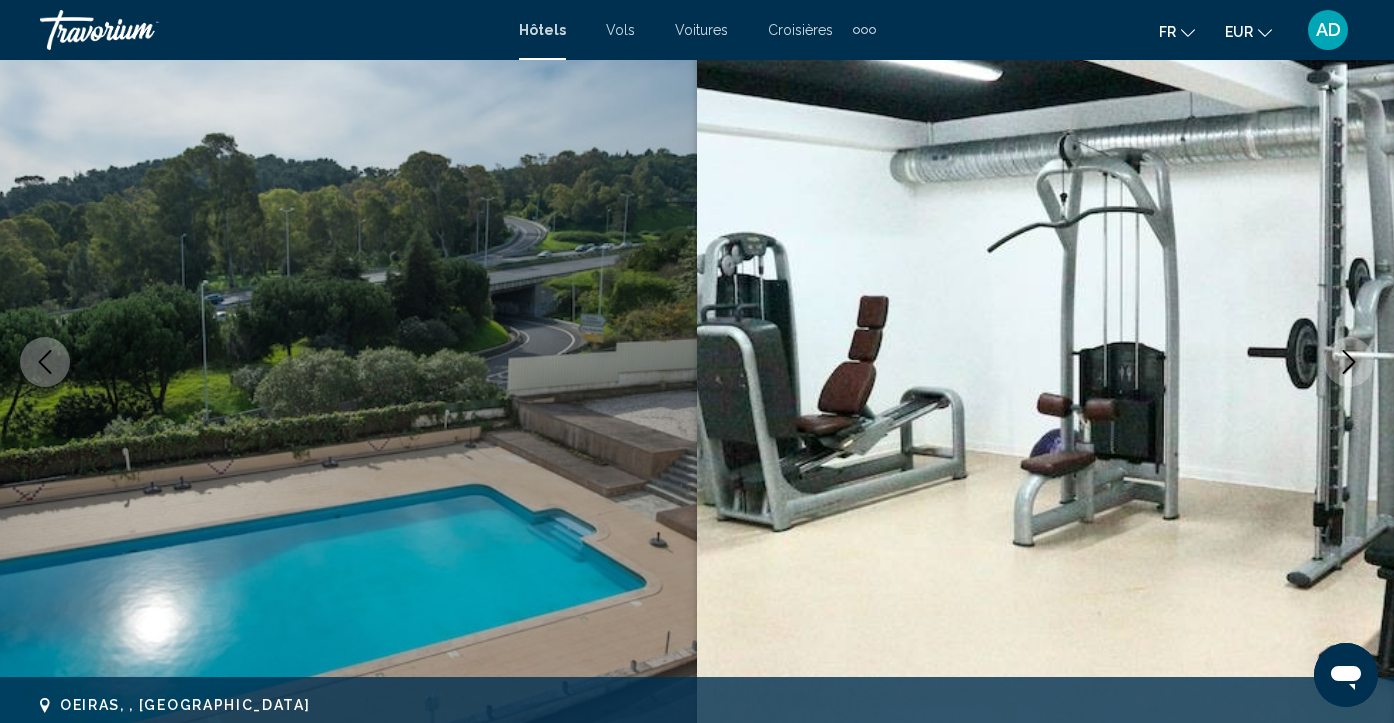 click 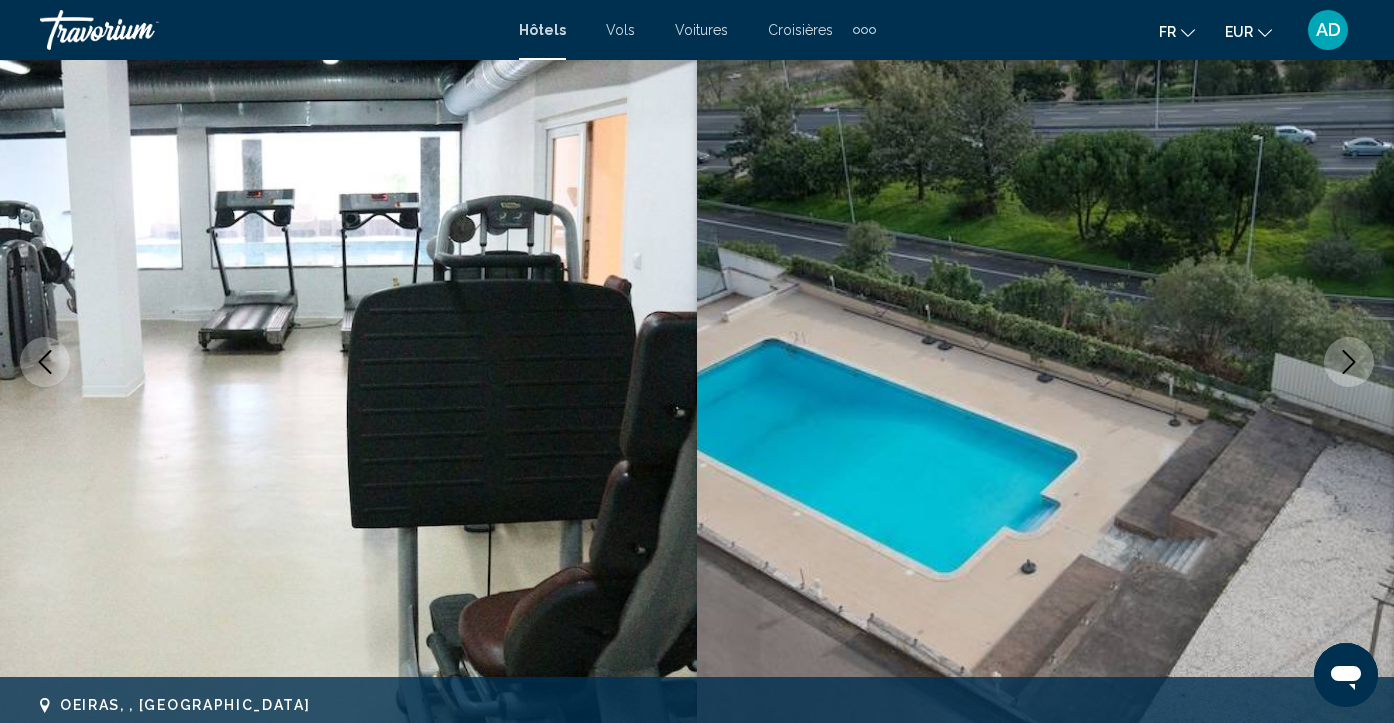 click 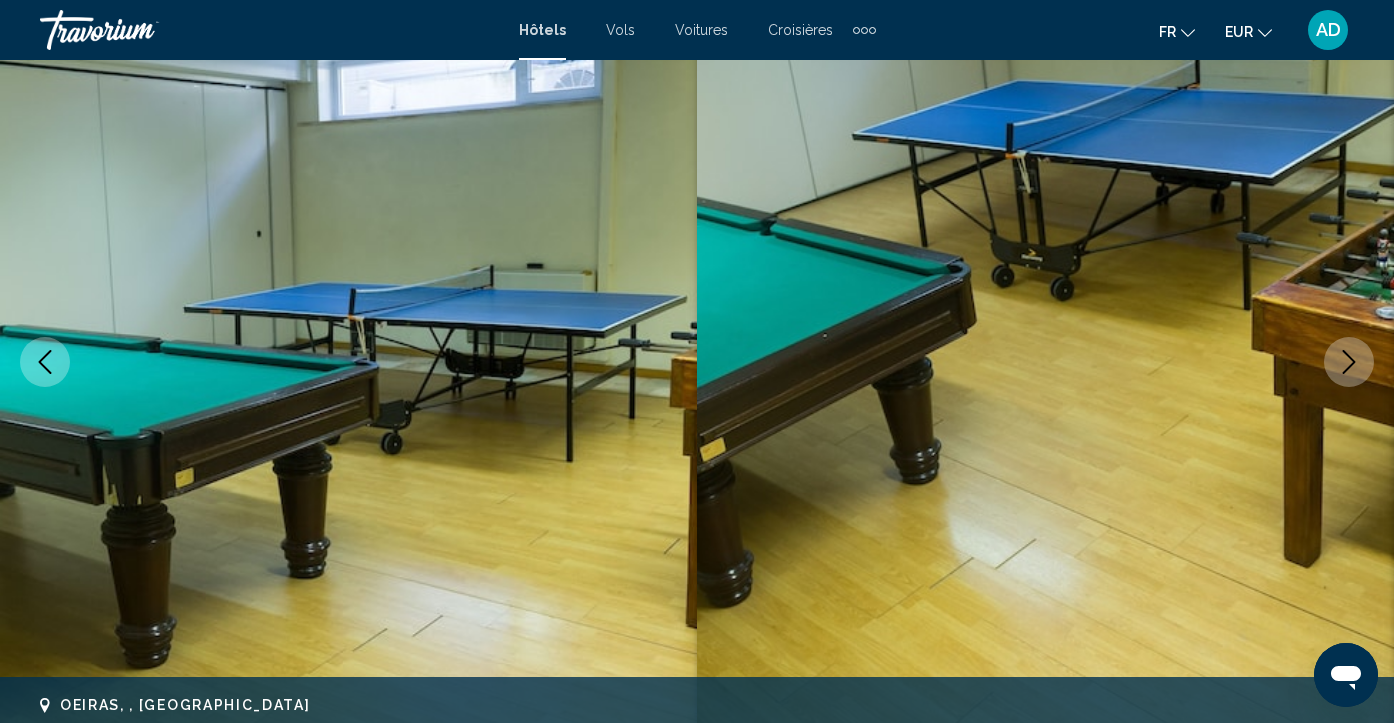 click 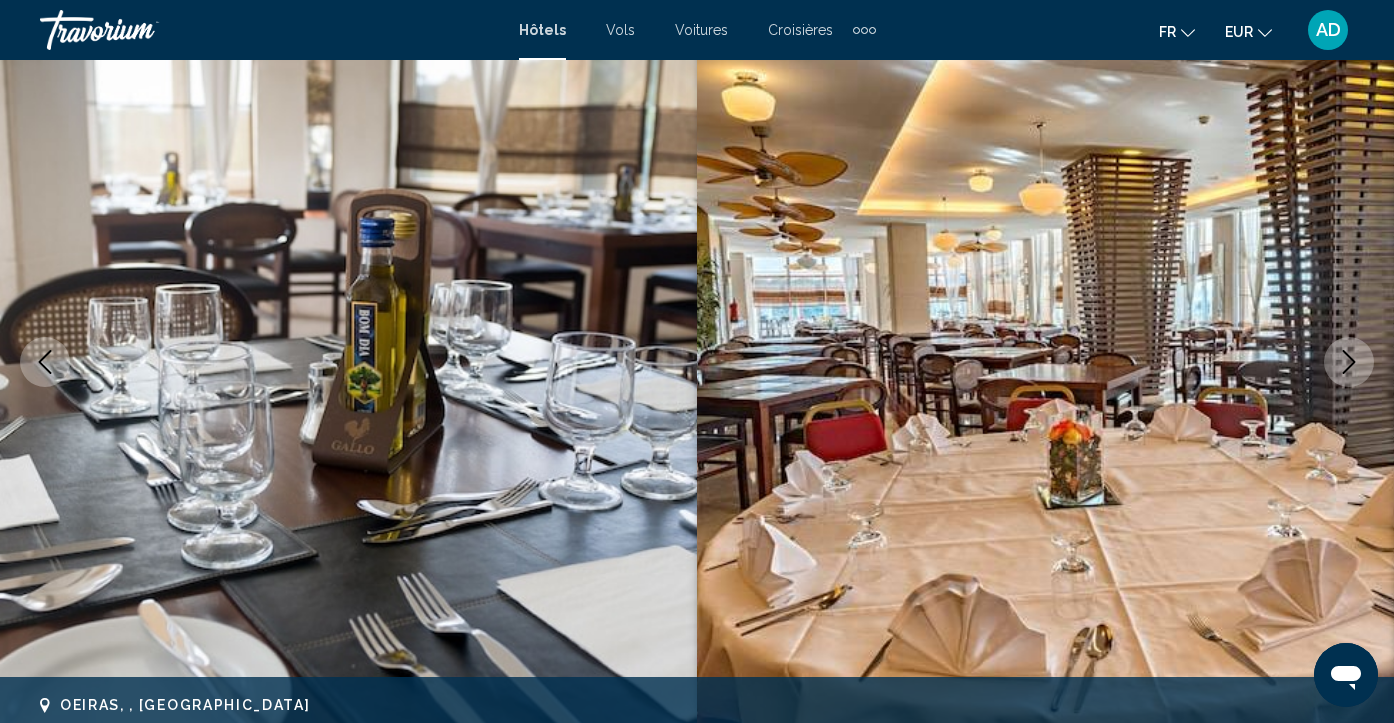click 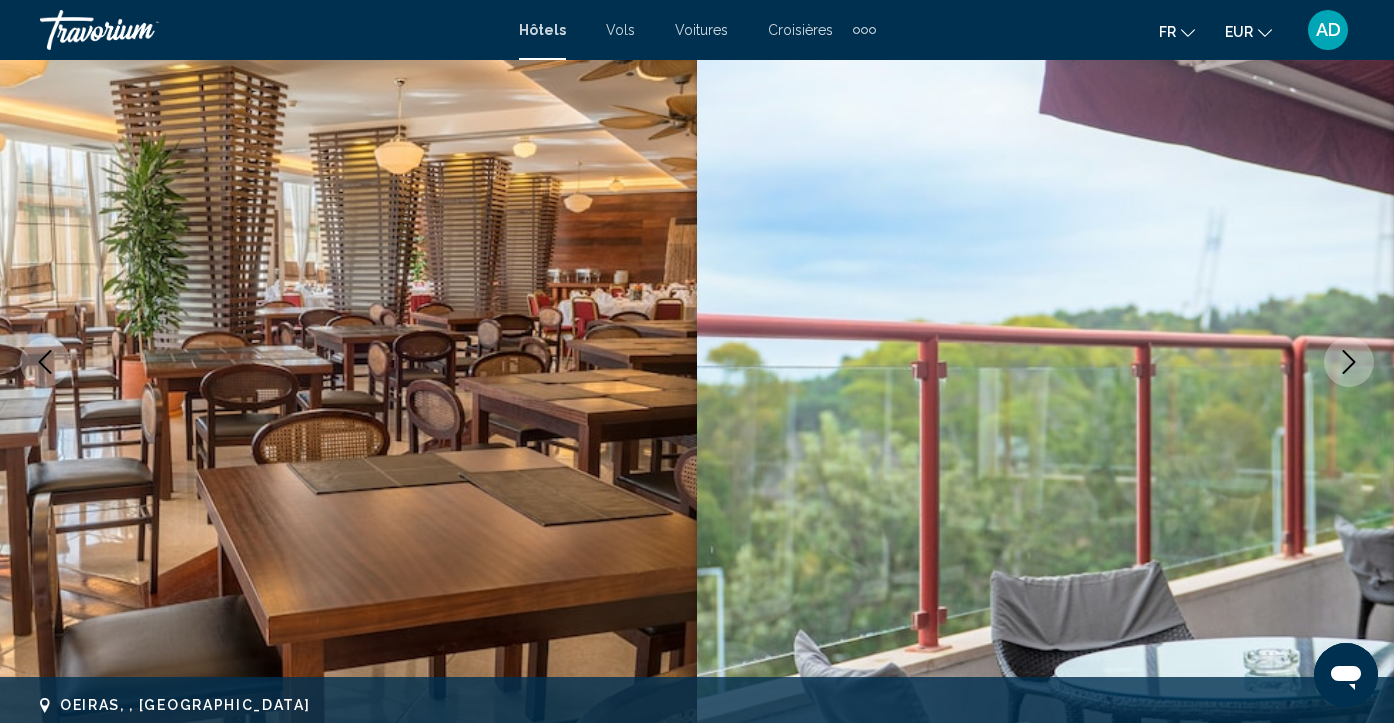 click 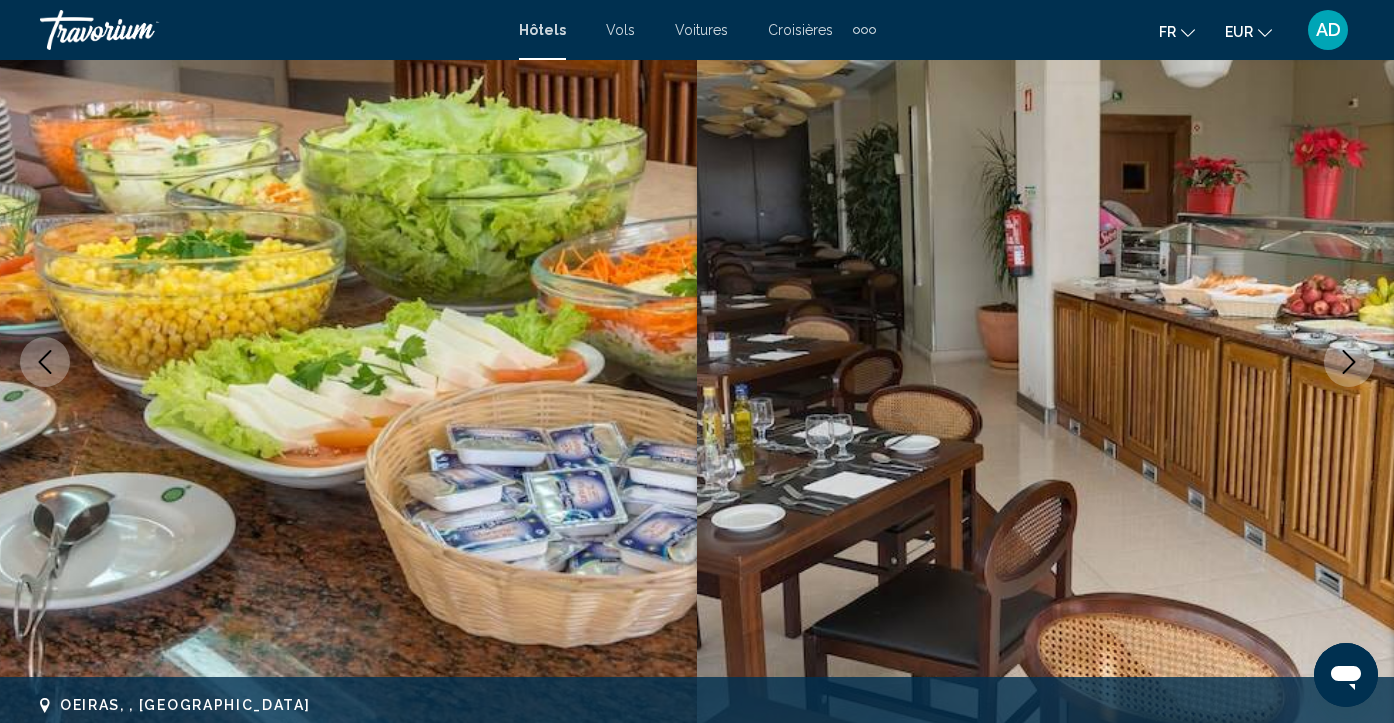 click 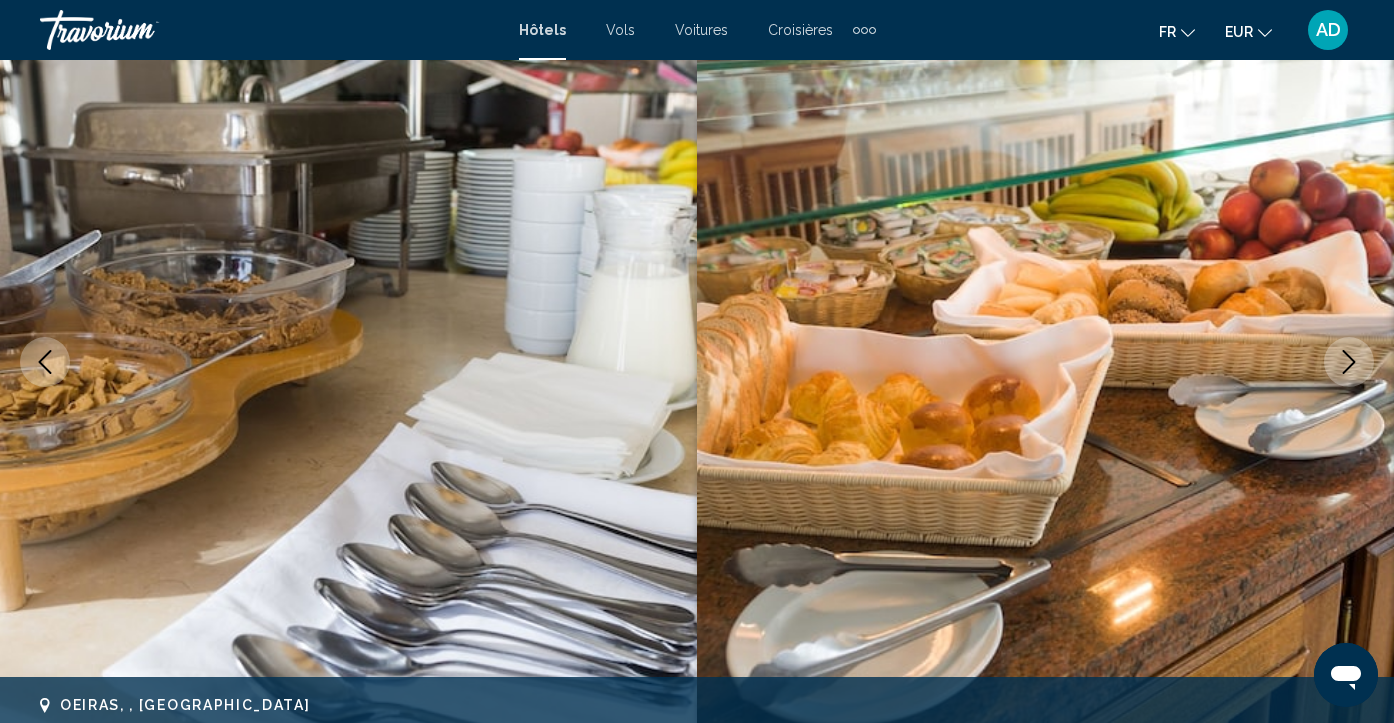 click 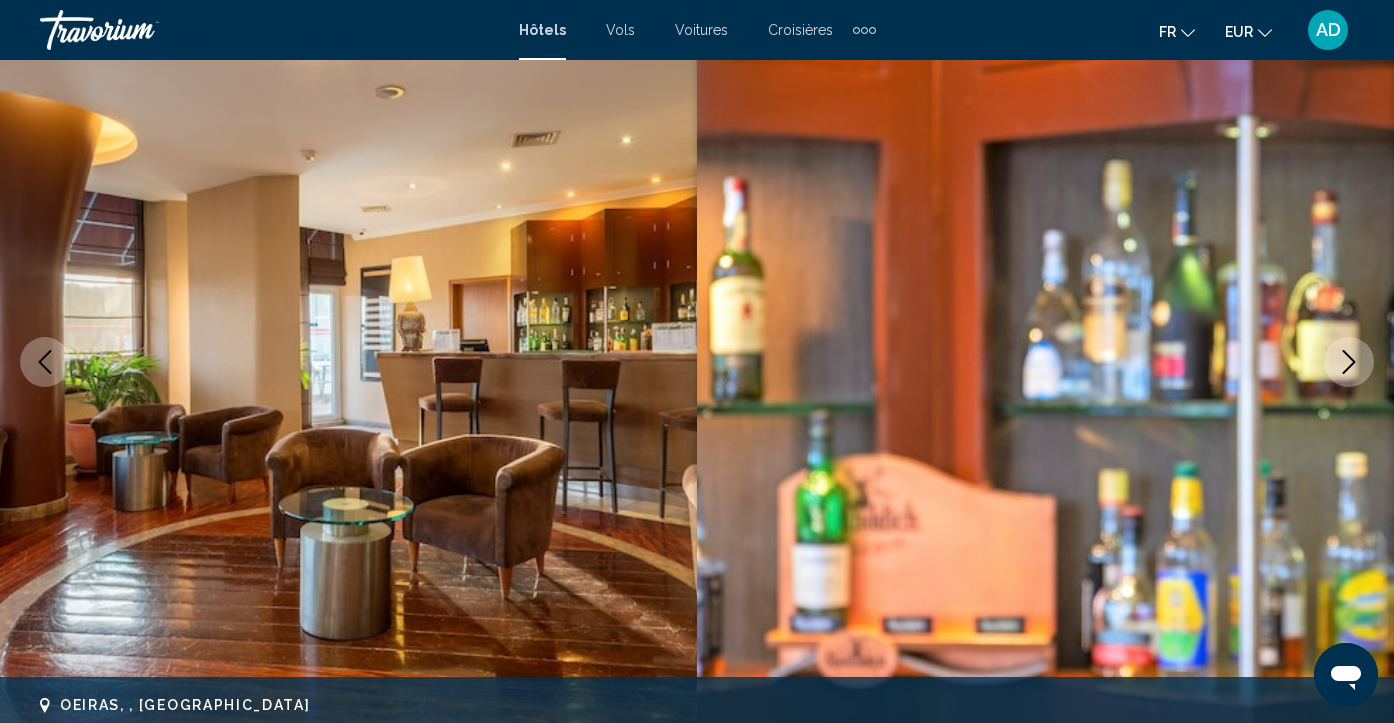 click 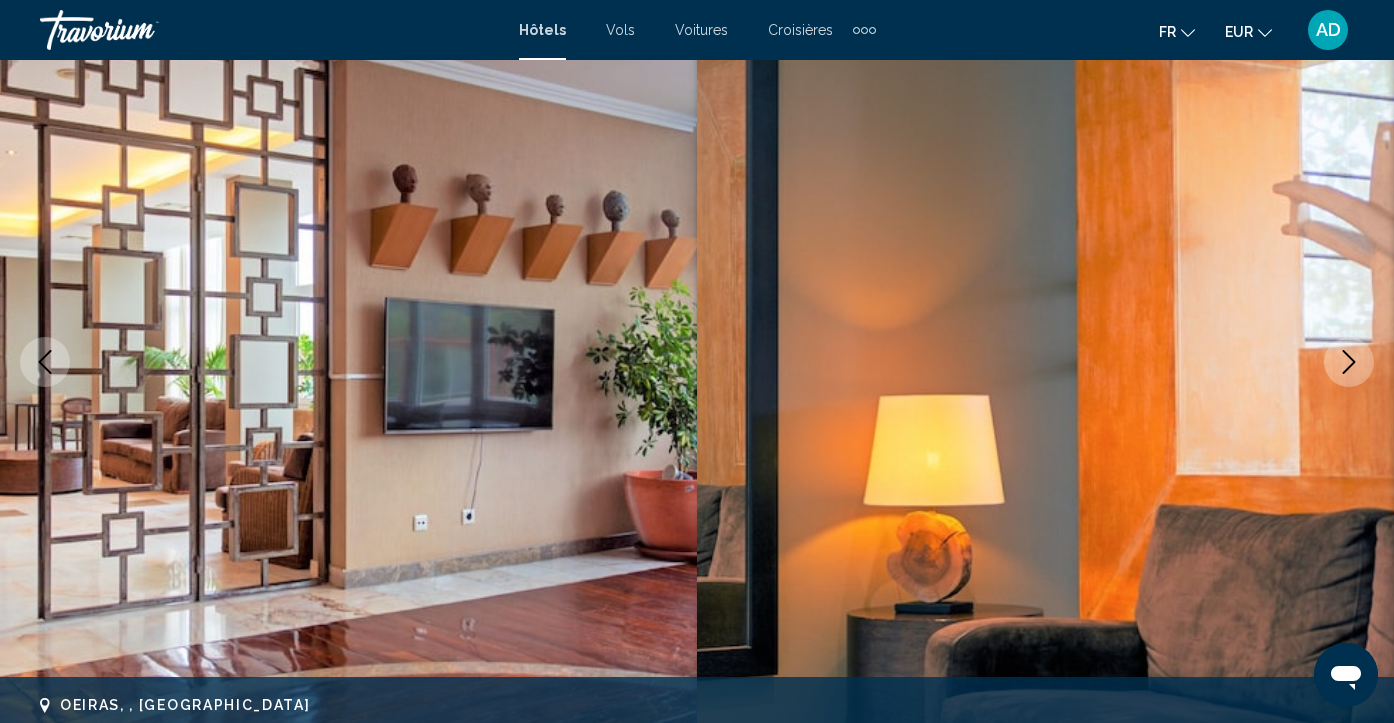 click 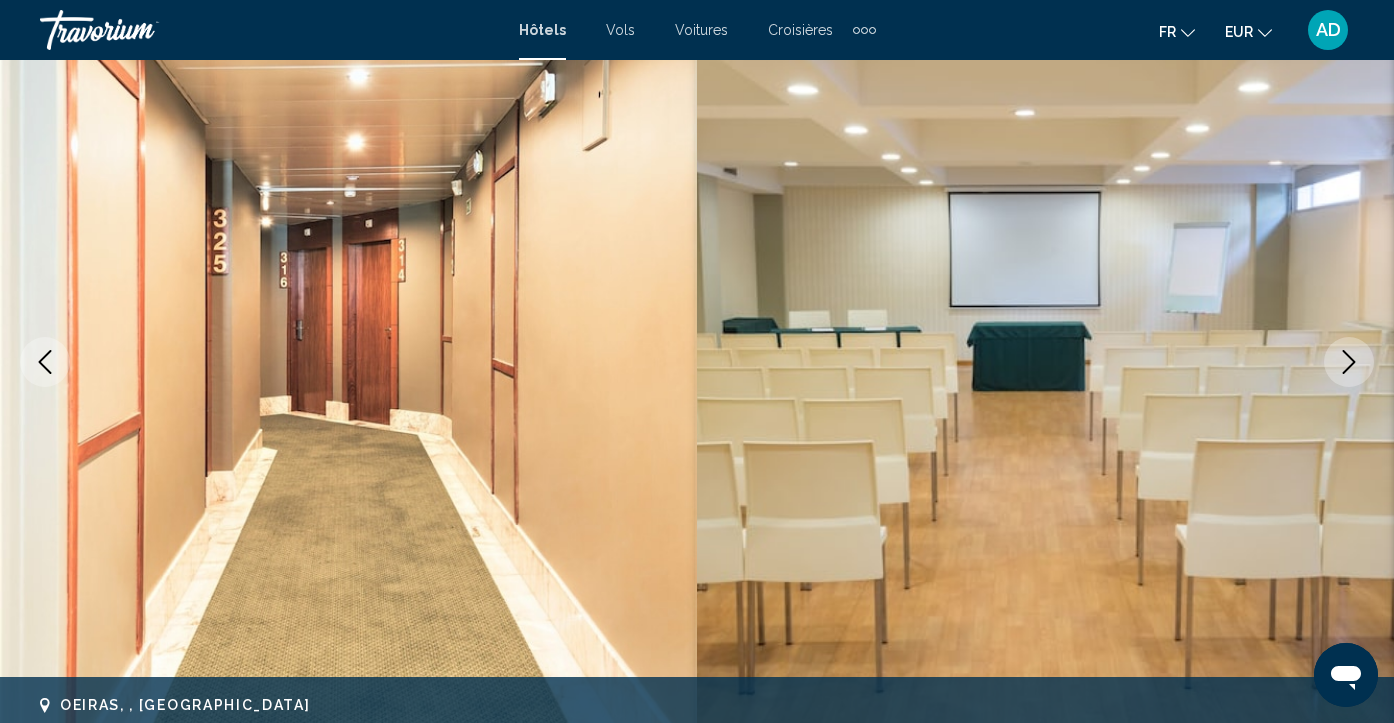 click 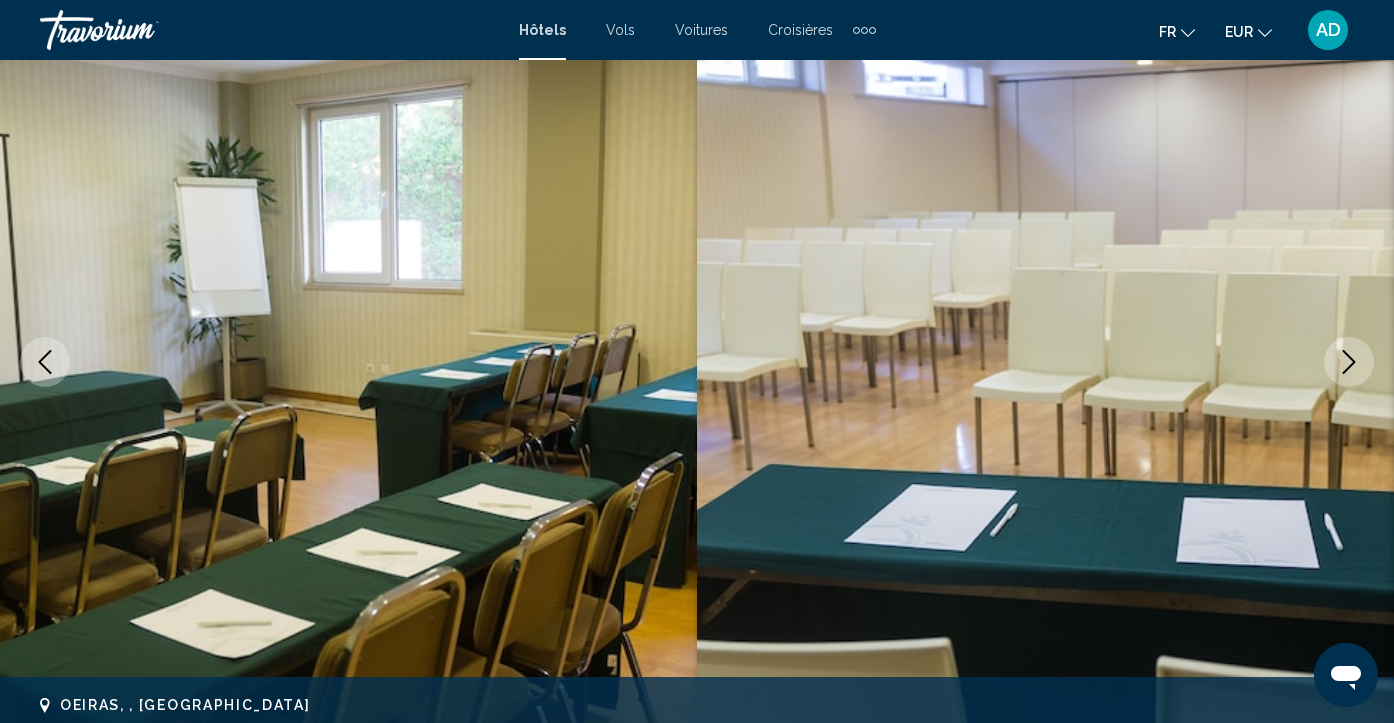 click 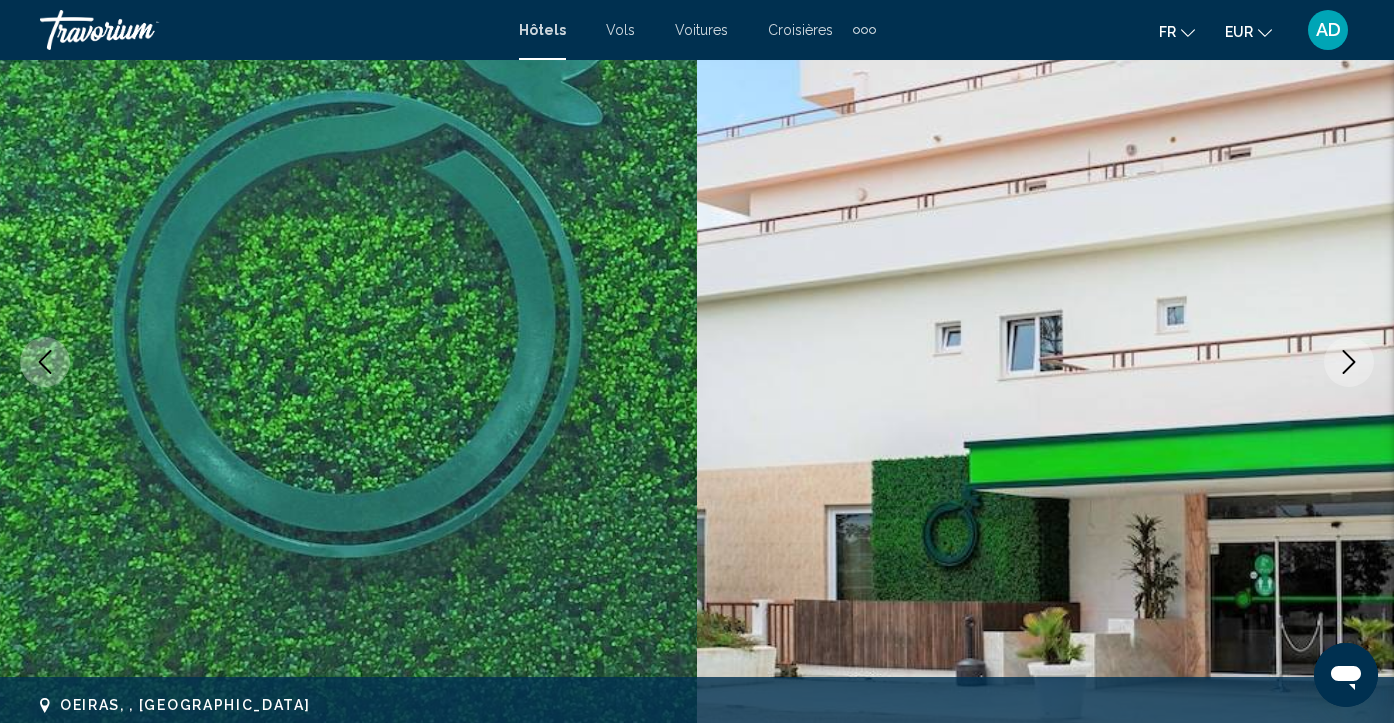 click 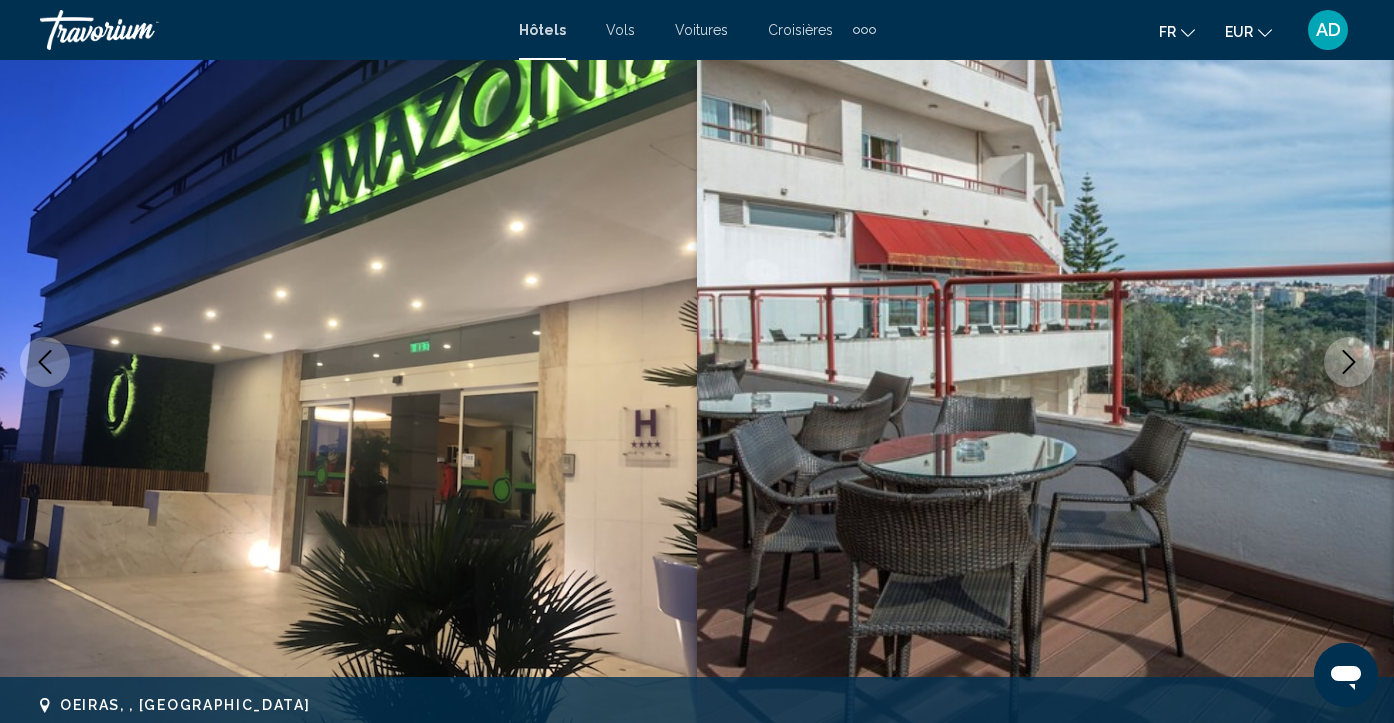 click 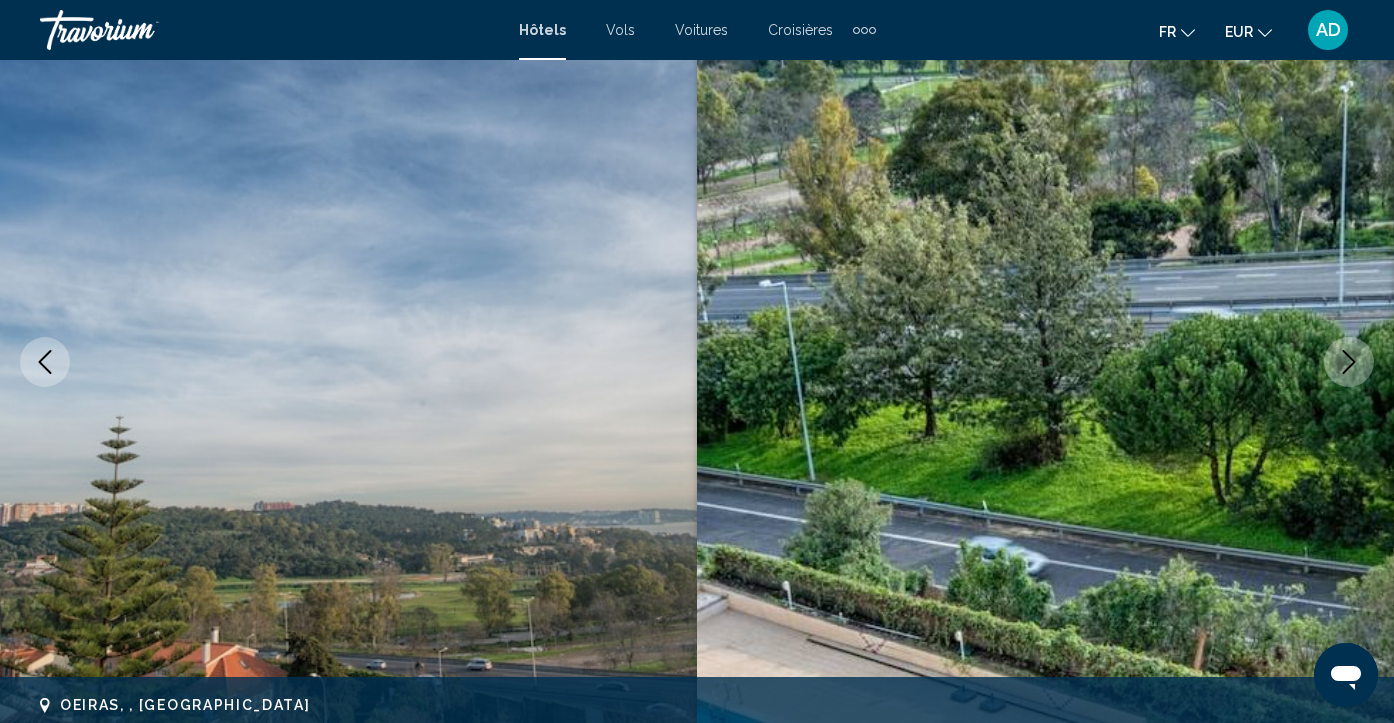 click 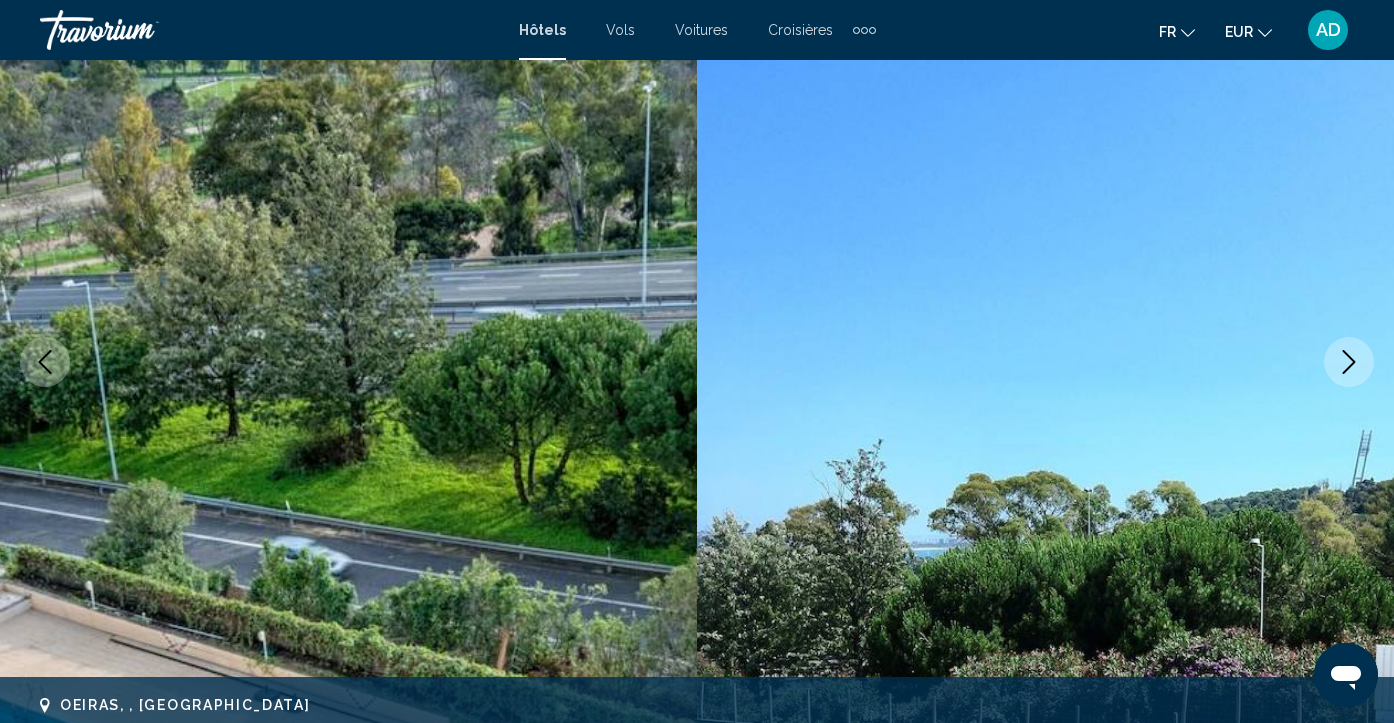click 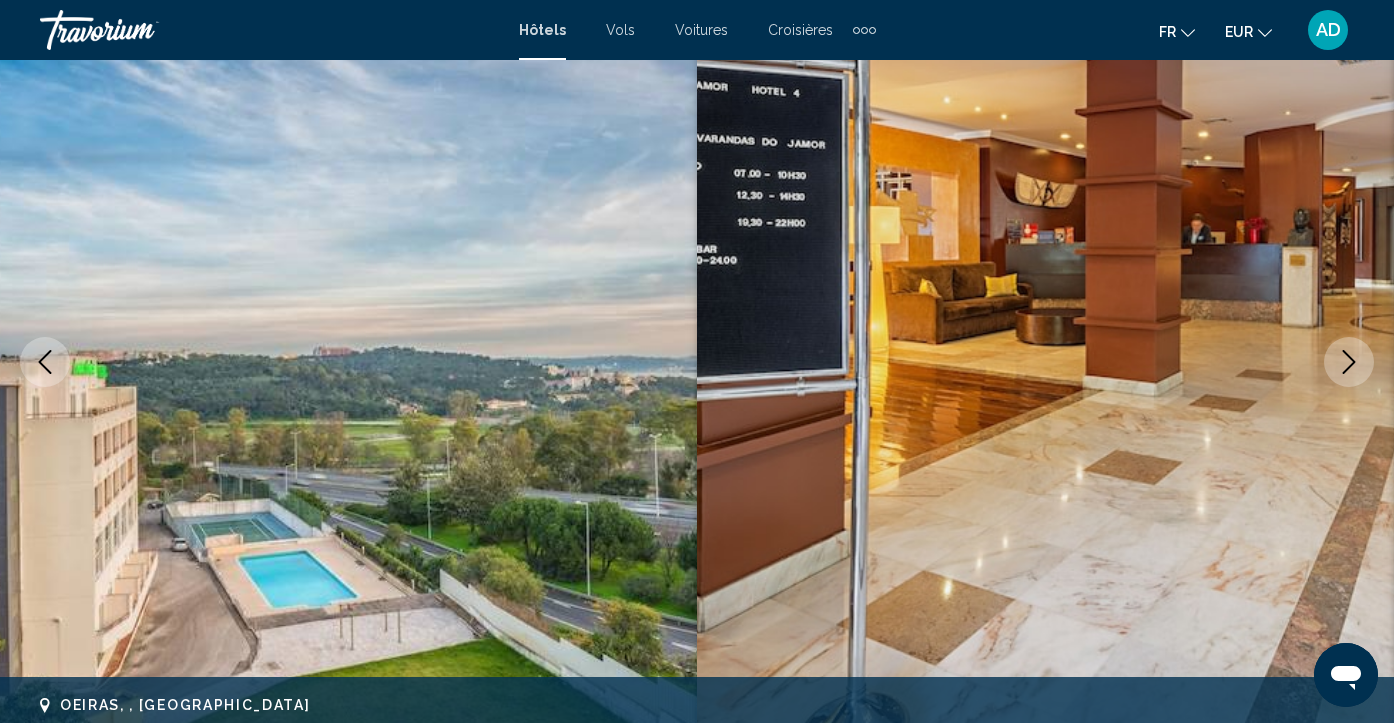 click 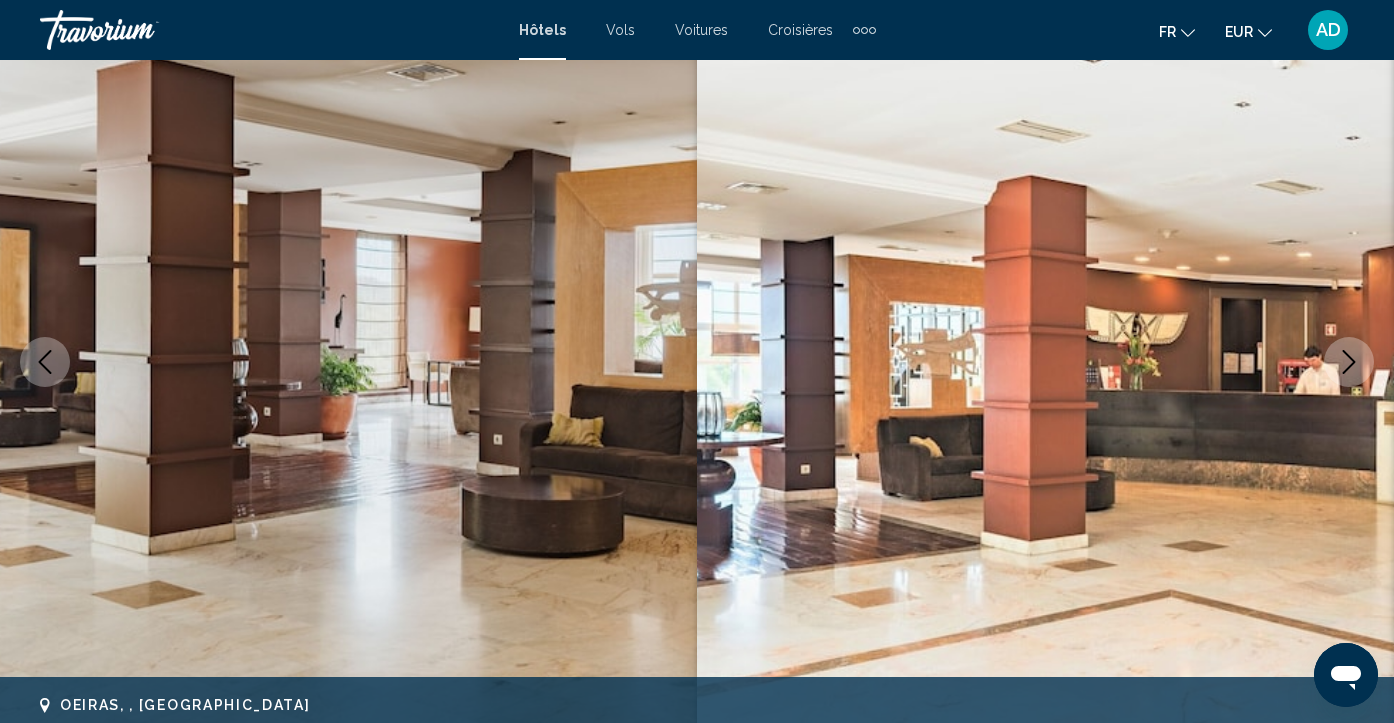 click 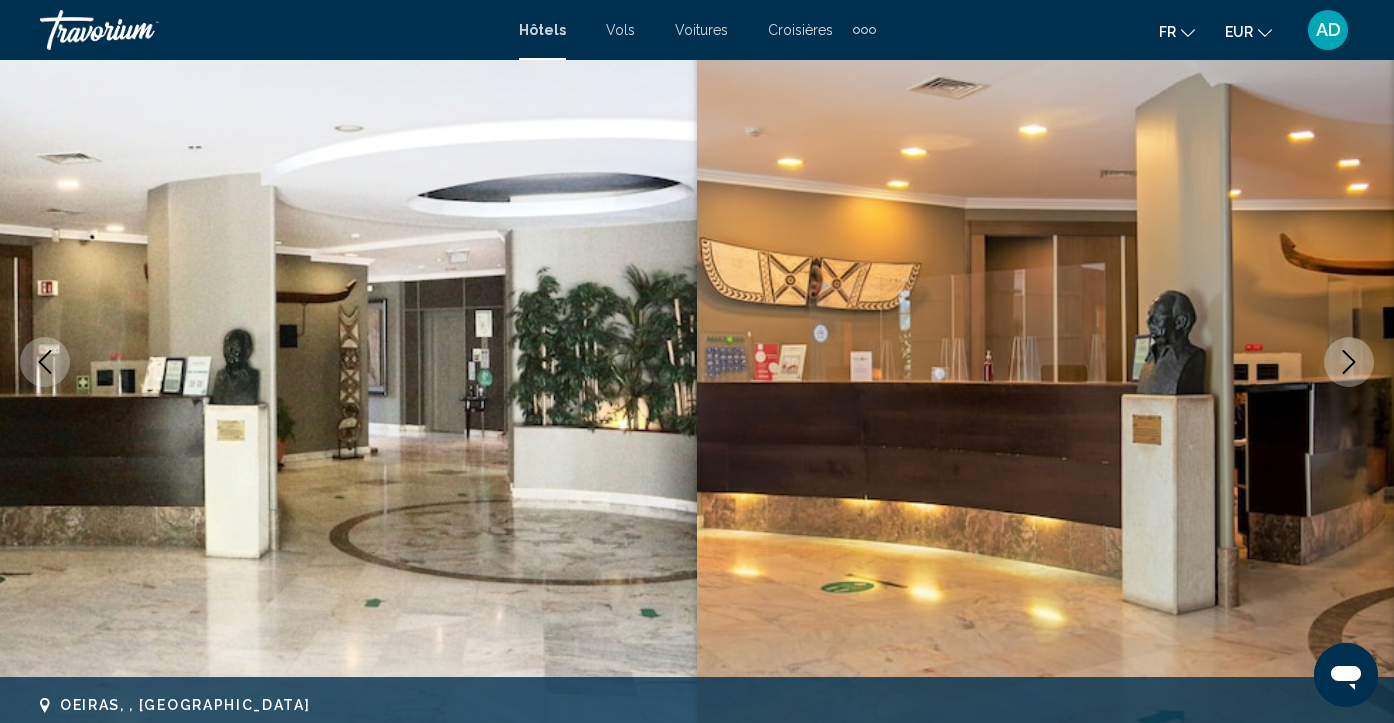 scroll, scrollTop: 0, scrollLeft: 0, axis: both 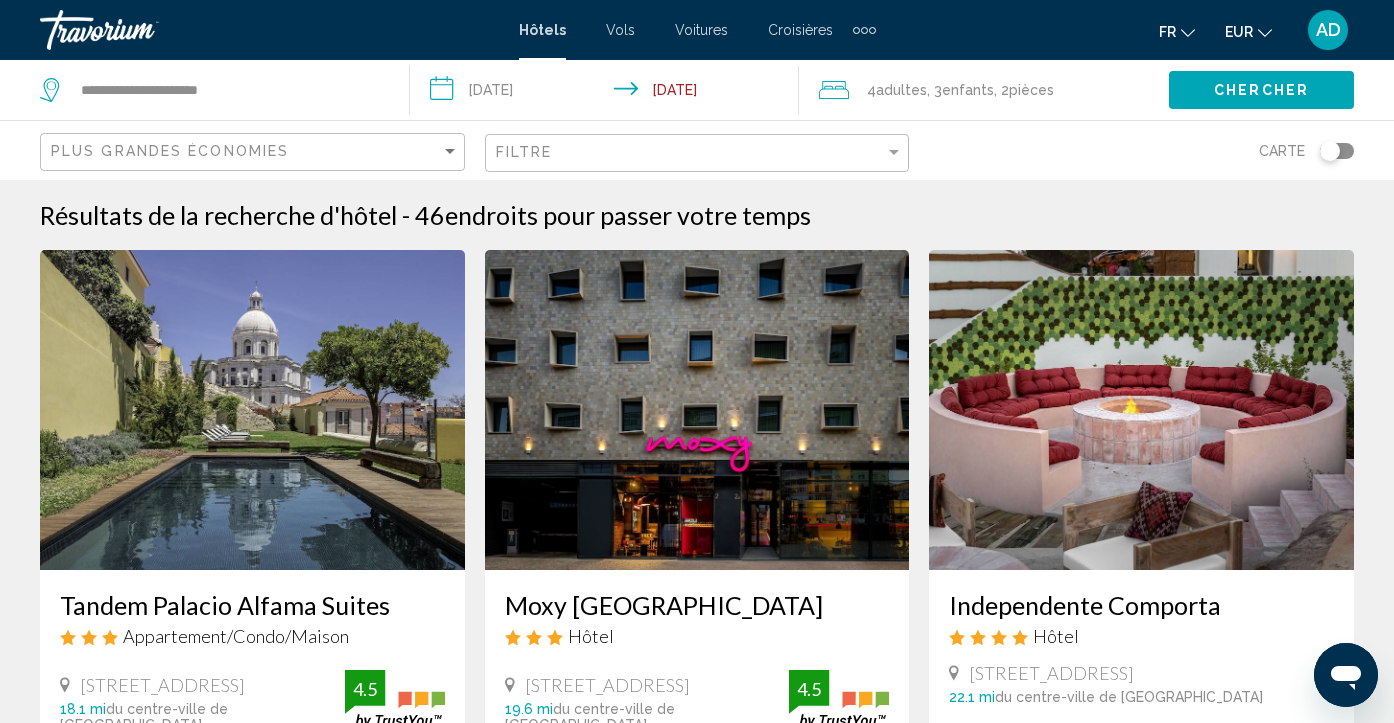 click on "**********" at bounding box center [609, 93] 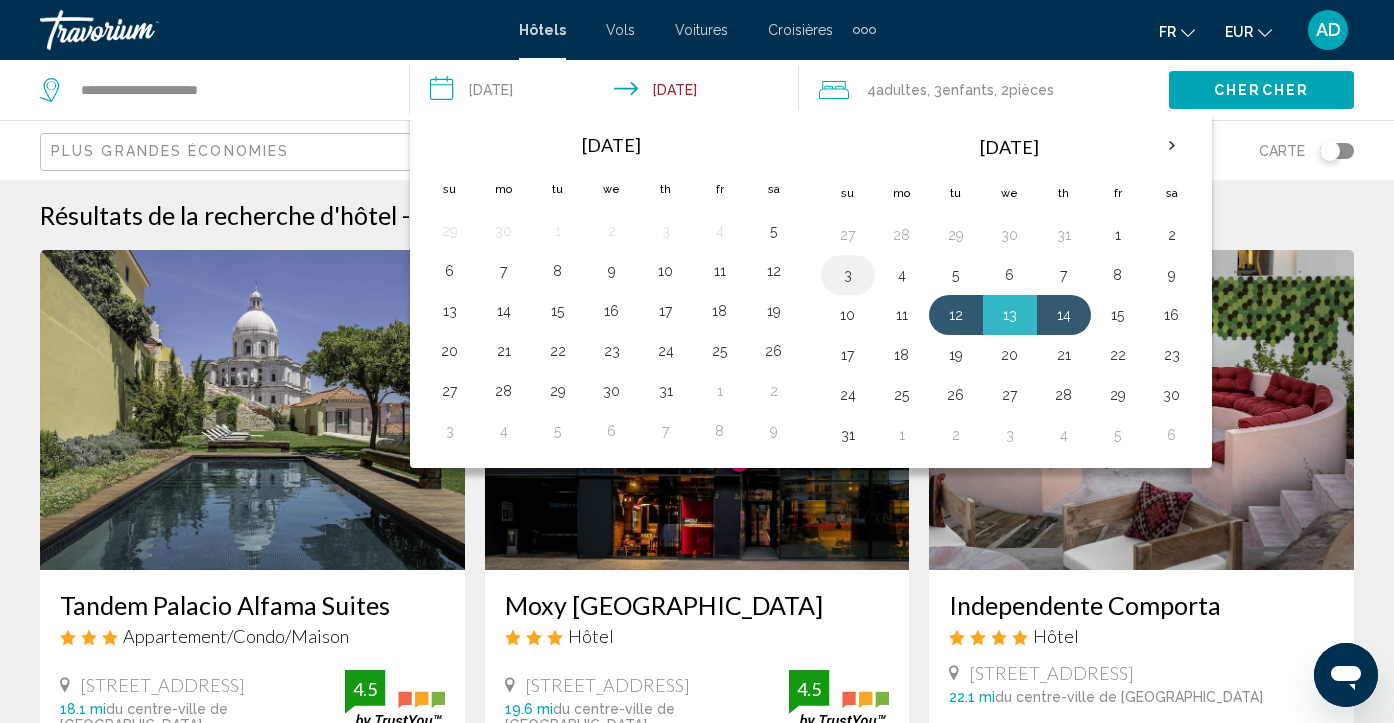 click on "3" at bounding box center (848, 275) 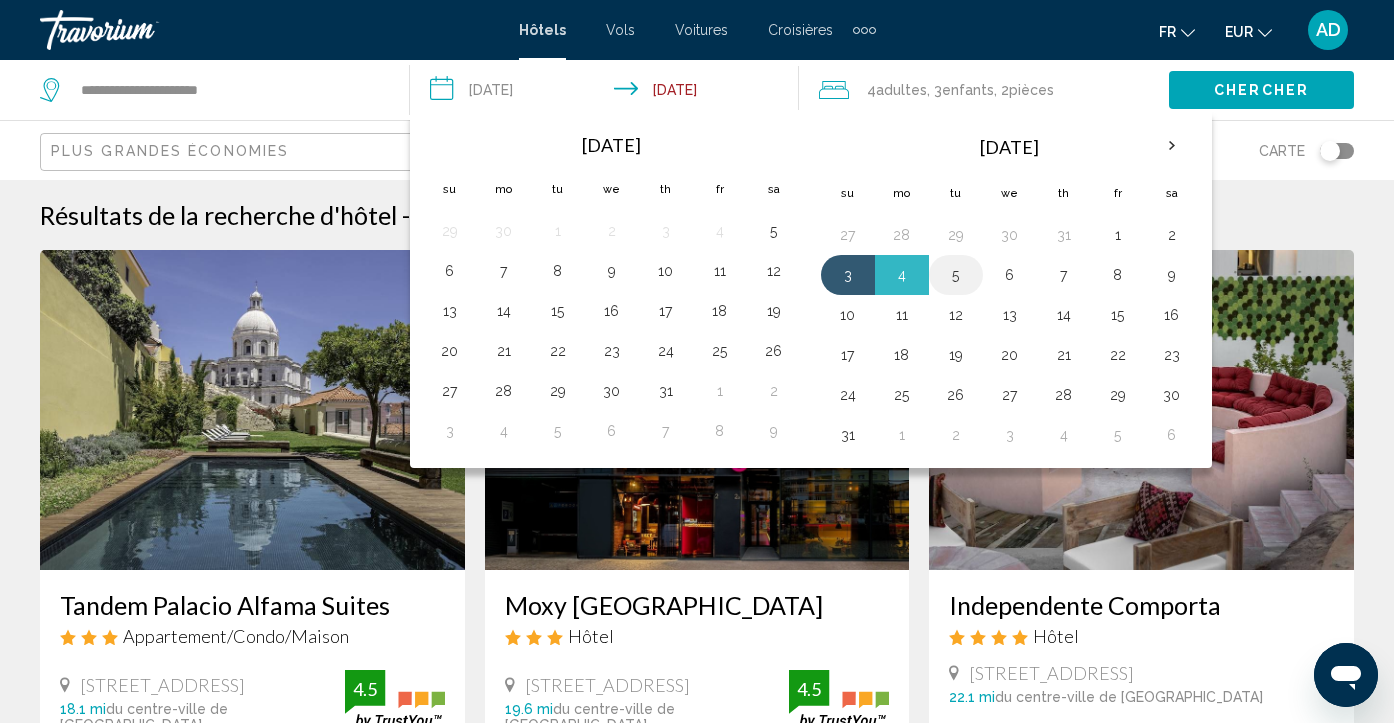 click on "5" at bounding box center (956, 275) 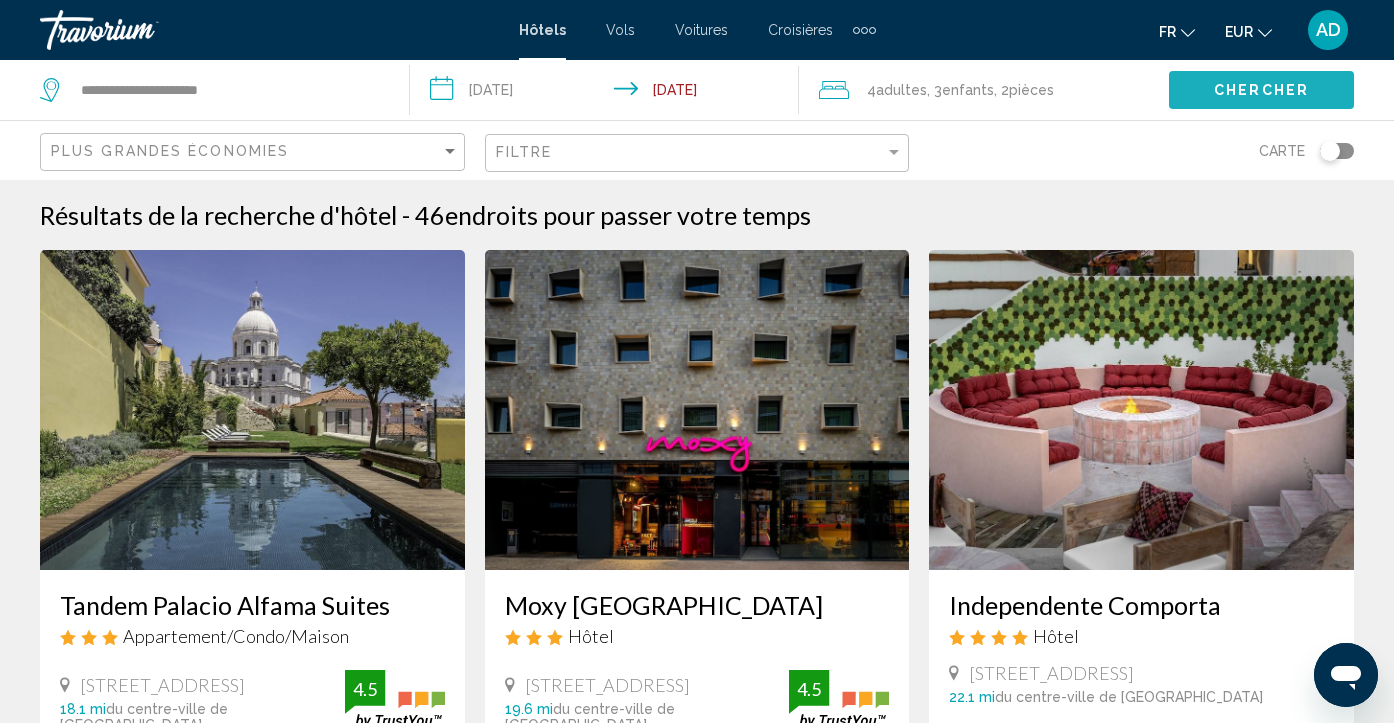 click on "Chercher" 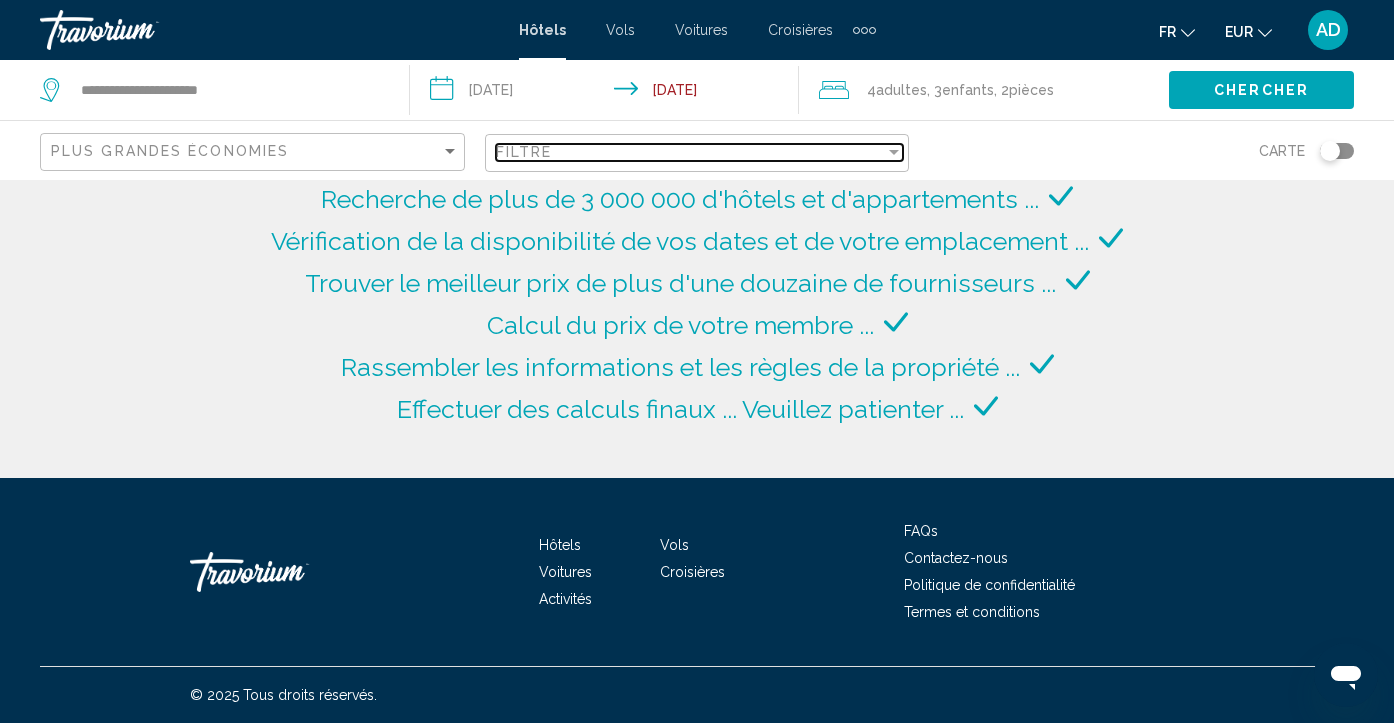 click on "Filtre" at bounding box center (691, 152) 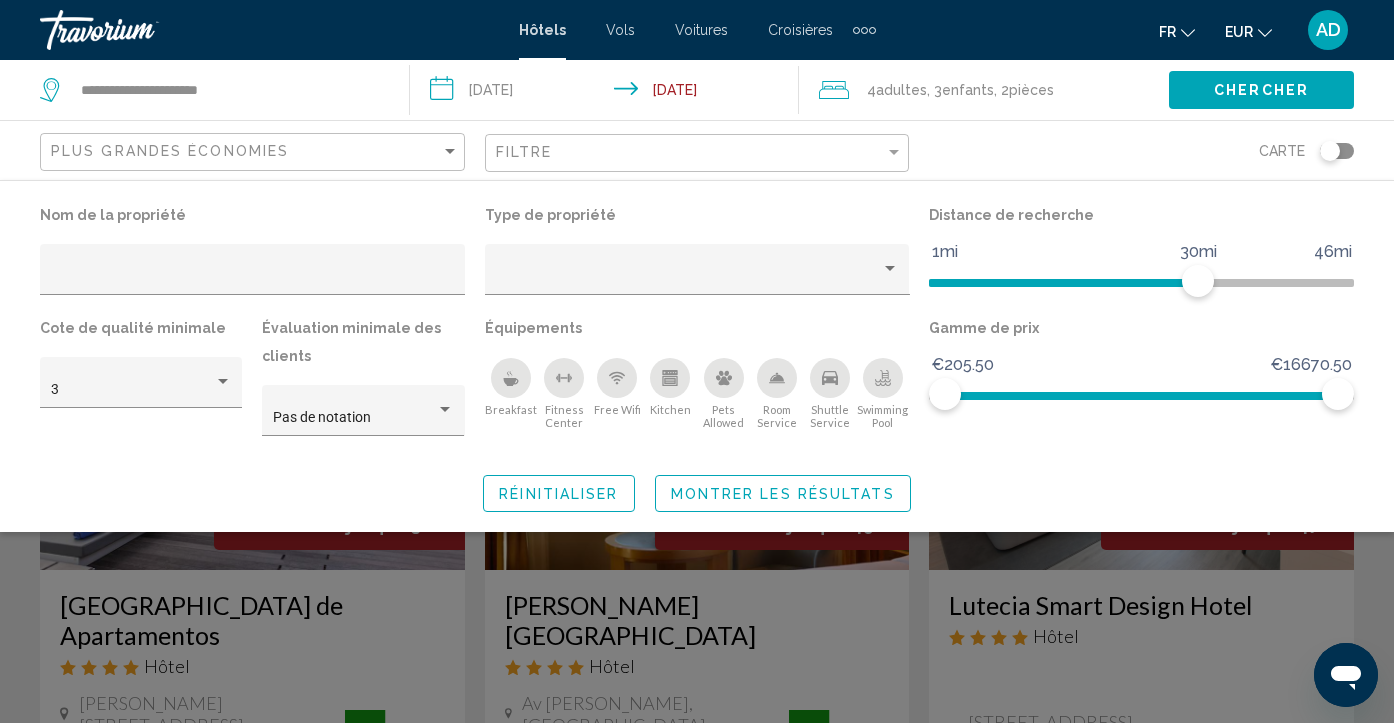 click 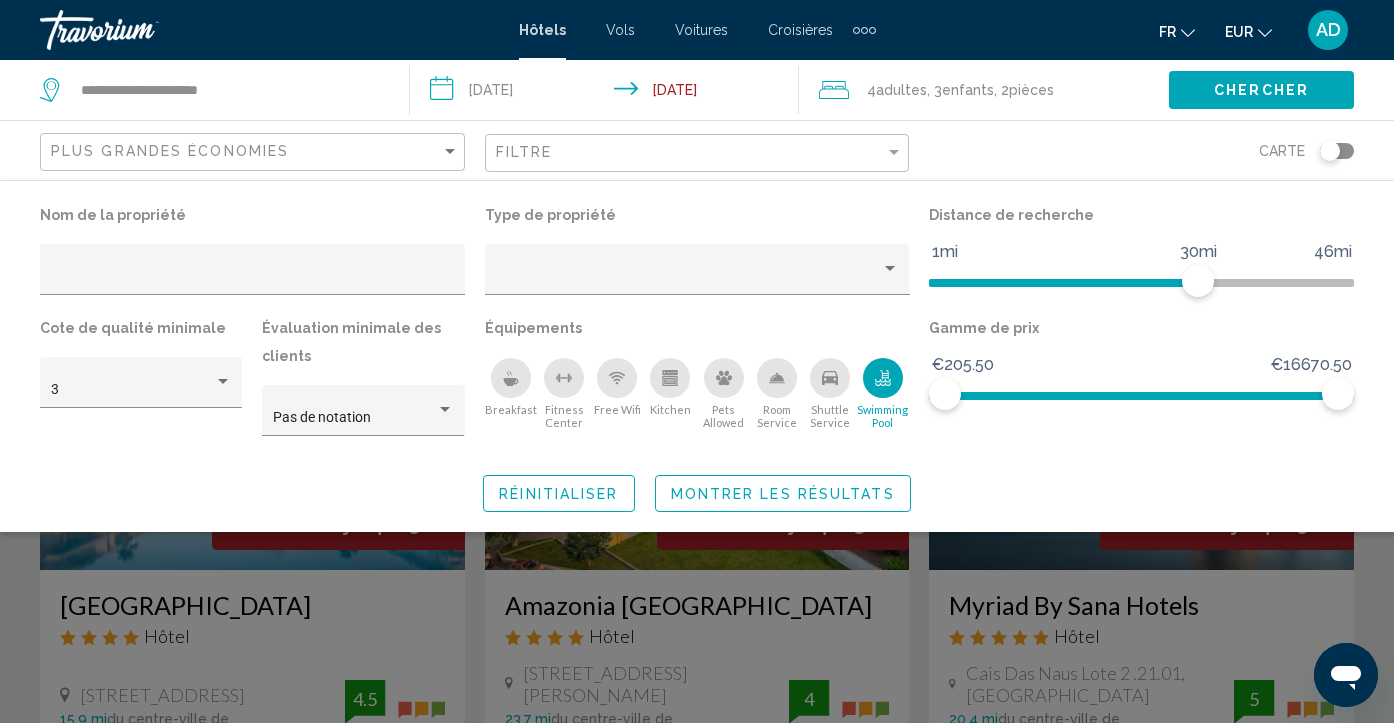click on "Montrer les résultats" 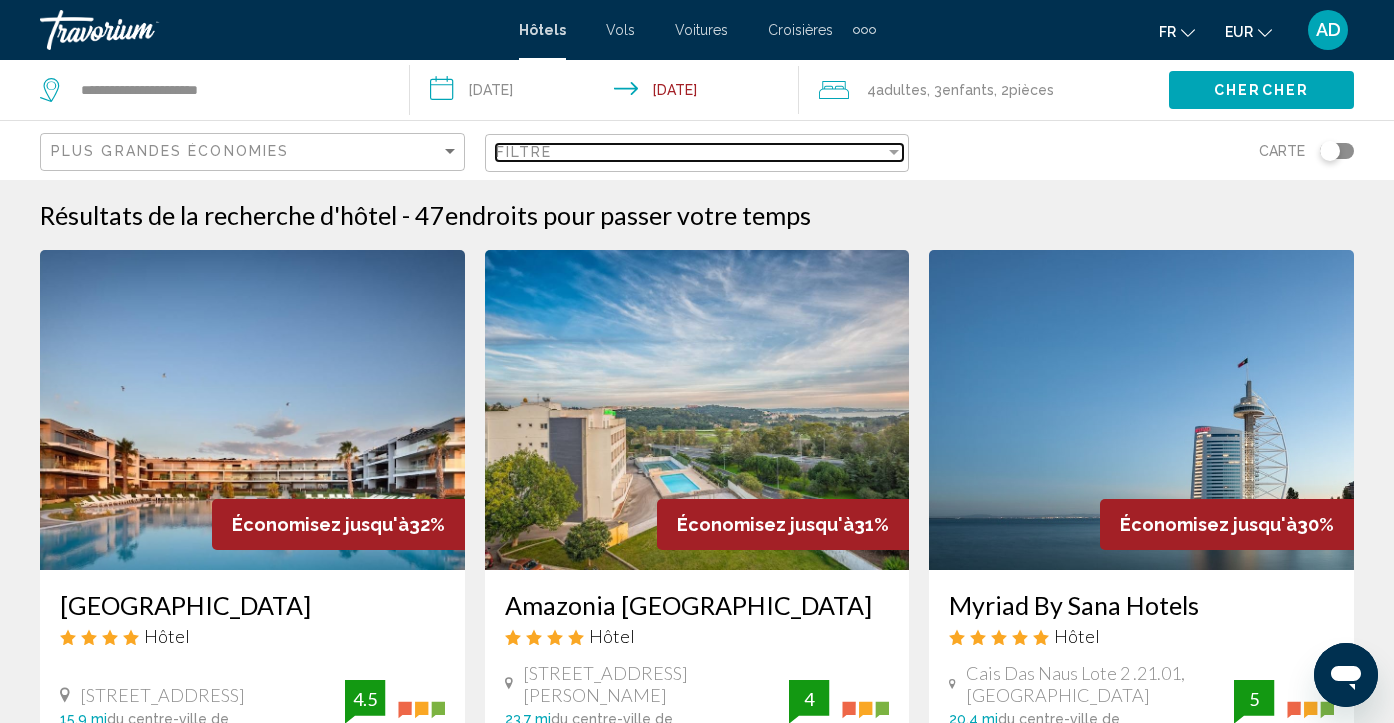 click on "Filtre" at bounding box center [691, 152] 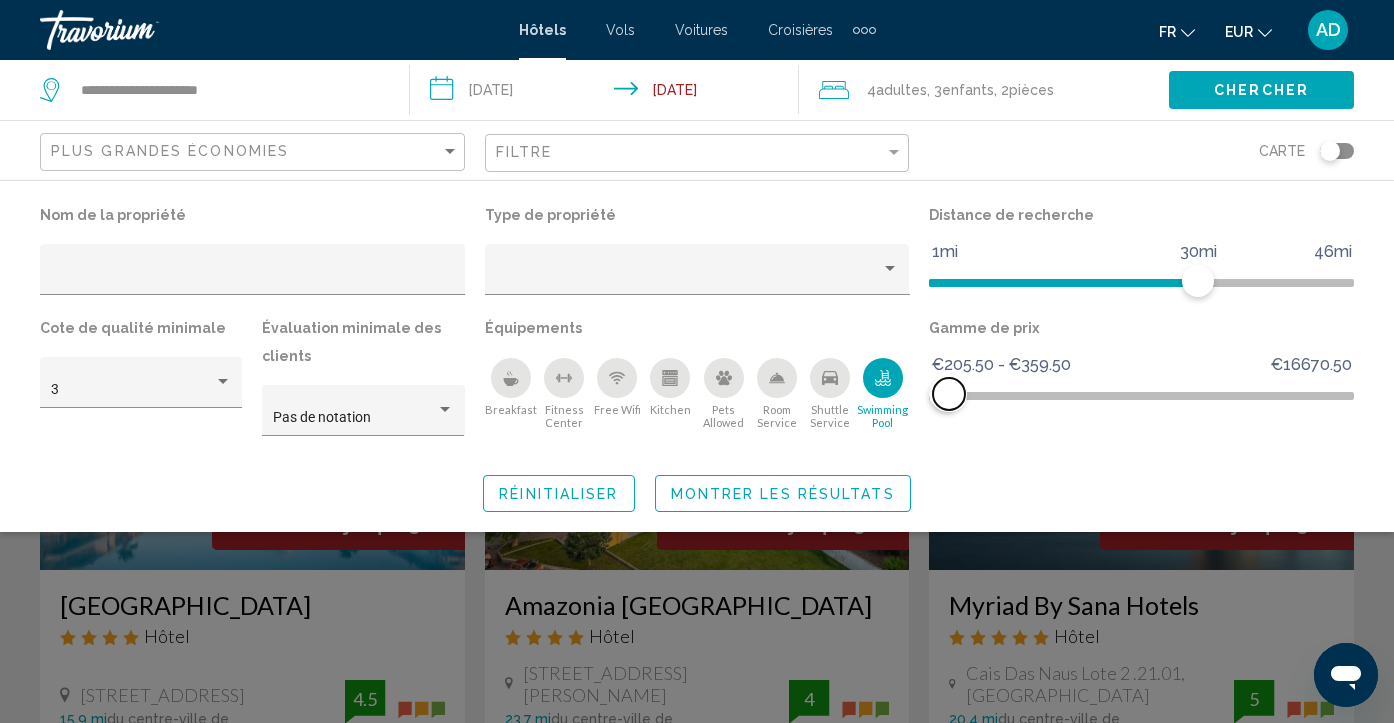 drag, startPoint x: 1331, startPoint y: 383, endPoint x: 948, endPoint y: 387, distance: 383.02087 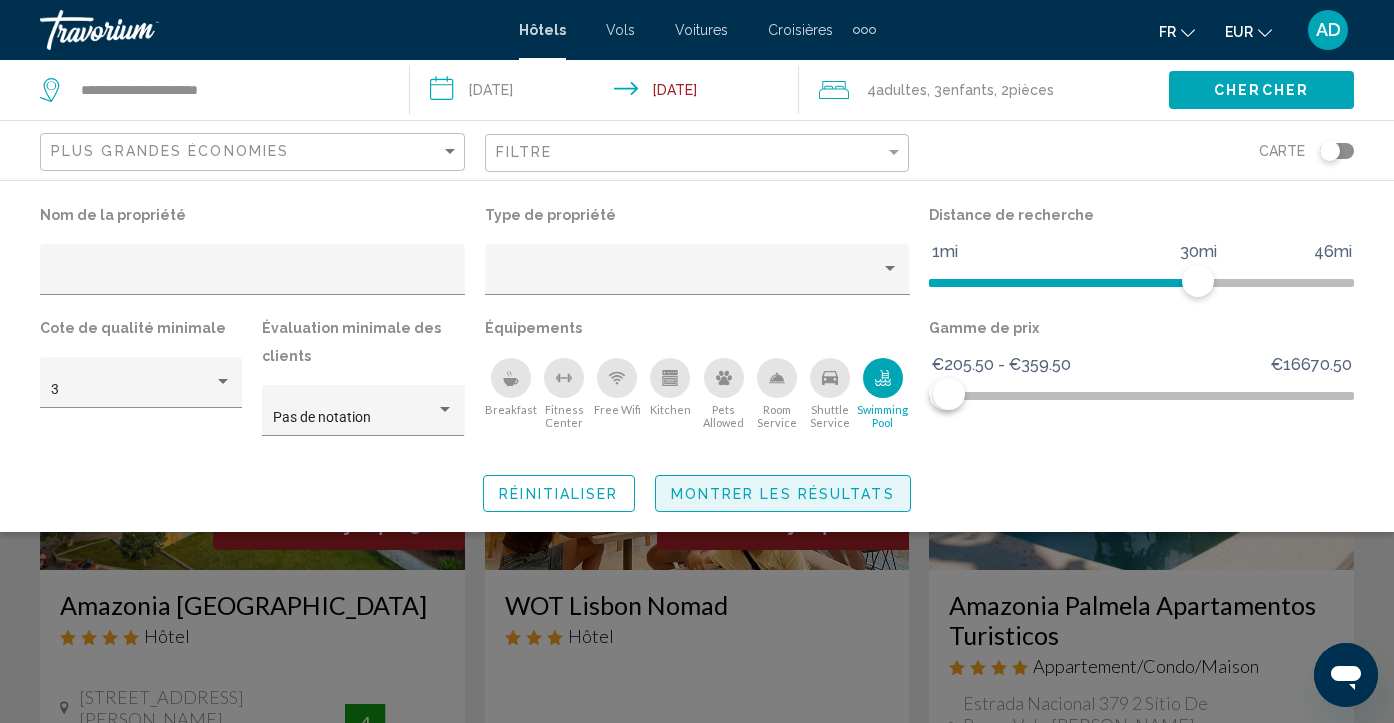 click on "Montrer les résultats" 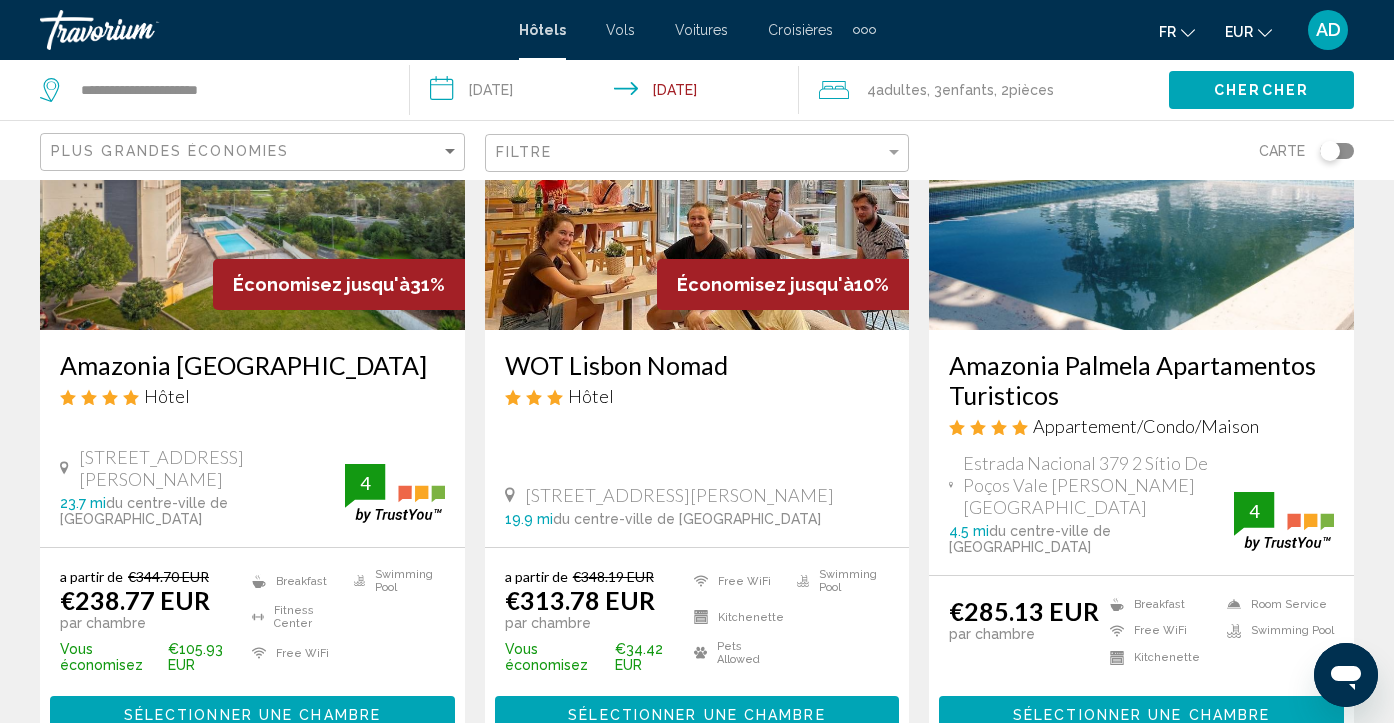 scroll, scrollTop: 280, scrollLeft: 0, axis: vertical 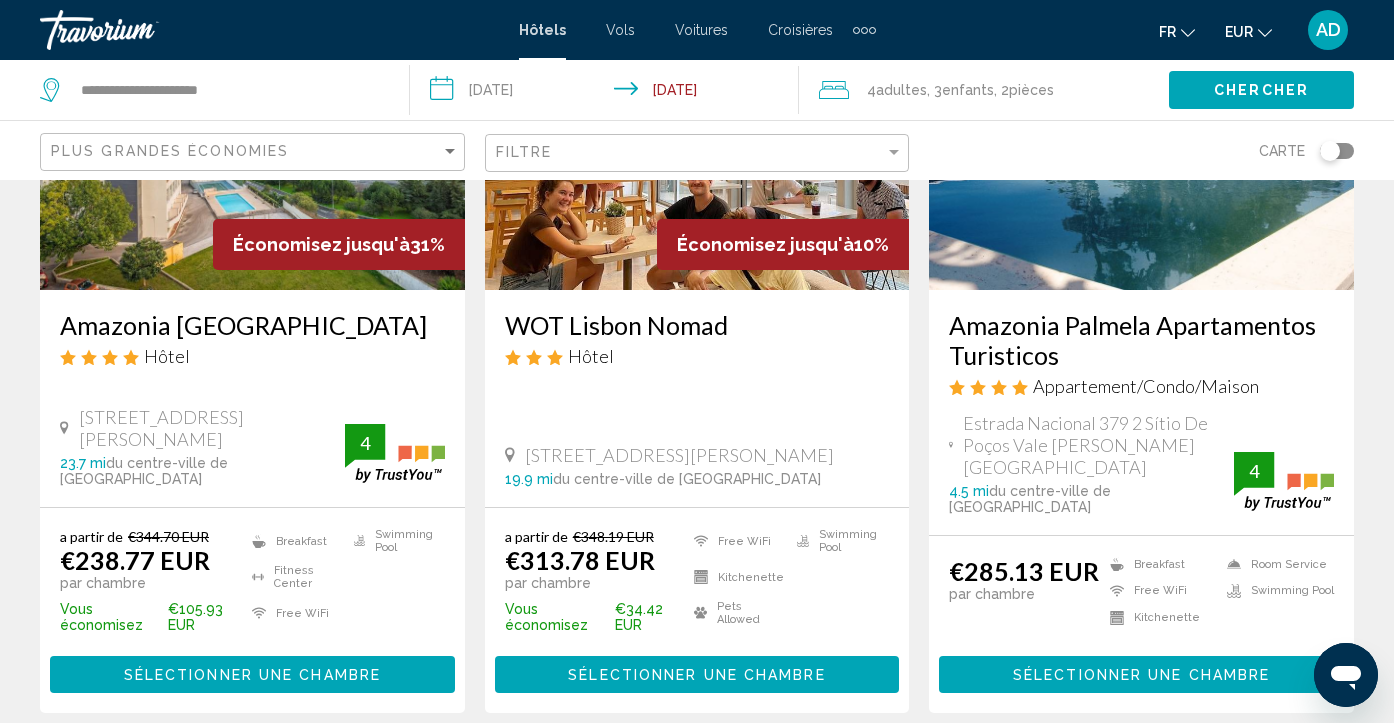 click on "Sélectionner une chambre" at bounding box center (252, 674) 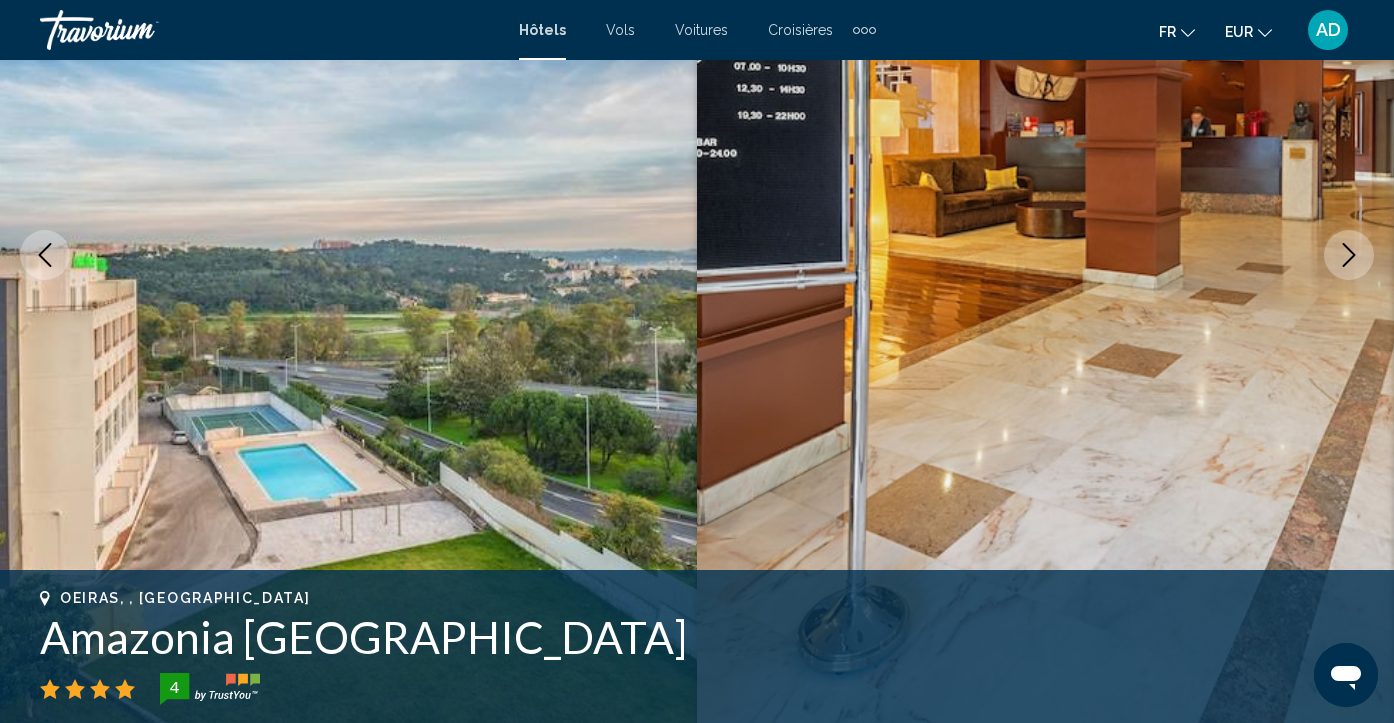 scroll, scrollTop: 173, scrollLeft: 0, axis: vertical 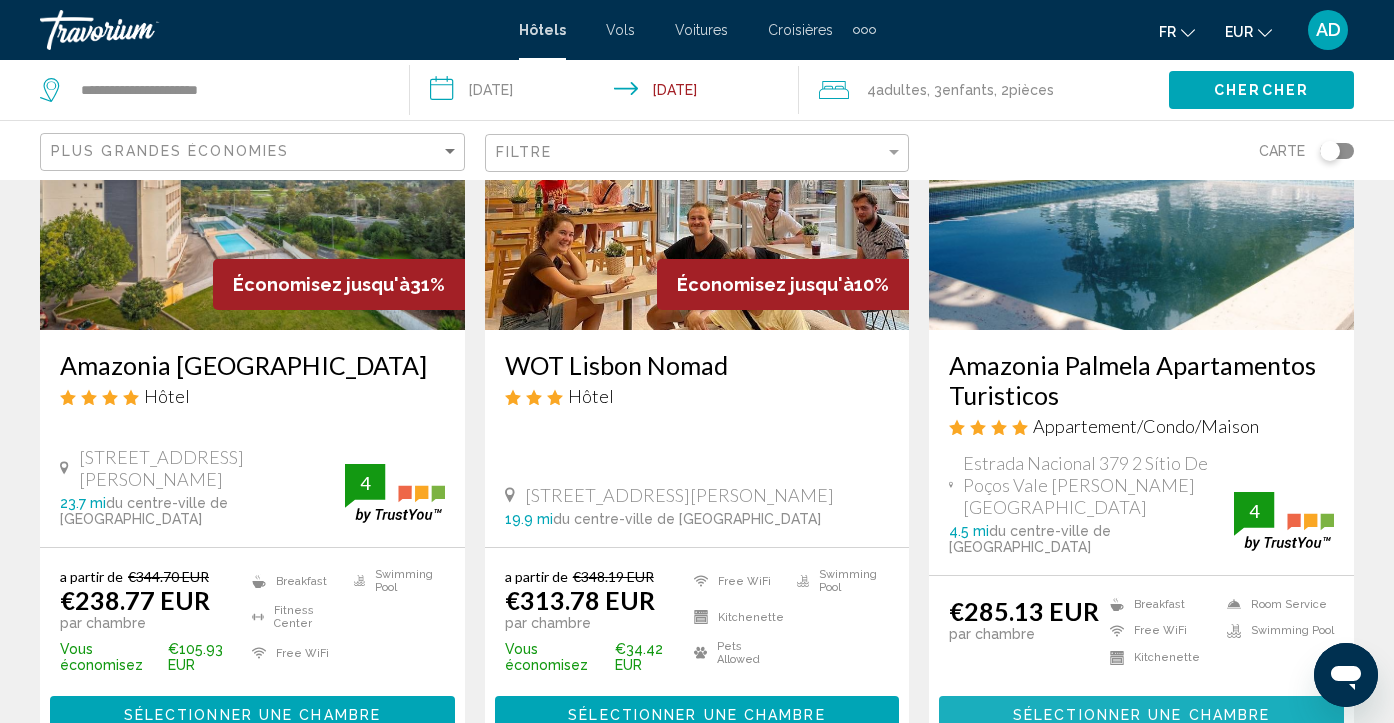 click on "Sélectionner une chambre" at bounding box center [1141, 714] 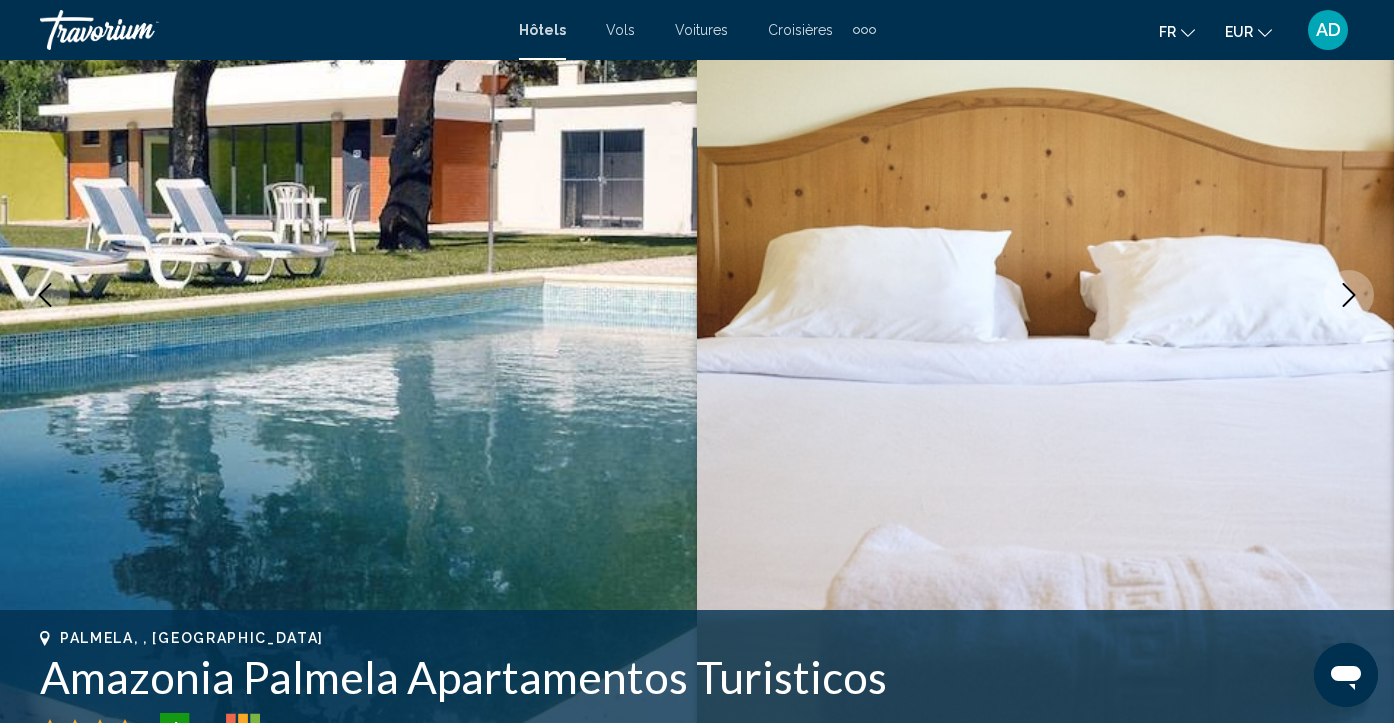 scroll, scrollTop: 173, scrollLeft: 0, axis: vertical 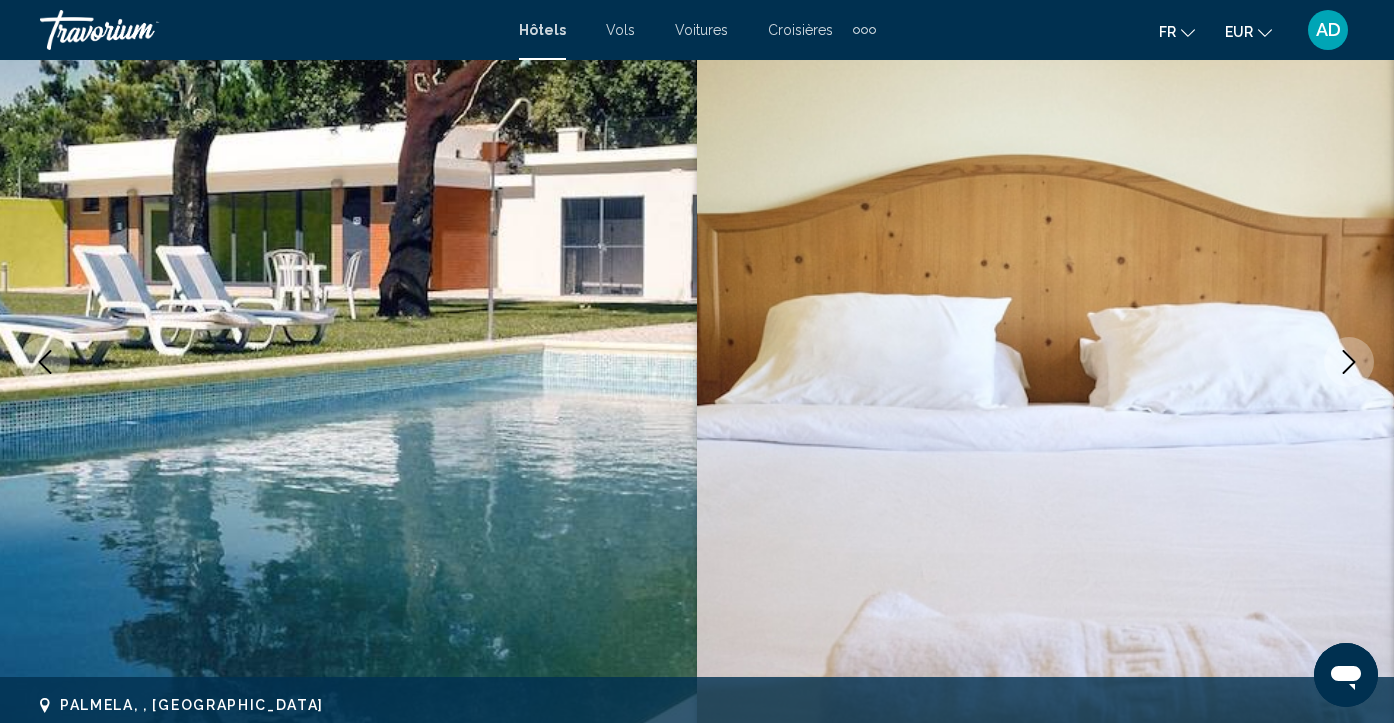 click 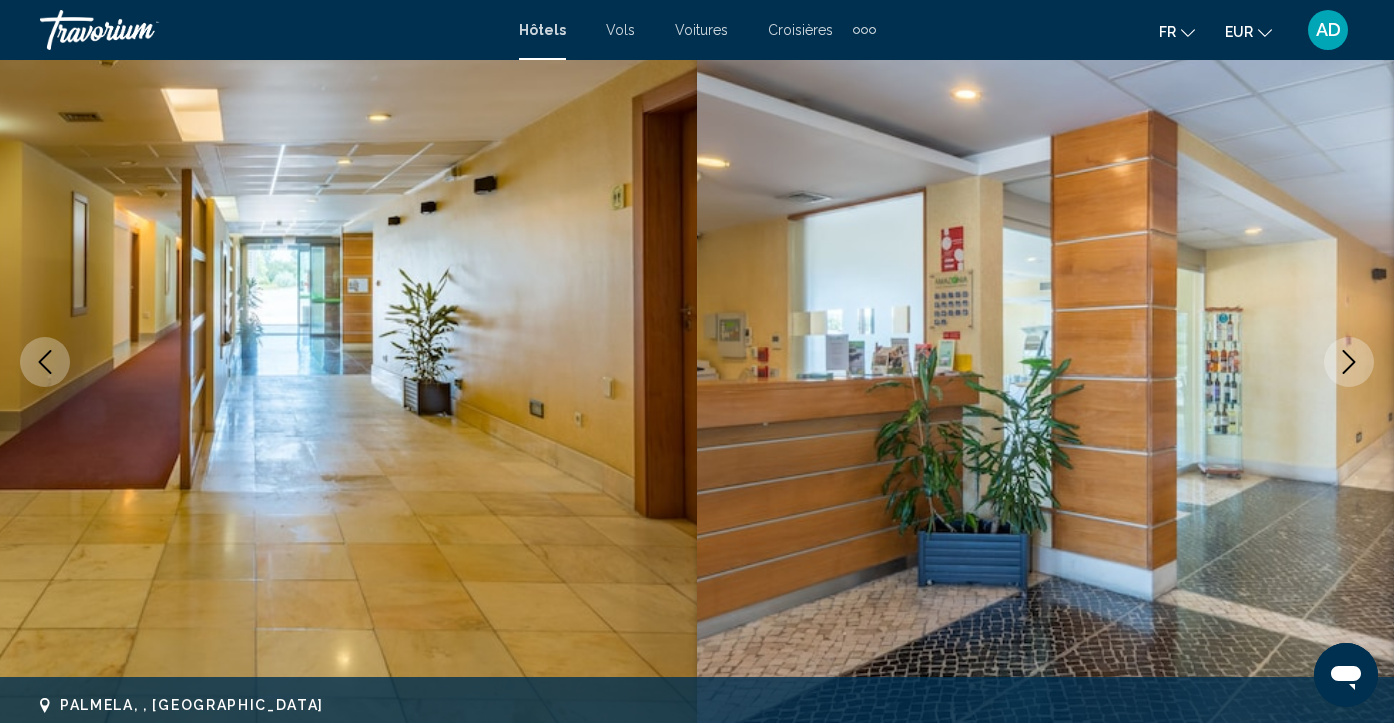 click 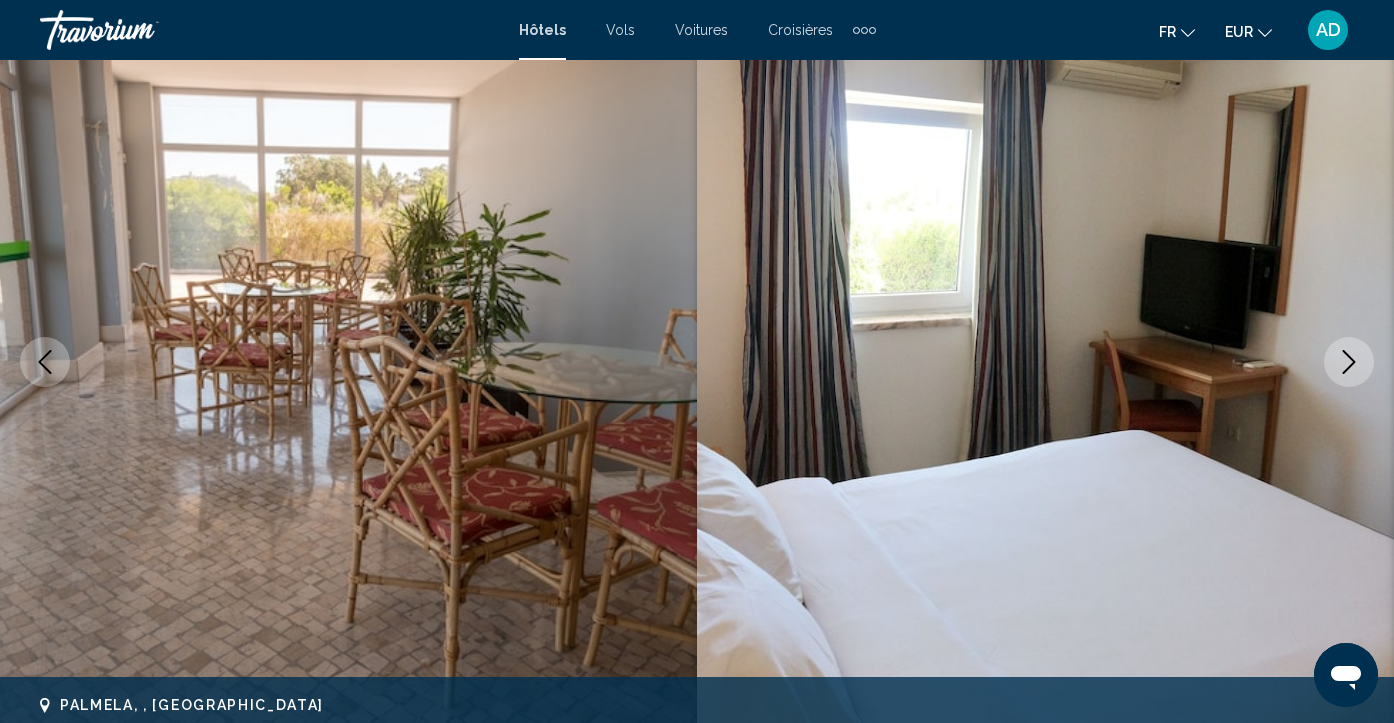 click 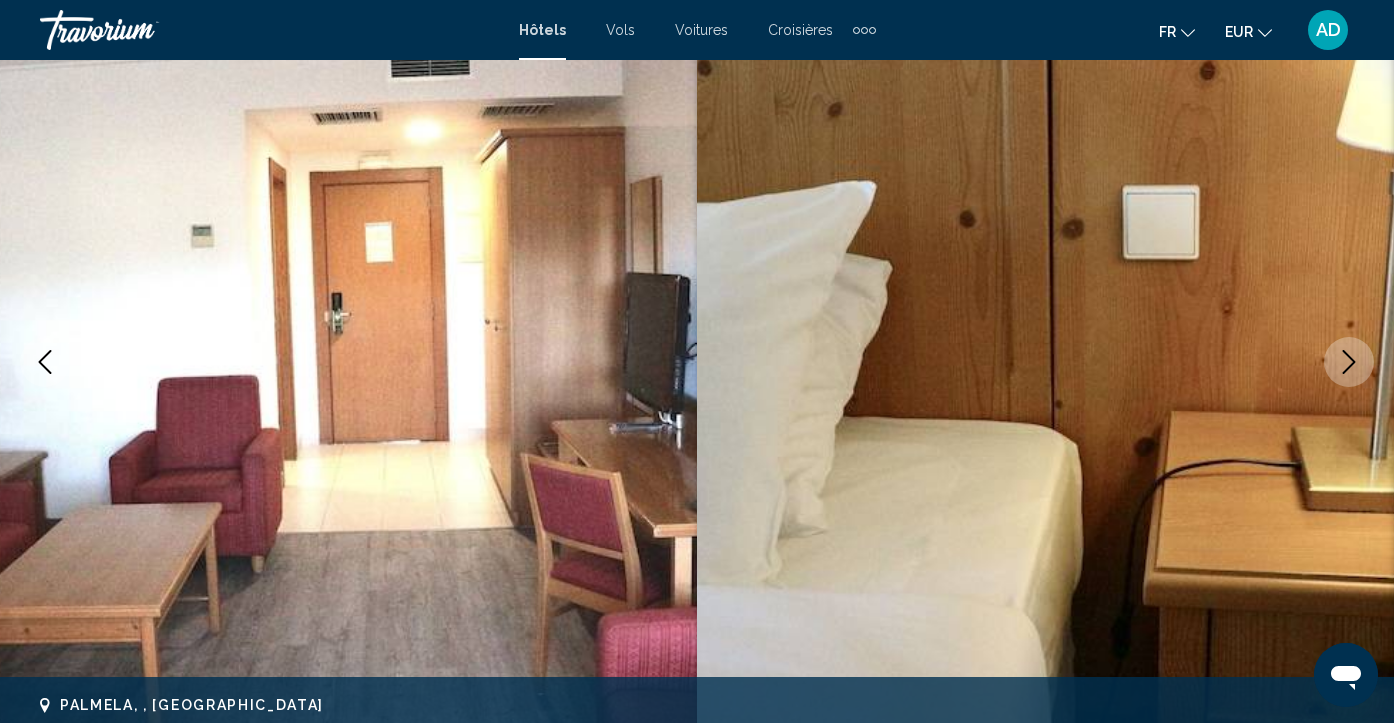 click 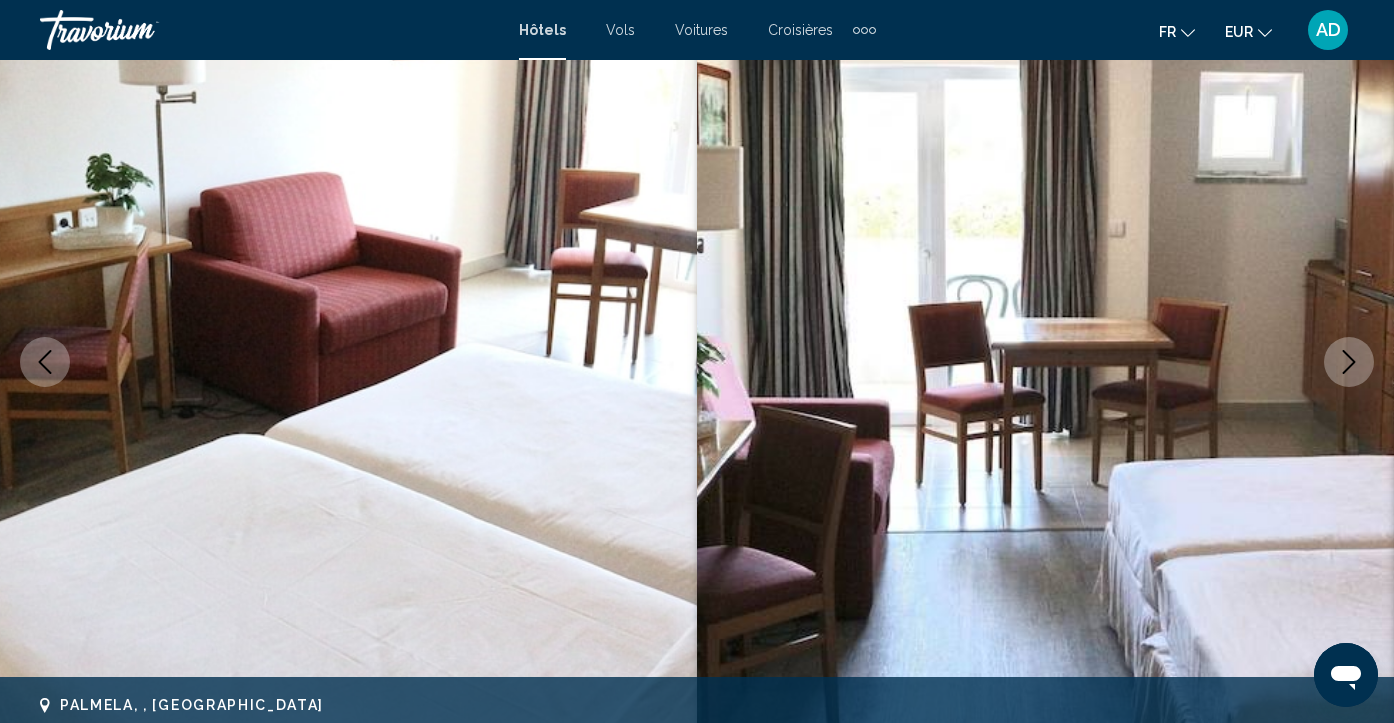 click 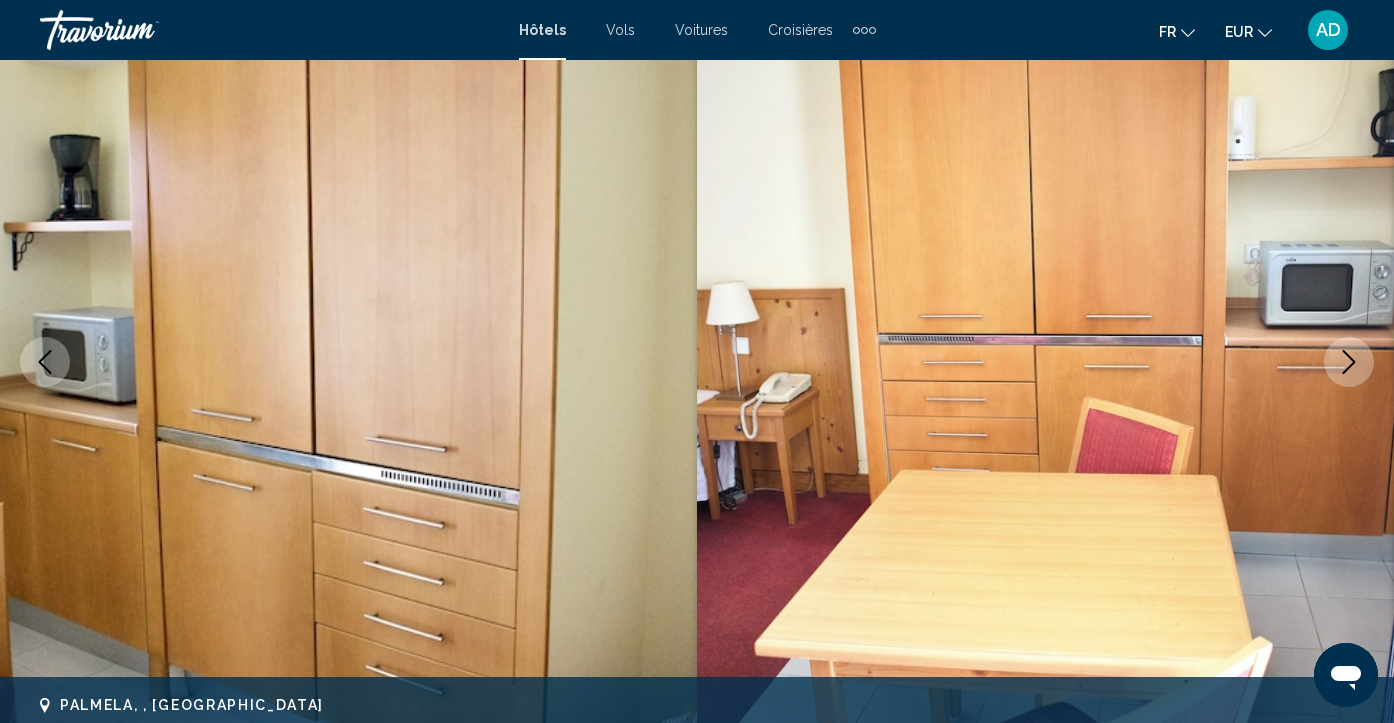 click 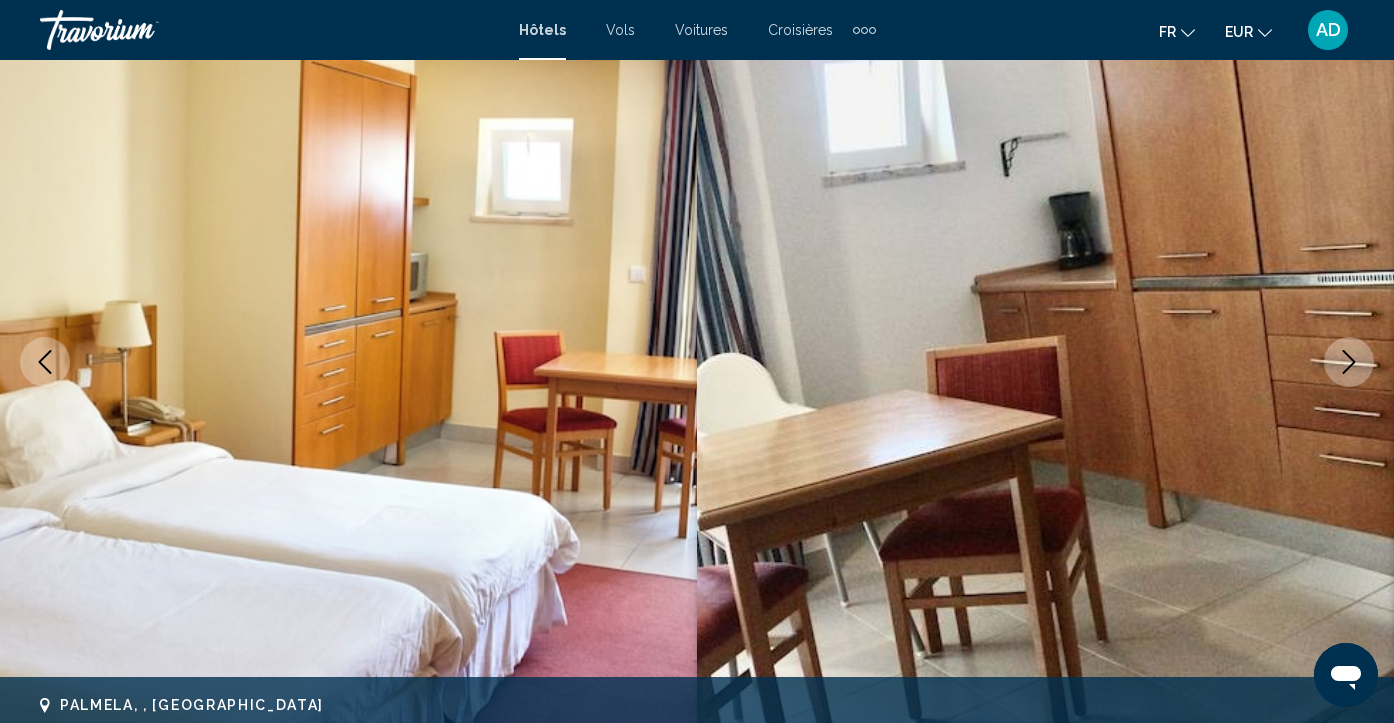 click 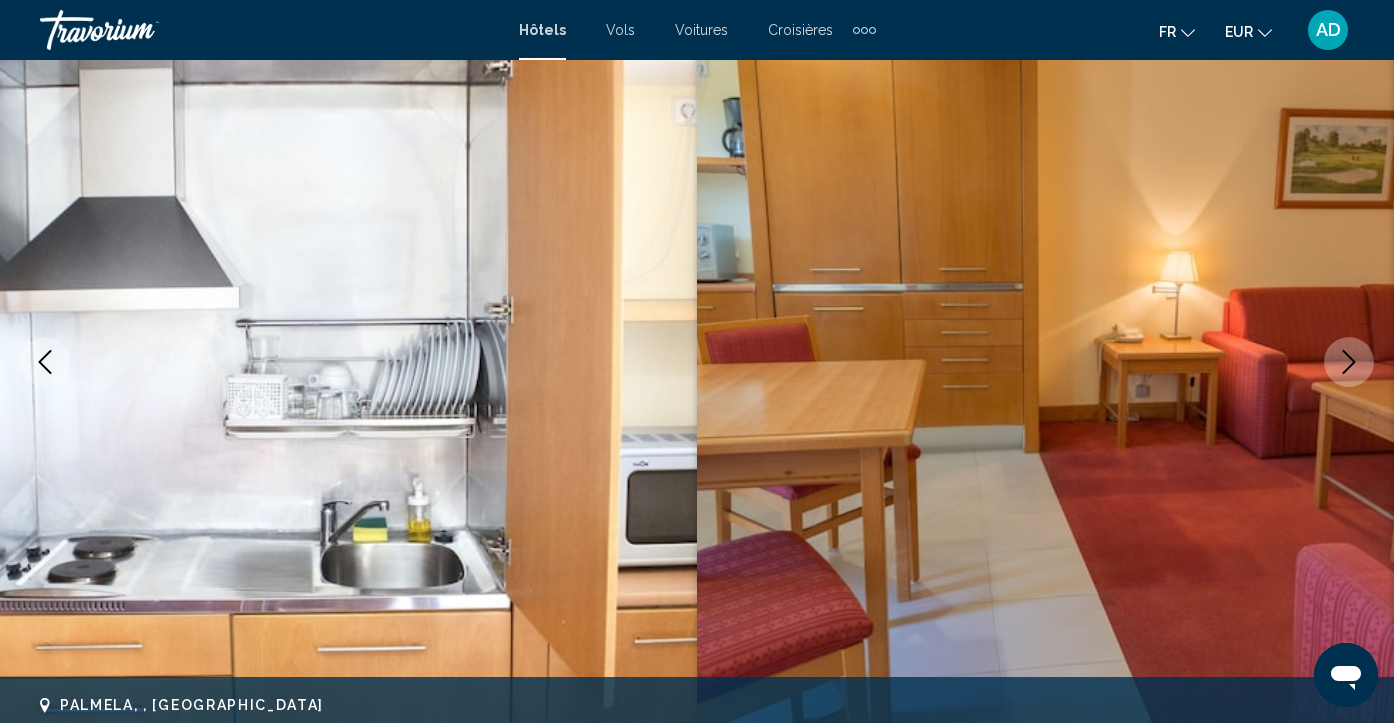 click 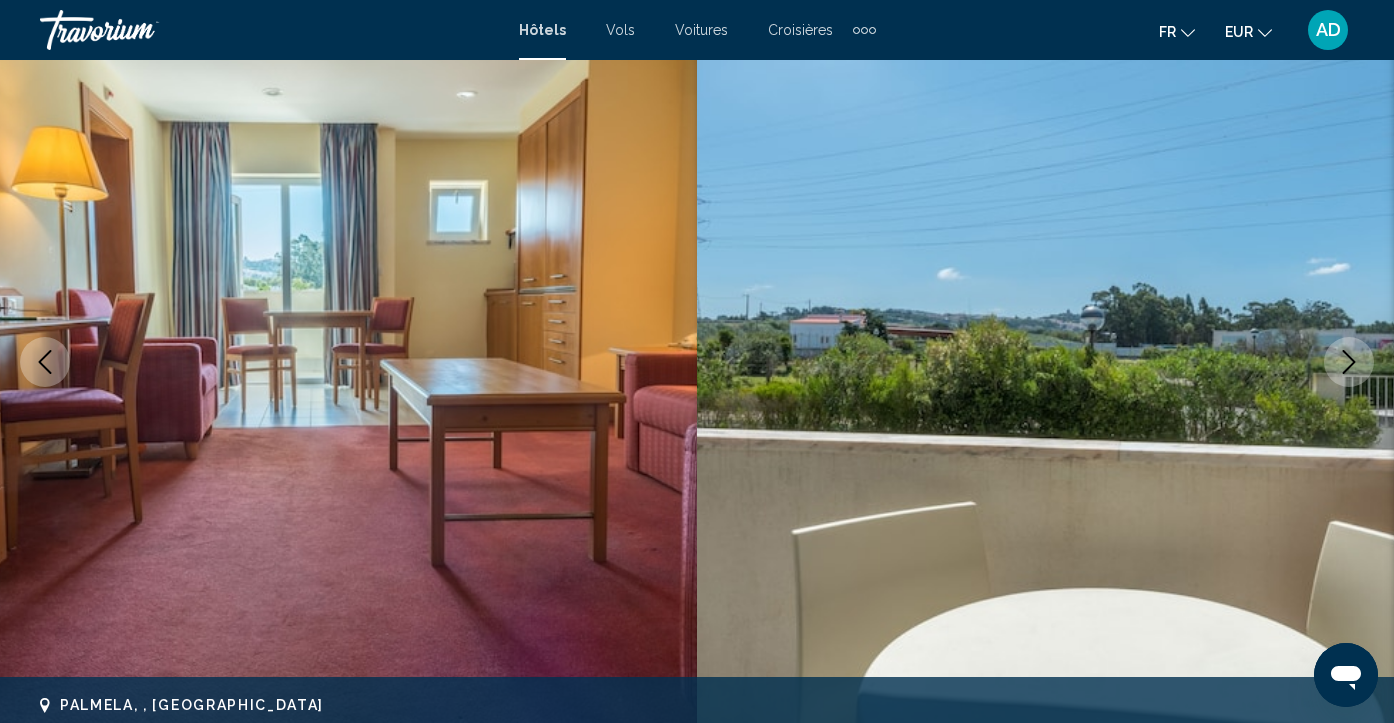 click 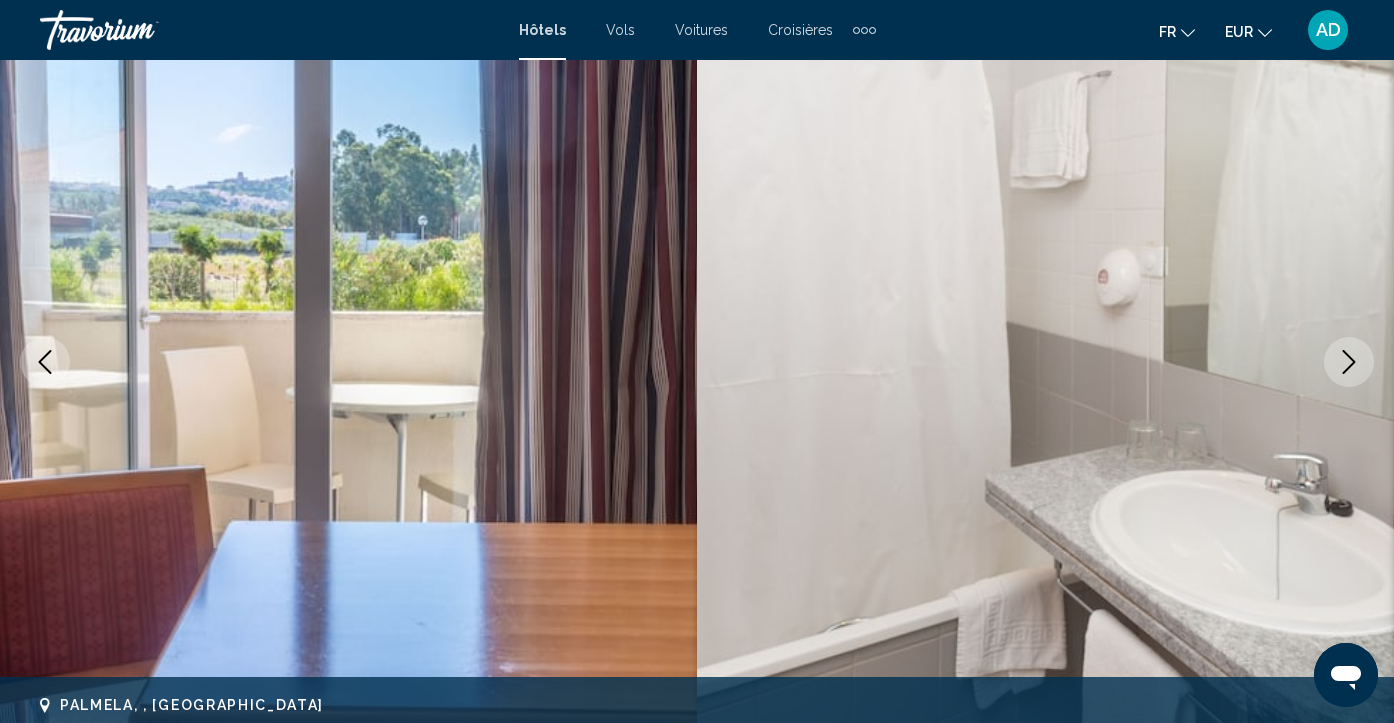 click 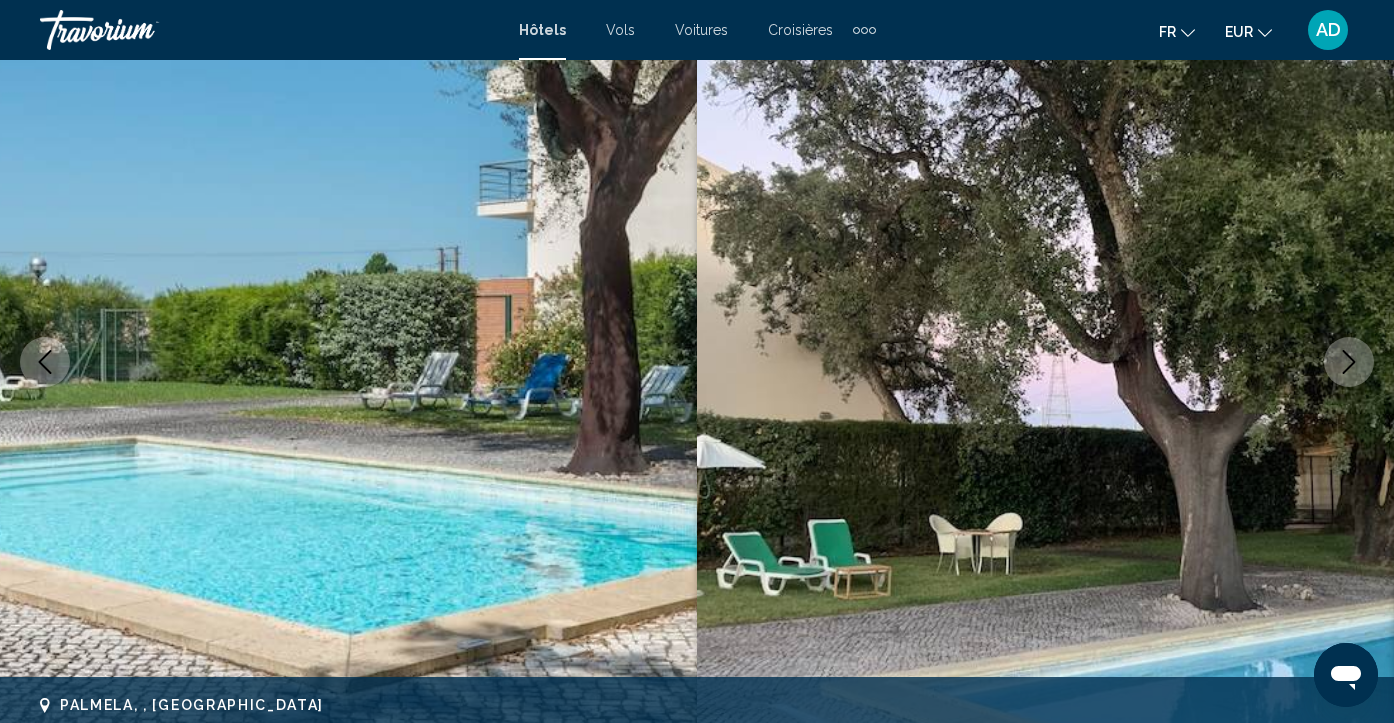 click 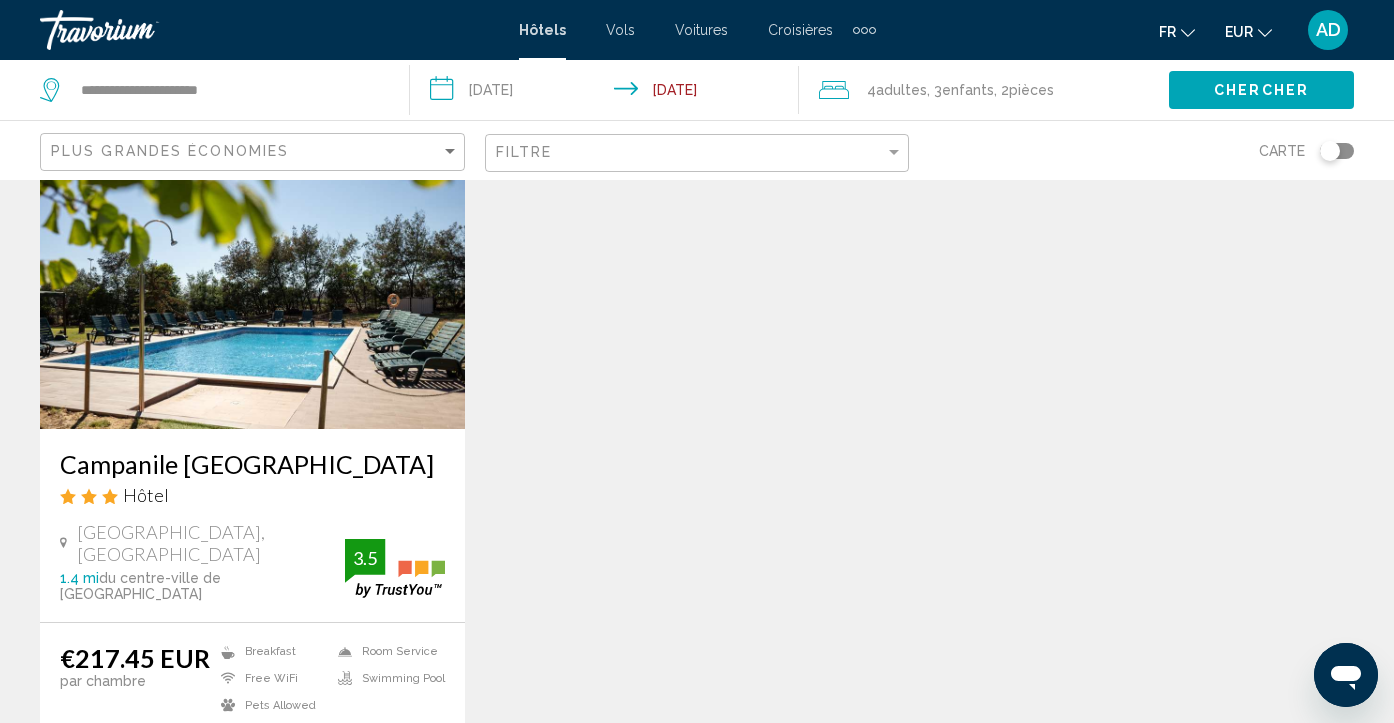 scroll, scrollTop: 1000, scrollLeft: 0, axis: vertical 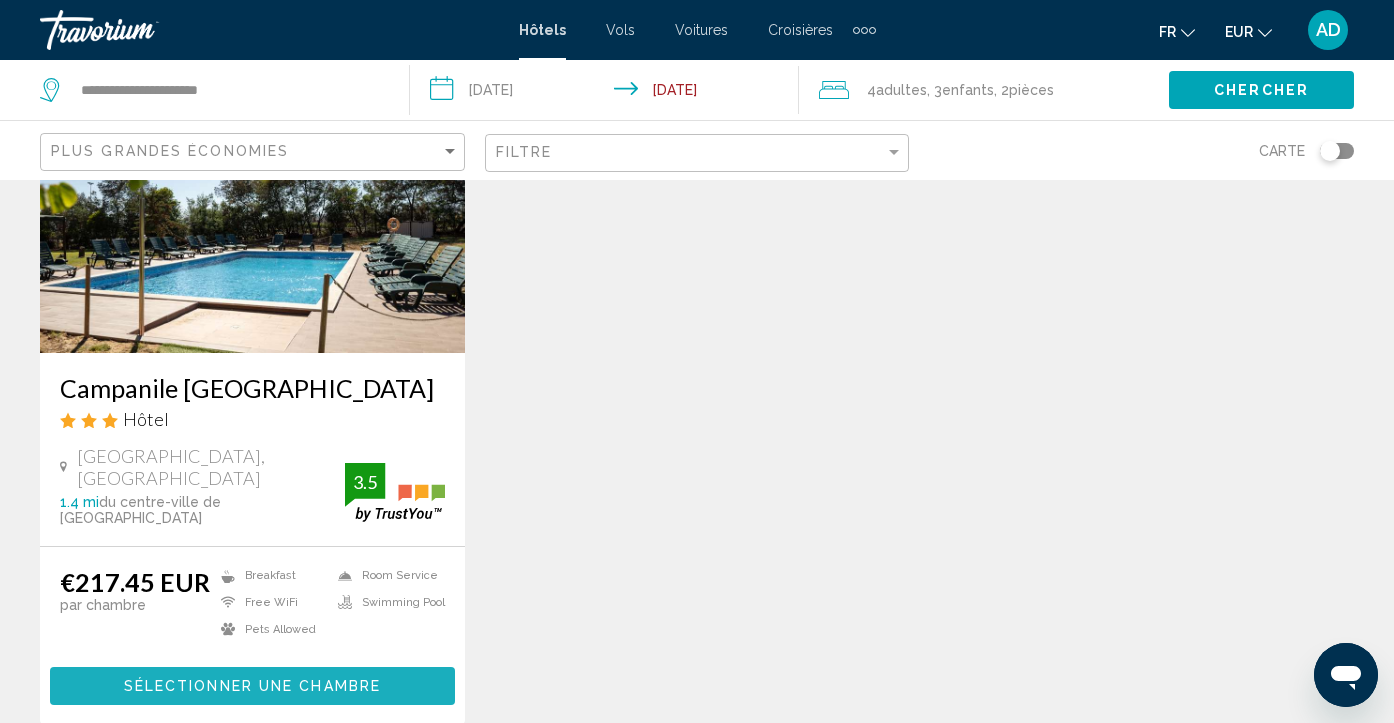 click on "Sélectionner une chambre" at bounding box center [252, 687] 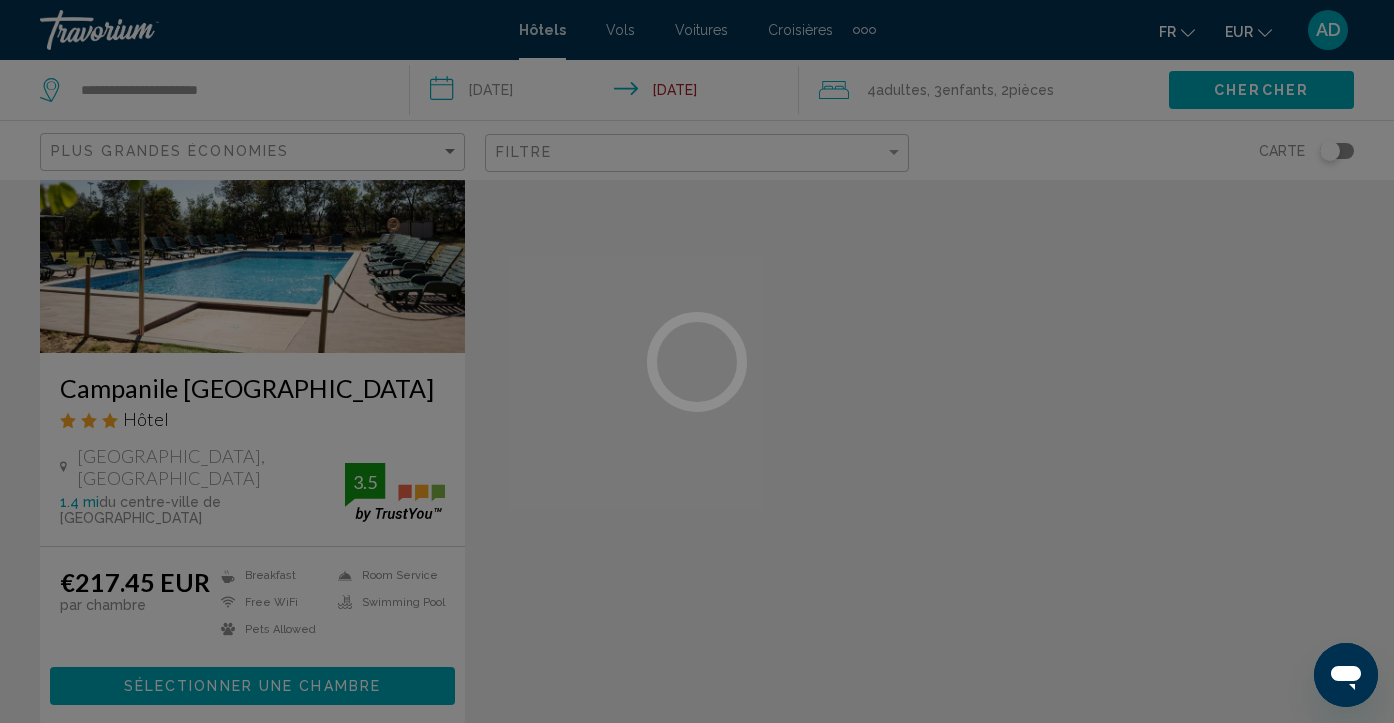 scroll, scrollTop: 173, scrollLeft: 0, axis: vertical 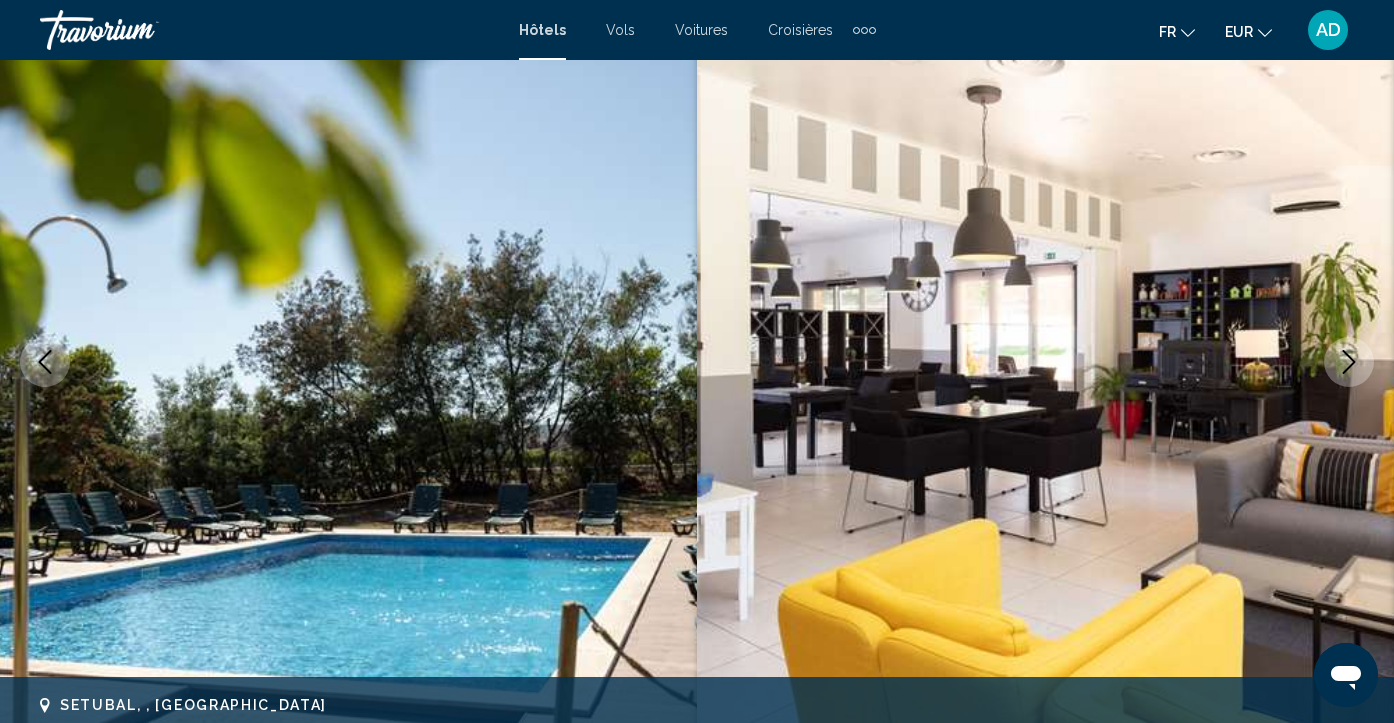click 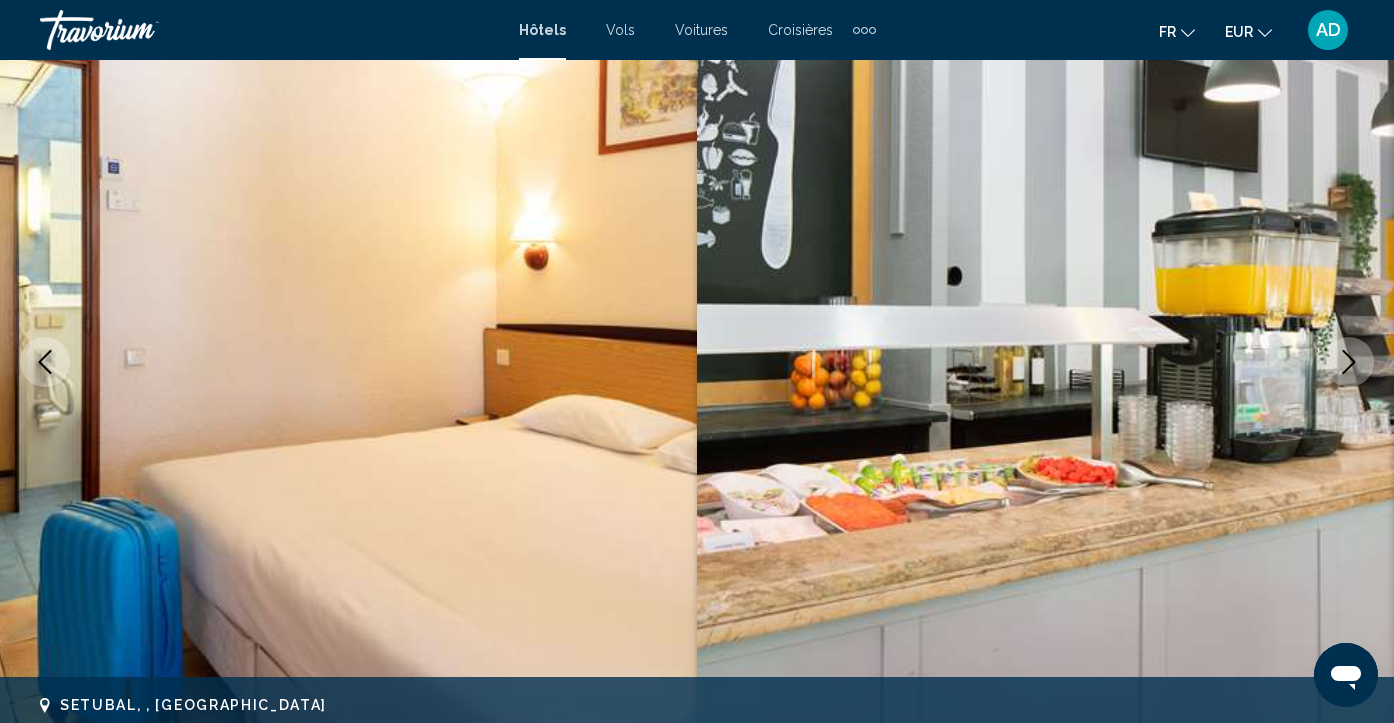 click 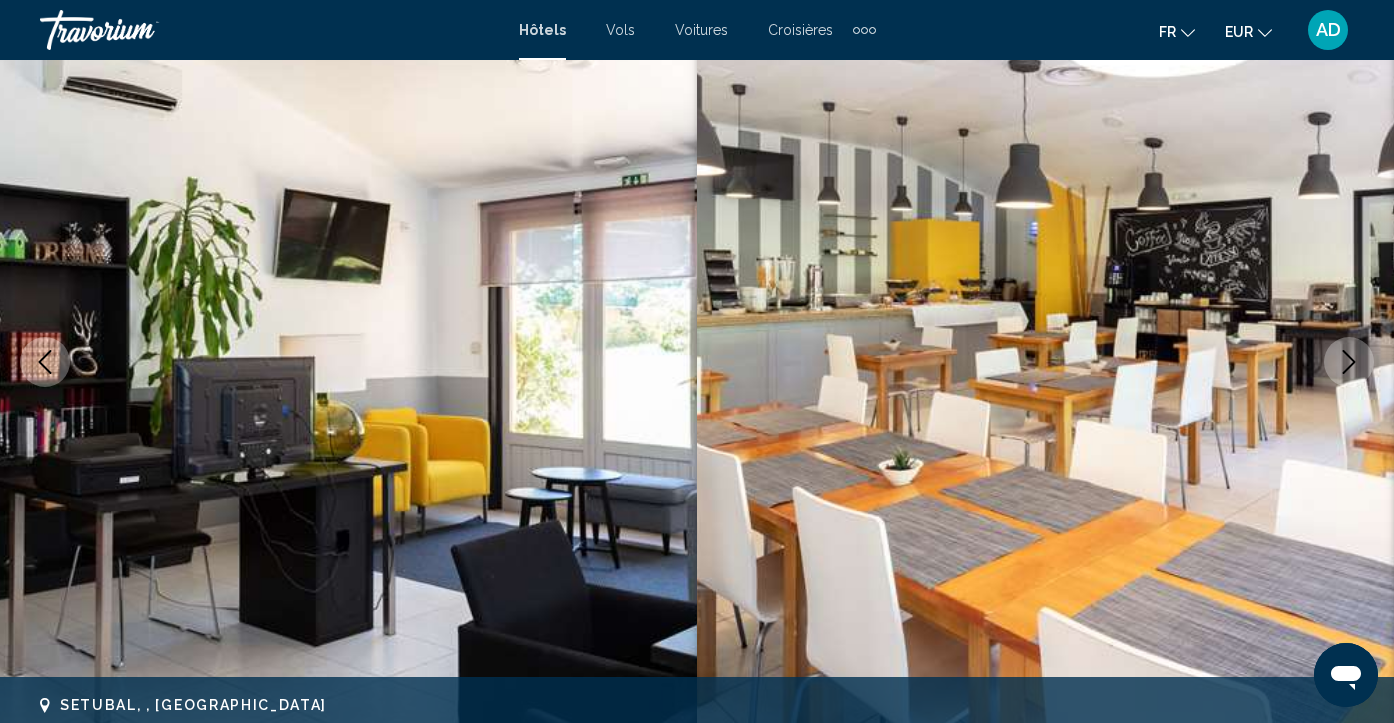 click 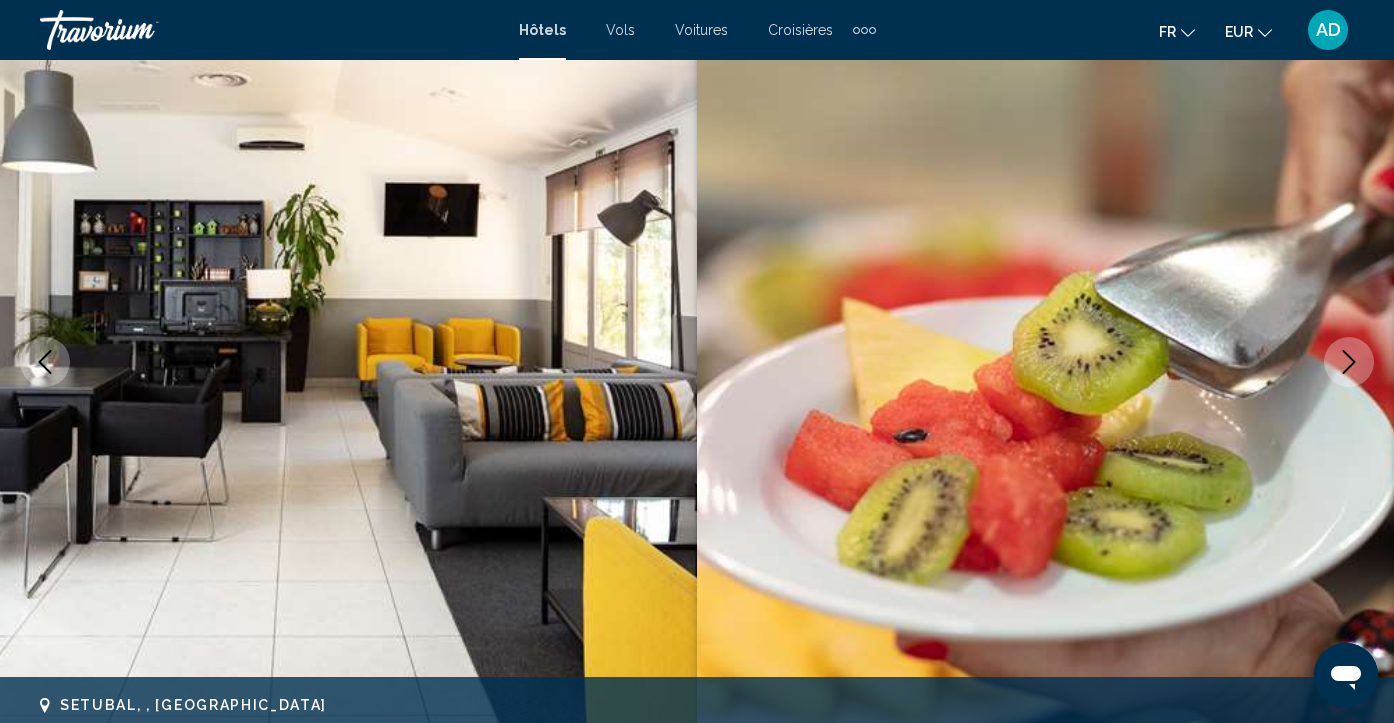 click 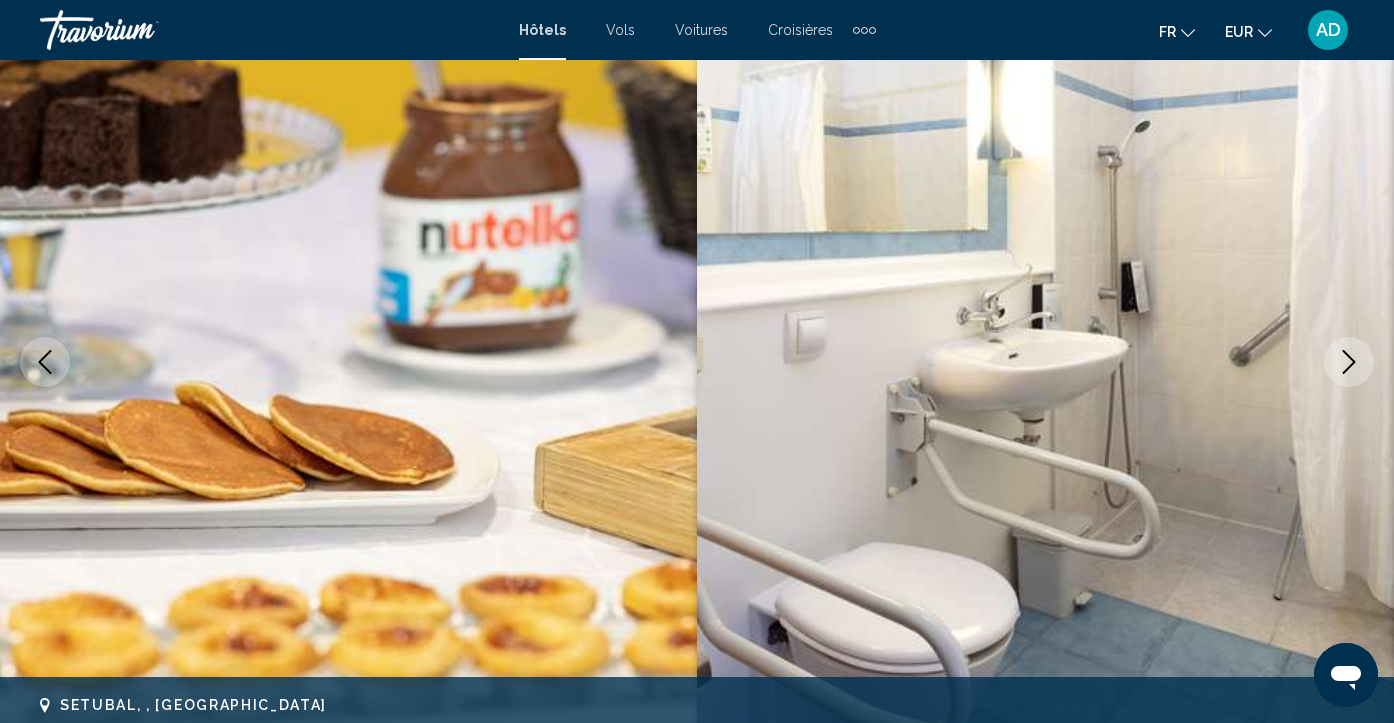 click 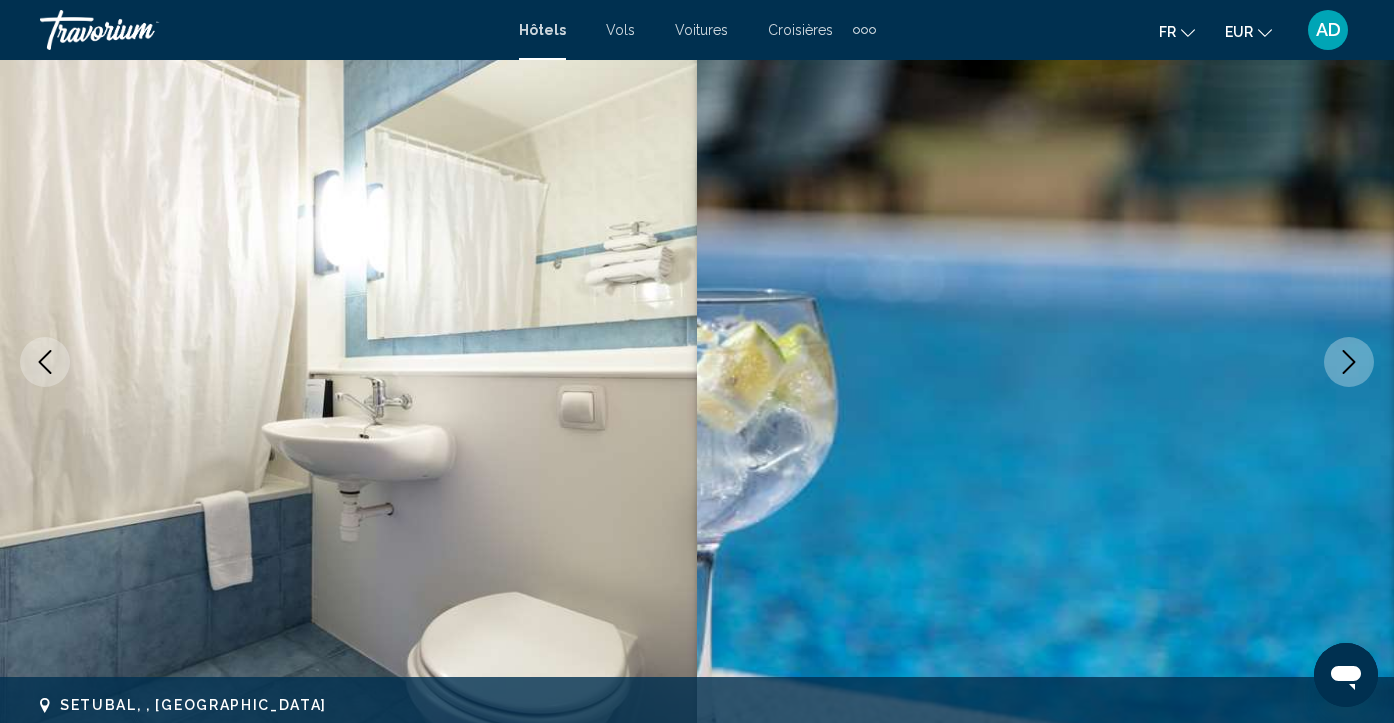 click 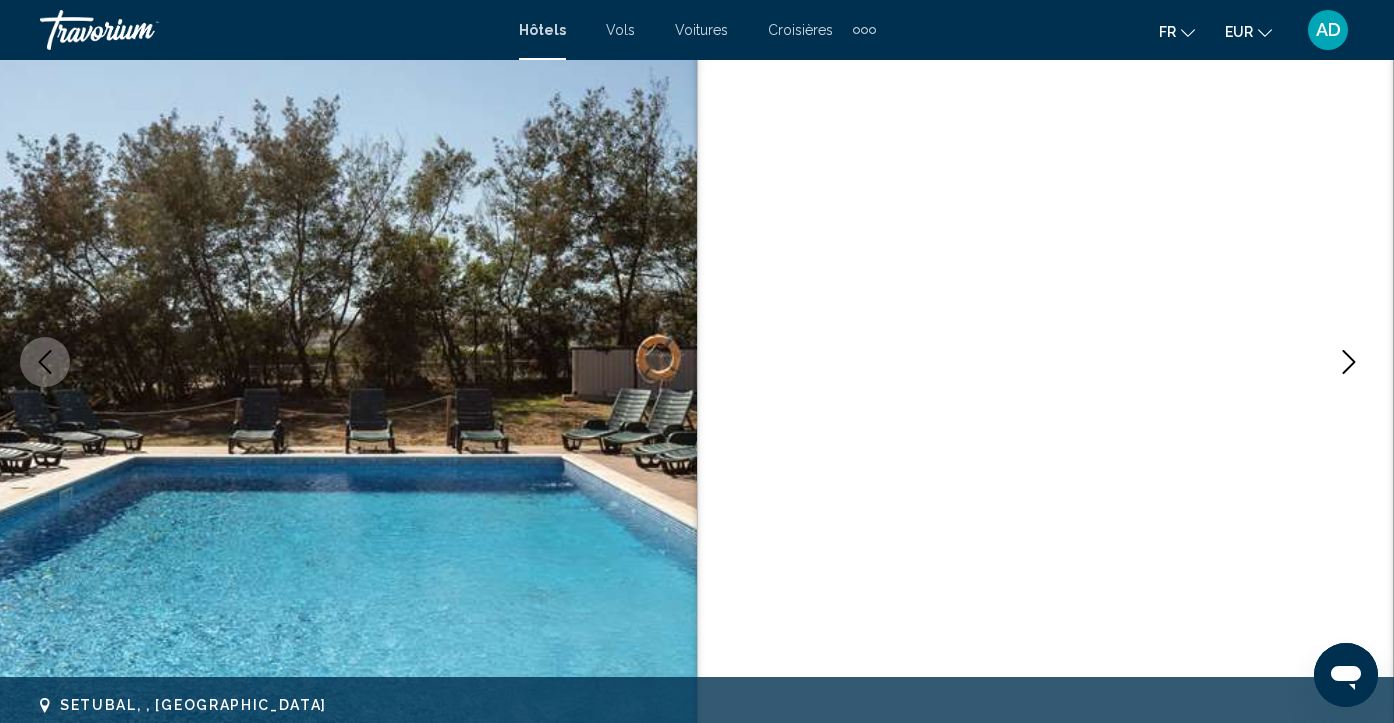 click 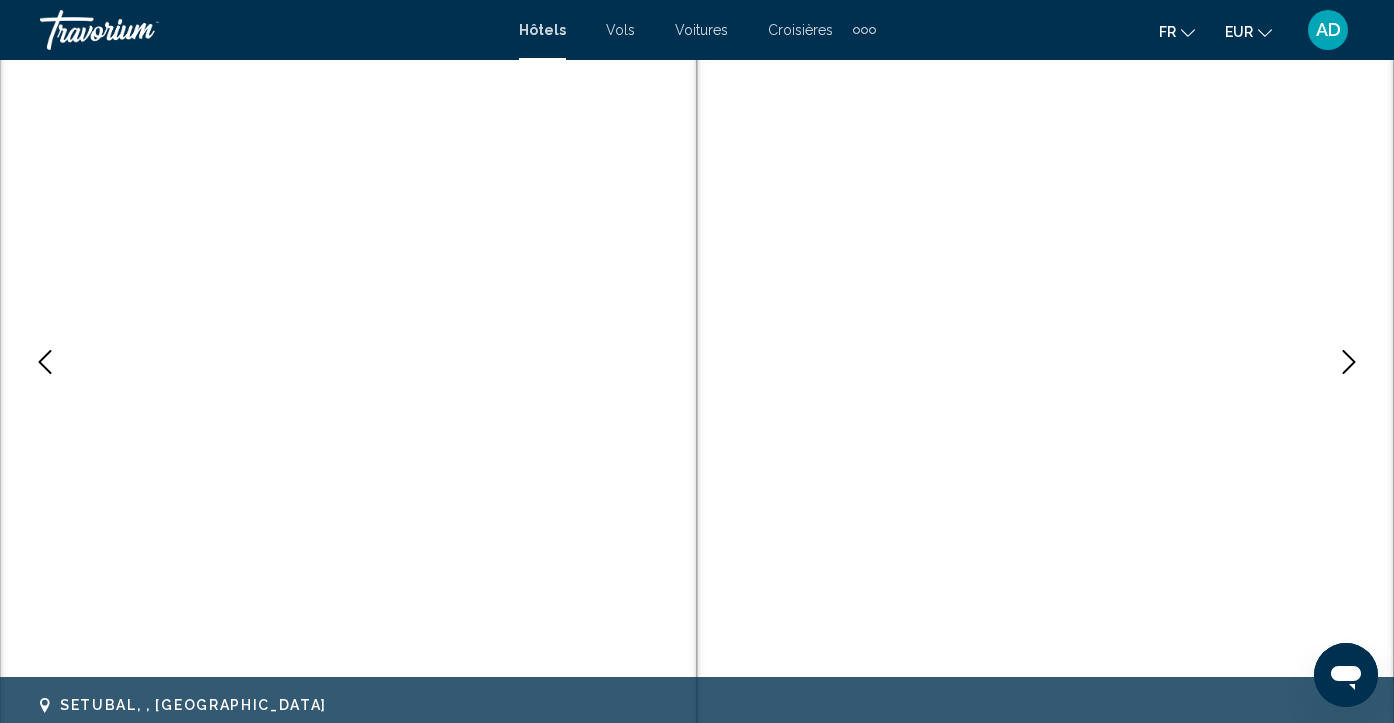 click 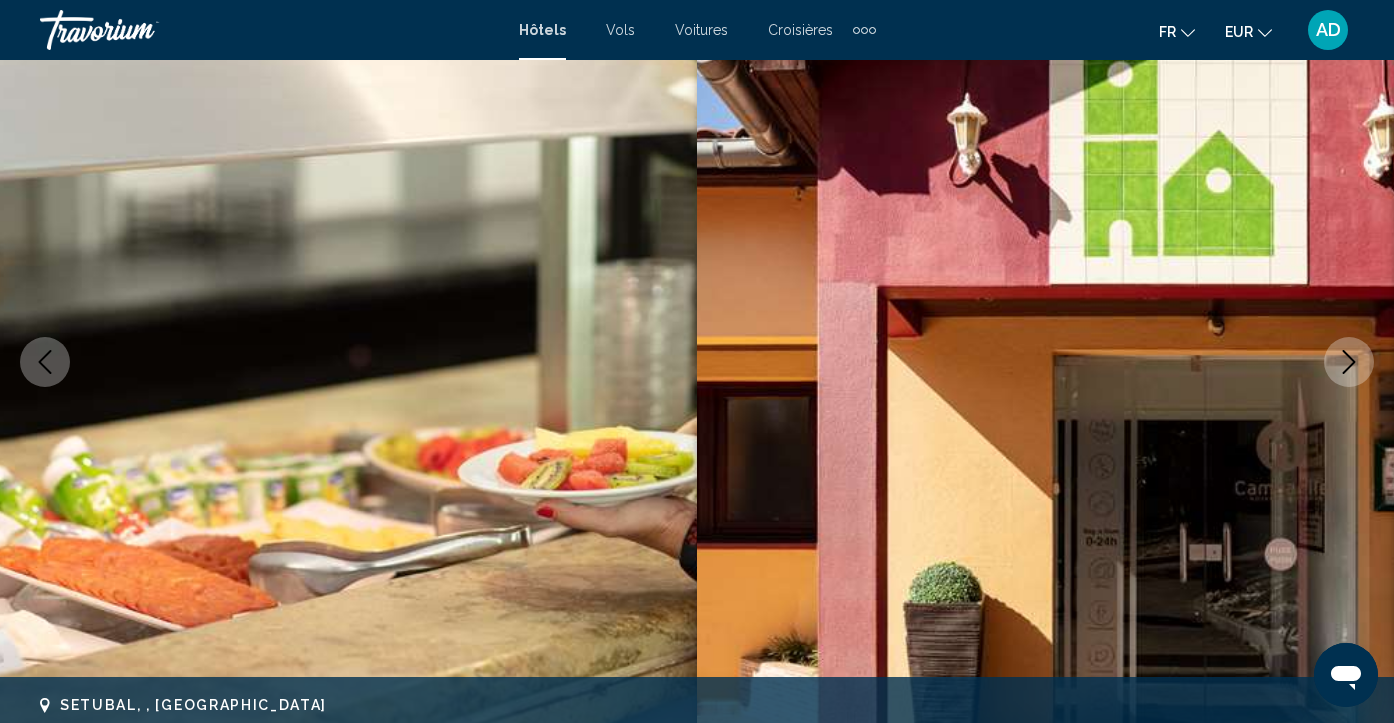 click 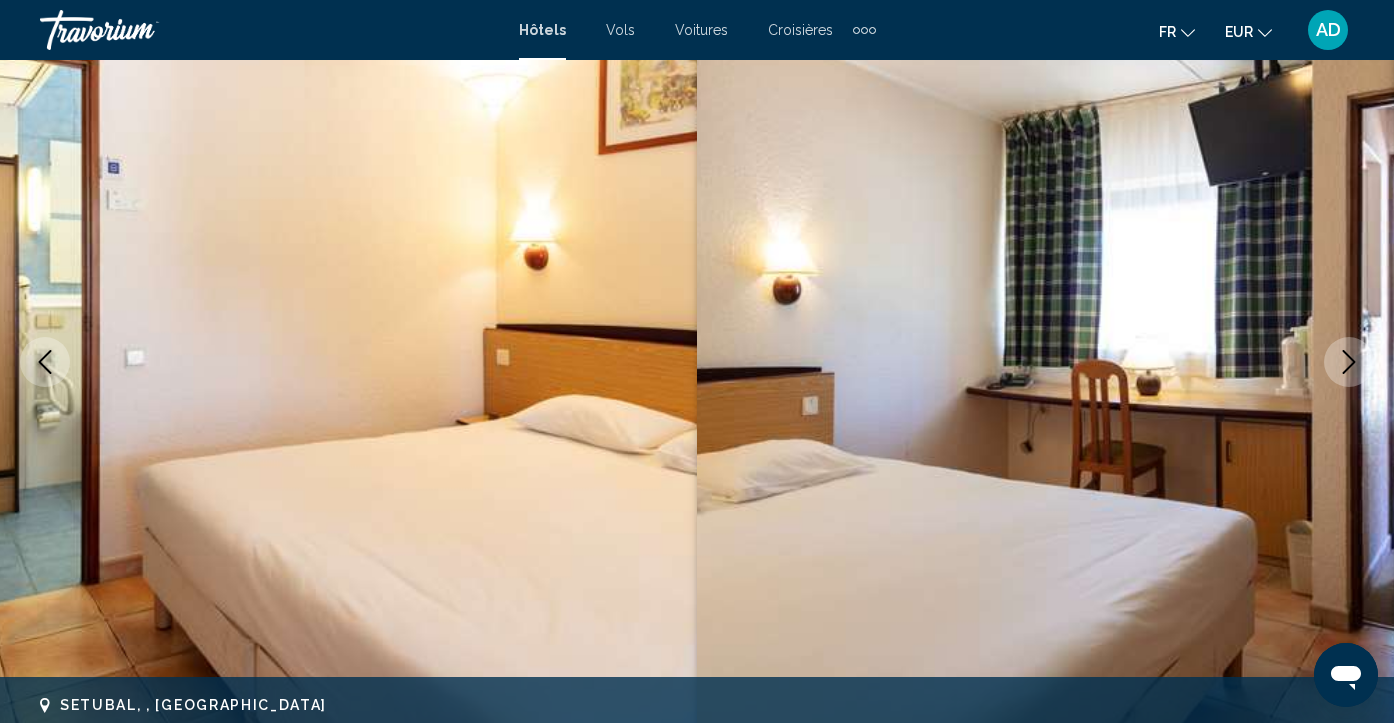click at bounding box center [1349, 362] 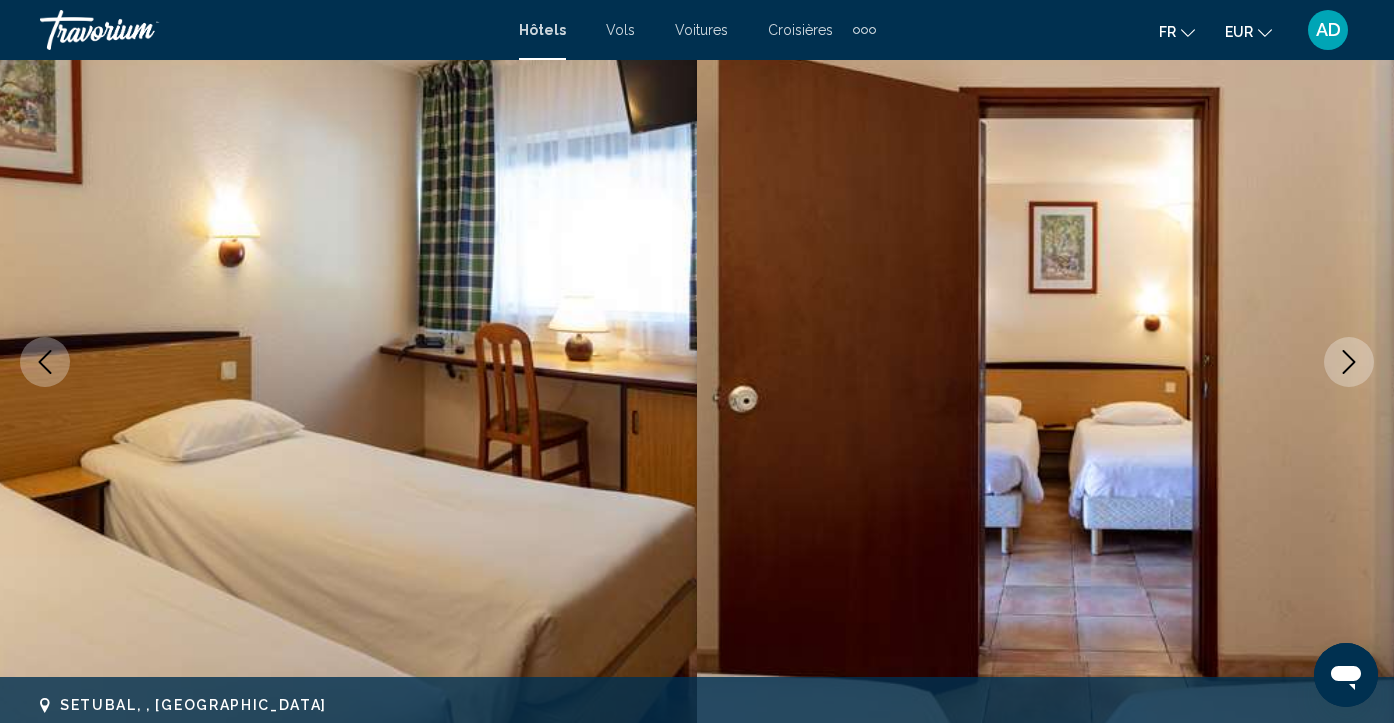 click at bounding box center (1349, 362) 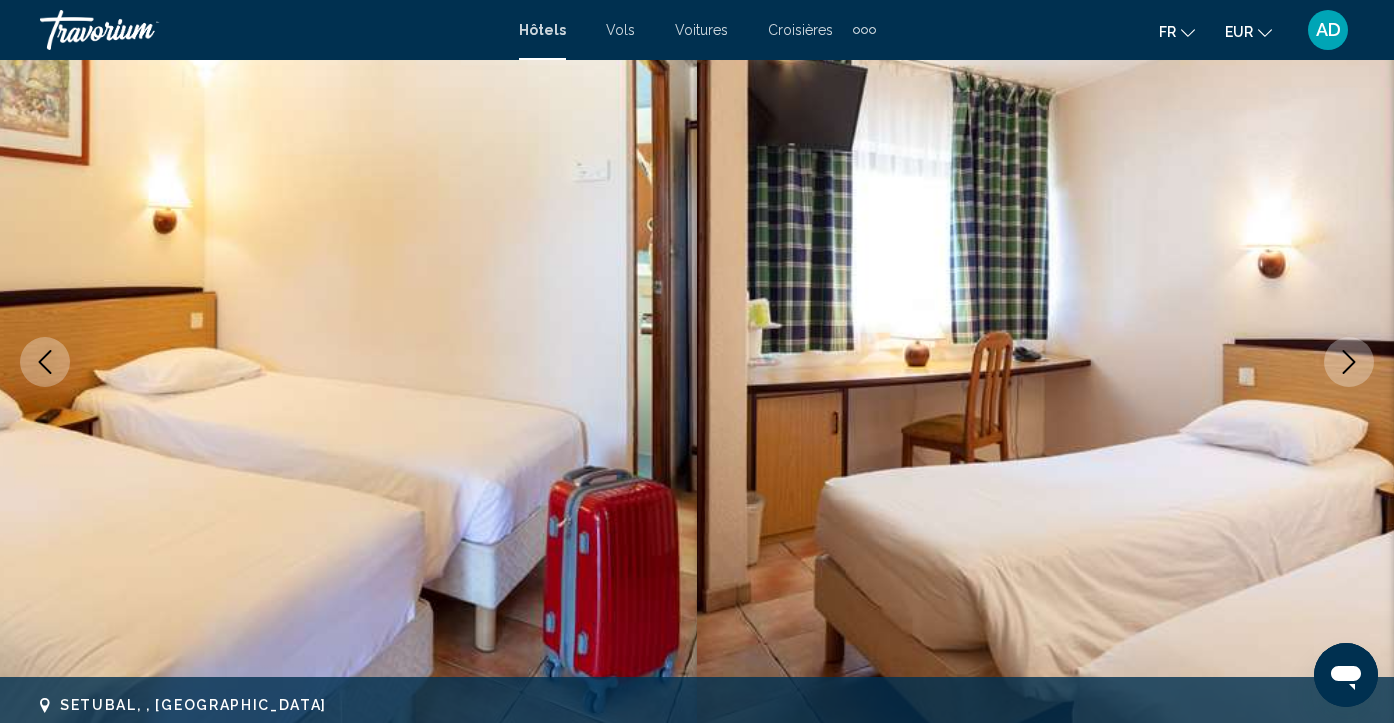 click at bounding box center (1349, 362) 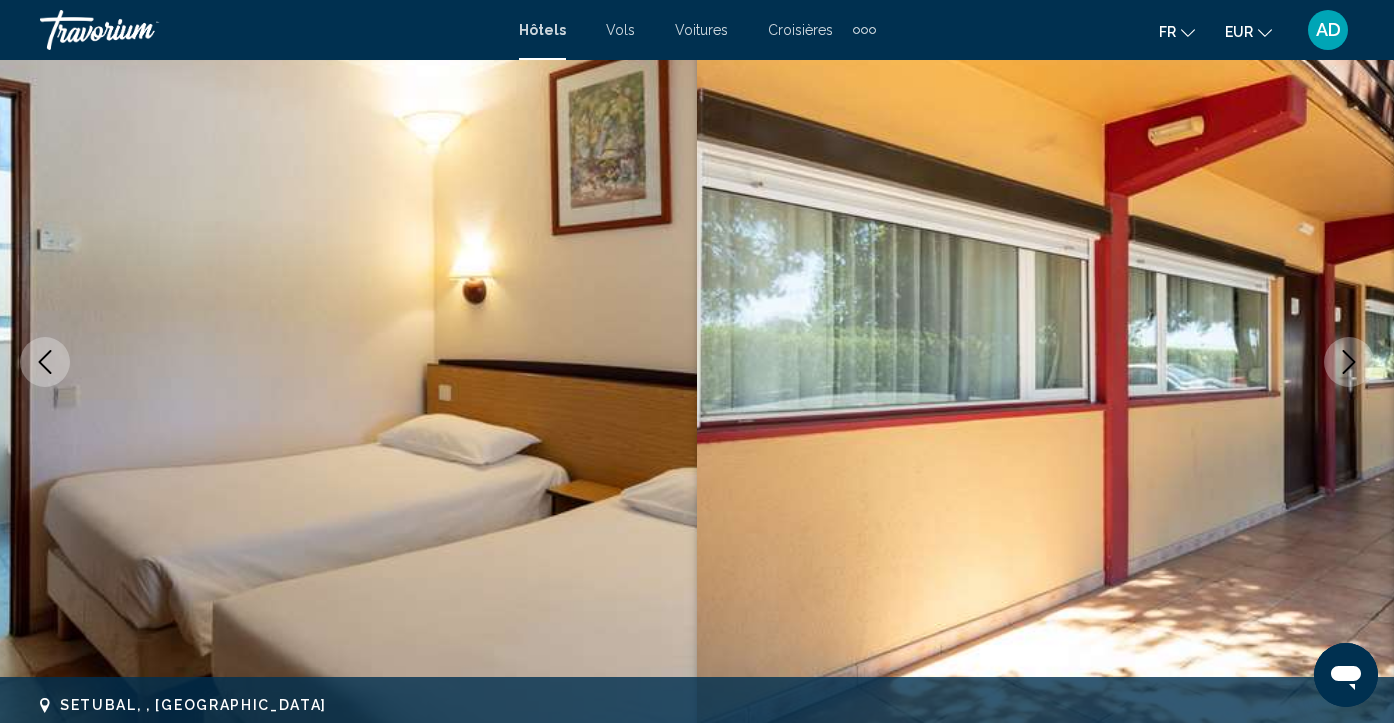 click at bounding box center [1349, 362] 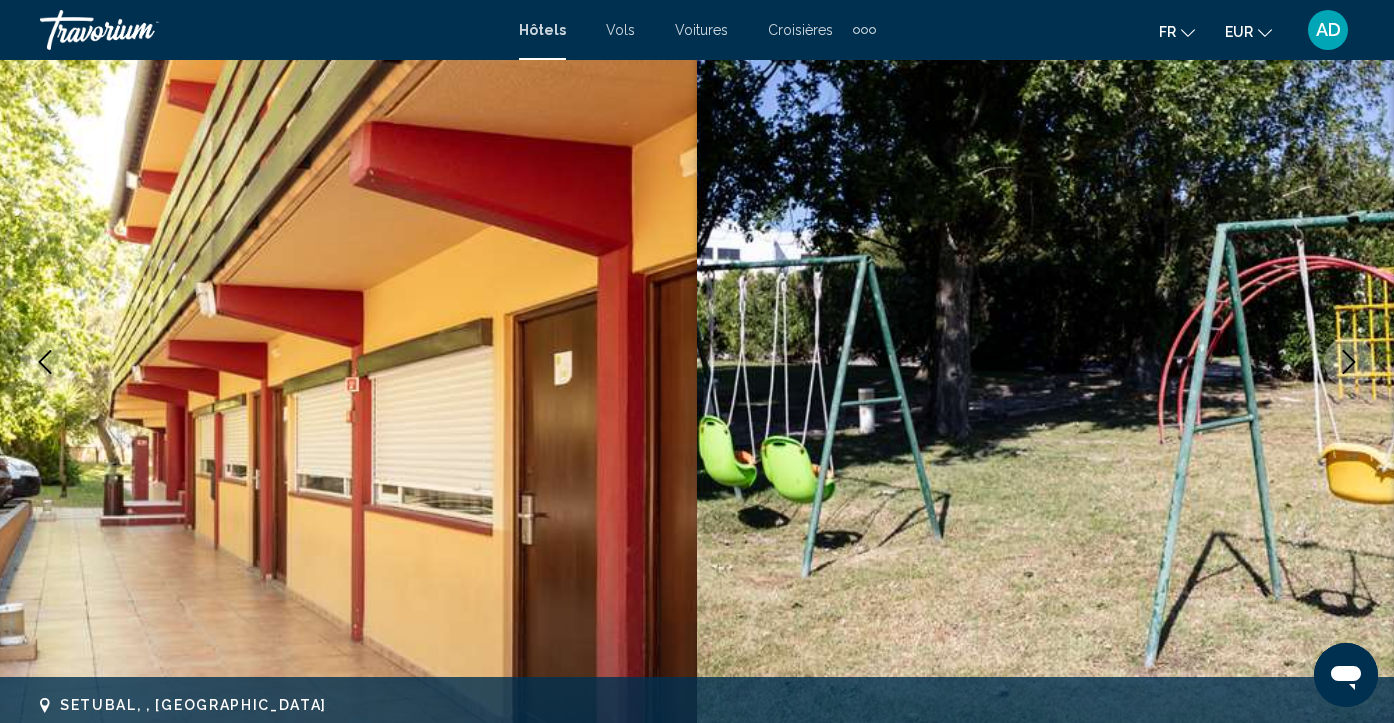 click at bounding box center (1349, 362) 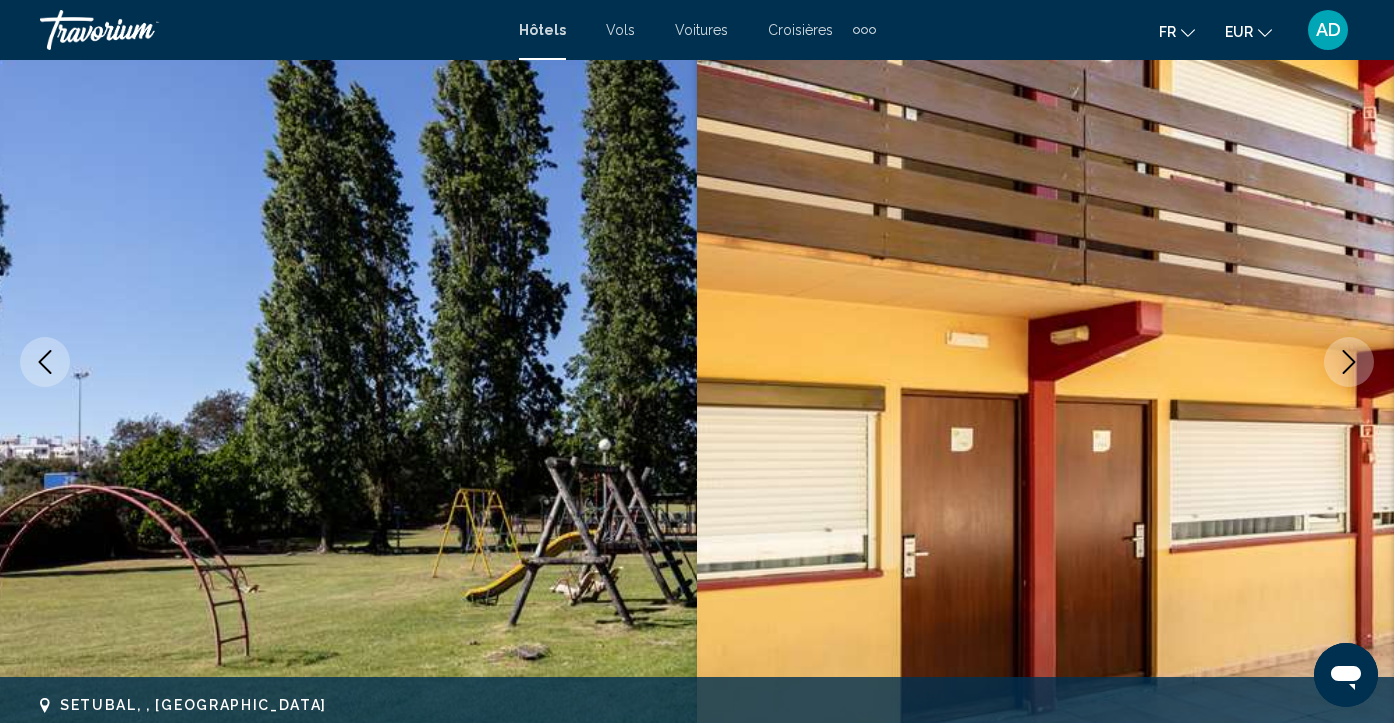click at bounding box center [1349, 362] 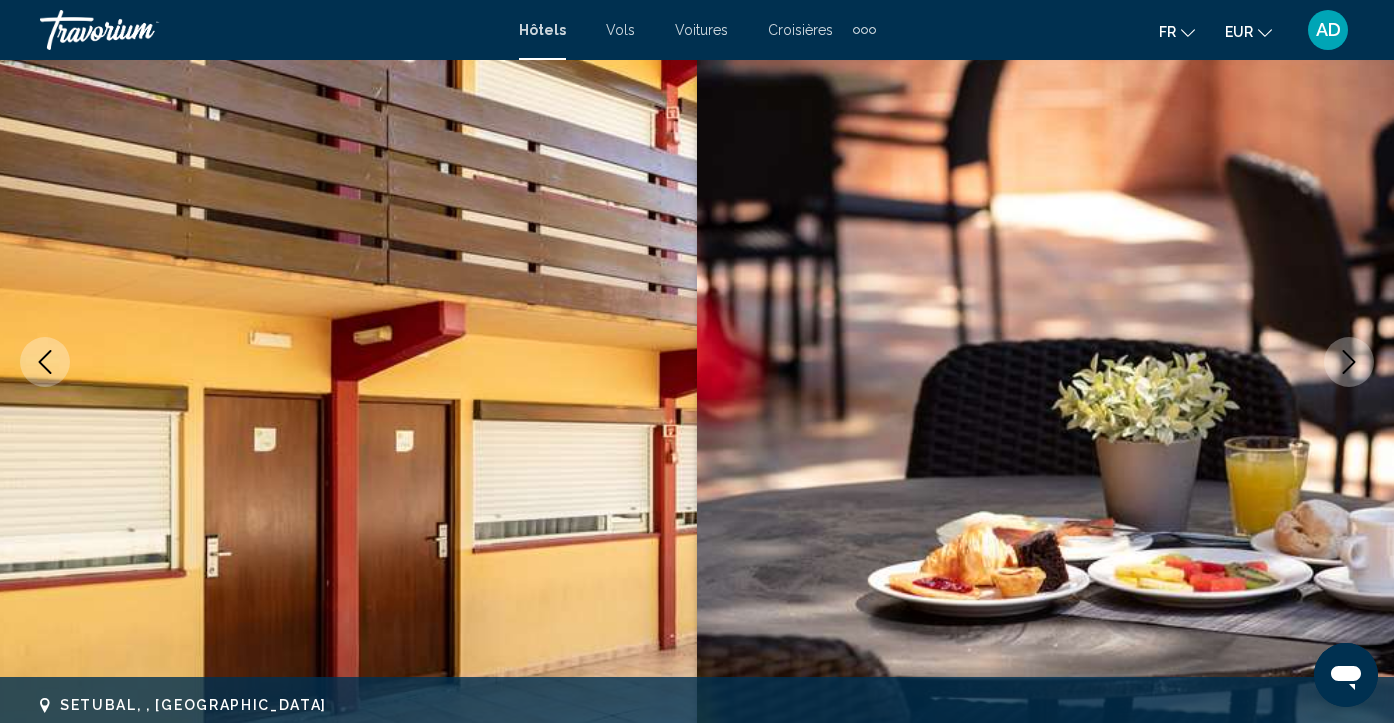 click at bounding box center (1349, 362) 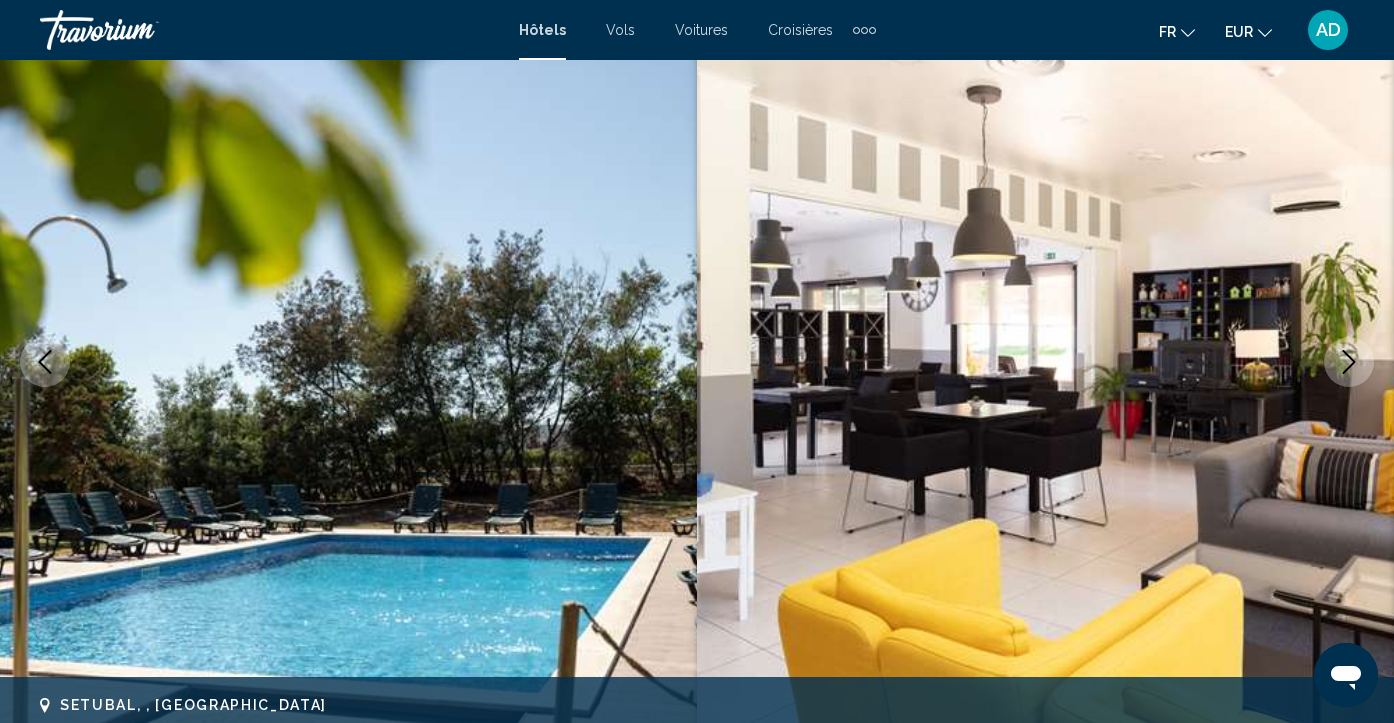 click at bounding box center [1349, 362] 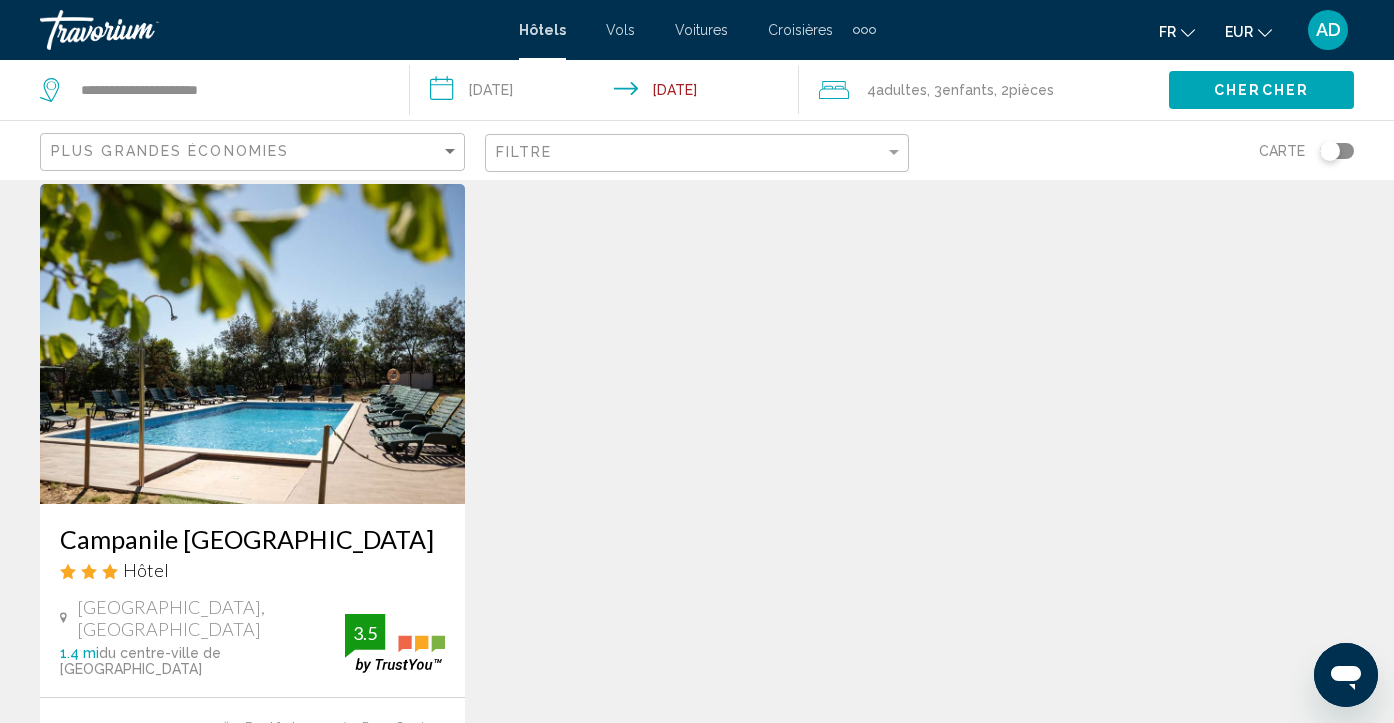 scroll, scrollTop: 880, scrollLeft: 0, axis: vertical 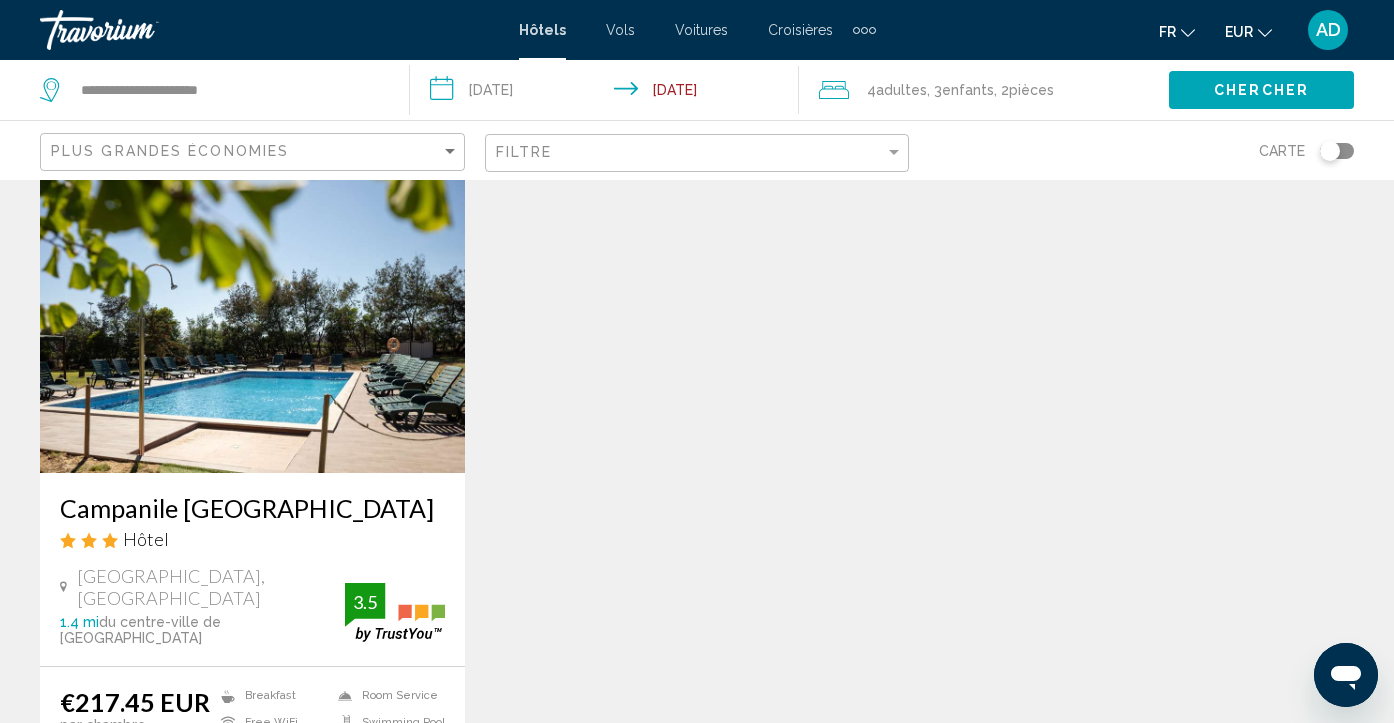 click on "Campanile [GEOGRAPHIC_DATA]" at bounding box center (252, 508) 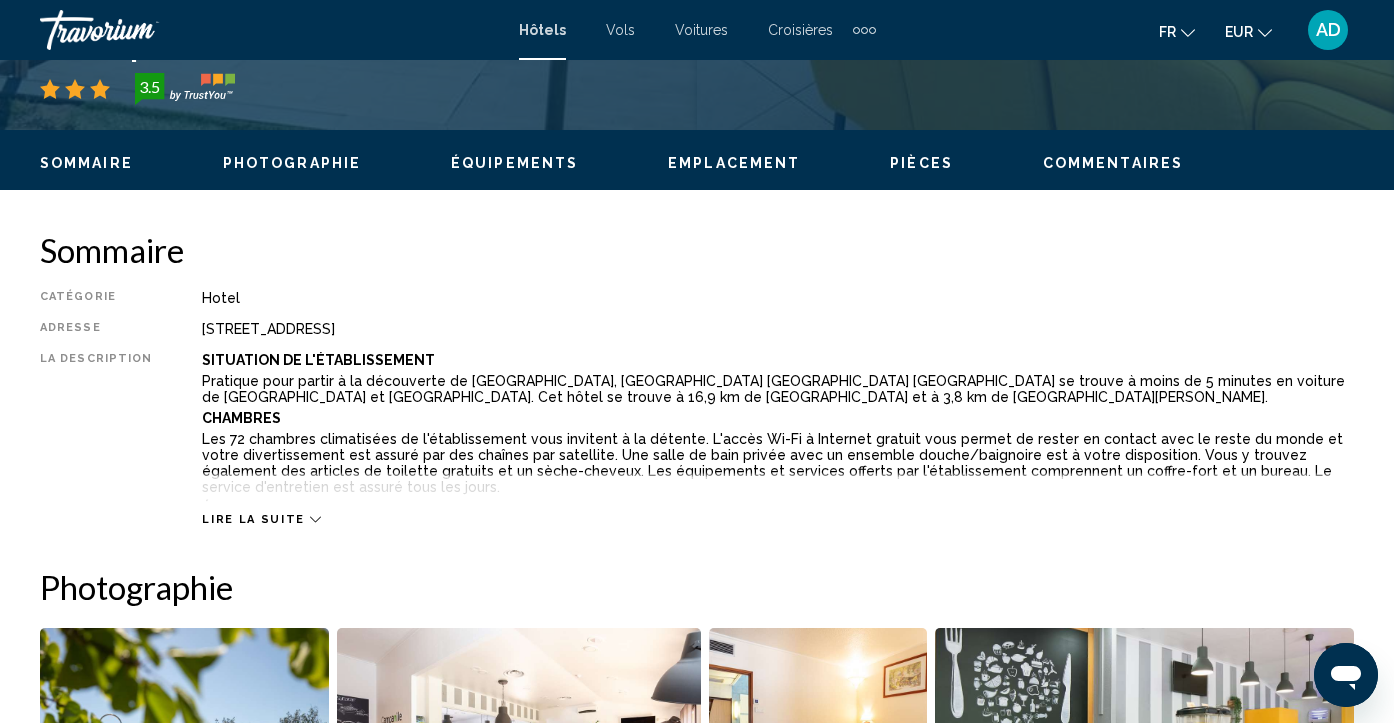 scroll, scrollTop: 173, scrollLeft: 0, axis: vertical 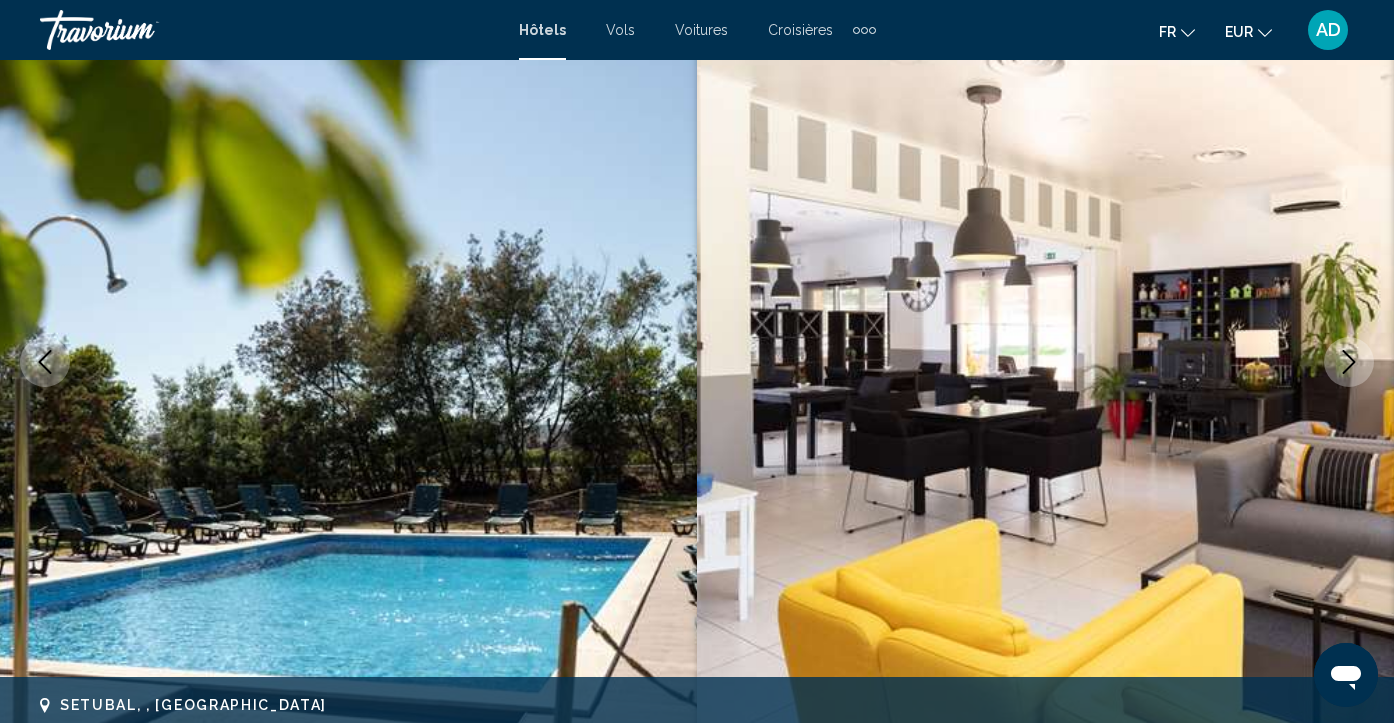 type 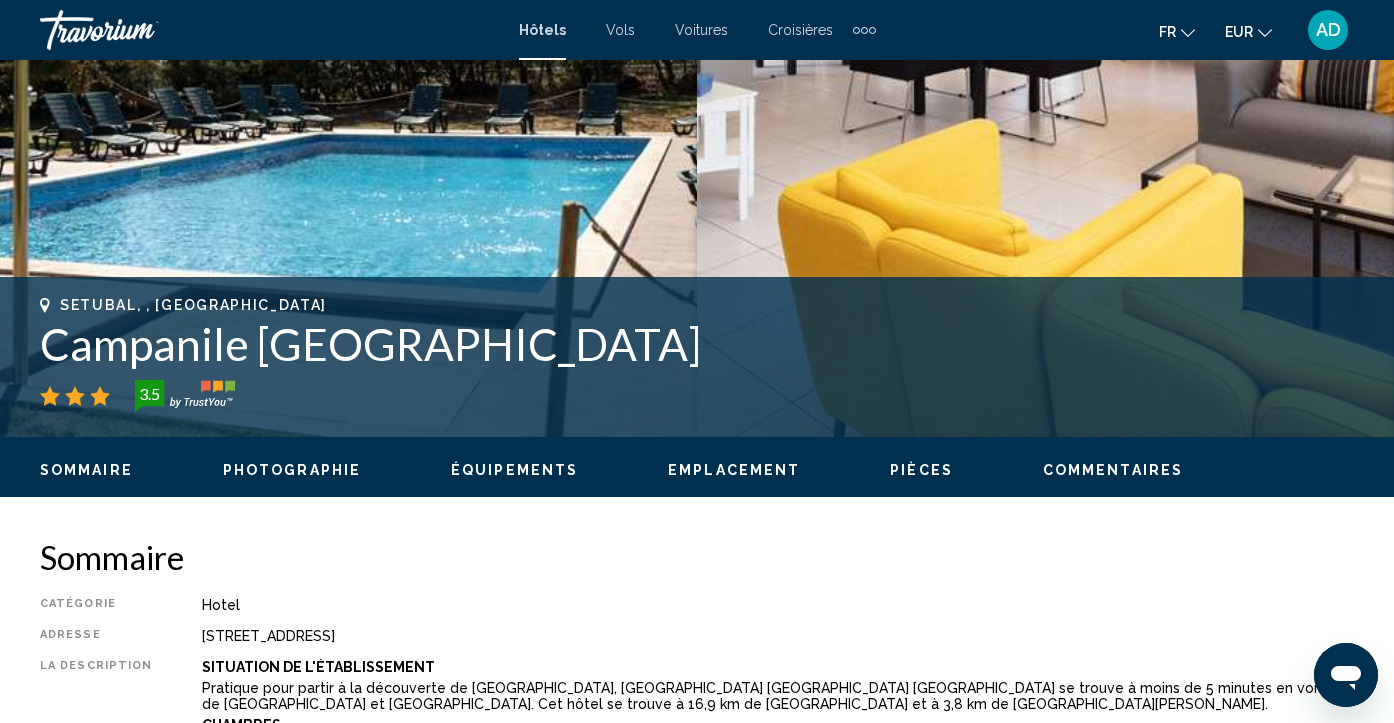 scroll, scrollTop: 613, scrollLeft: 0, axis: vertical 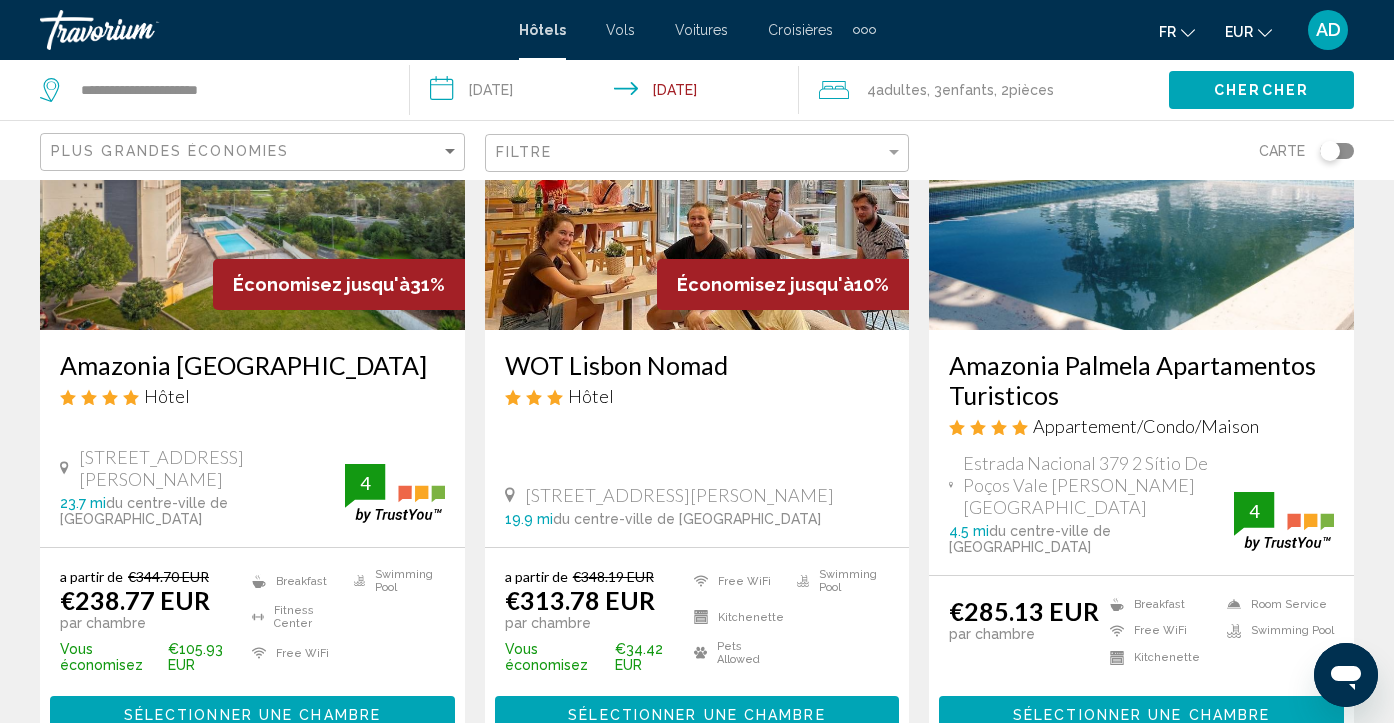 click on "Sélectionner une chambre" at bounding box center (696, 715) 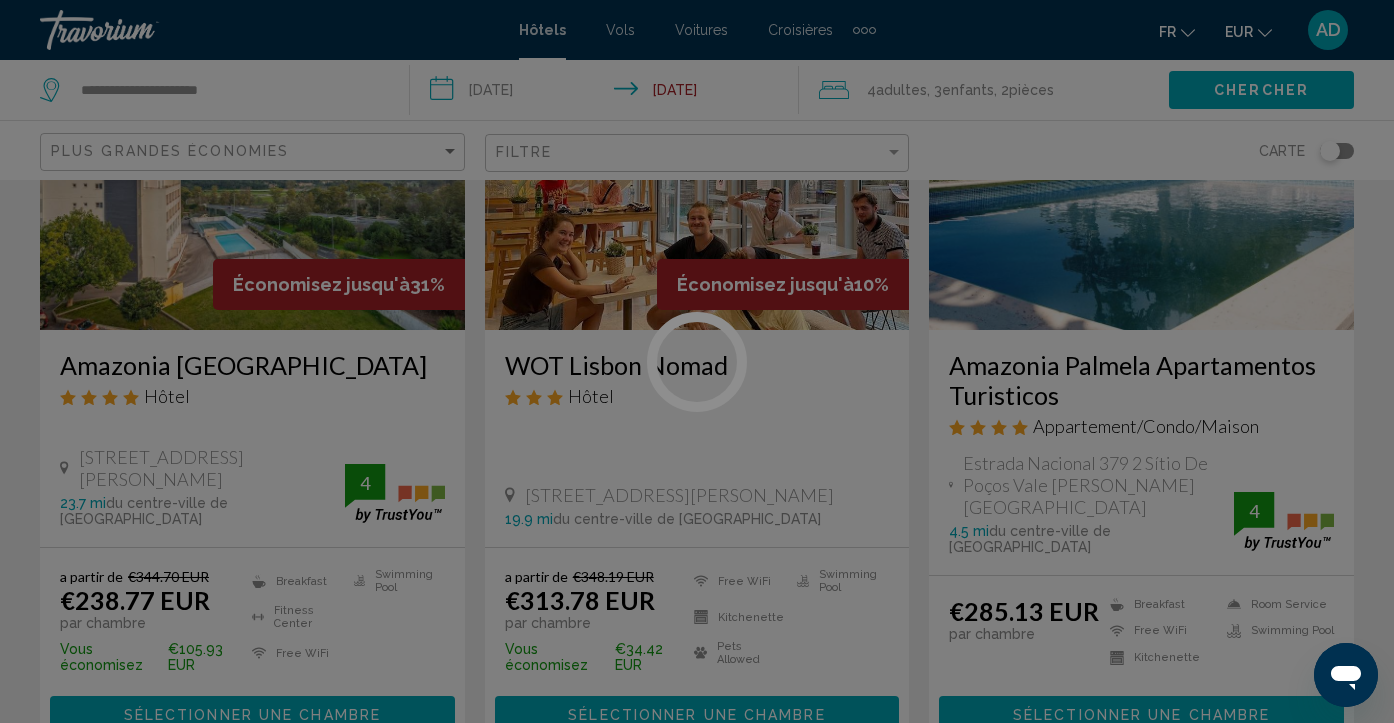 scroll, scrollTop: 173, scrollLeft: 0, axis: vertical 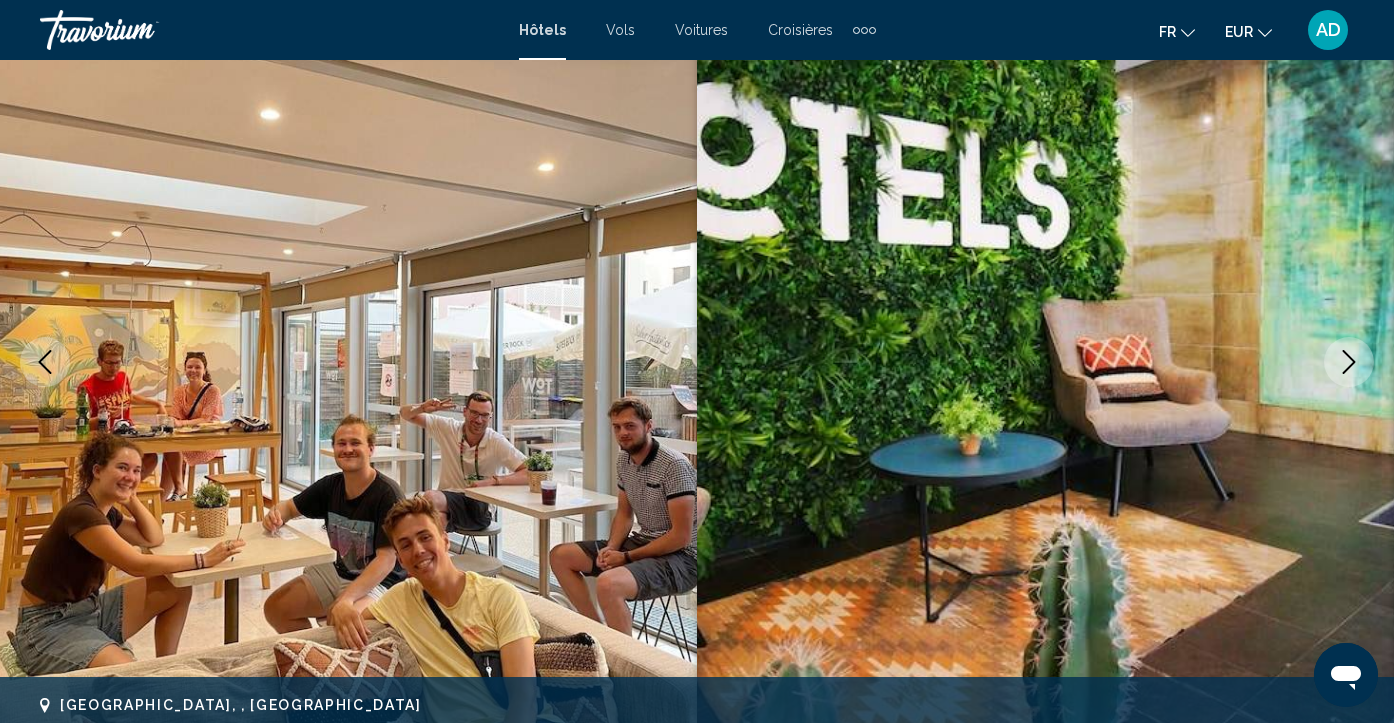 click at bounding box center [1349, 362] 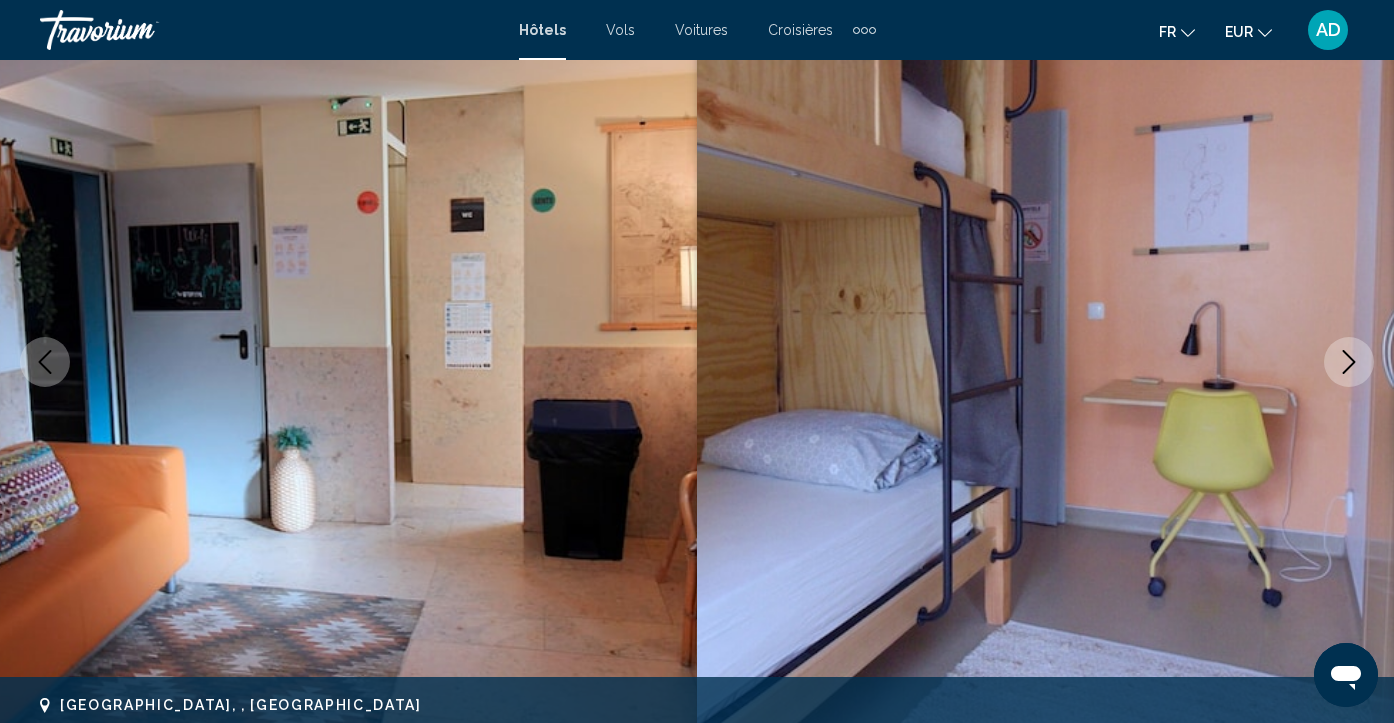 click at bounding box center (1349, 362) 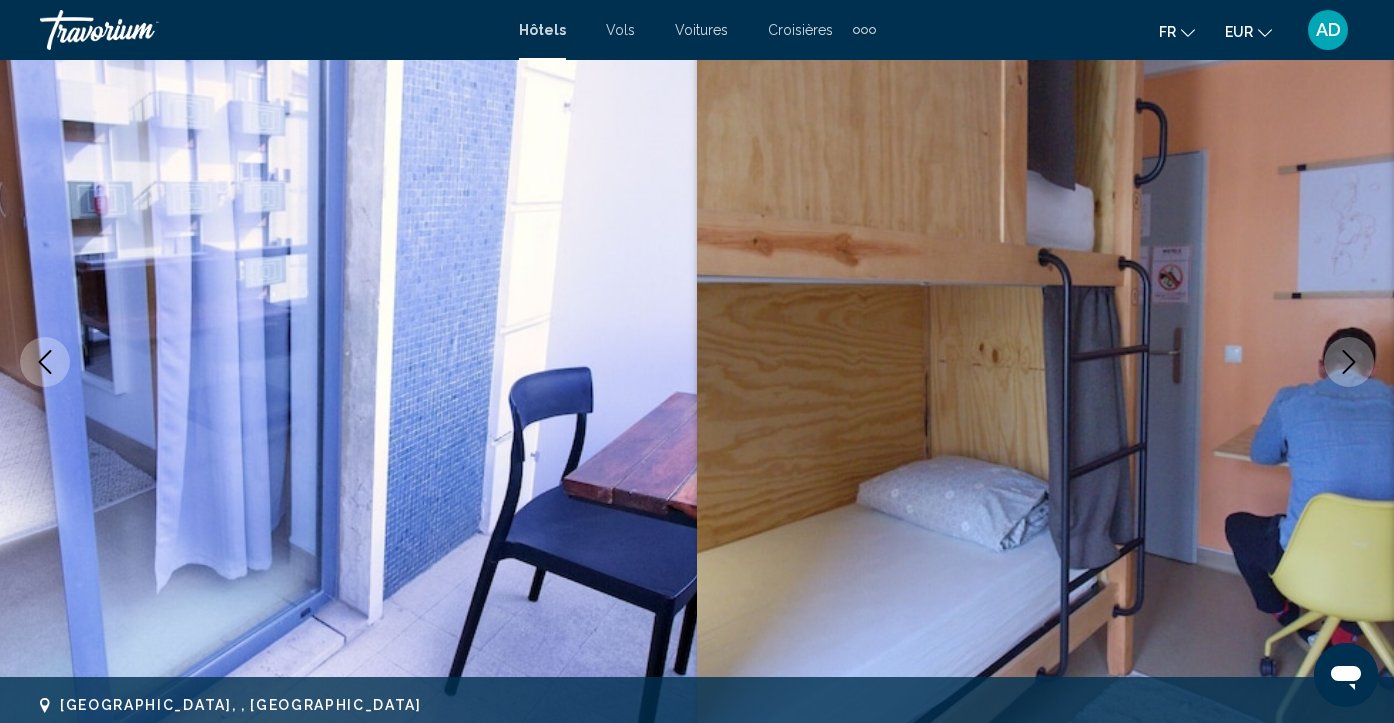 click at bounding box center (1349, 362) 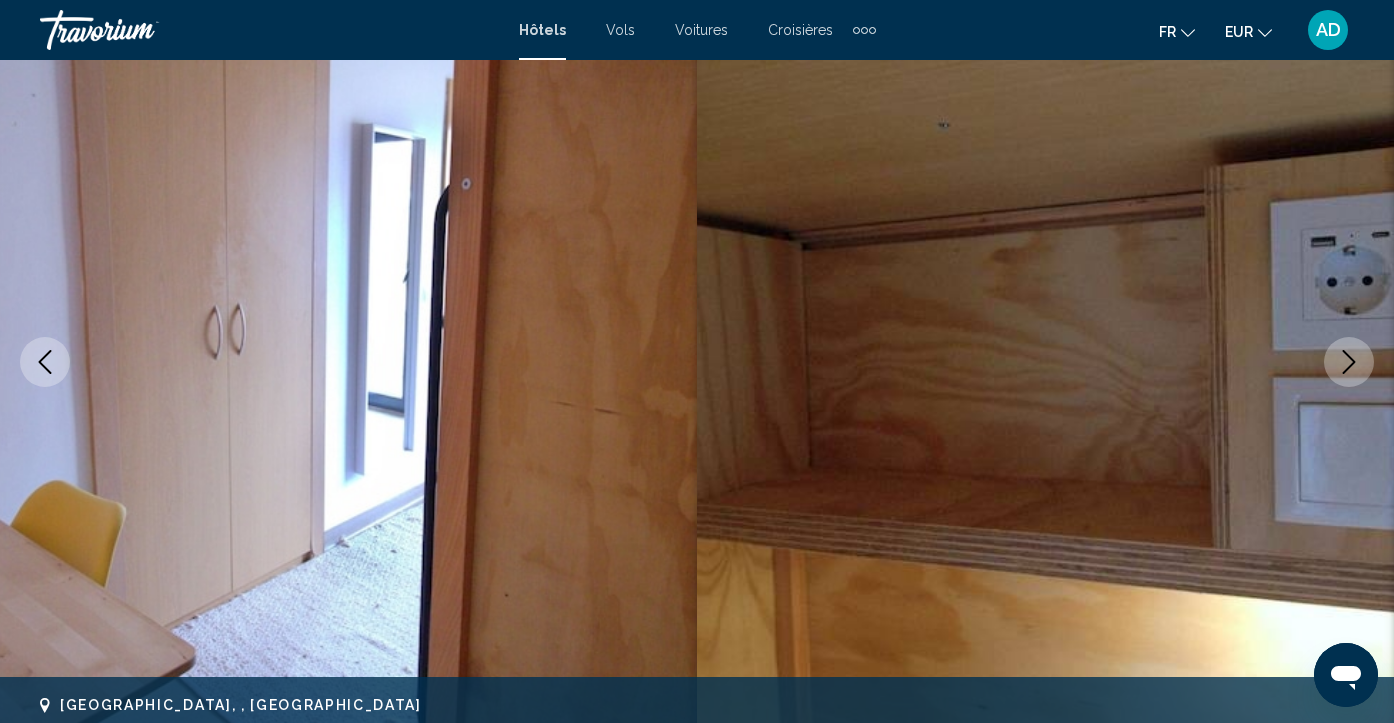 click at bounding box center (1349, 362) 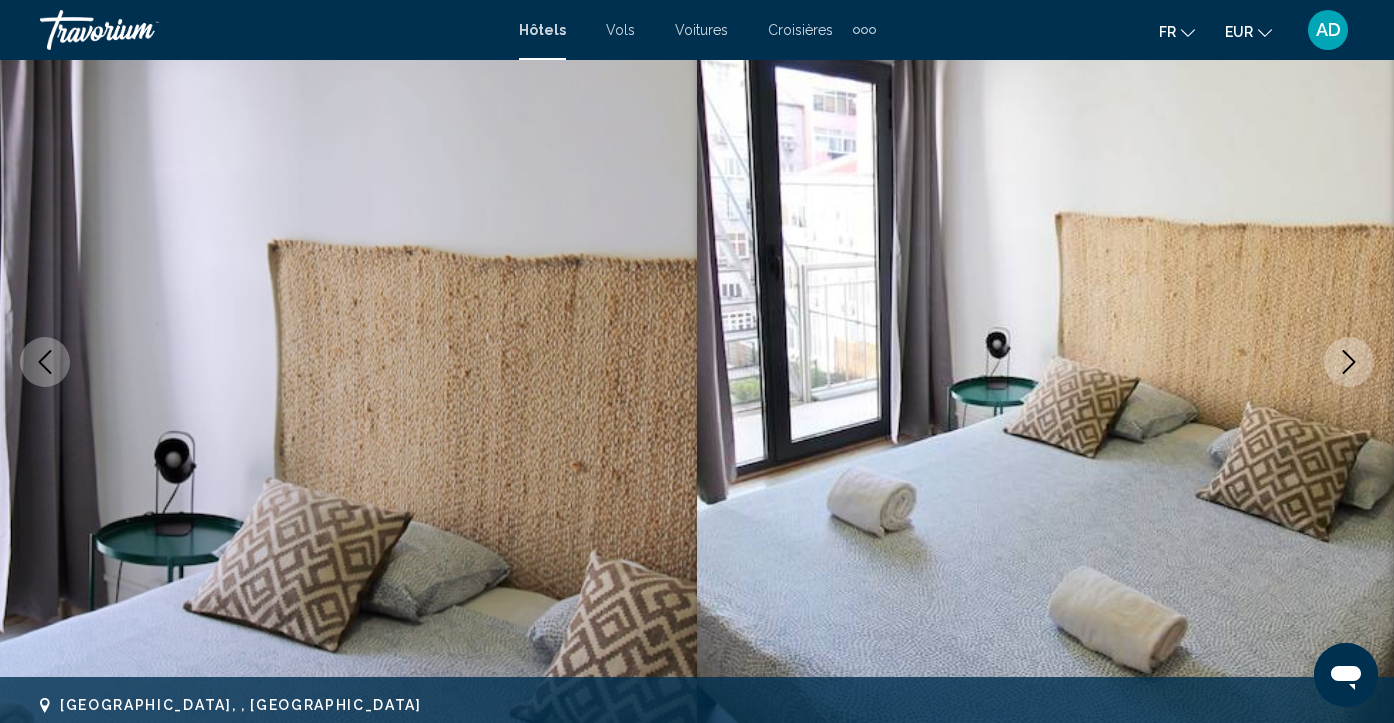 click at bounding box center [1349, 362] 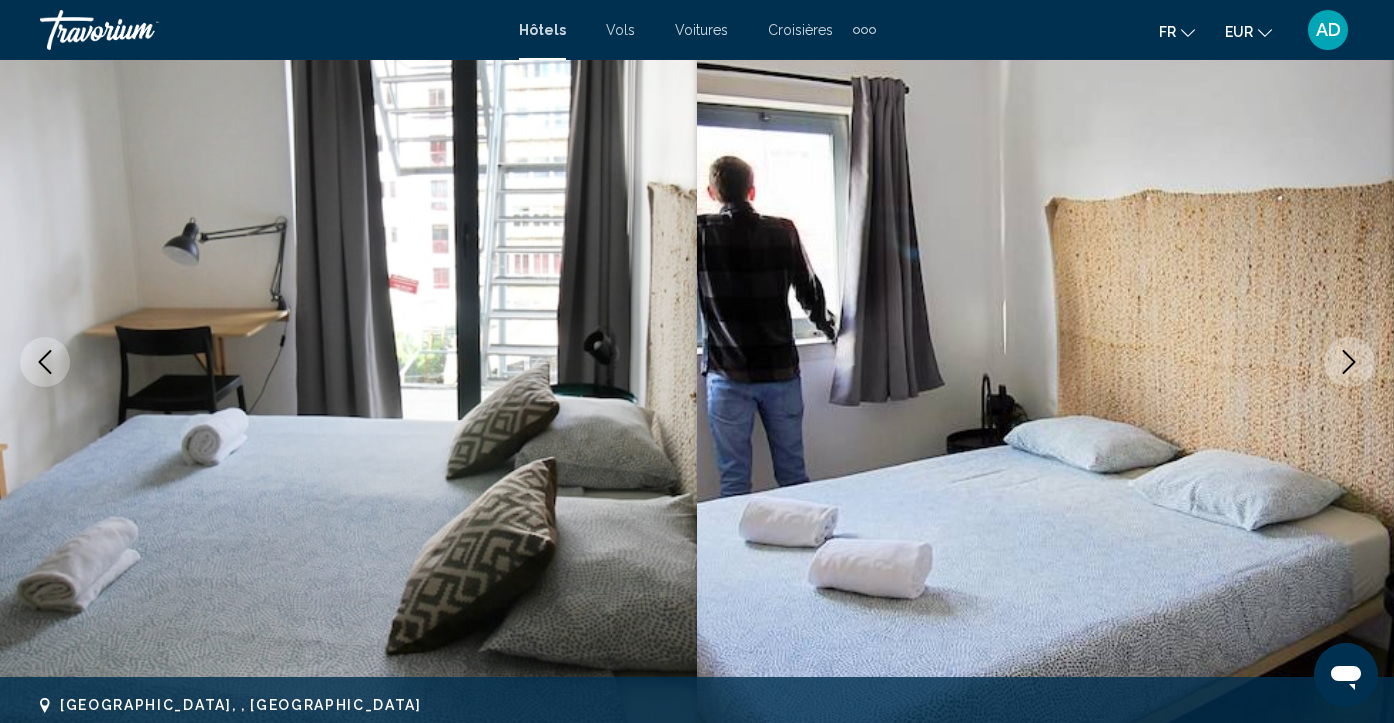 click at bounding box center (1349, 362) 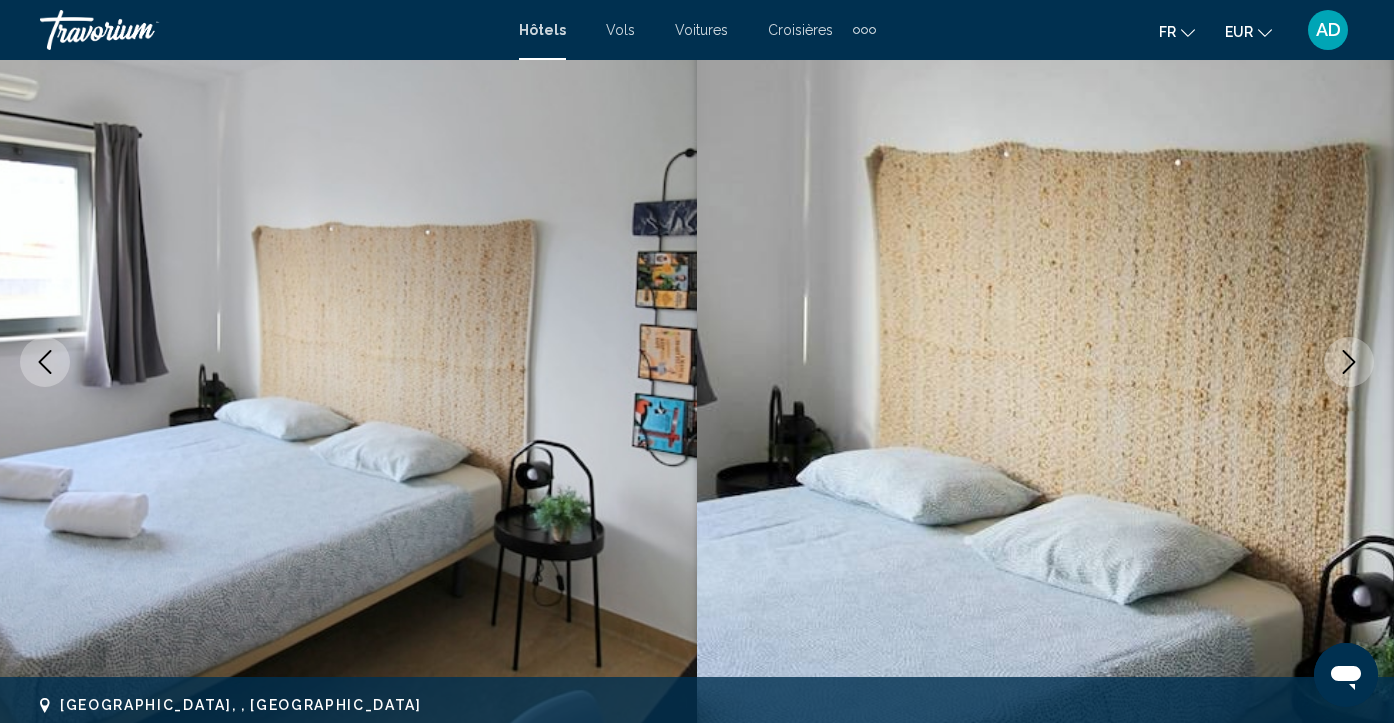 click at bounding box center [1349, 362] 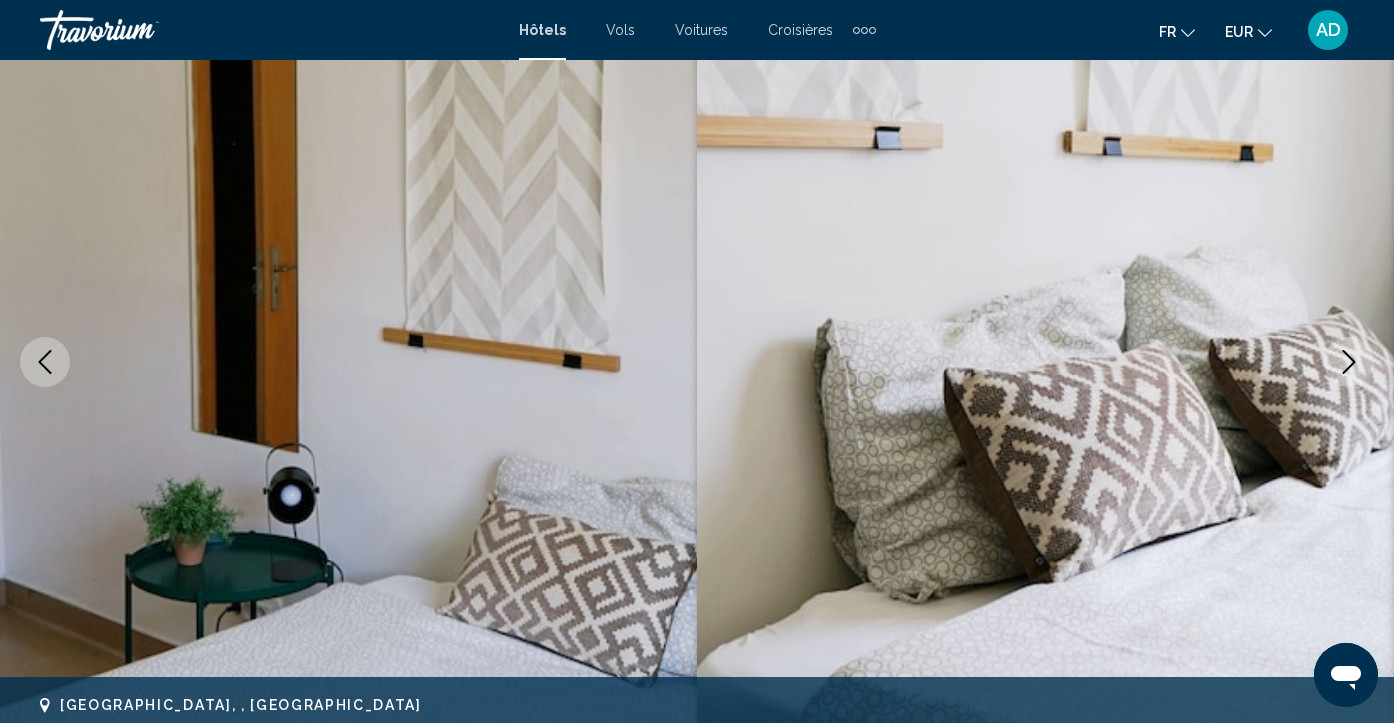 click at bounding box center [1349, 362] 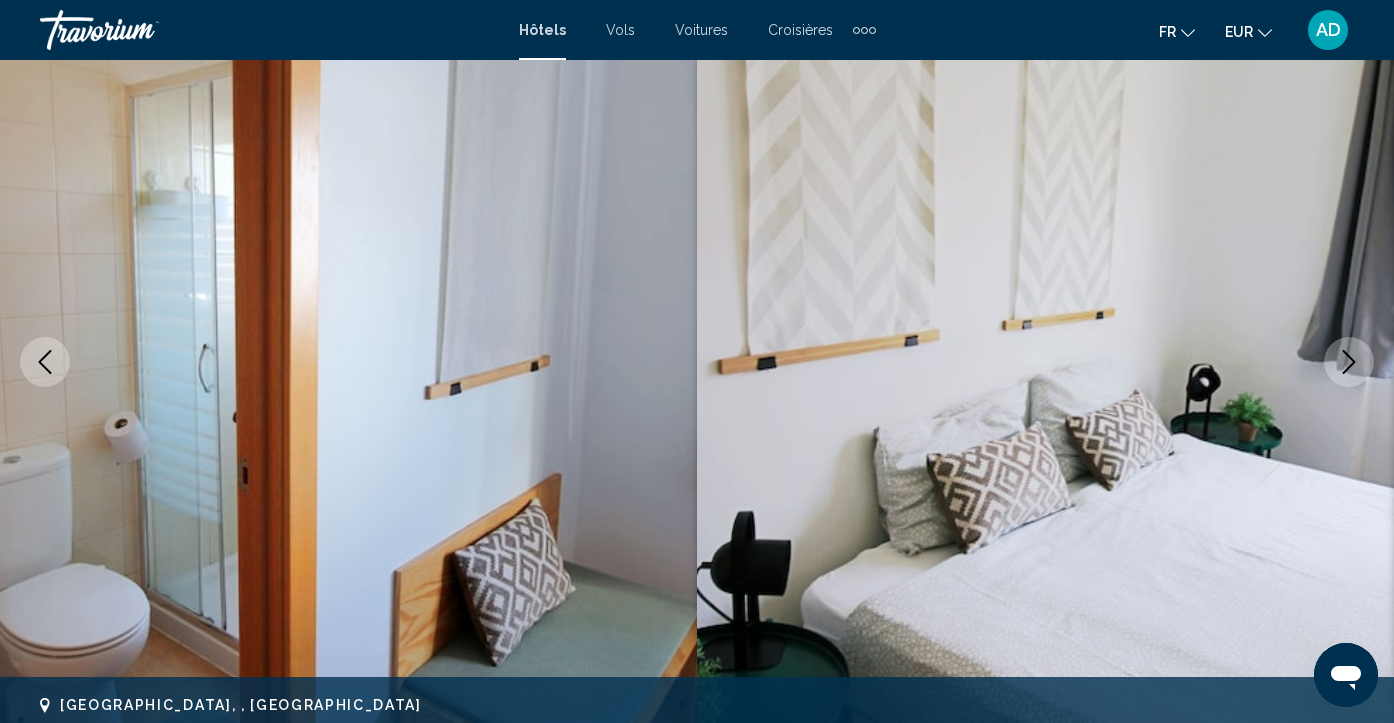 click at bounding box center [1349, 362] 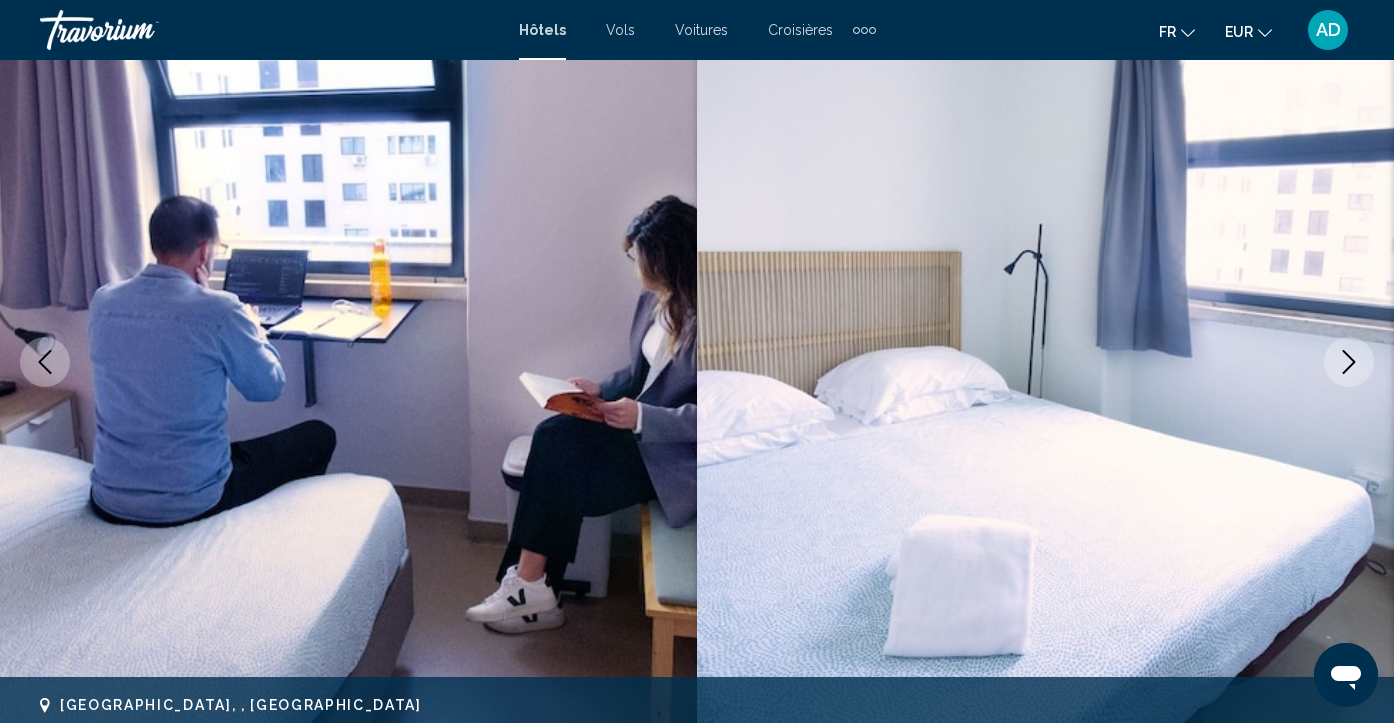 click at bounding box center [1349, 362] 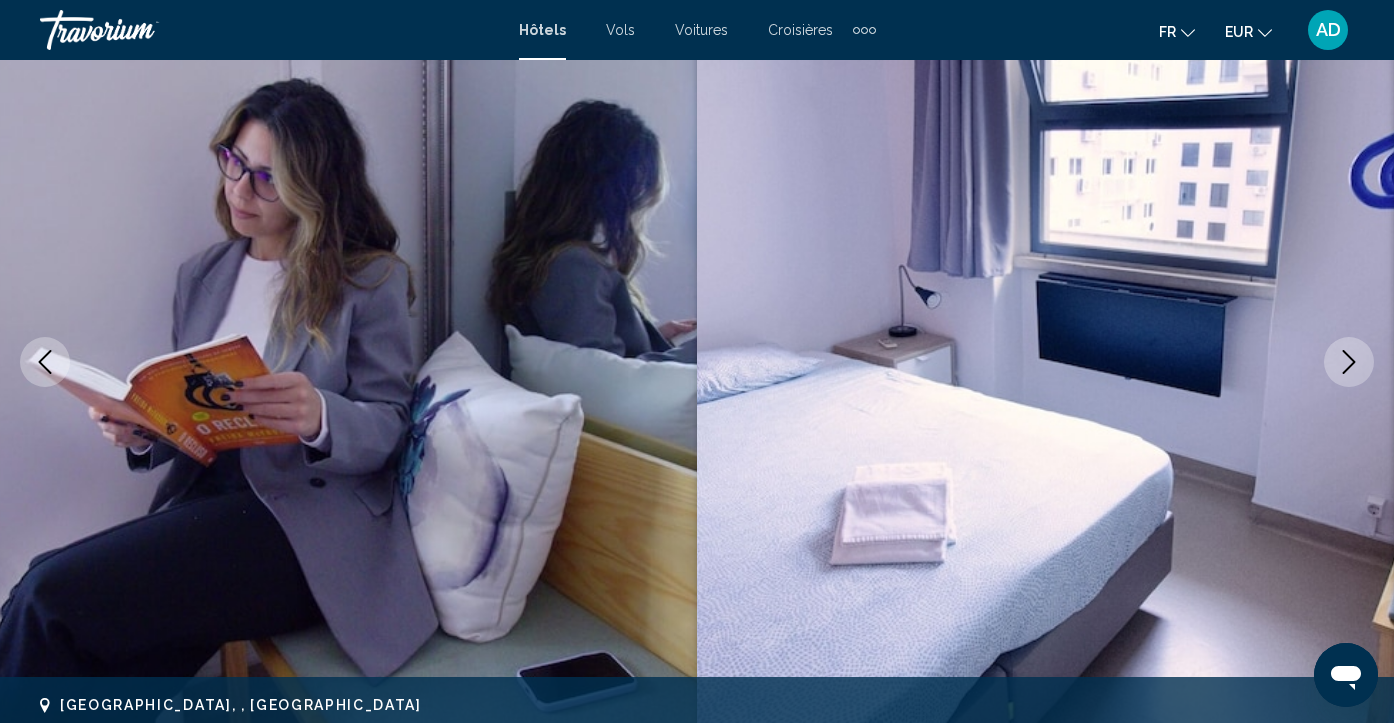 click at bounding box center [1349, 362] 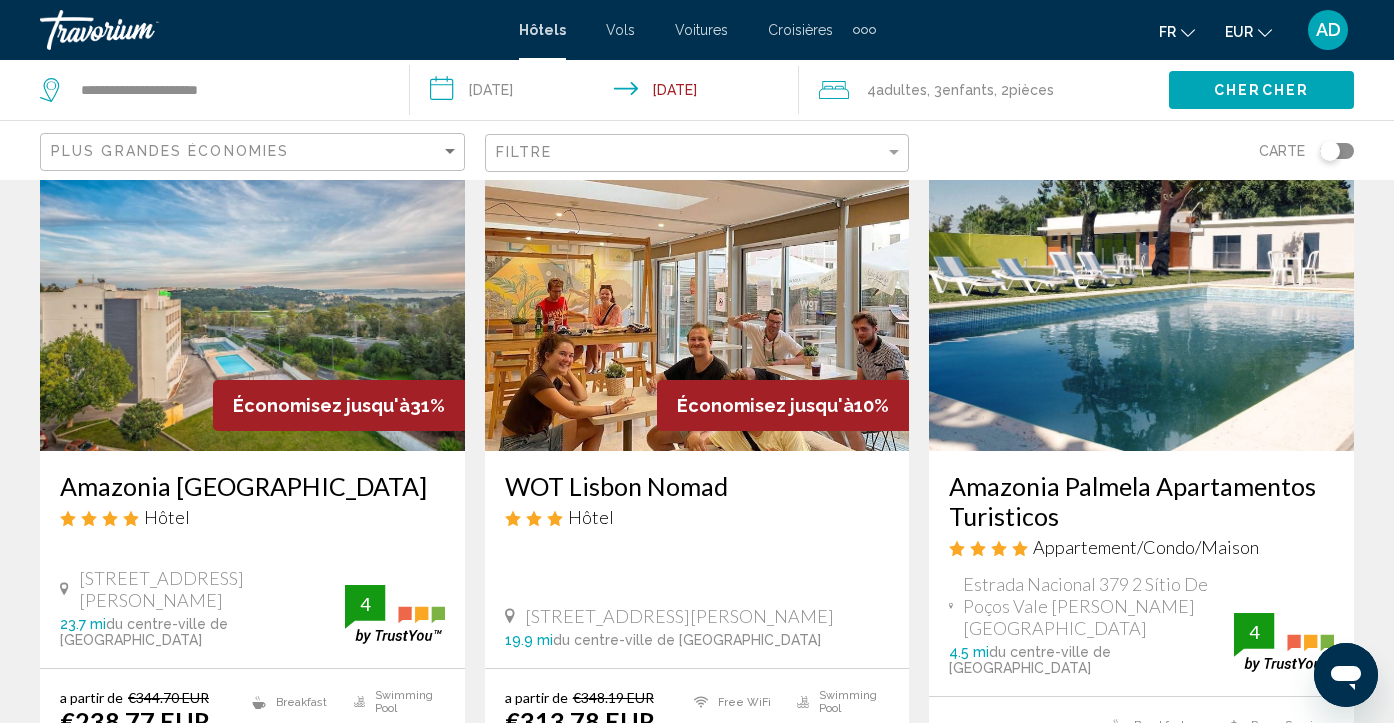 scroll, scrollTop: 40, scrollLeft: 0, axis: vertical 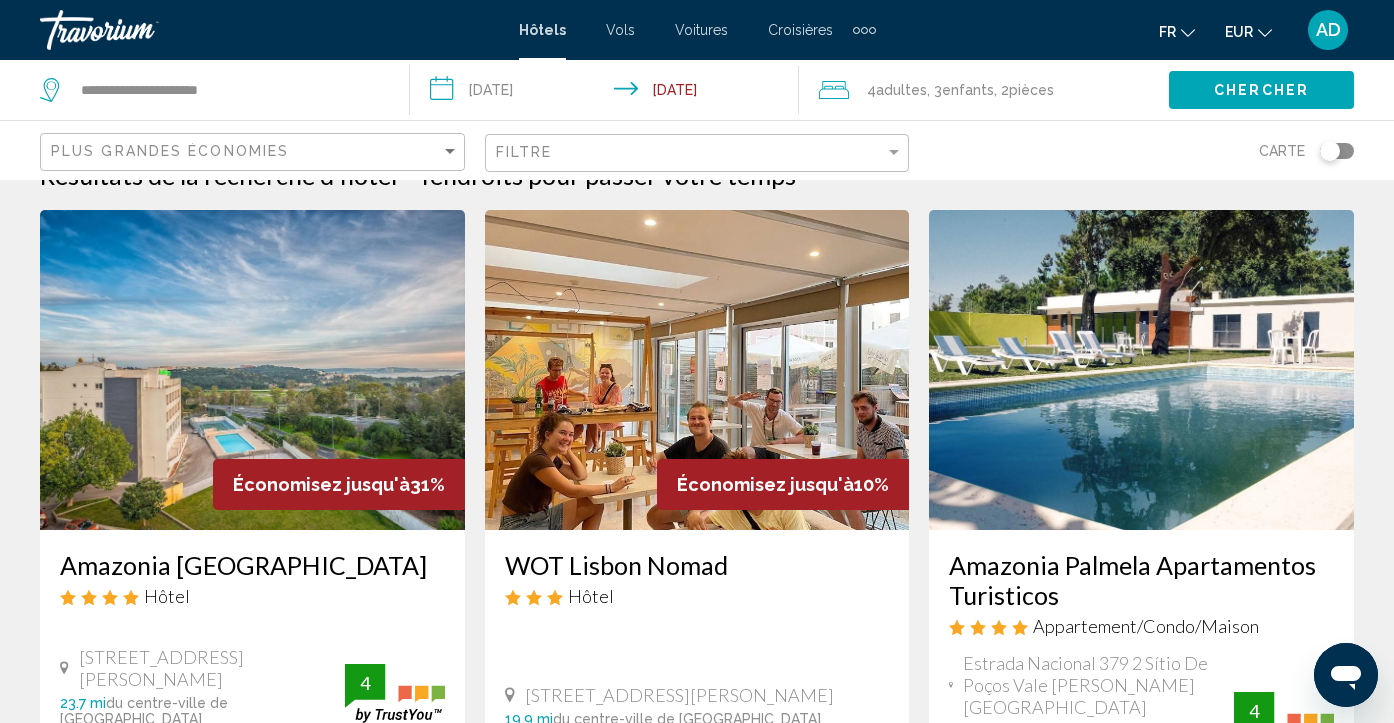 click at bounding box center [1141, 370] 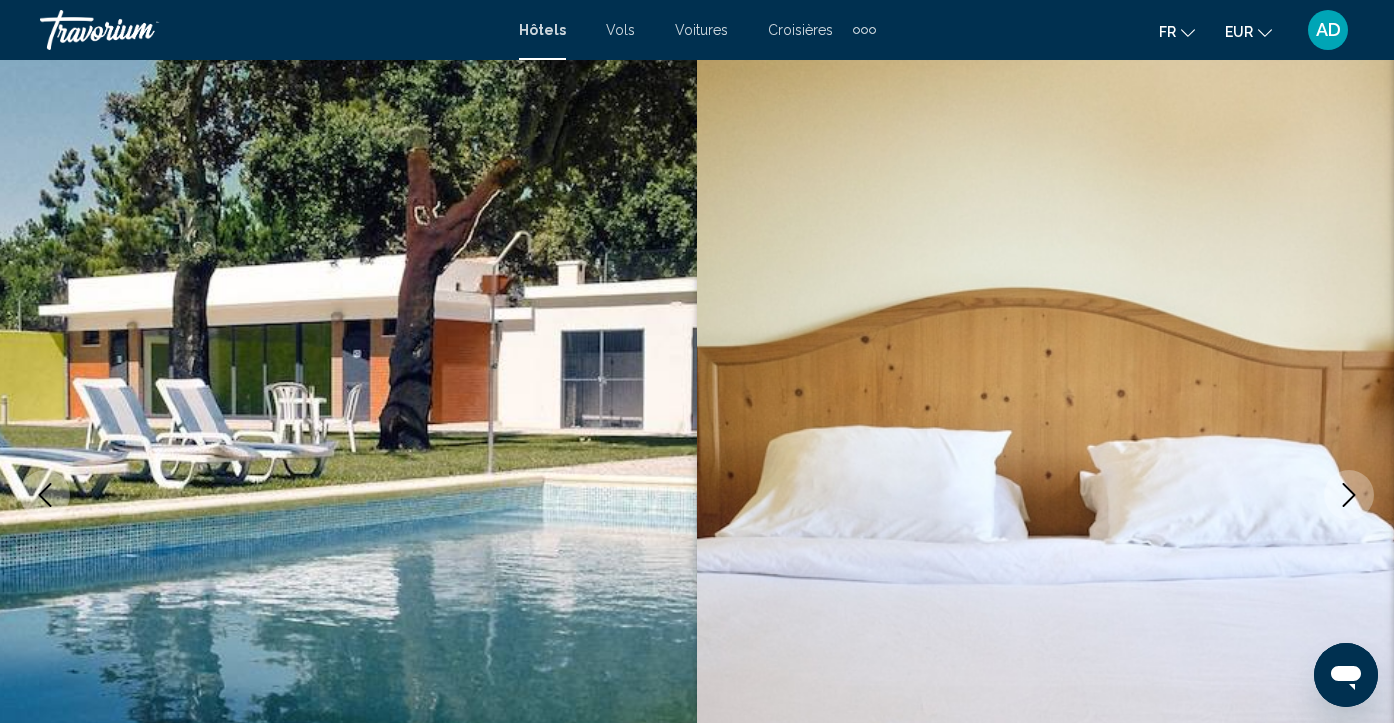 scroll, scrollTop: 173, scrollLeft: 0, axis: vertical 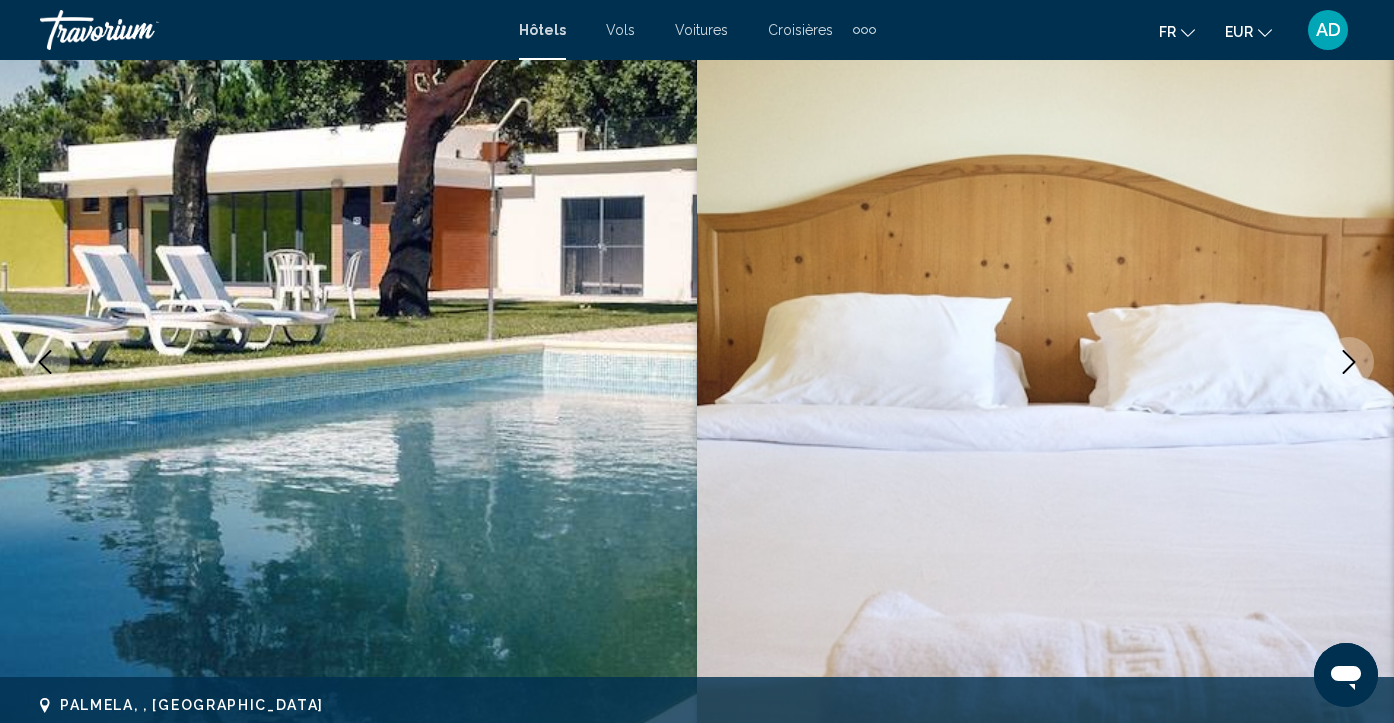 click at bounding box center (1045, 362) 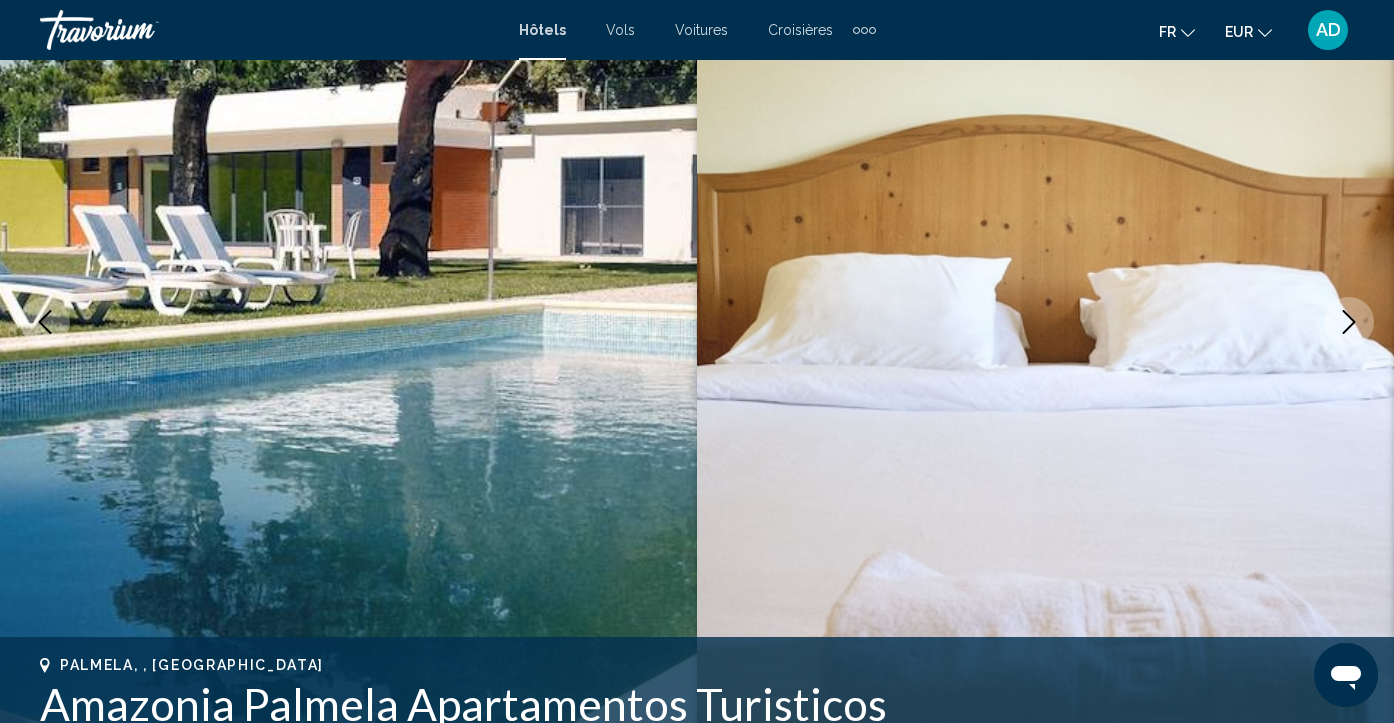 scroll, scrollTop: 253, scrollLeft: 0, axis: vertical 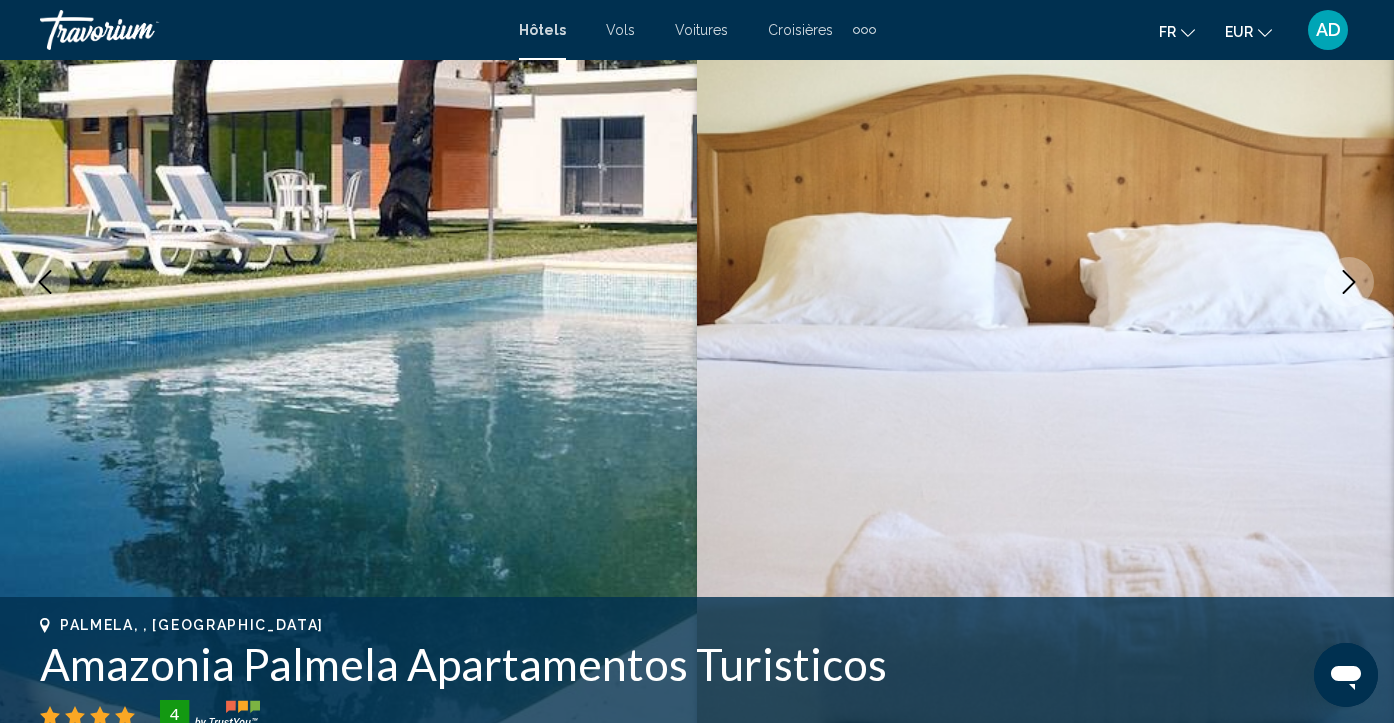click 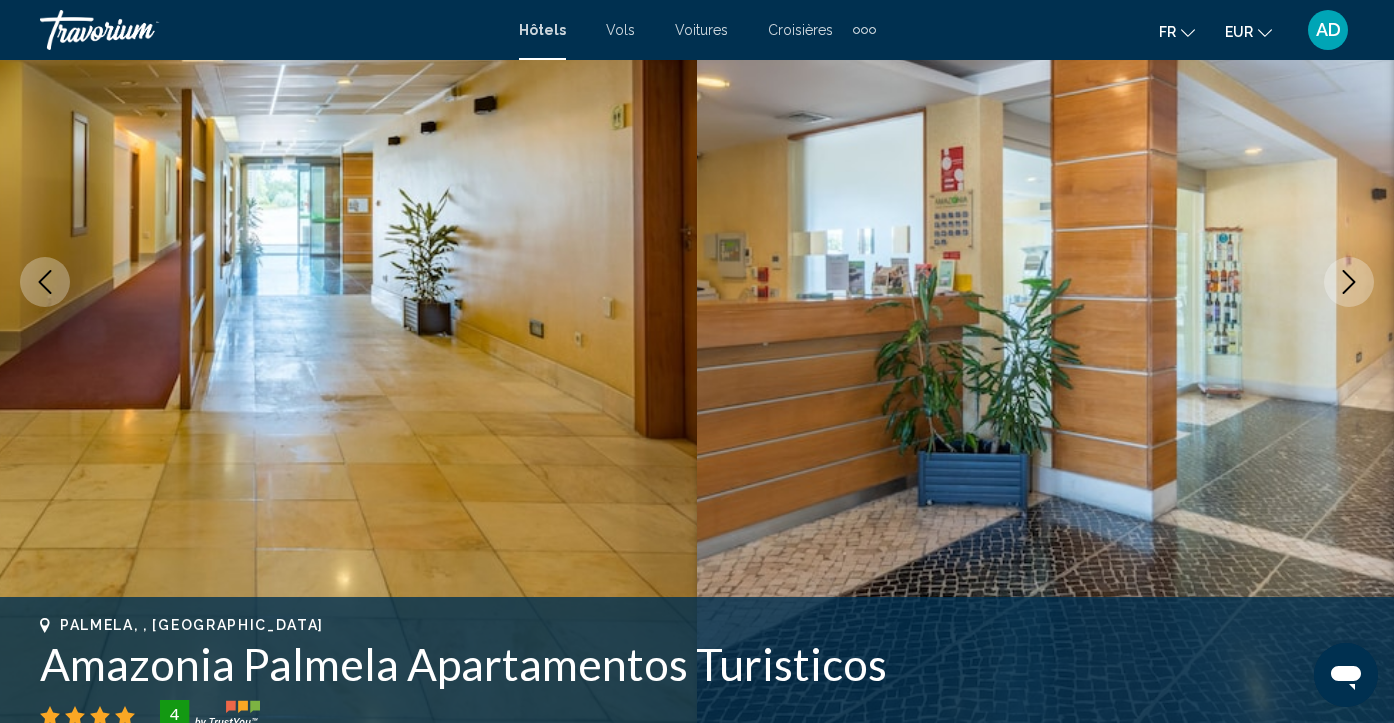 click at bounding box center [1349, 282] 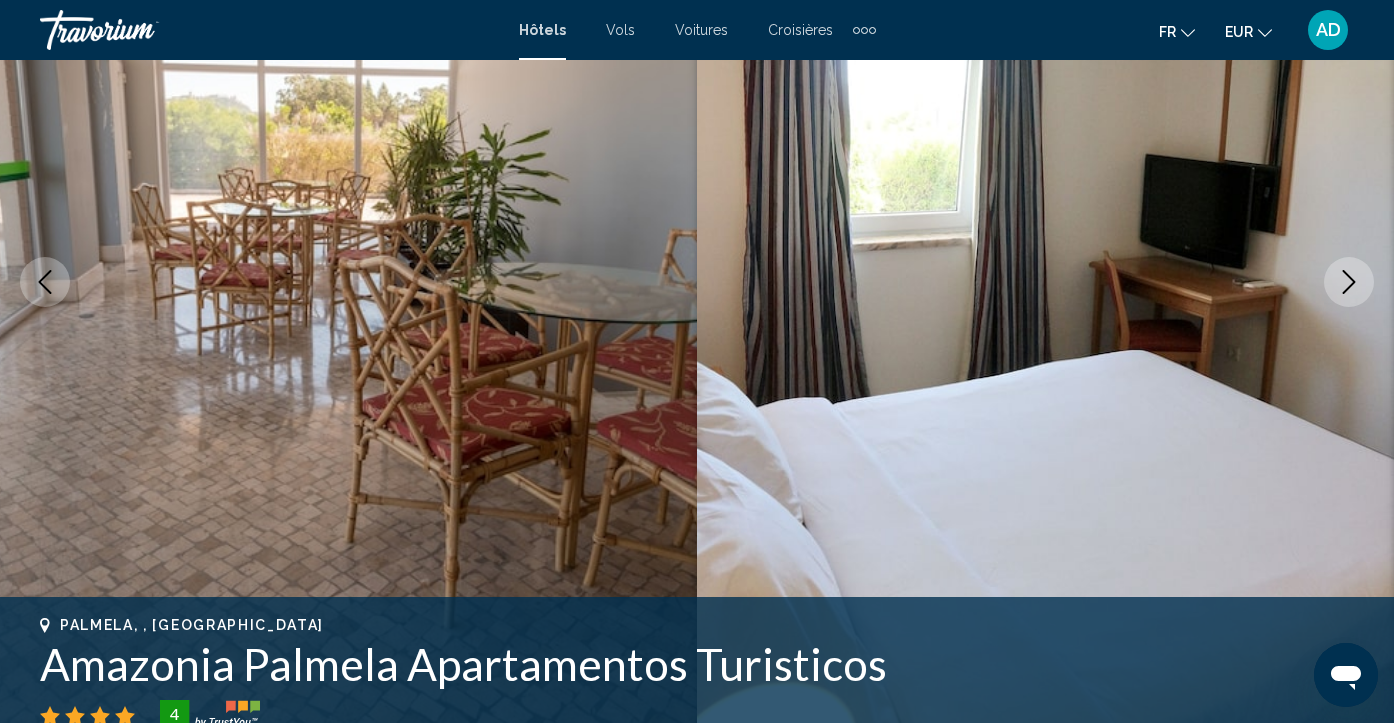 click at bounding box center [1349, 282] 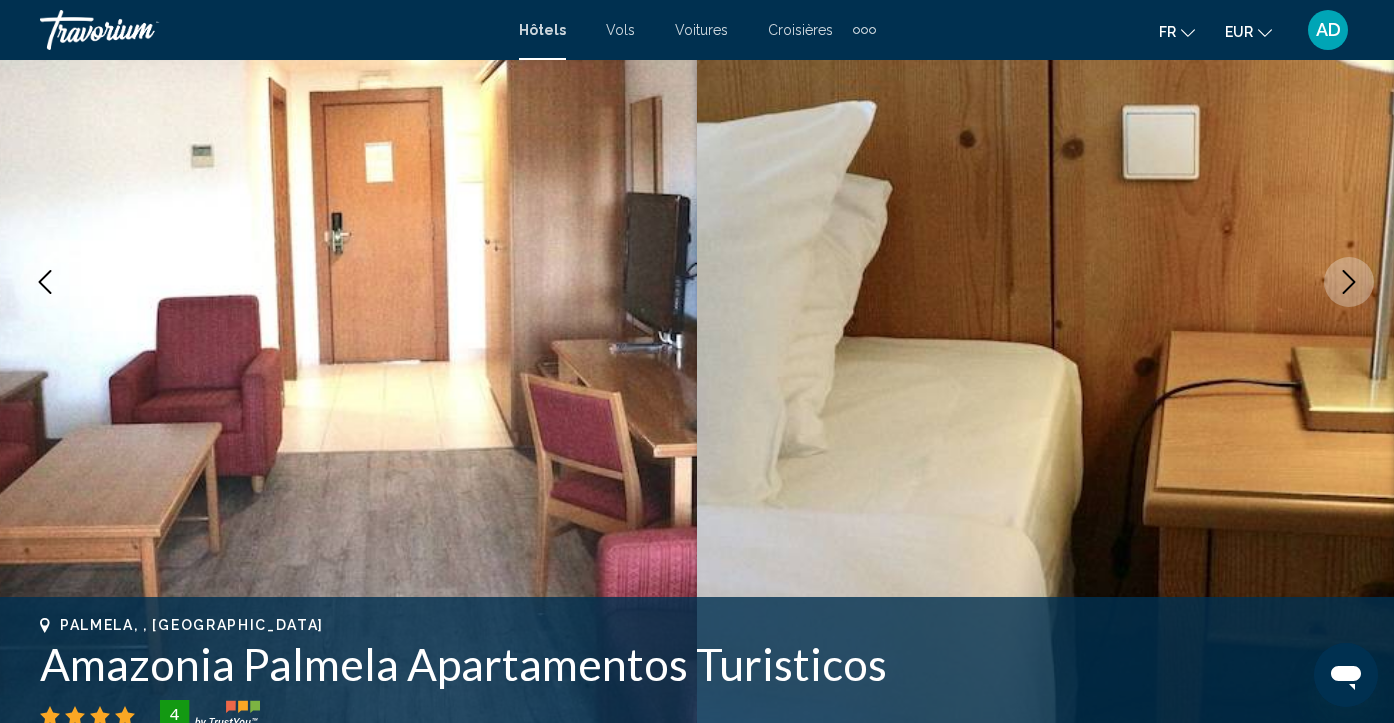 click at bounding box center (1349, 282) 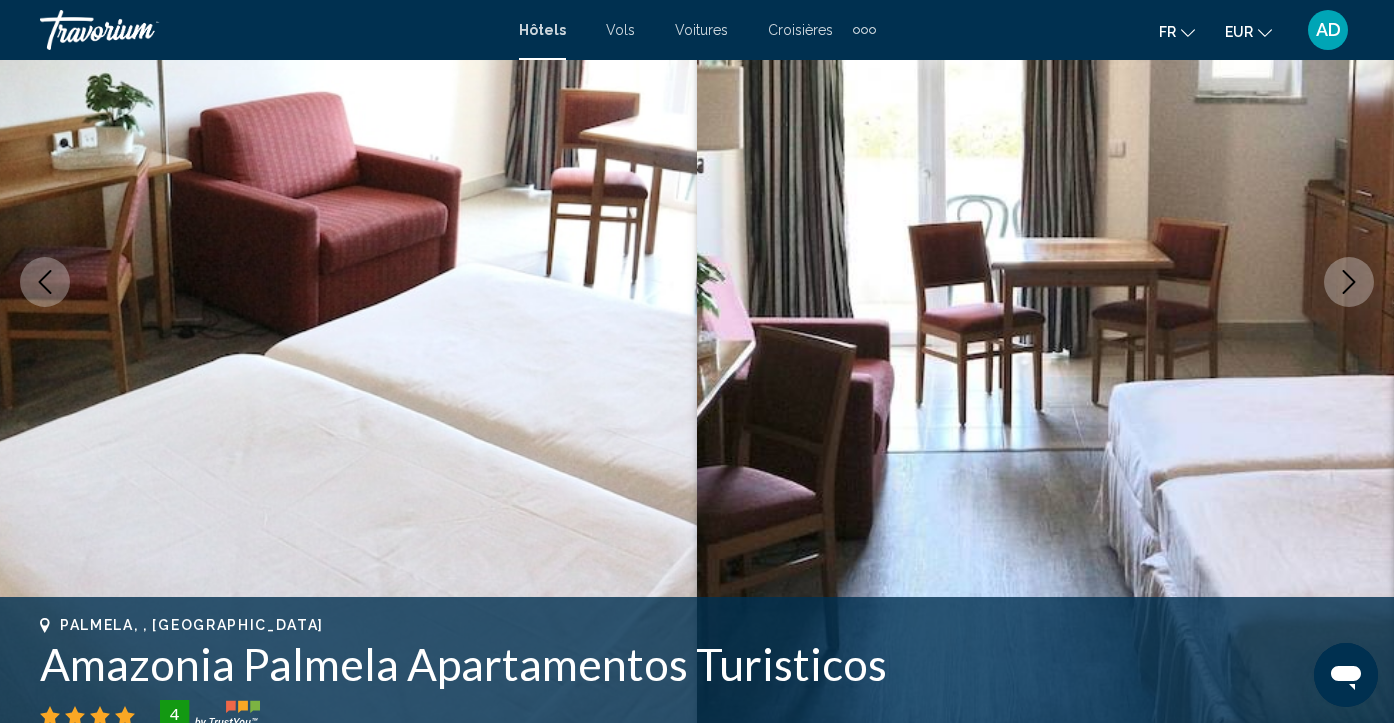 click at bounding box center (1349, 282) 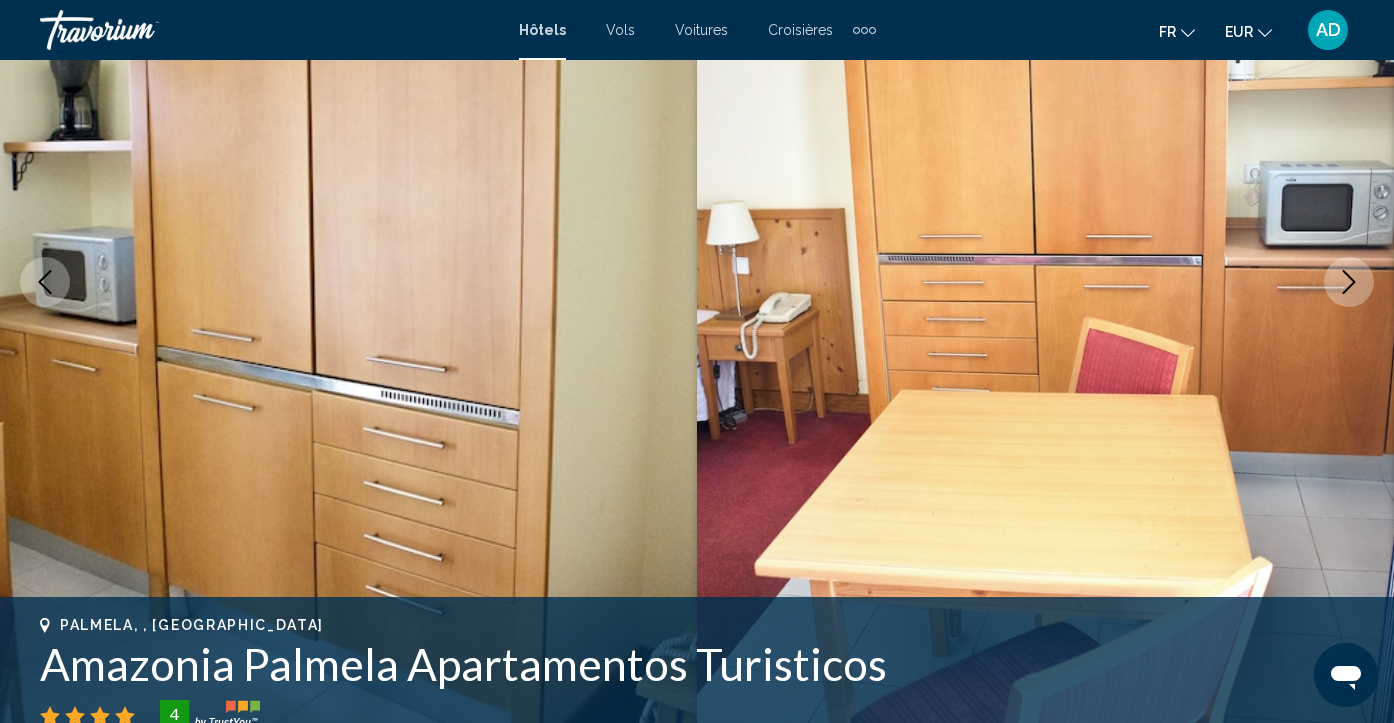 click at bounding box center [1349, 282] 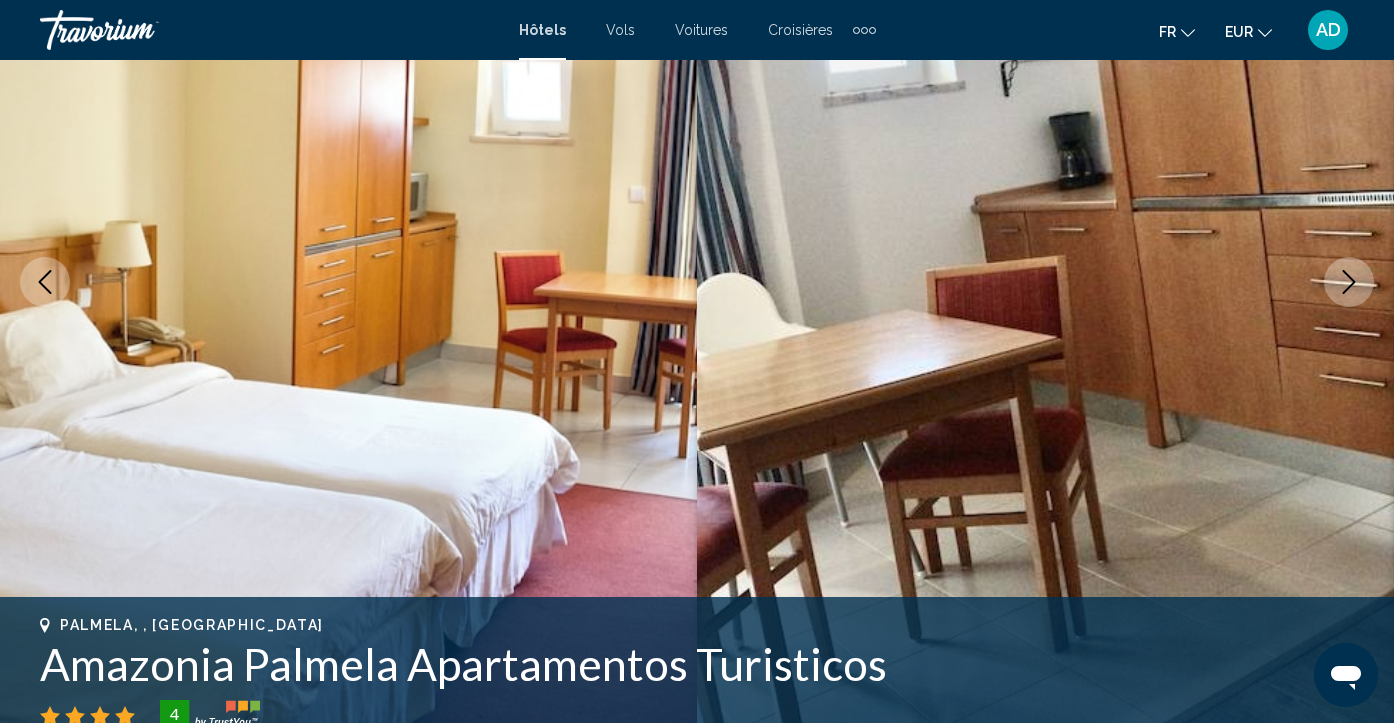 click at bounding box center (1349, 282) 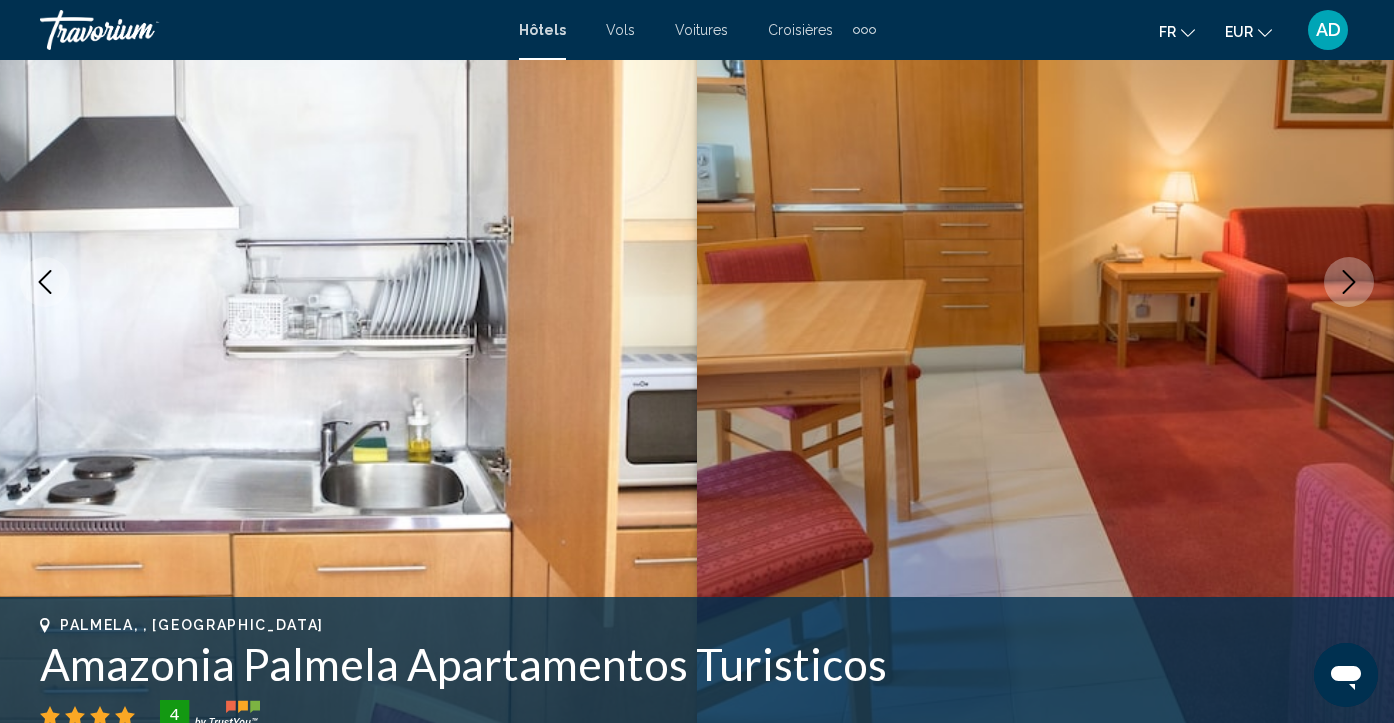 click at bounding box center [1349, 282] 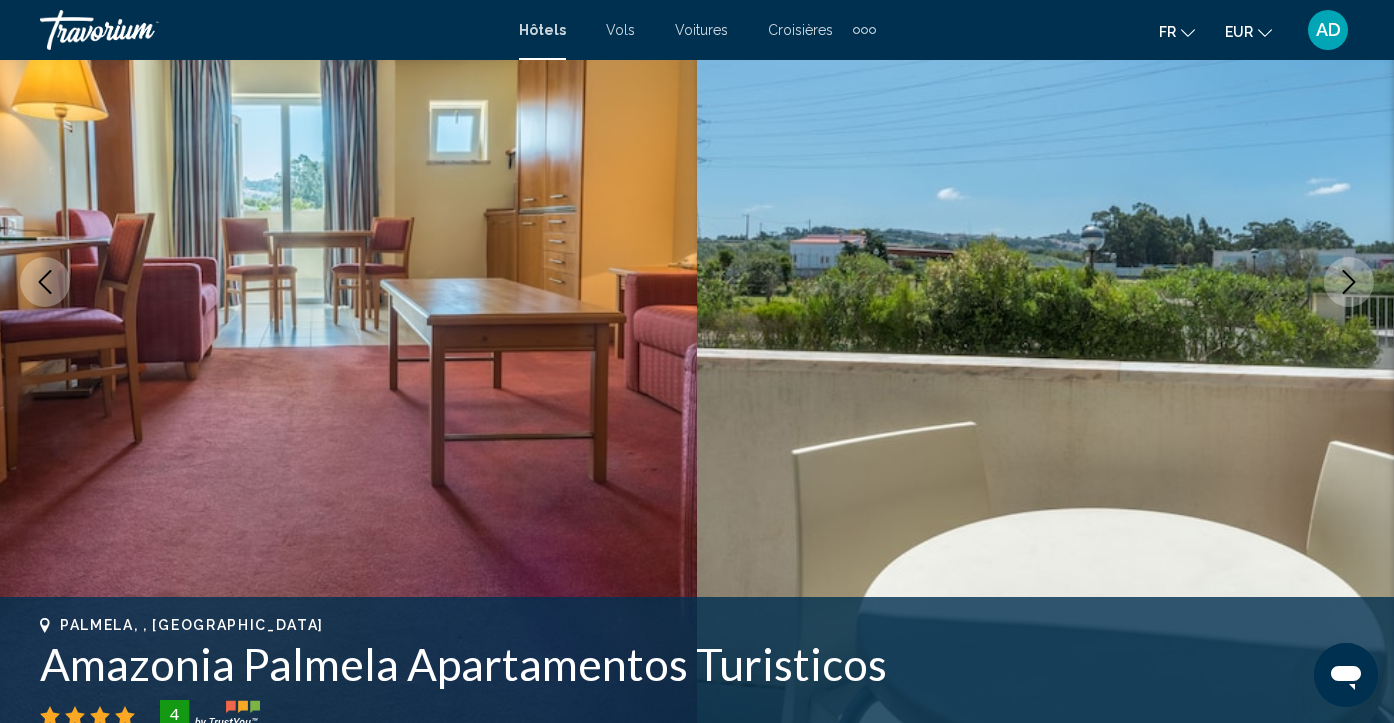click at bounding box center [1349, 282] 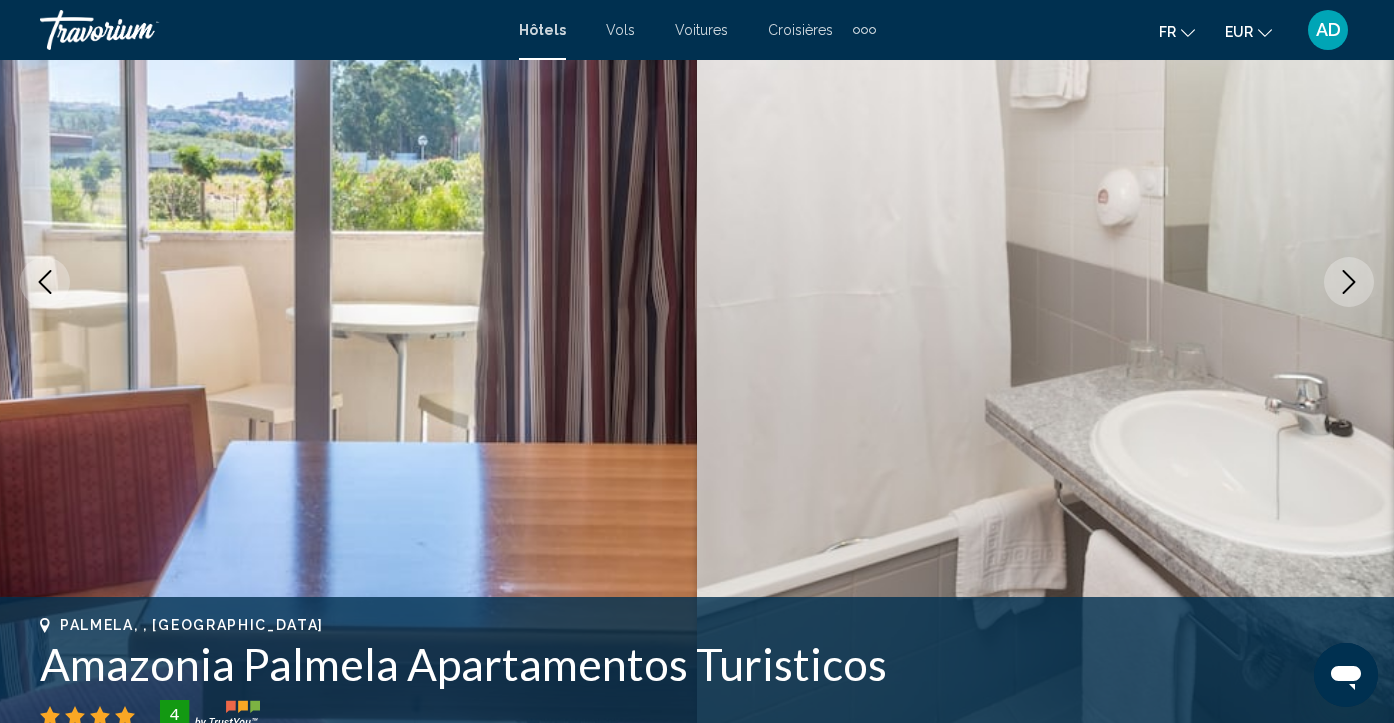 click at bounding box center (1349, 282) 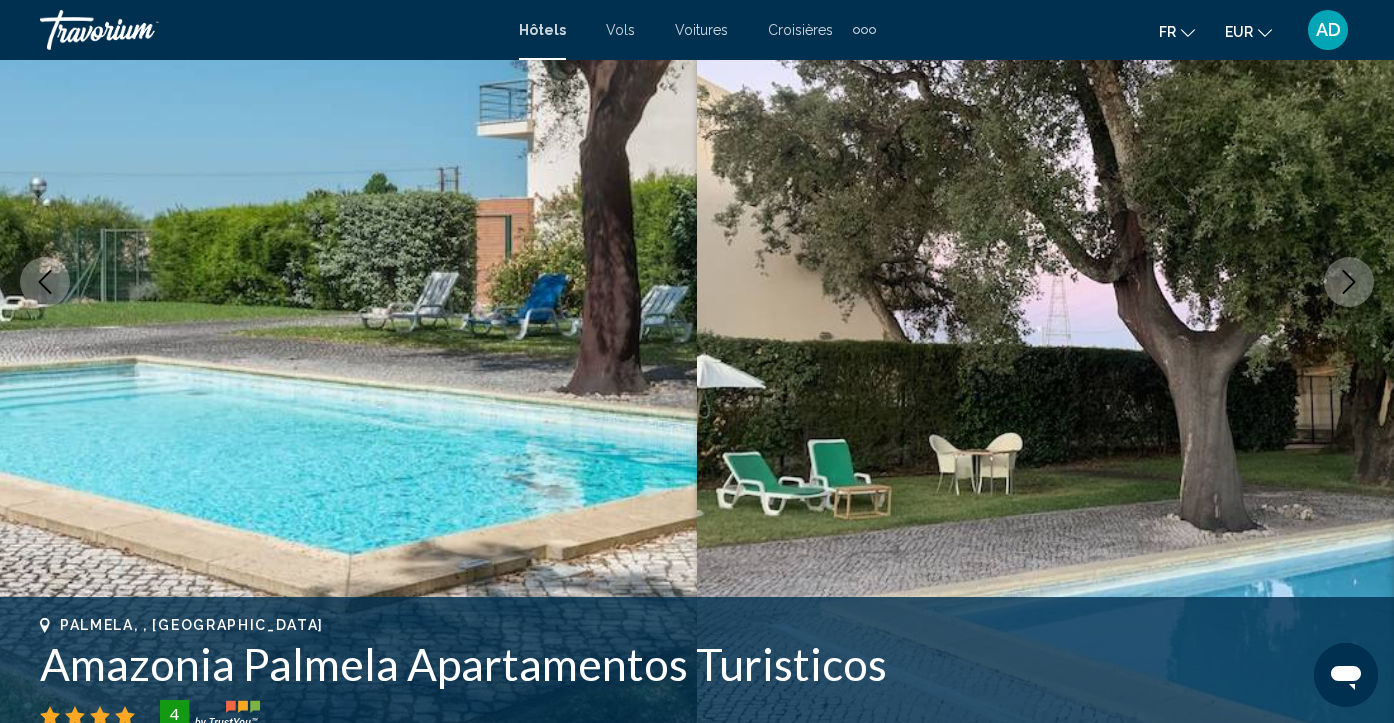 click at bounding box center (1349, 282) 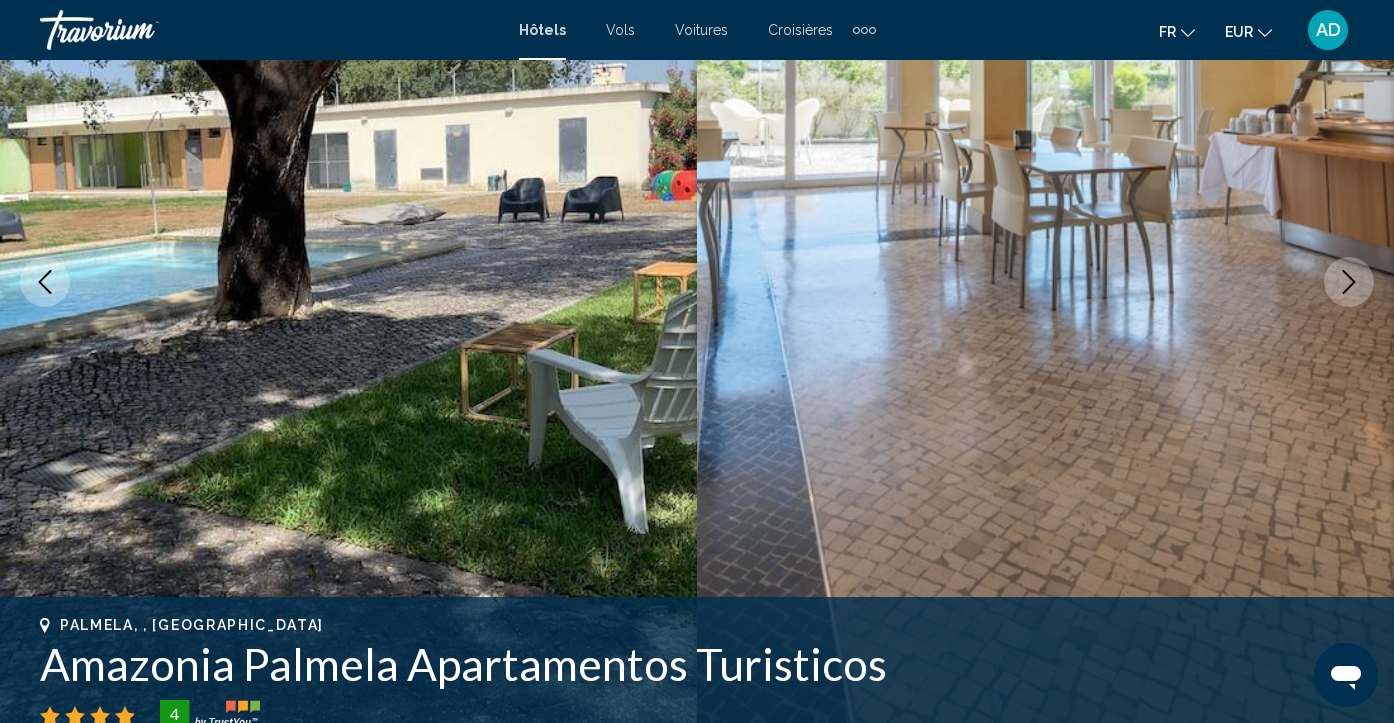 click at bounding box center (1349, 282) 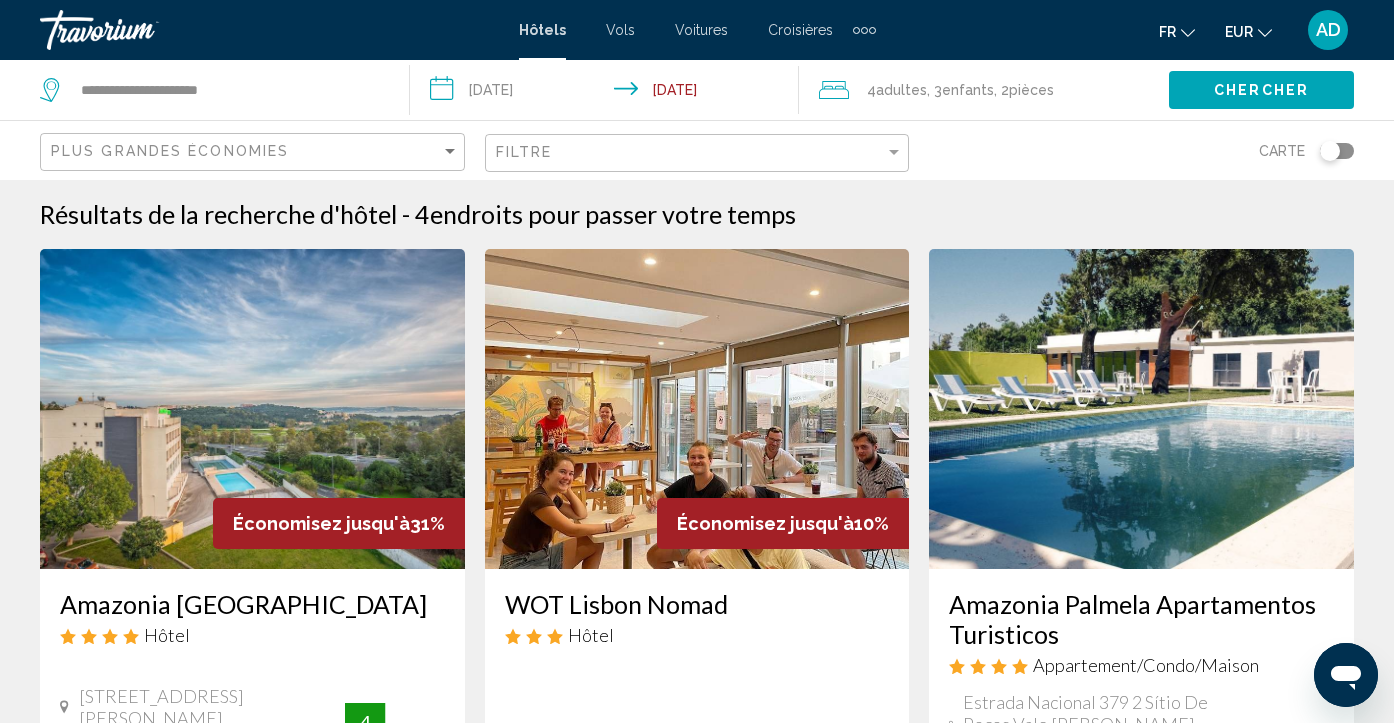 scroll, scrollTop: 0, scrollLeft: 0, axis: both 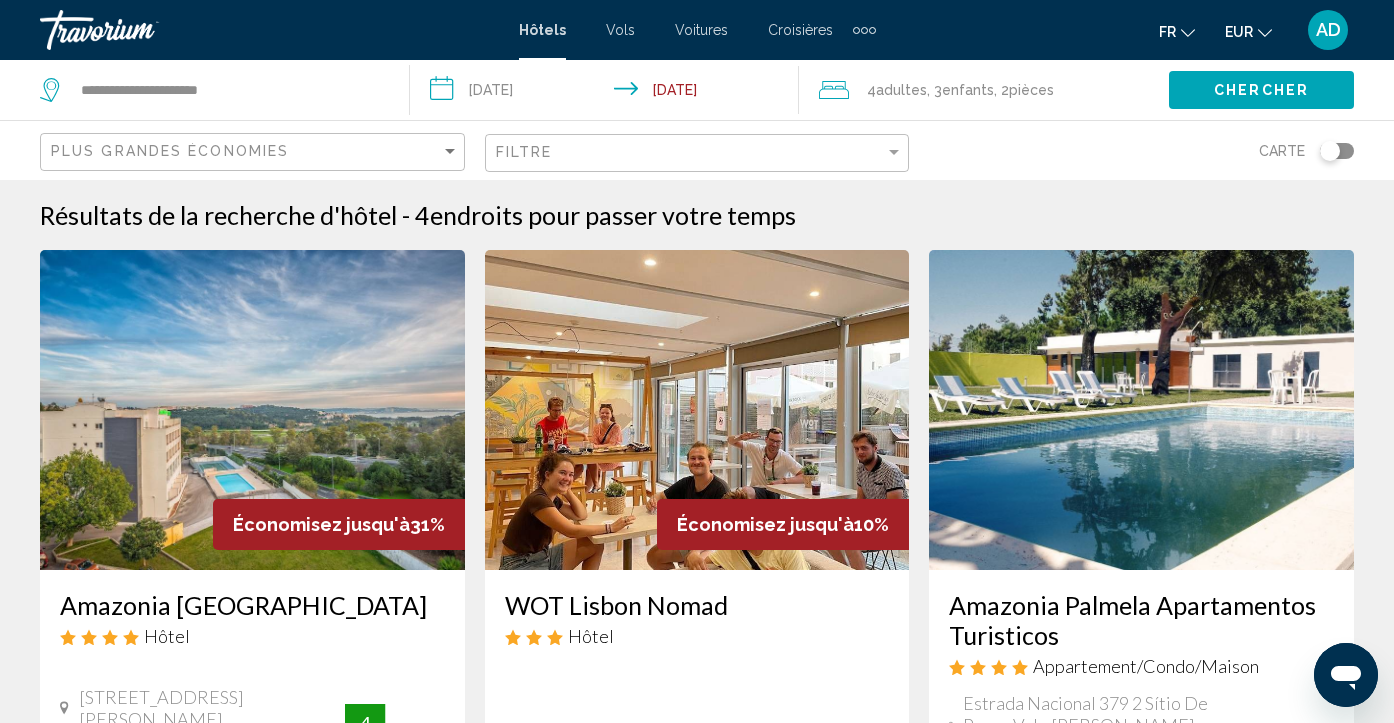 click on "Filtre" 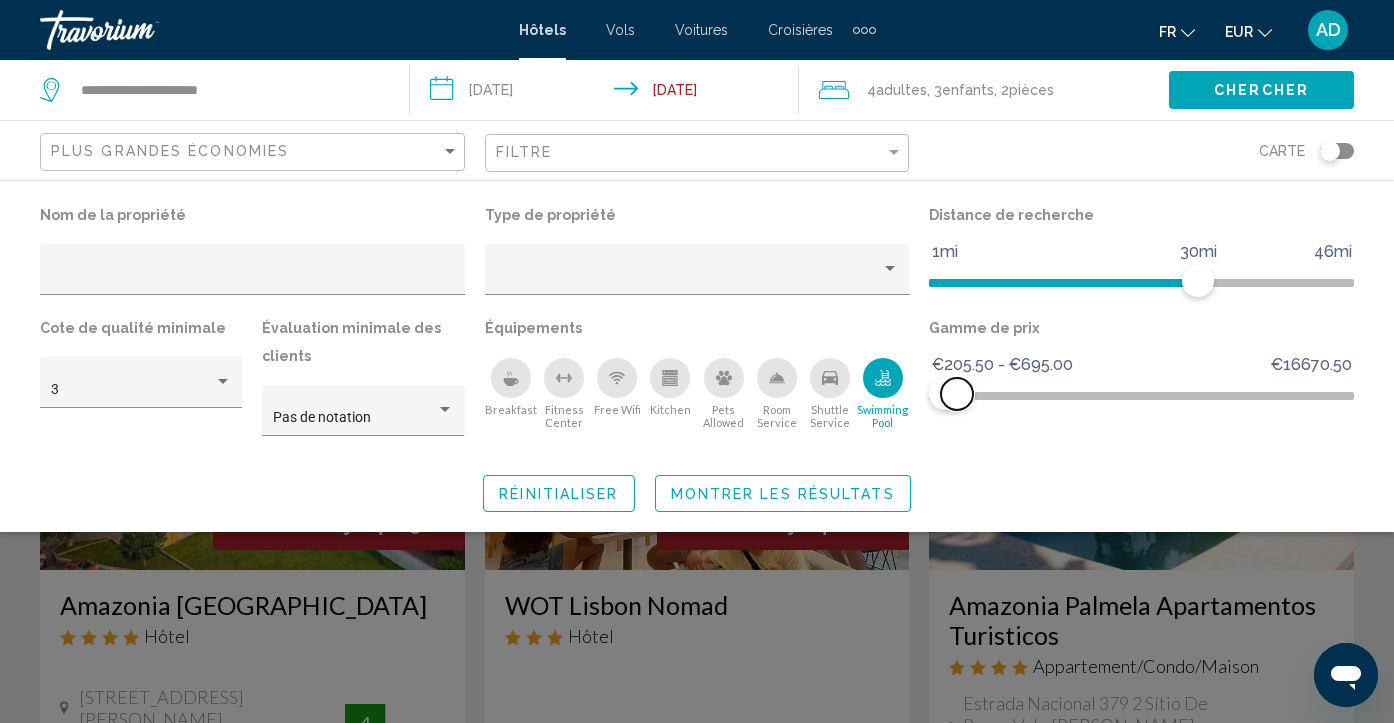 click 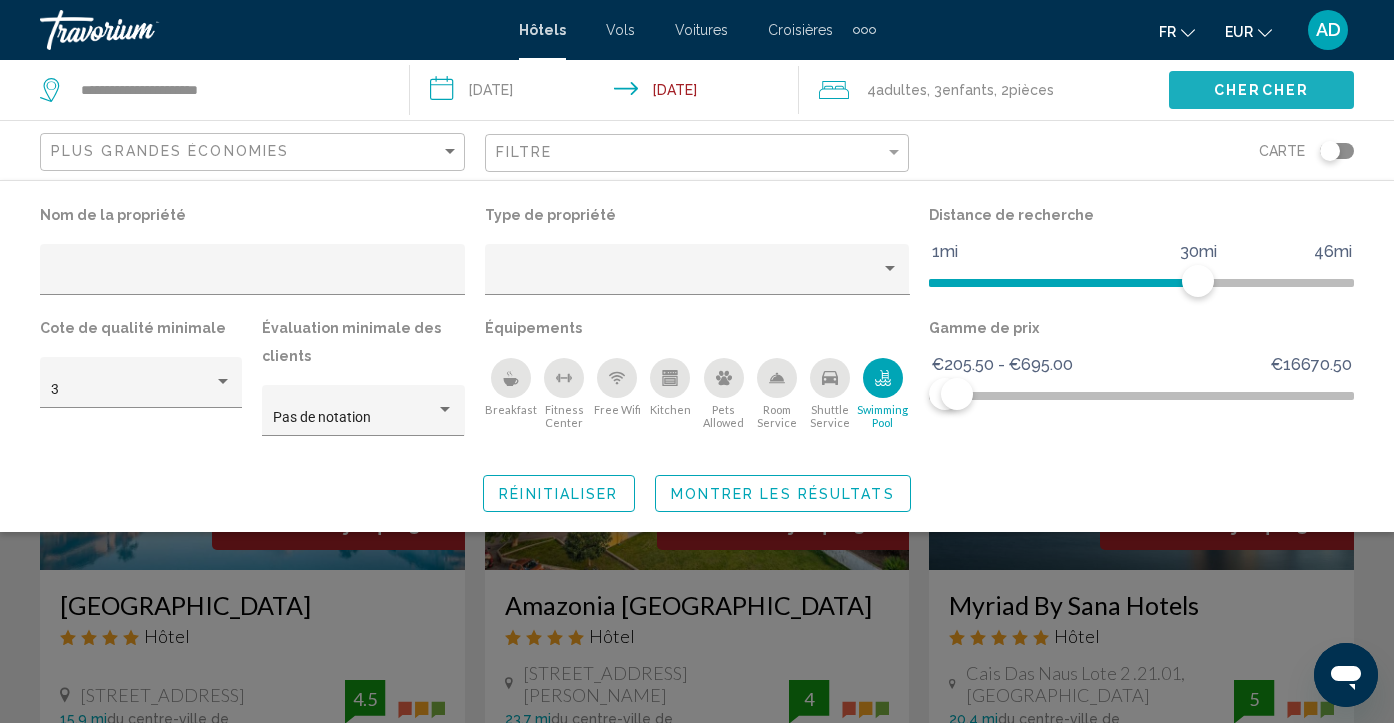 click on "Chercher" 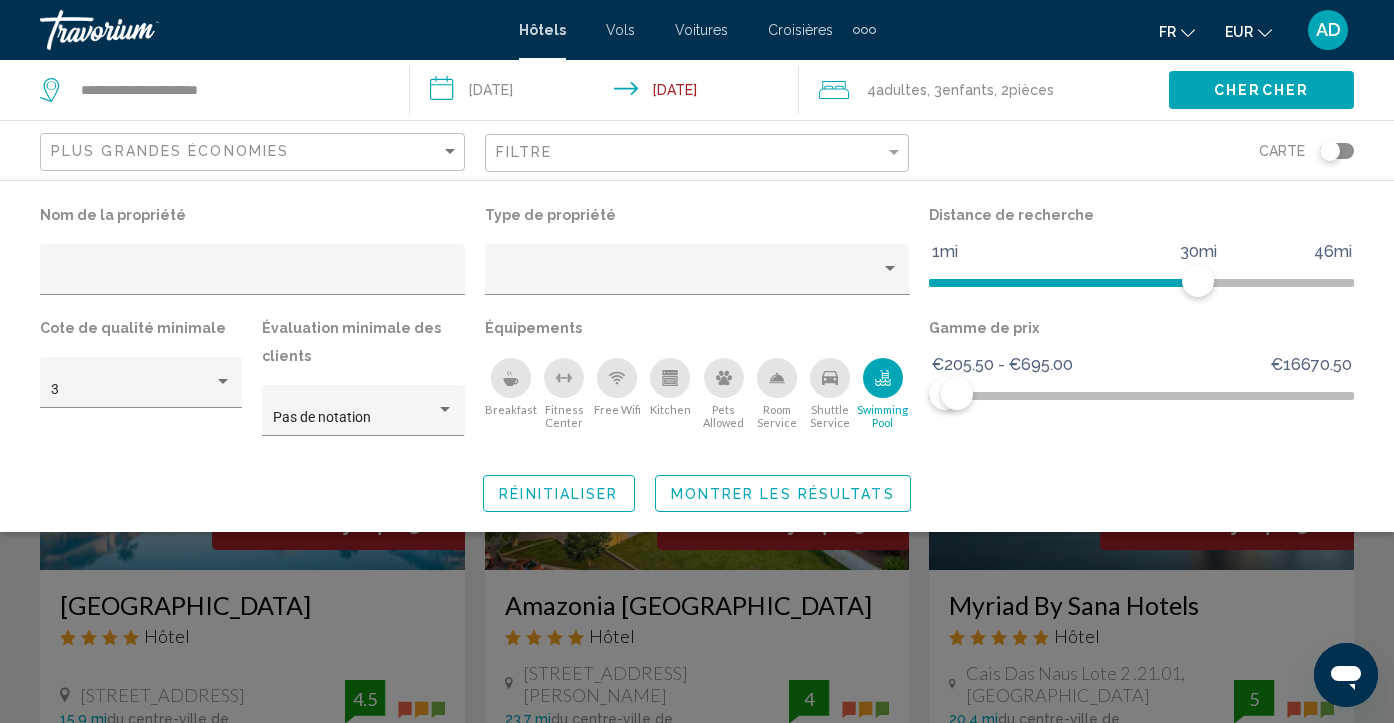 click on "Montrer les résultats" 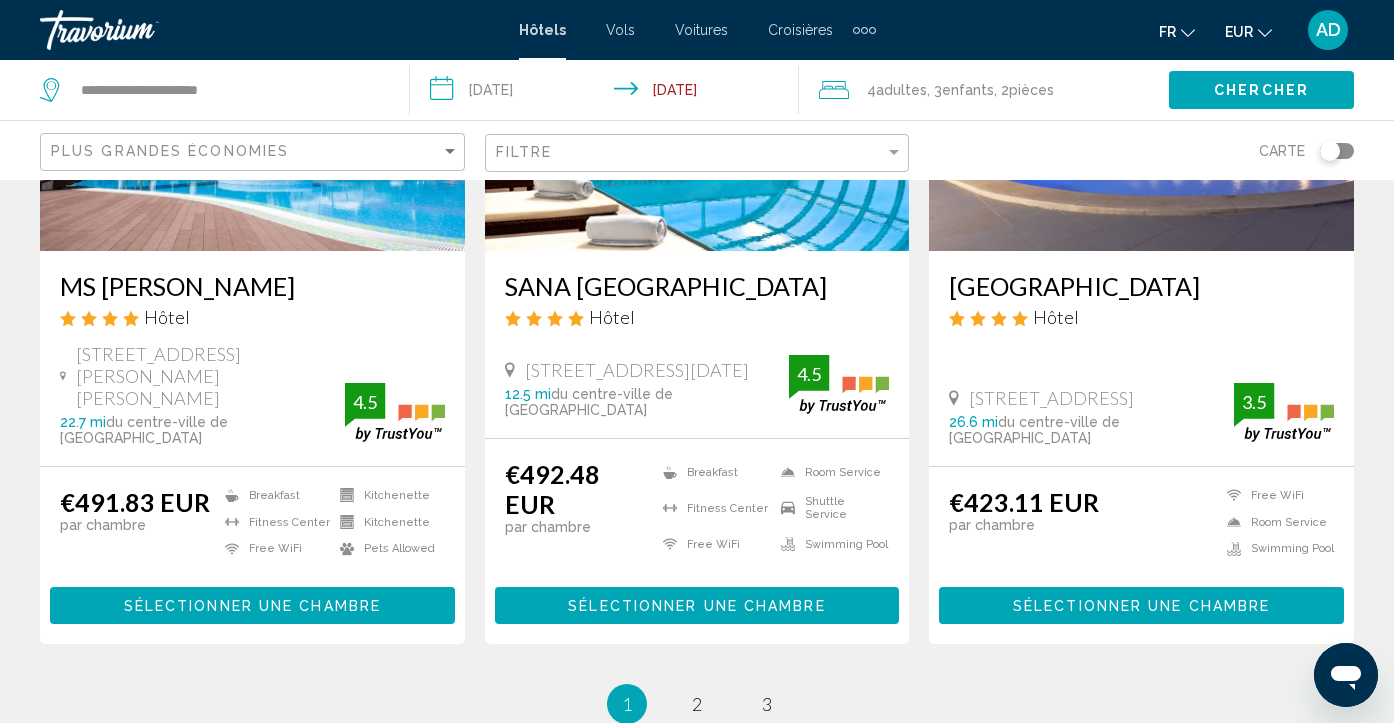 scroll, scrollTop: 2680, scrollLeft: 0, axis: vertical 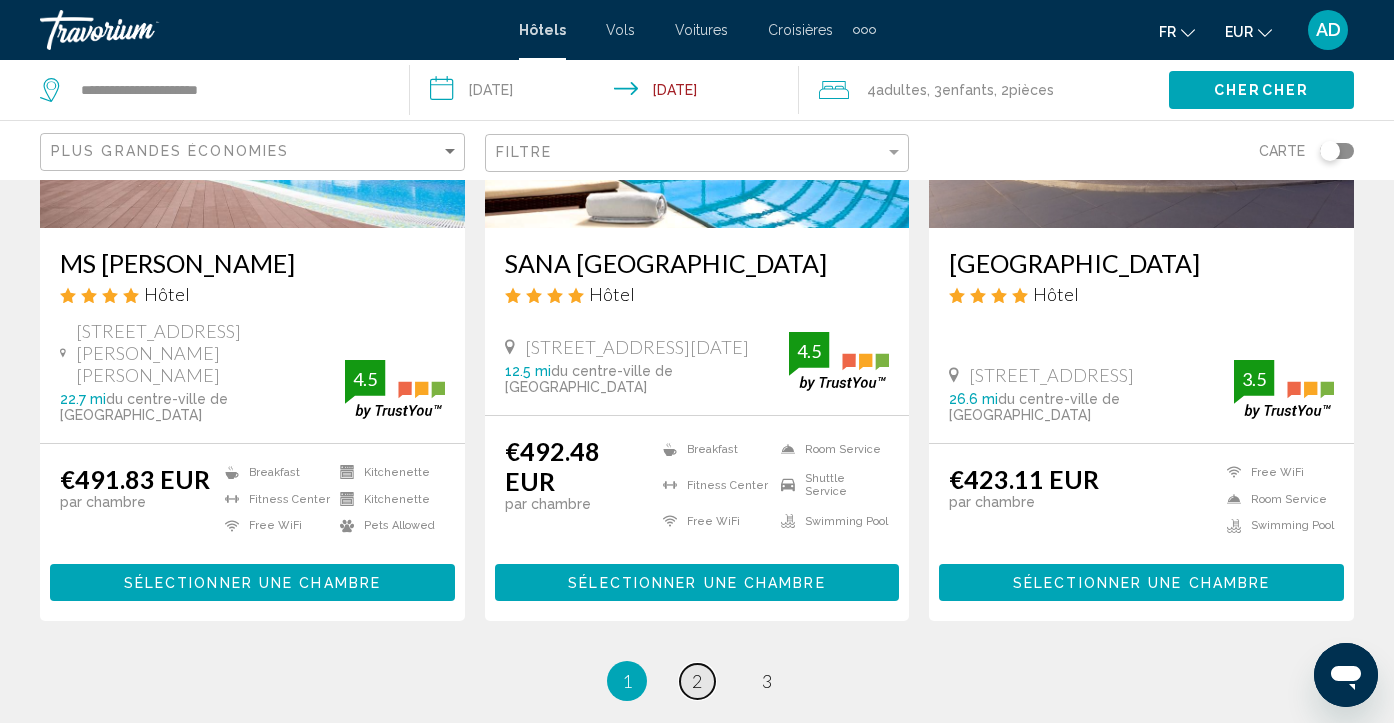 click on "2" at bounding box center [697, 681] 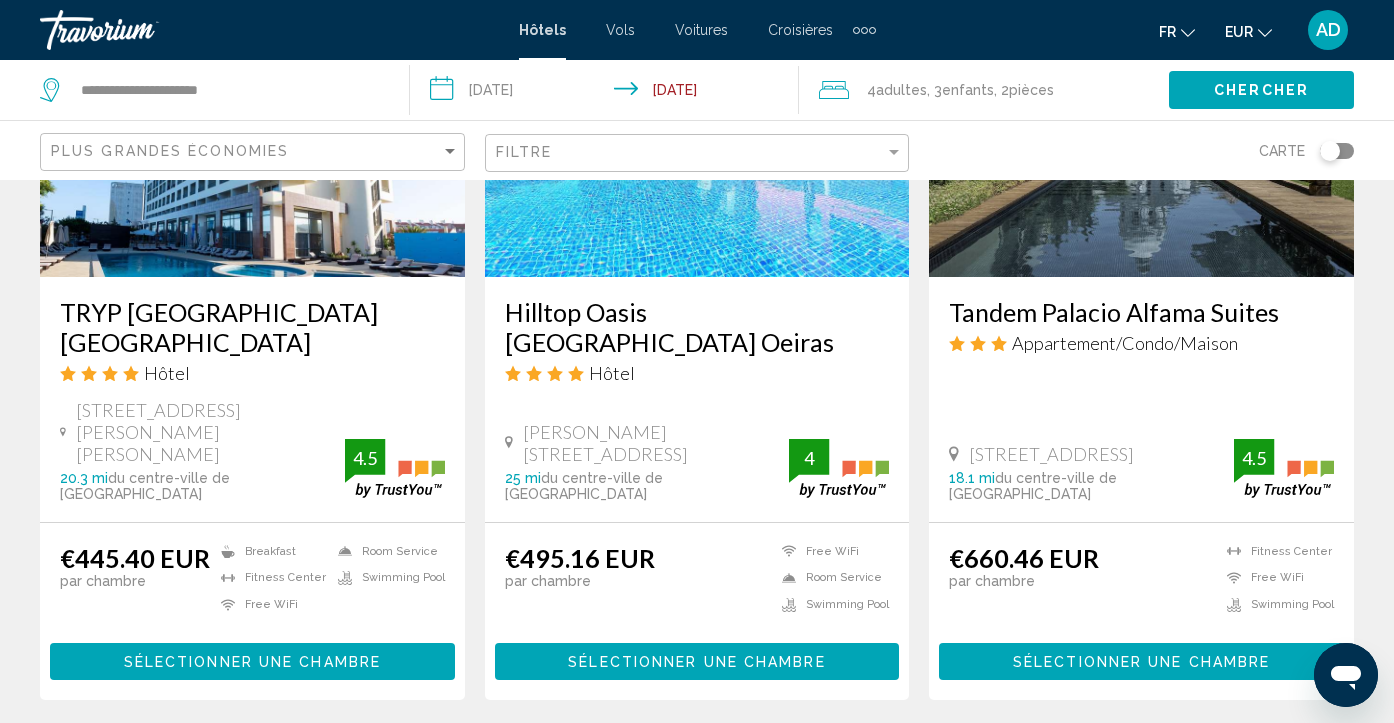 scroll, scrollTop: 2600, scrollLeft: 0, axis: vertical 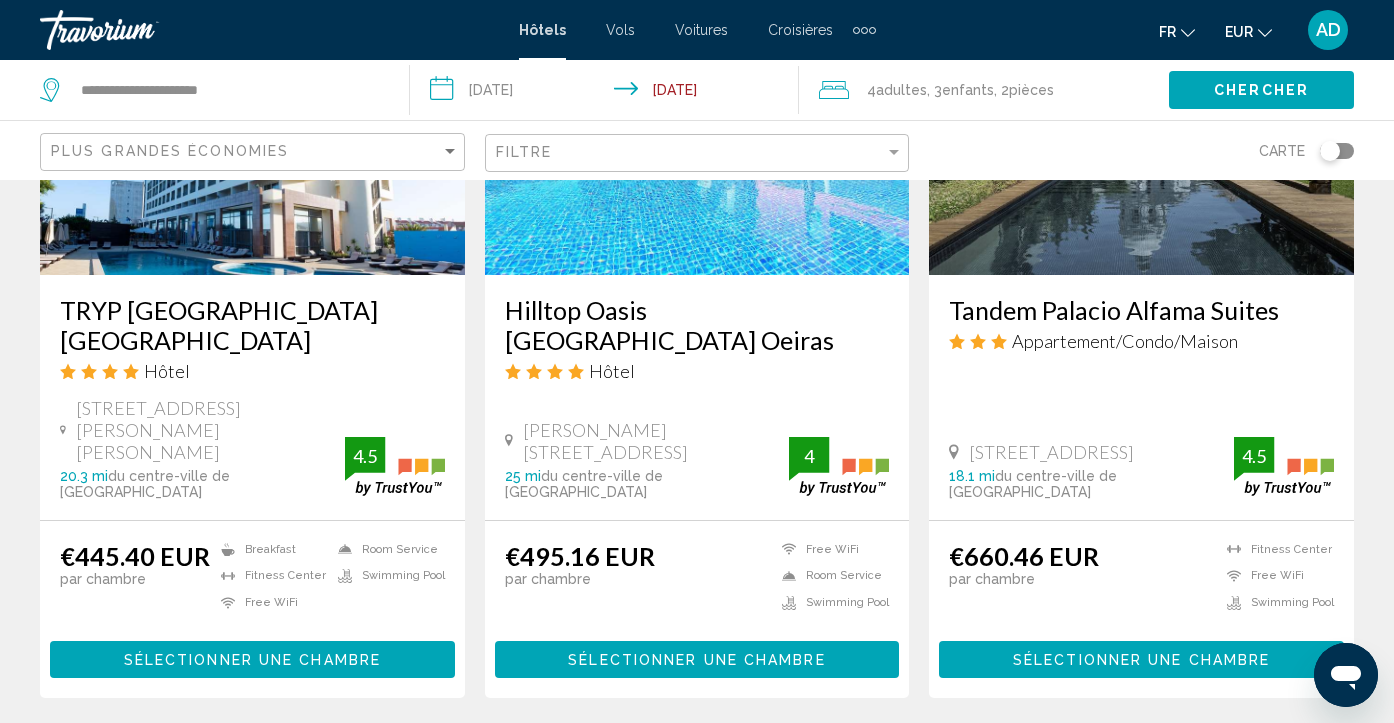 click on "3" at bounding box center (767, 758) 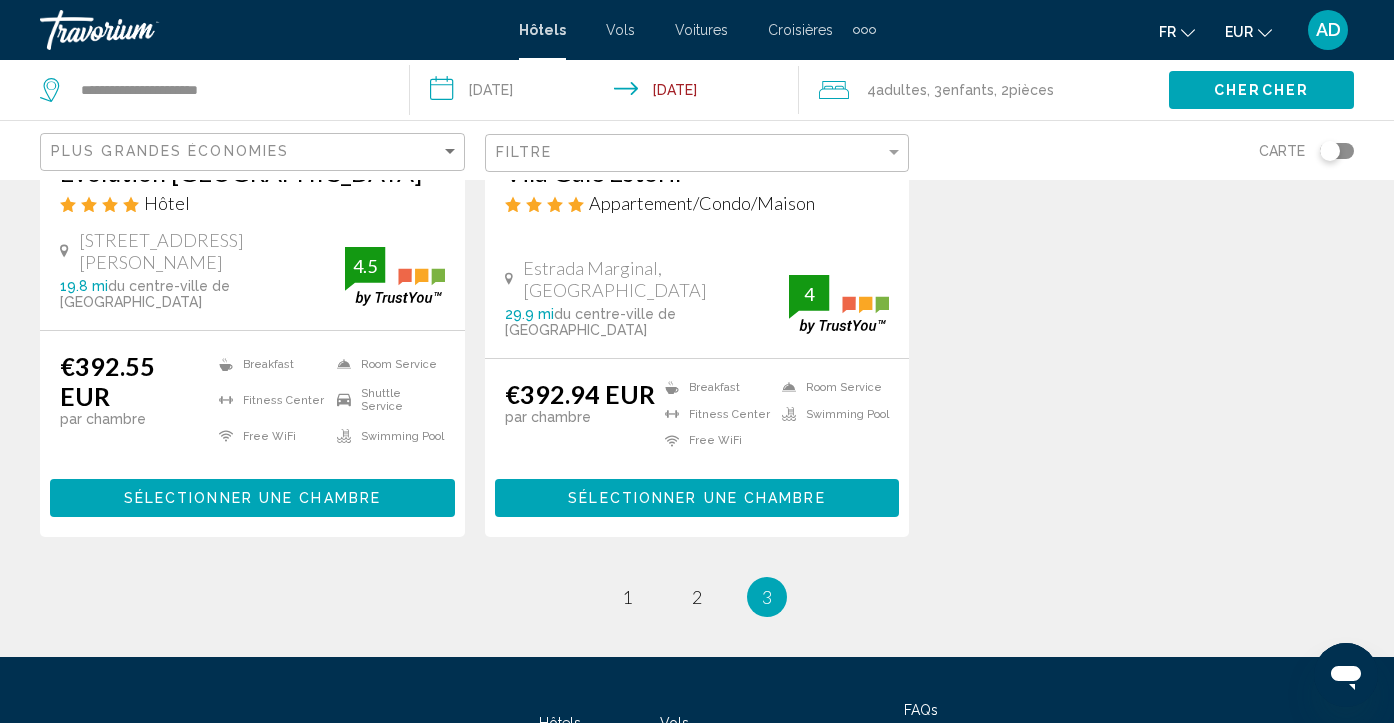 scroll, scrollTop: 1920, scrollLeft: 0, axis: vertical 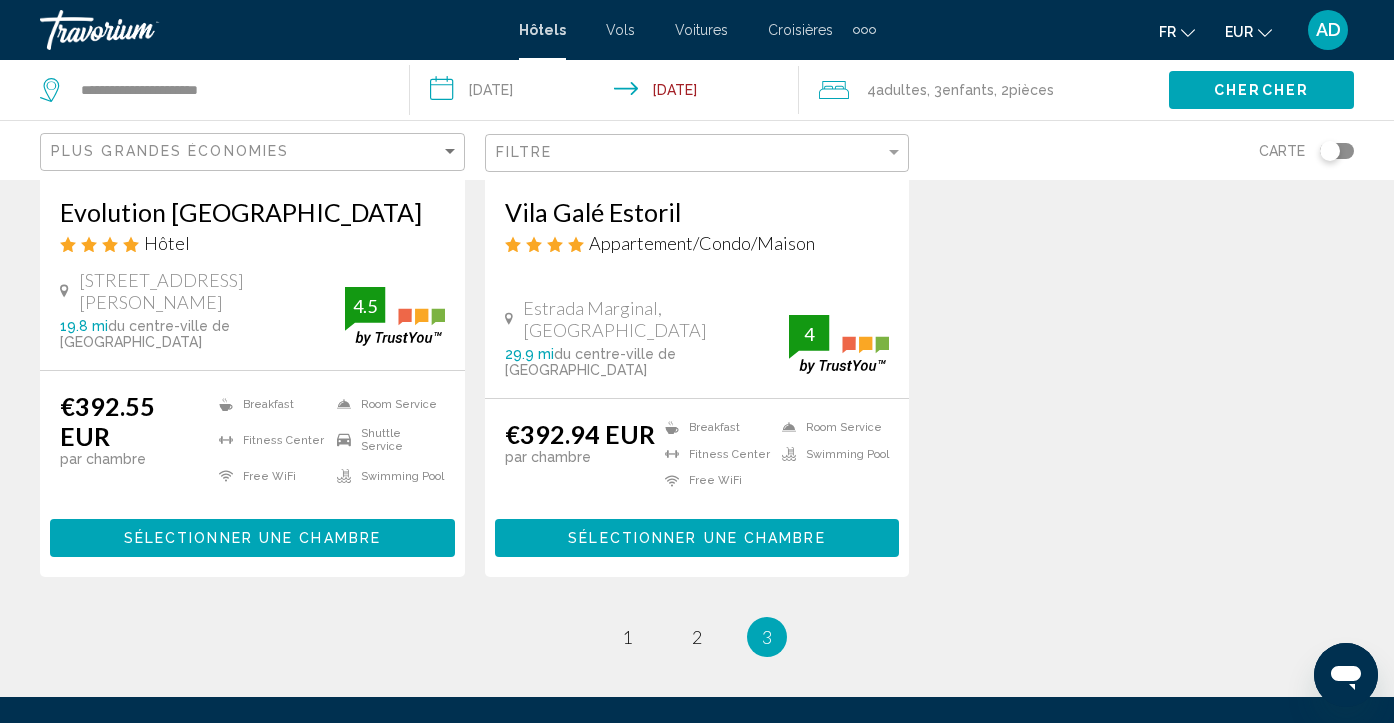 drag, startPoint x: 812, startPoint y: 236, endPoint x: 806, endPoint y: 226, distance: 11.661903 